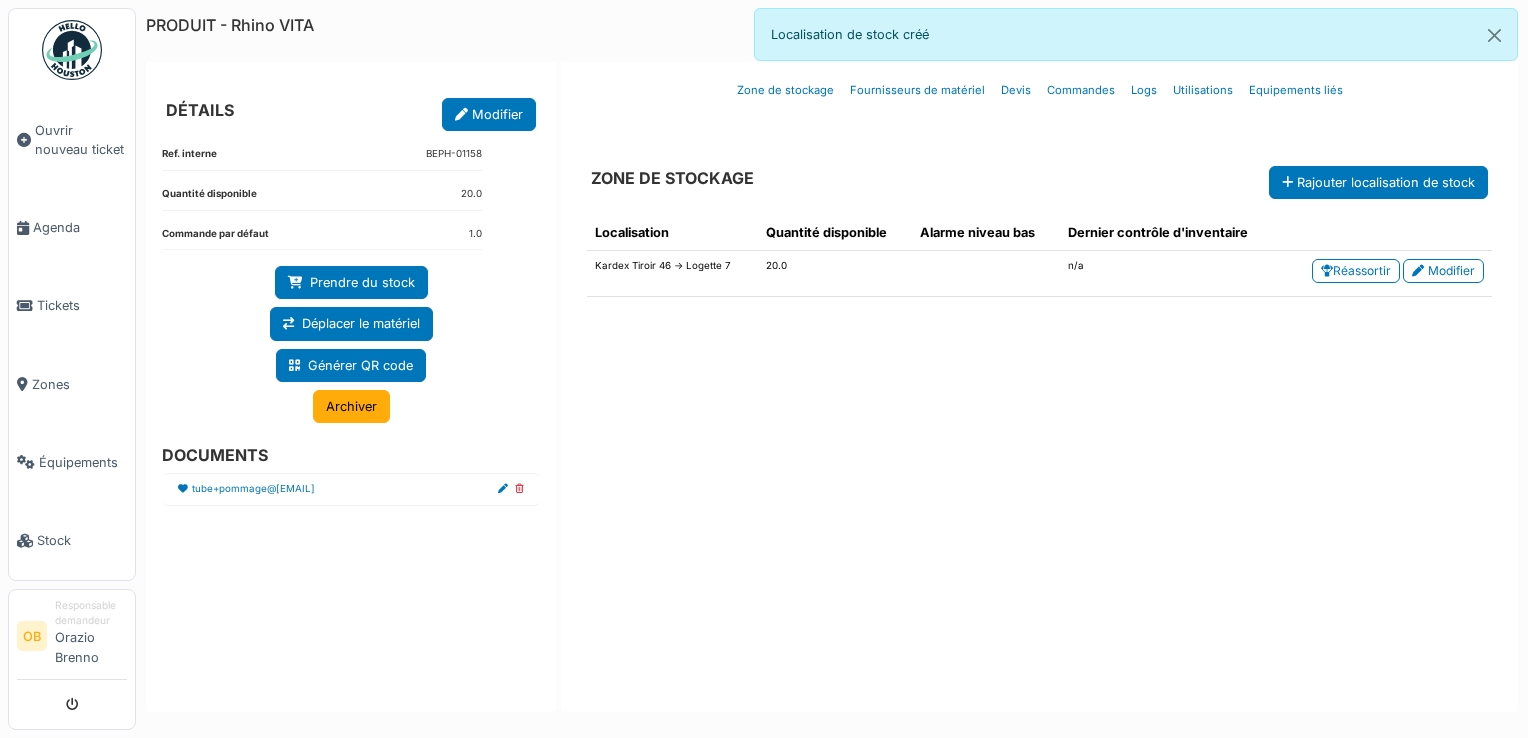 scroll, scrollTop: 0, scrollLeft: 0, axis: both 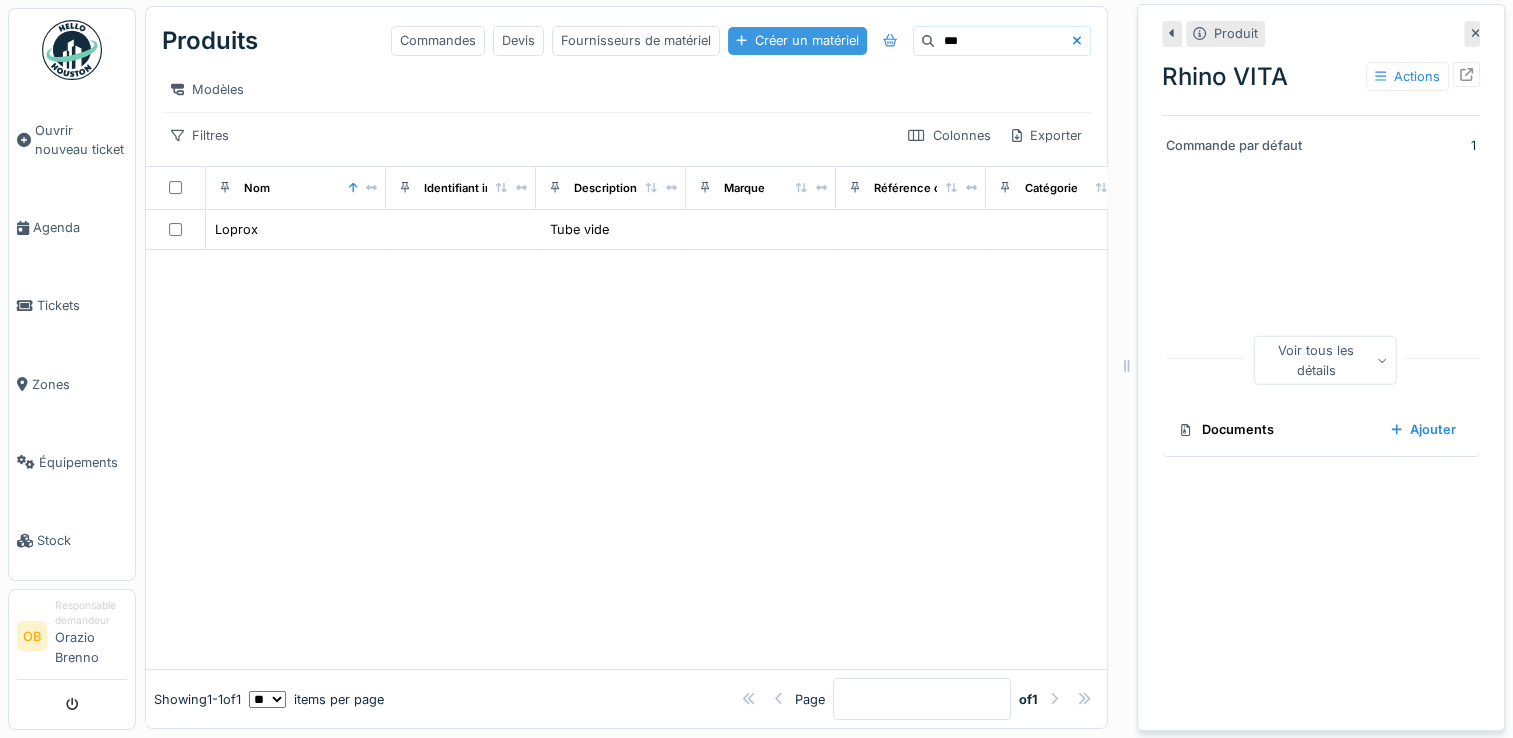 click on "Créer un matériel" at bounding box center [797, 40] 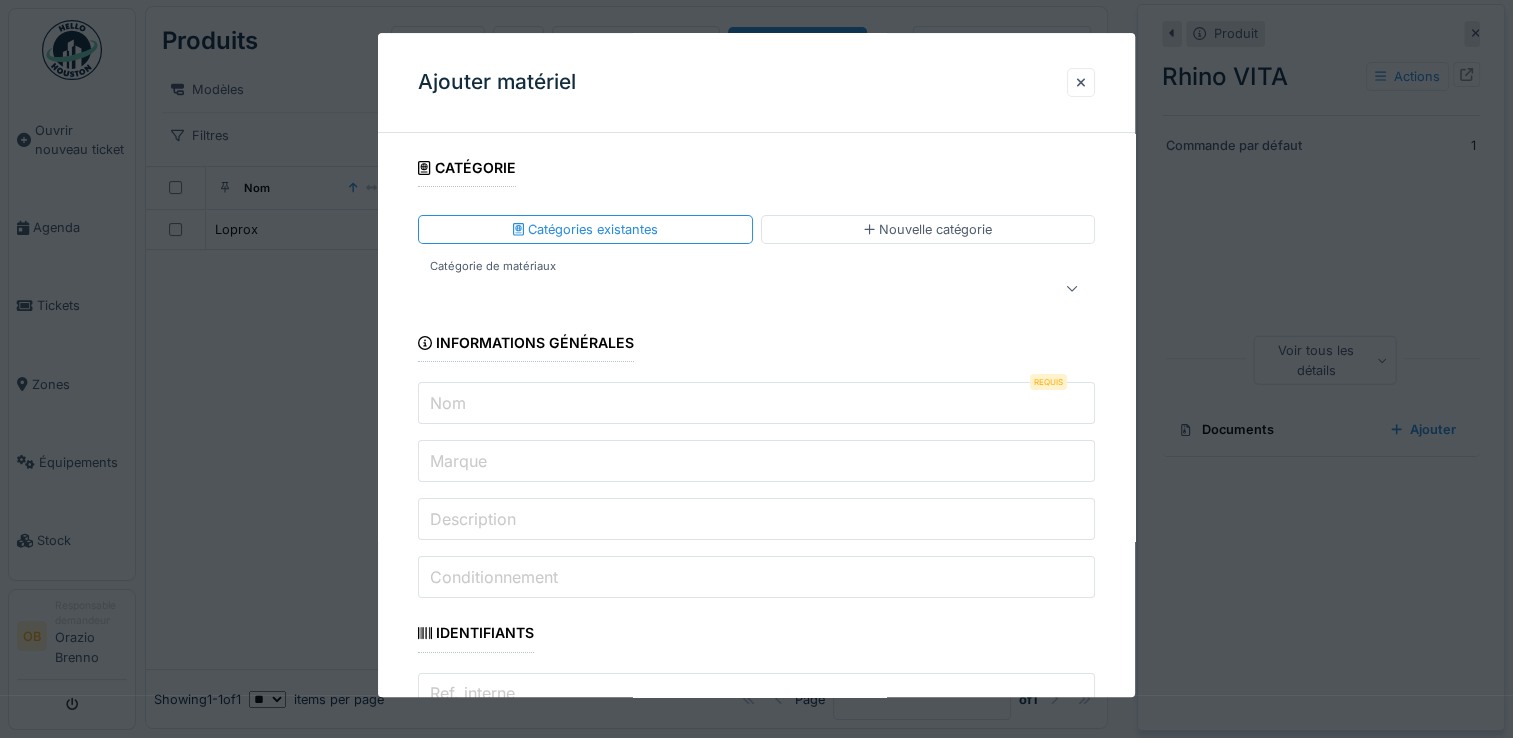 click on "Nom" at bounding box center [756, 404] 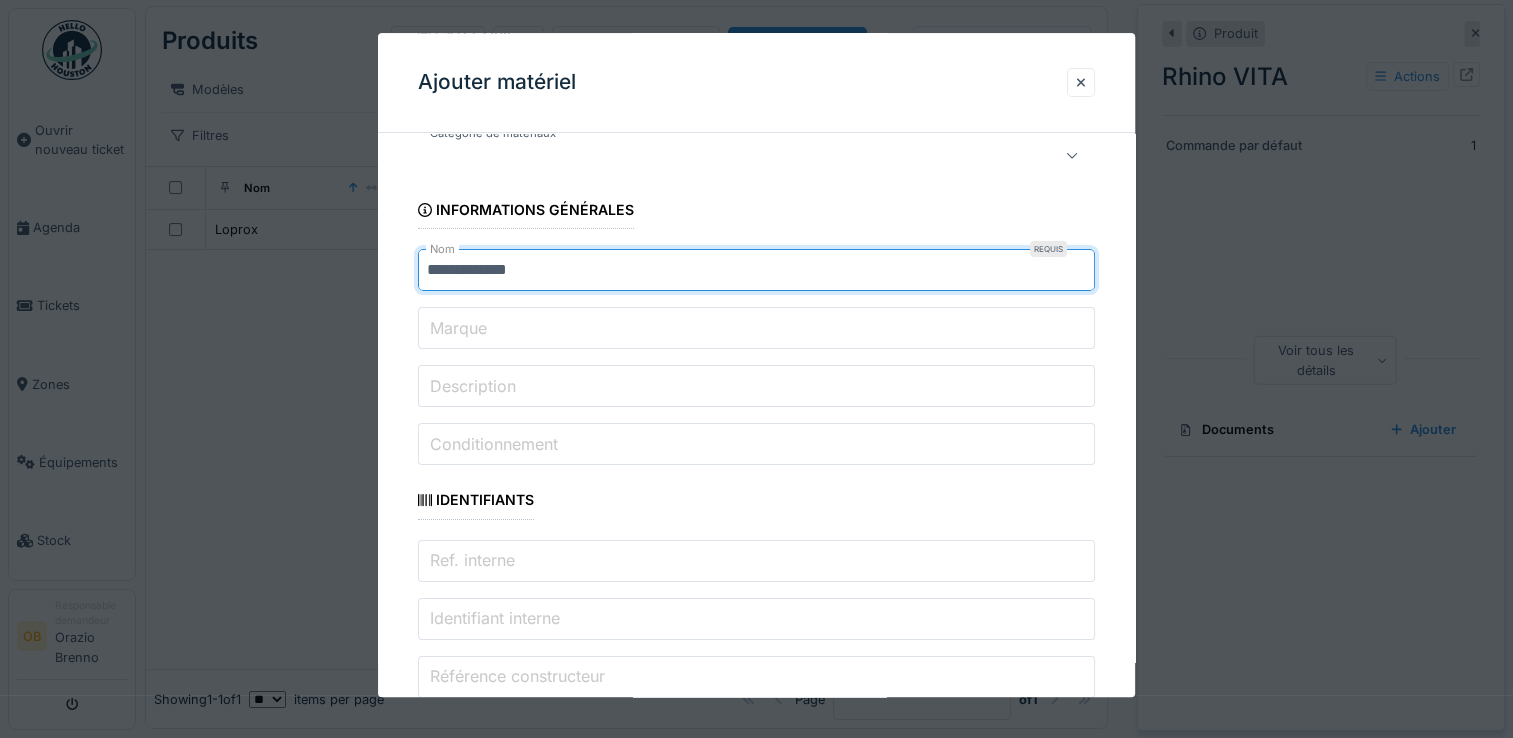 scroll, scrollTop: 0, scrollLeft: 0, axis: both 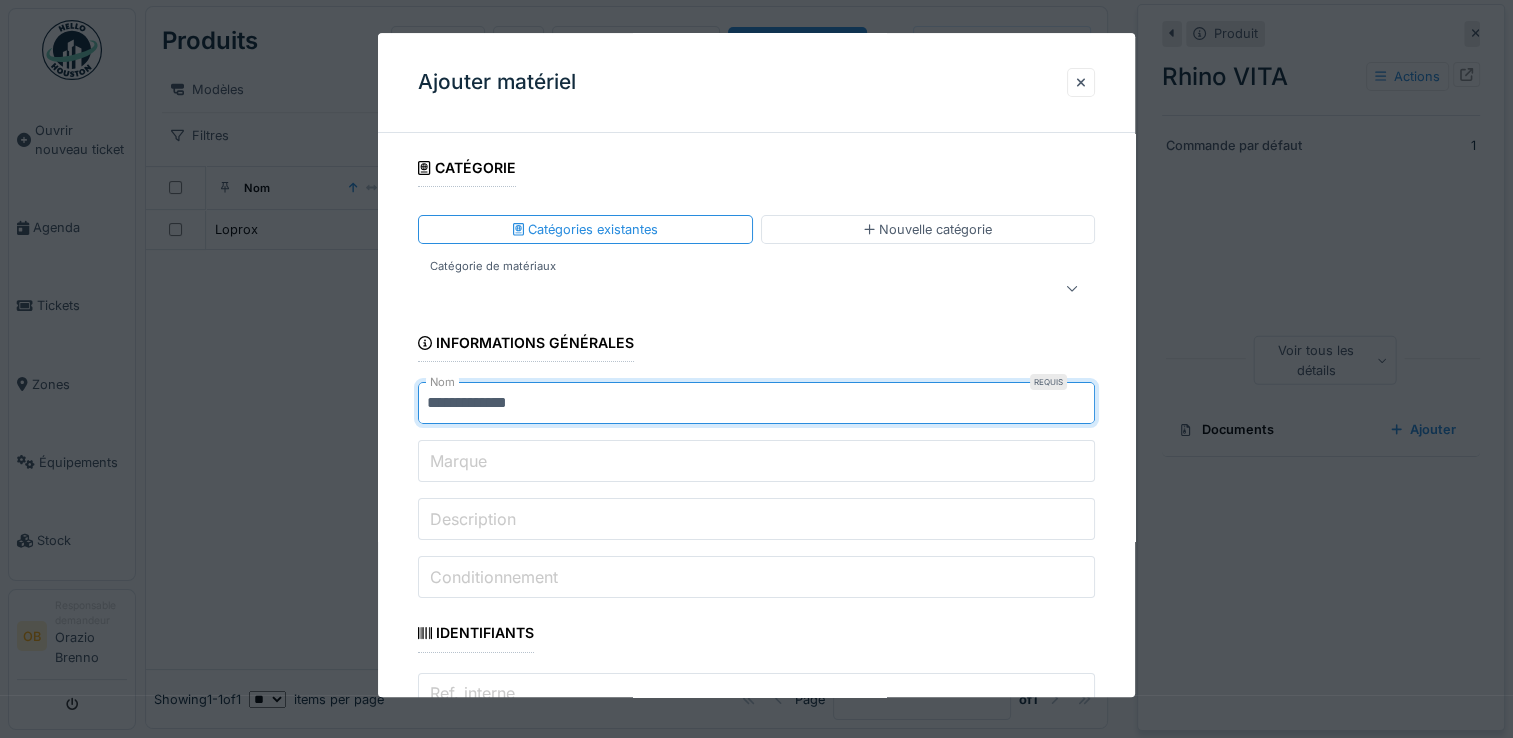 type on "**********" 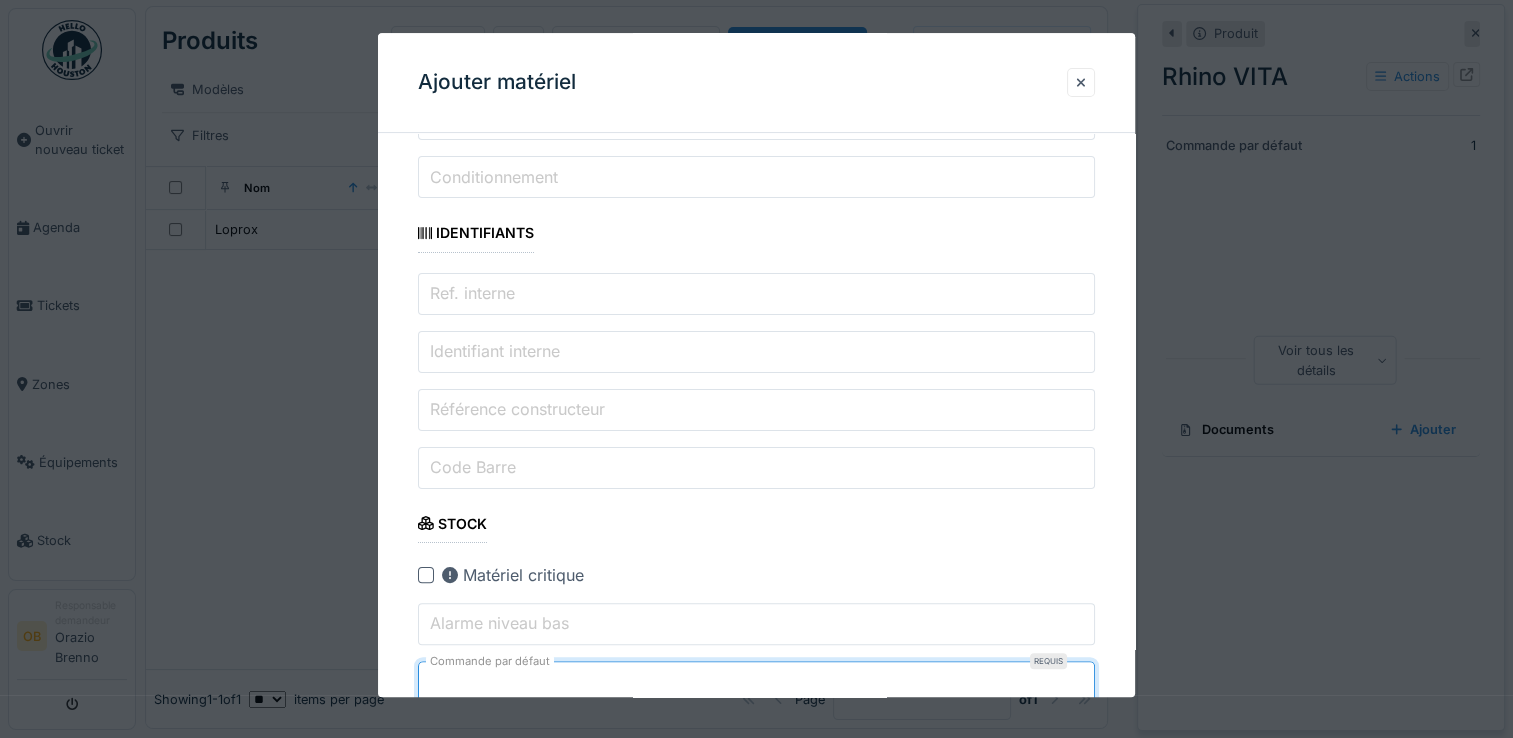 type on "*" 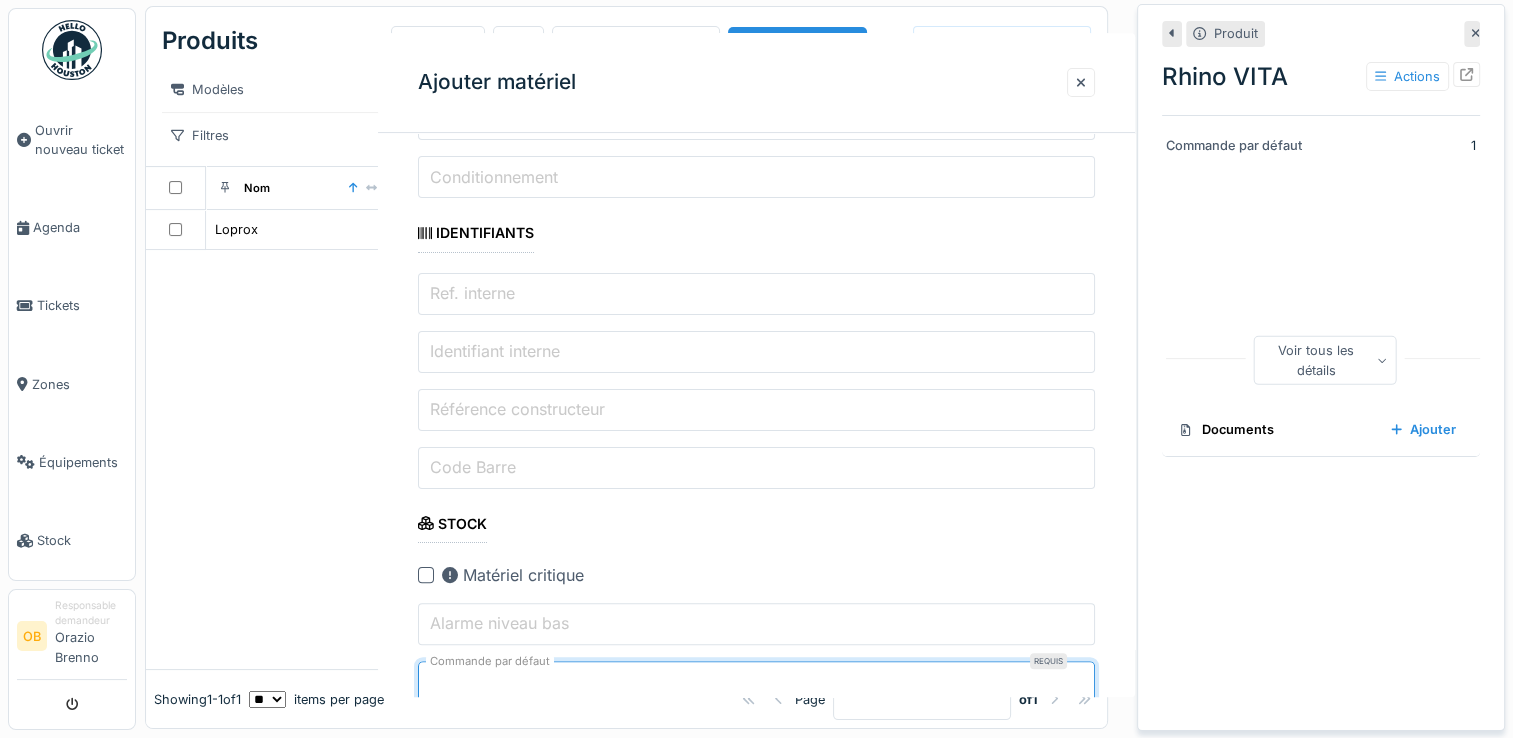 scroll, scrollTop: 0, scrollLeft: 0, axis: both 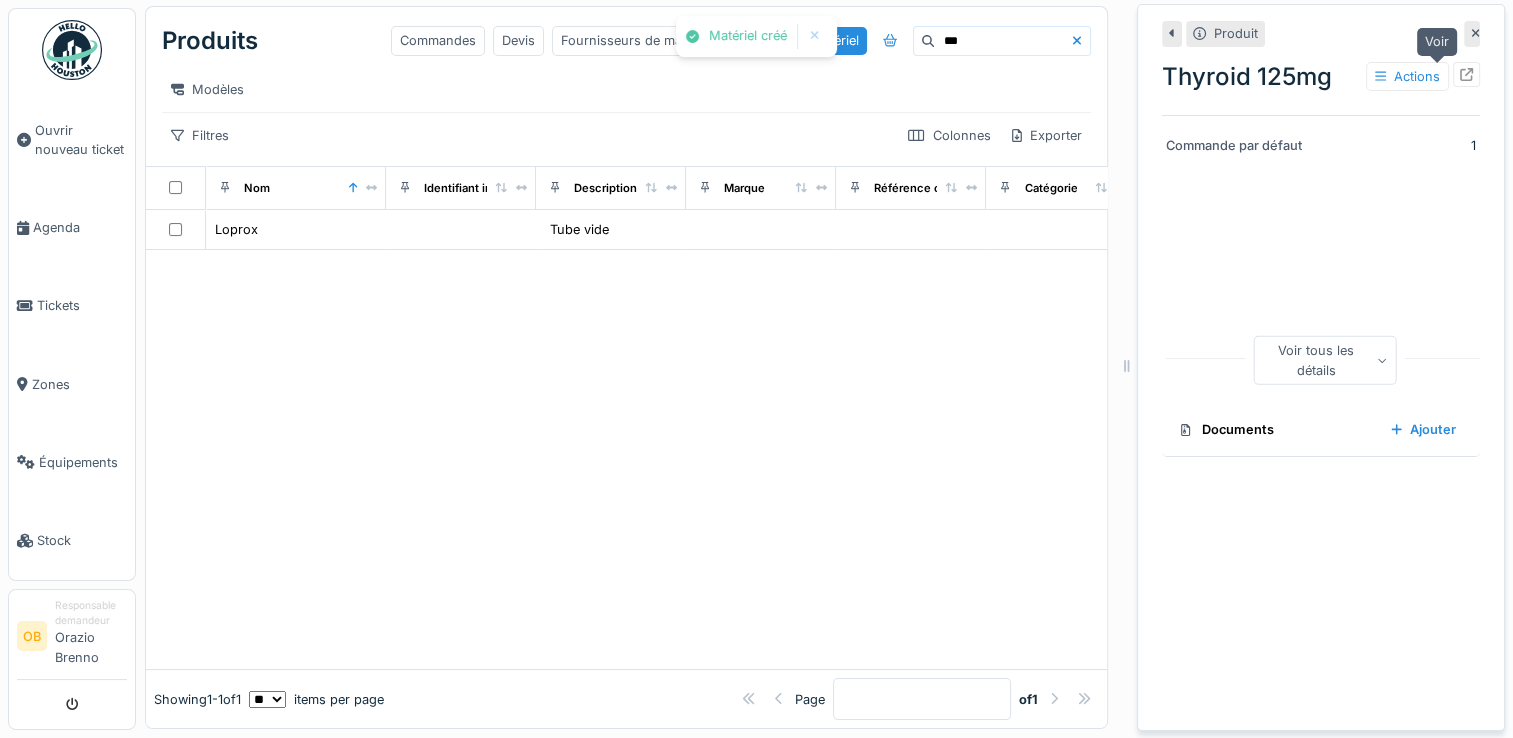 click 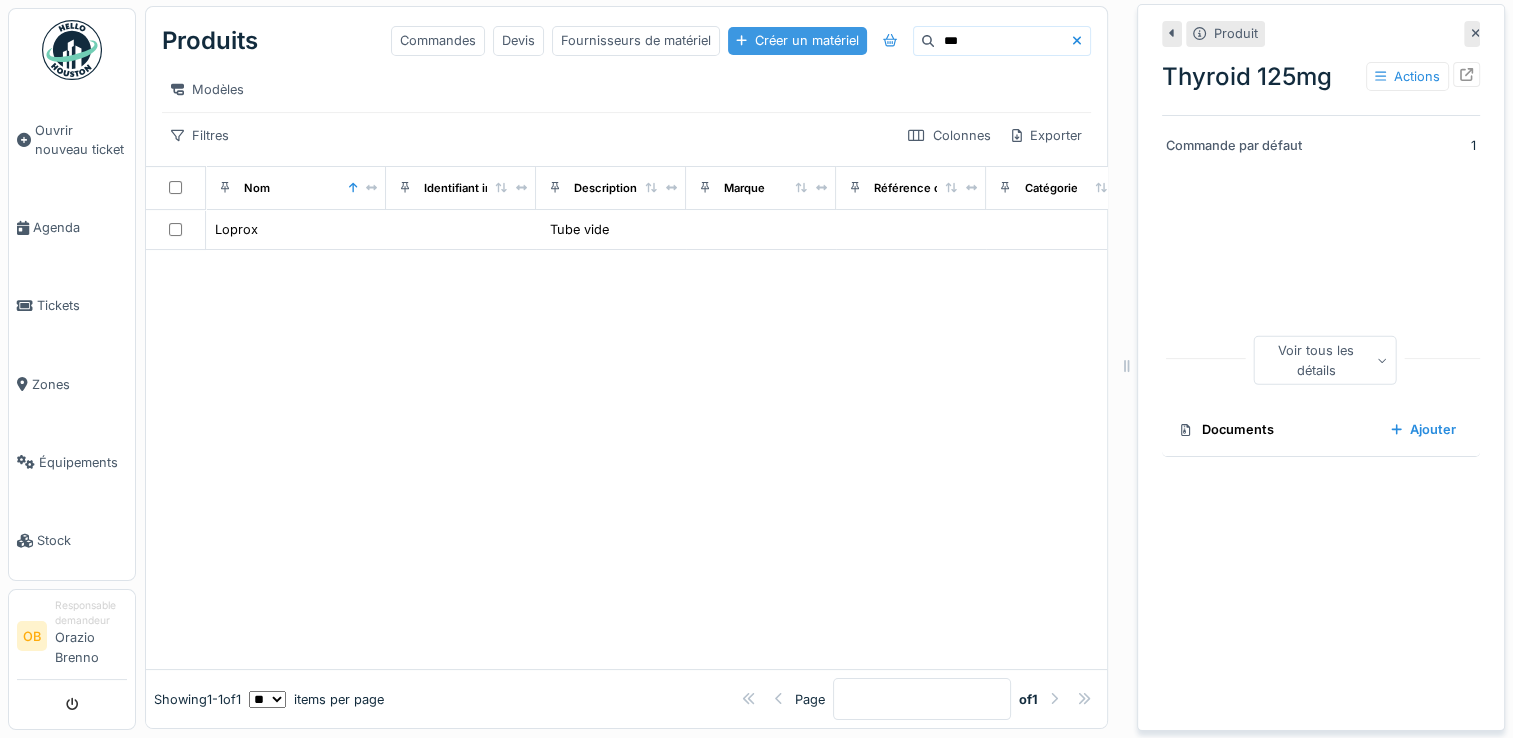 click on "Créer un matériel" at bounding box center [797, 40] 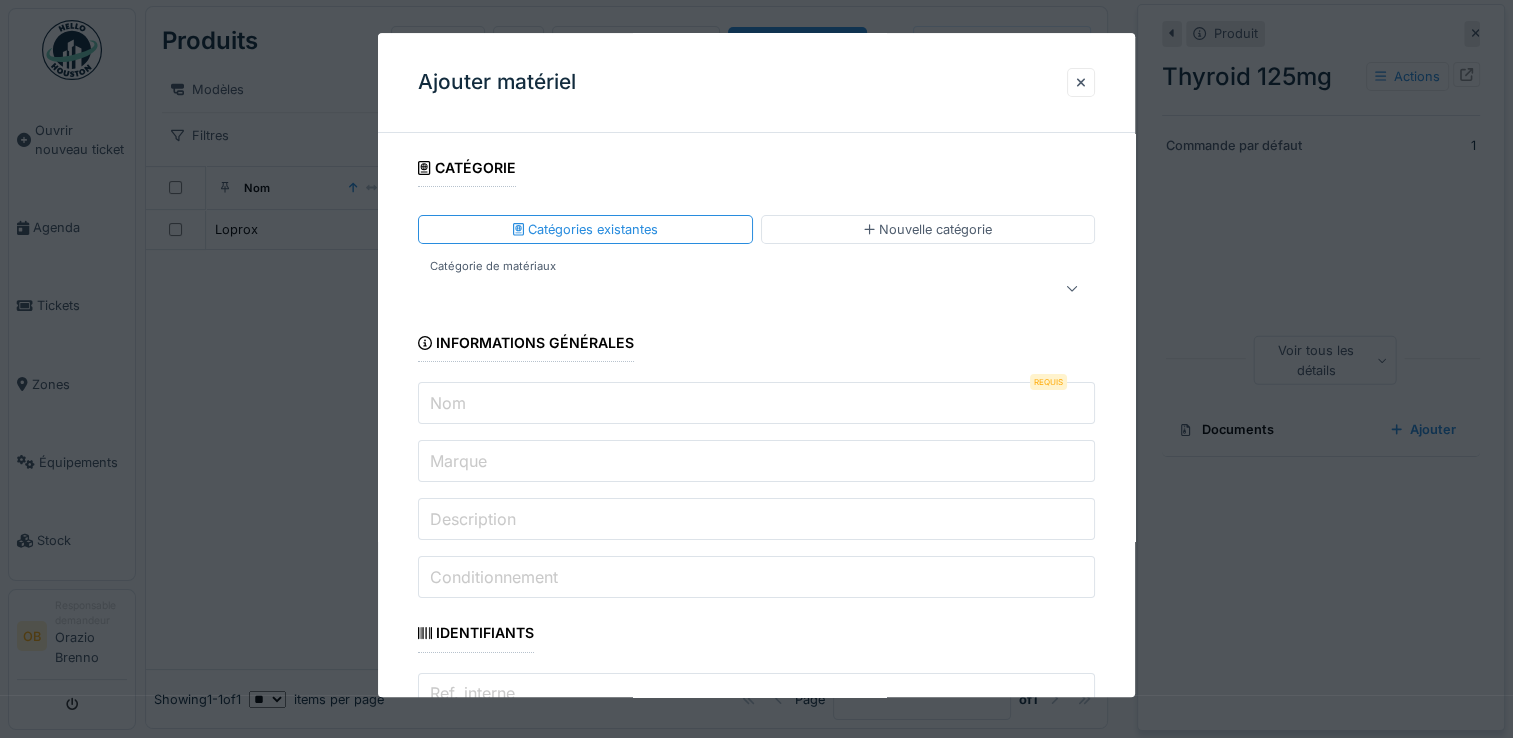 click at bounding box center [722, 289] 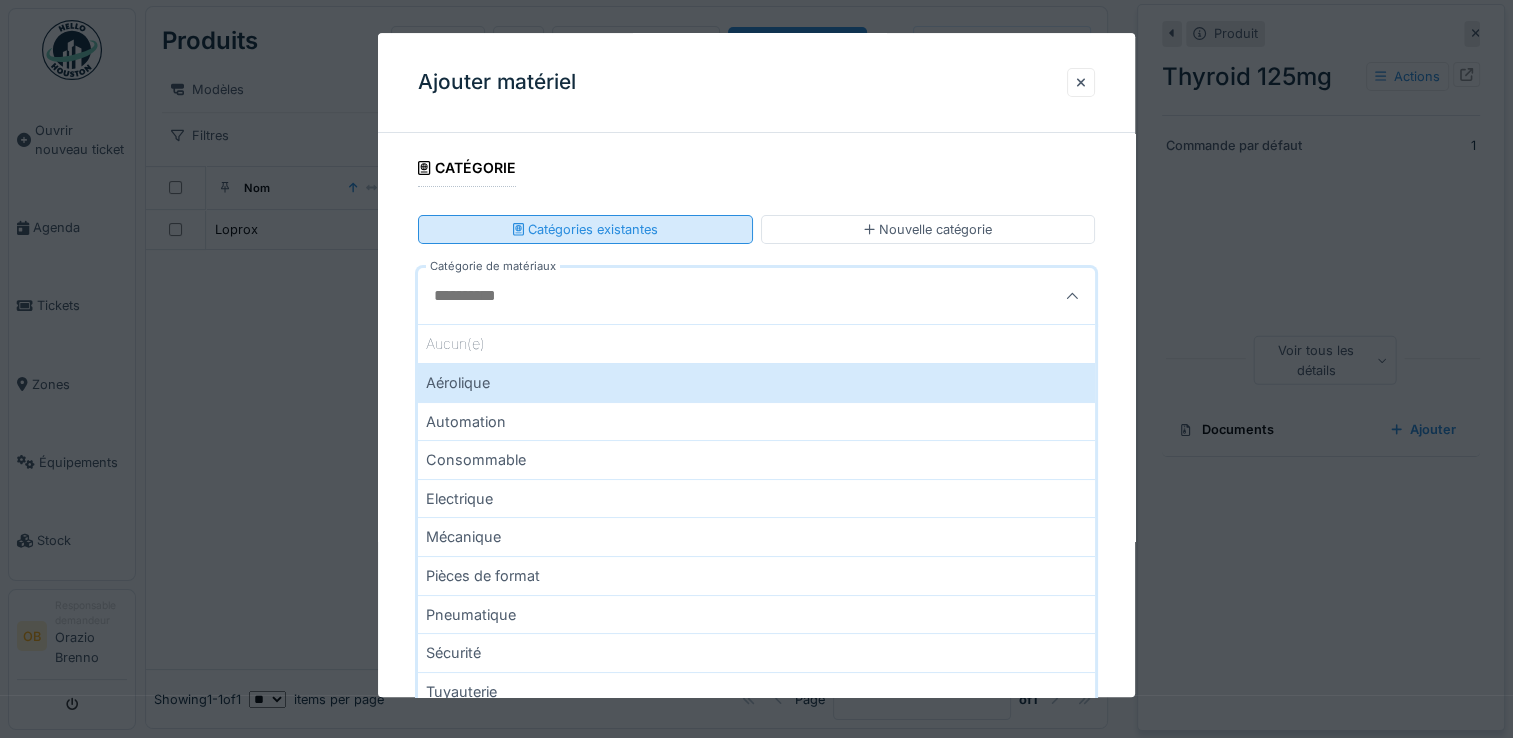click on "Catégories existantes" at bounding box center (585, 229) 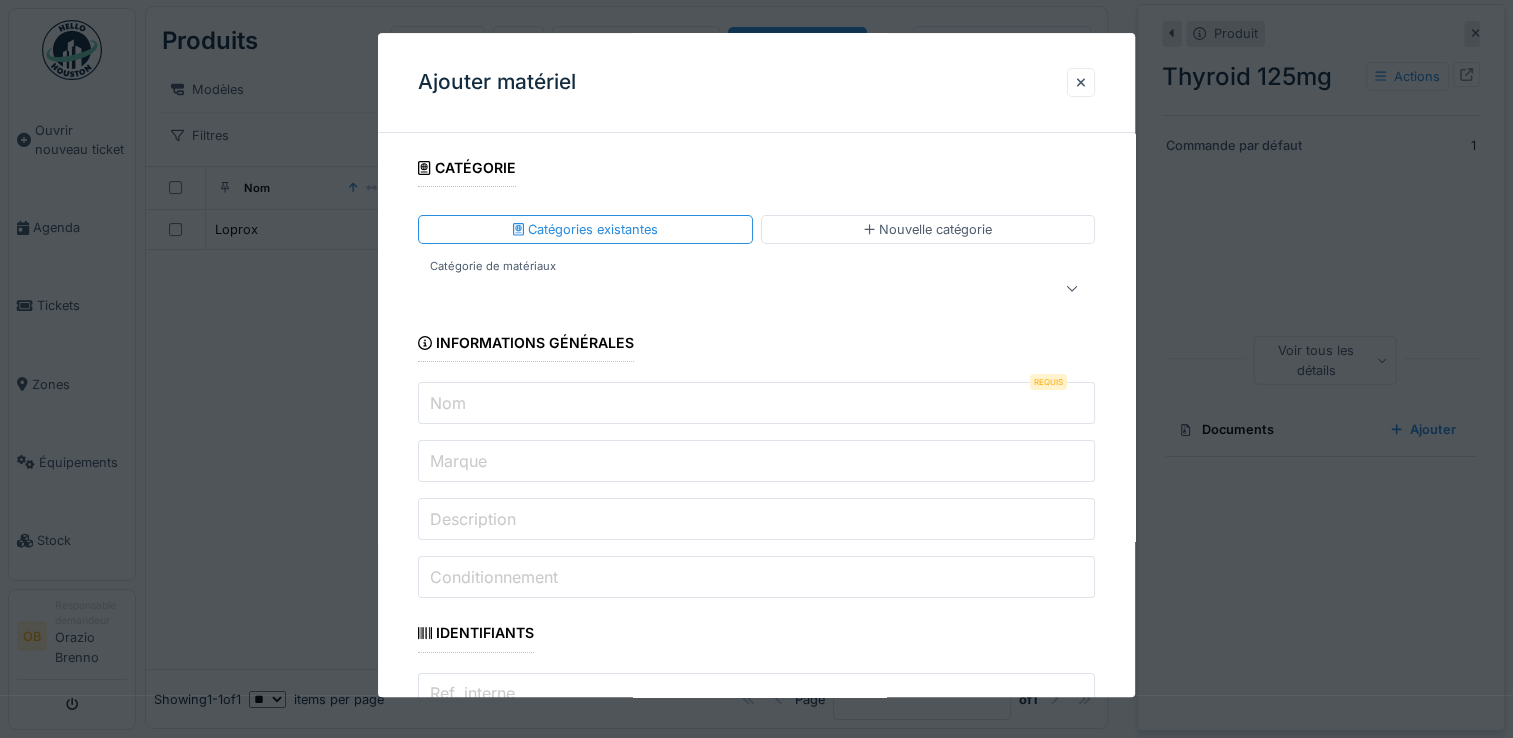 click on "Nom" at bounding box center [756, 404] 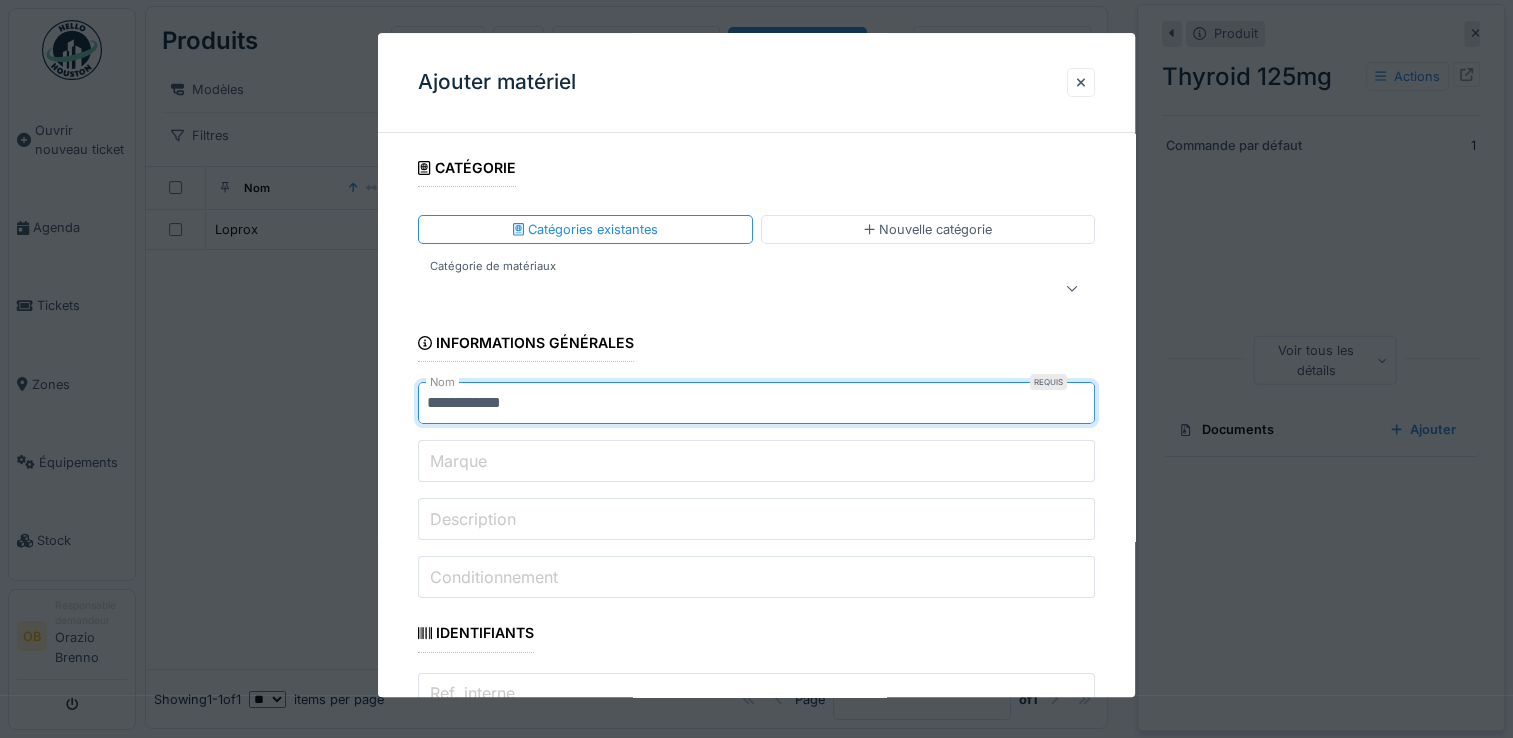 type on "**********" 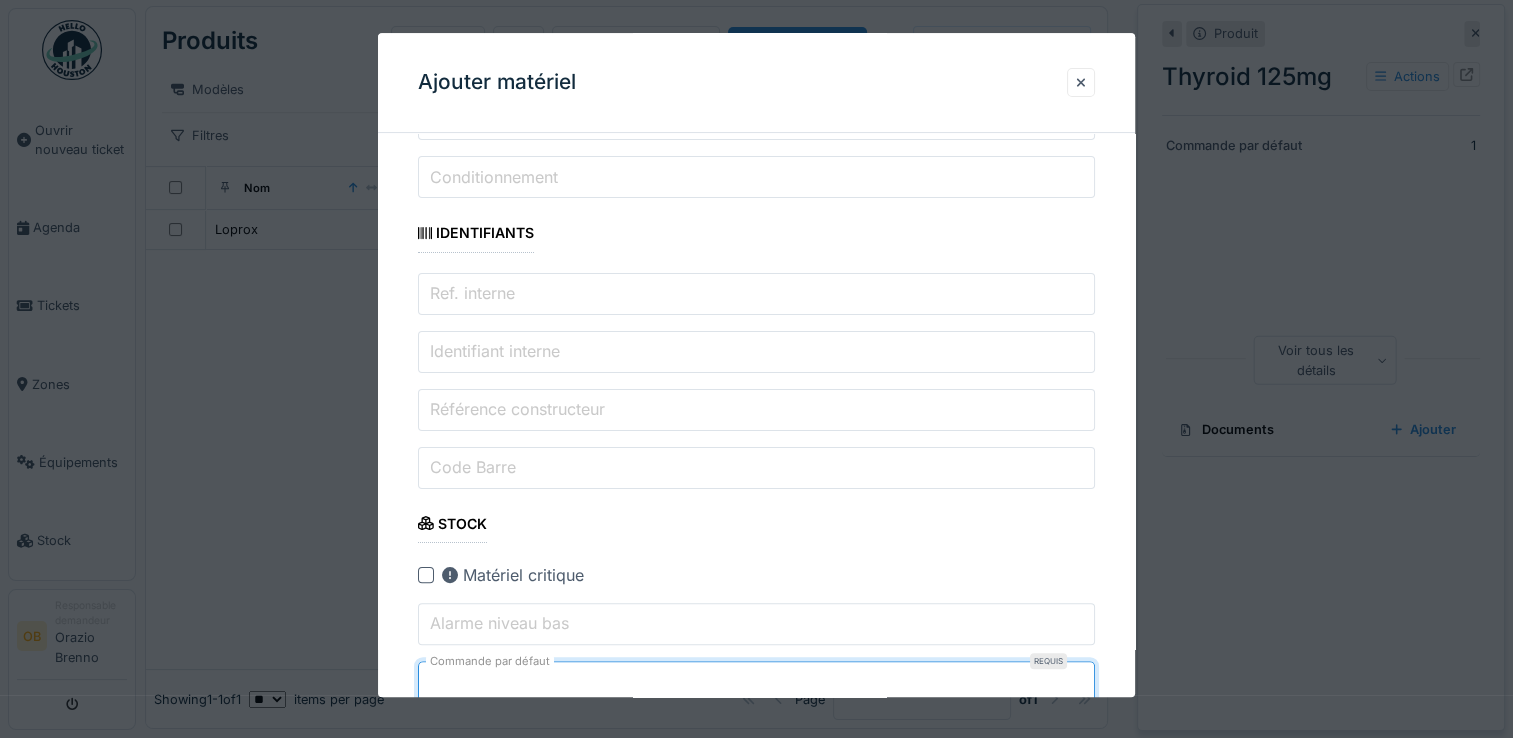 type on "*" 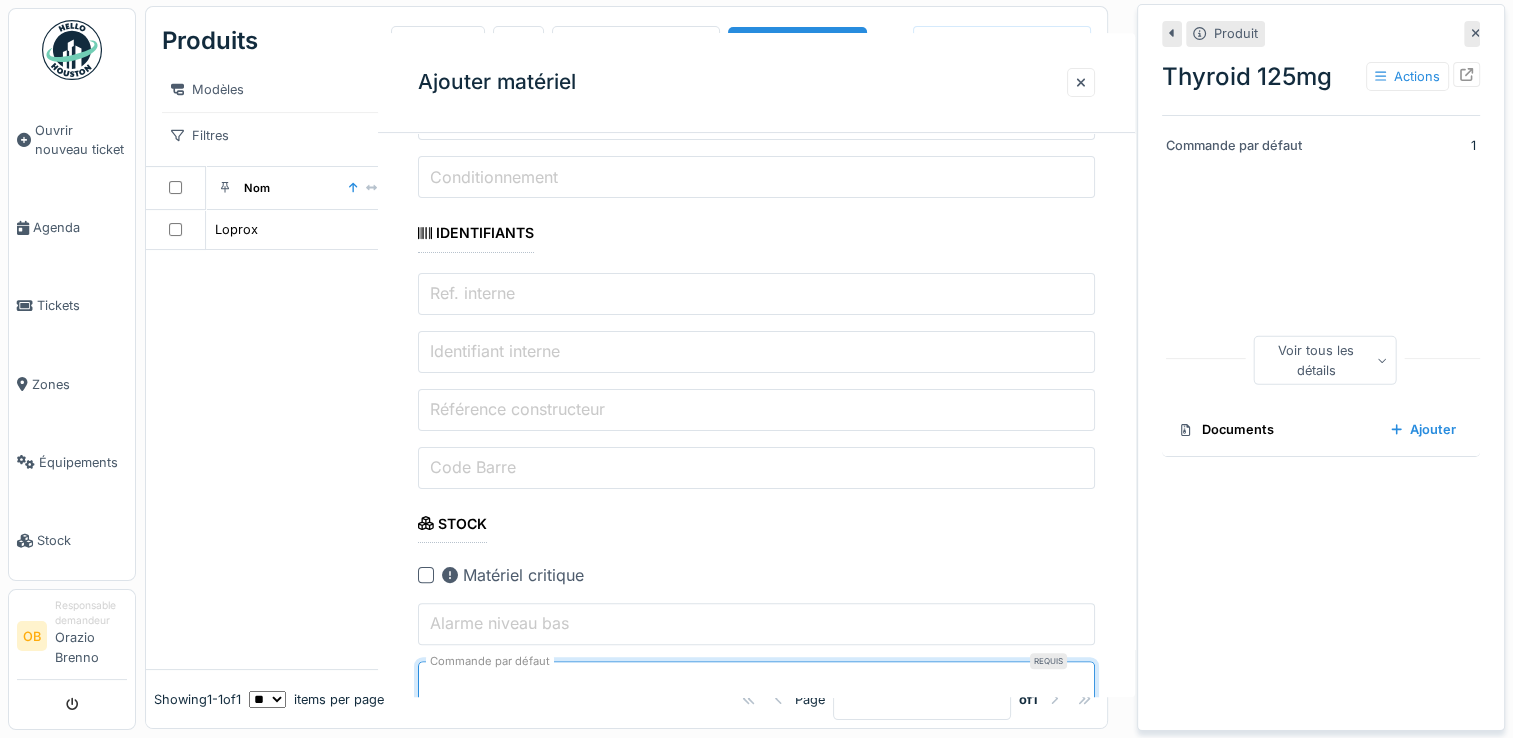 scroll, scrollTop: 0, scrollLeft: 0, axis: both 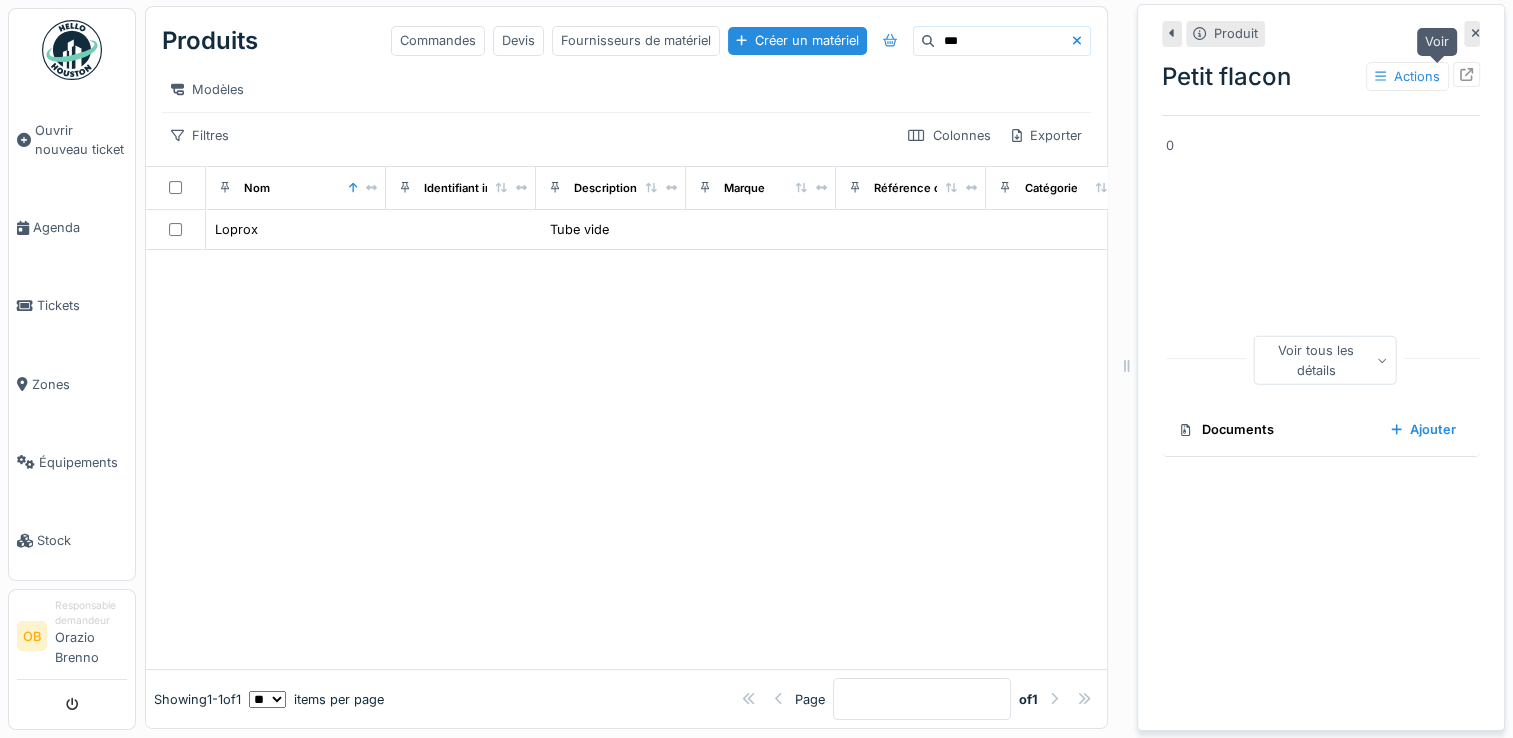 click 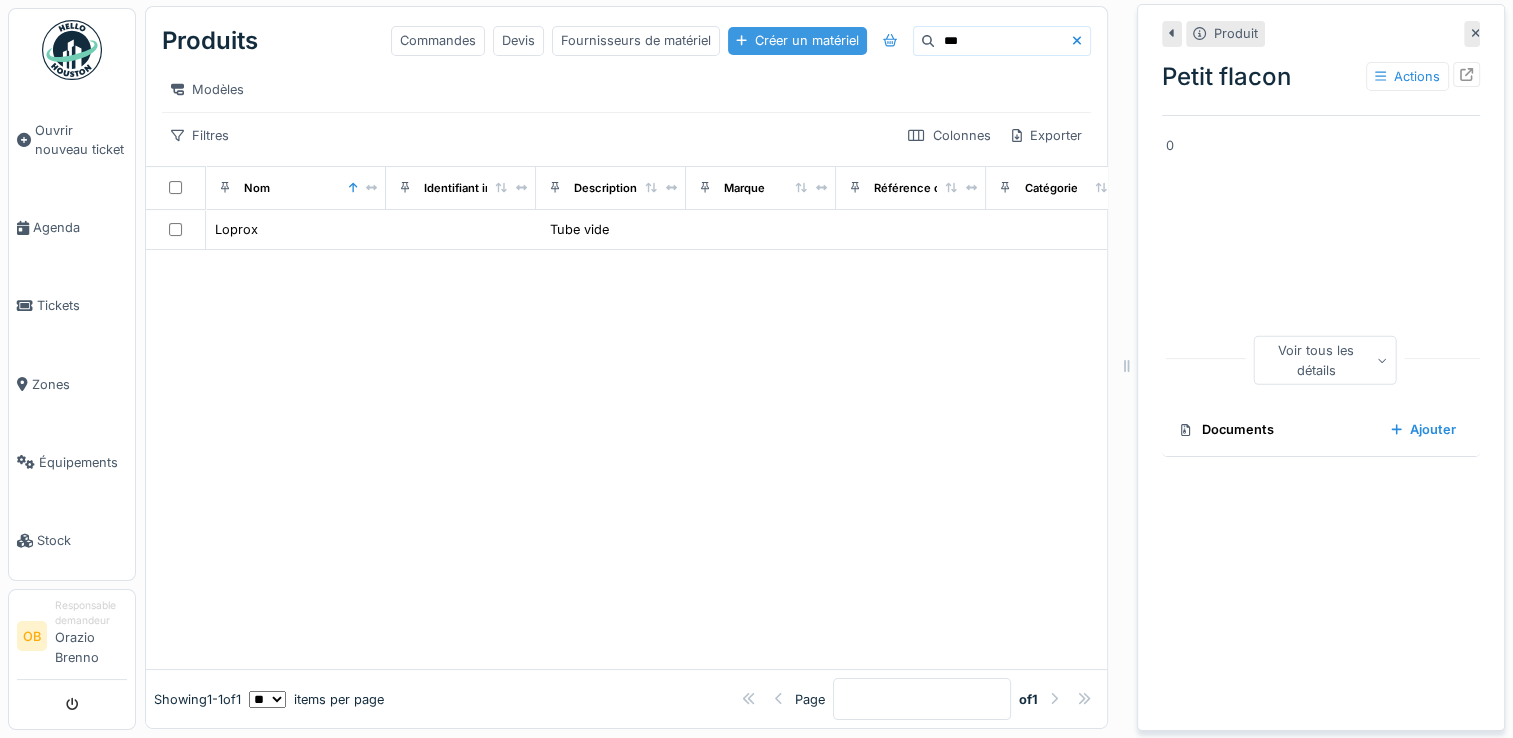 click on "Créer un matériel" at bounding box center [797, 40] 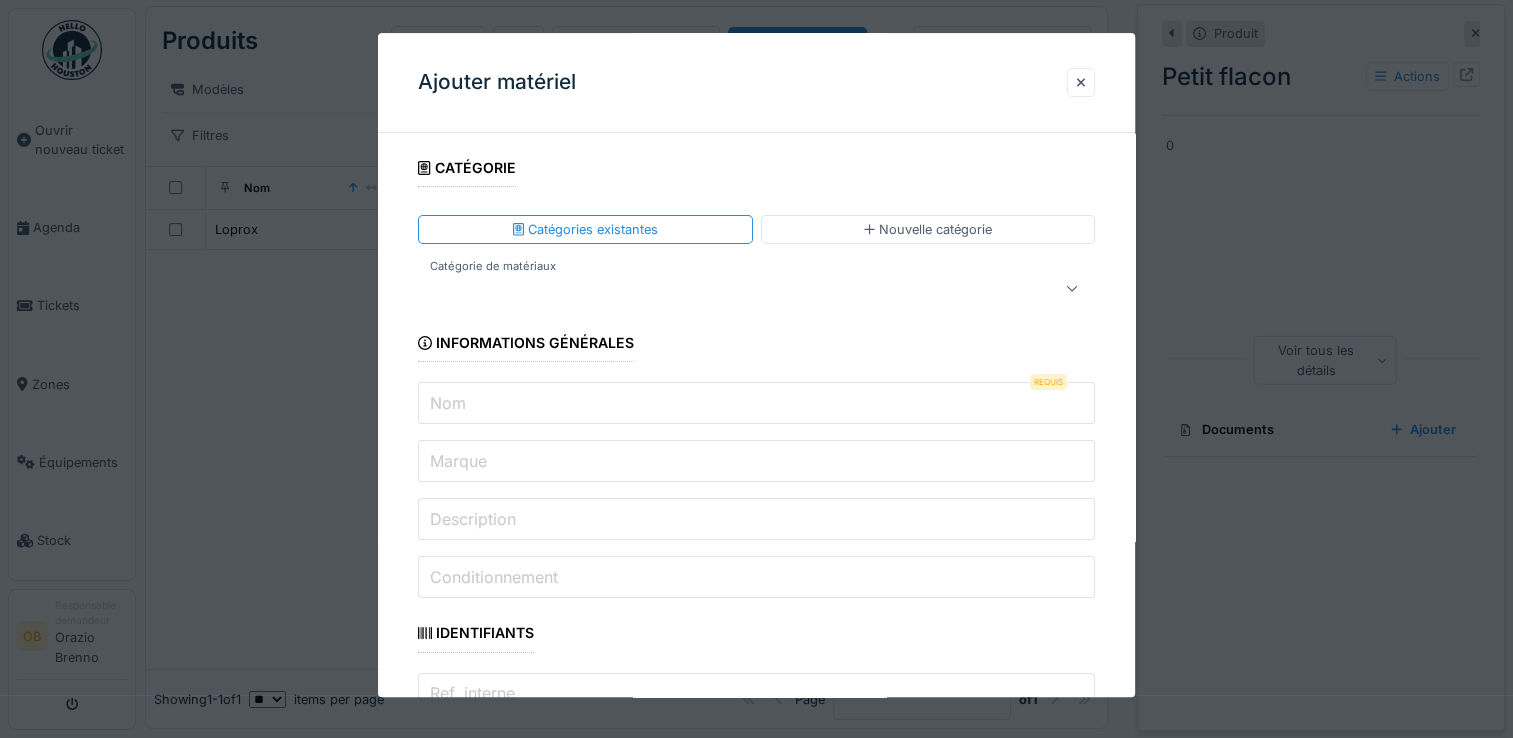 click at bounding box center (722, 289) 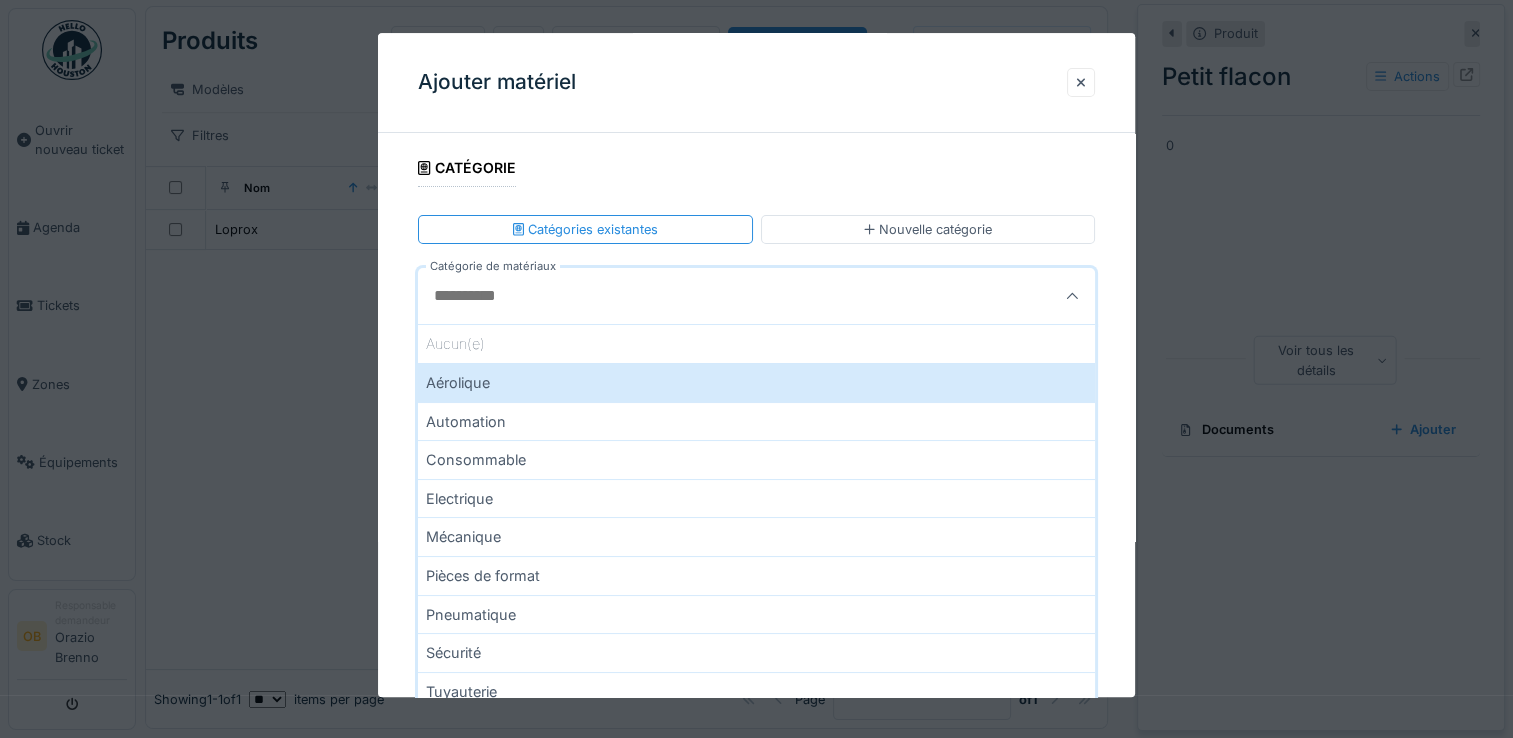 click on "**********" at bounding box center (756, 365) 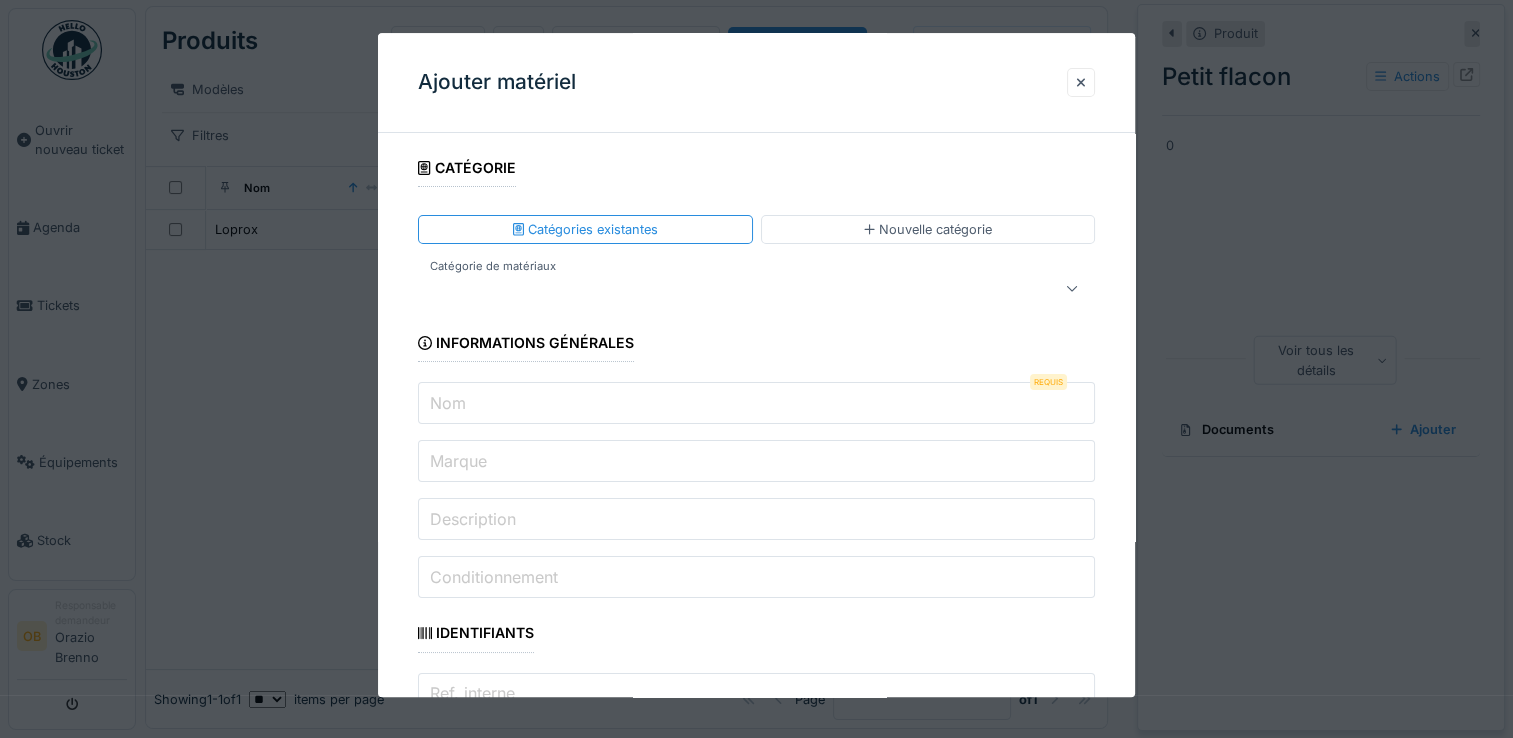 drag, startPoint x: 554, startPoint y: 408, endPoint x: 544, endPoint y: 407, distance: 10.049875 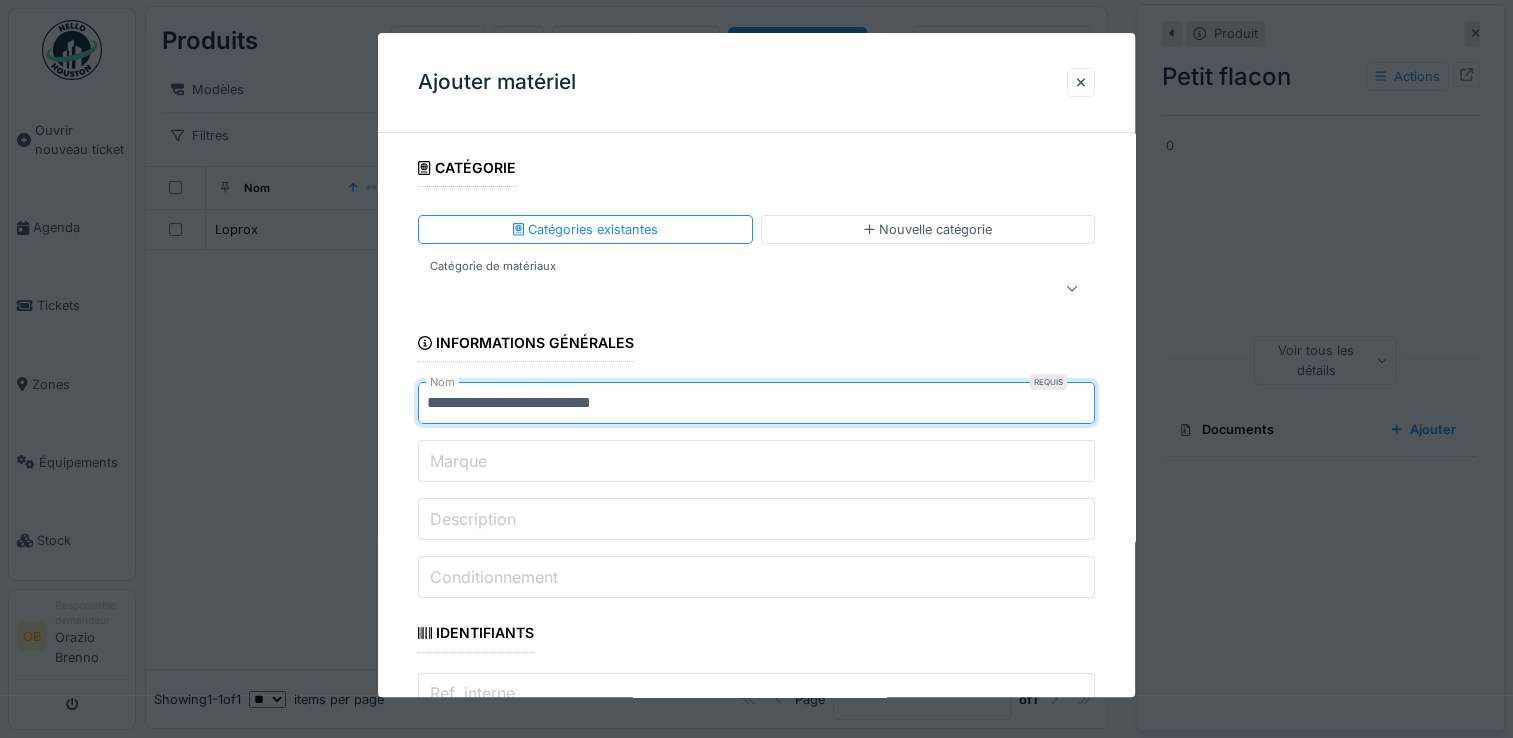 type on "**********" 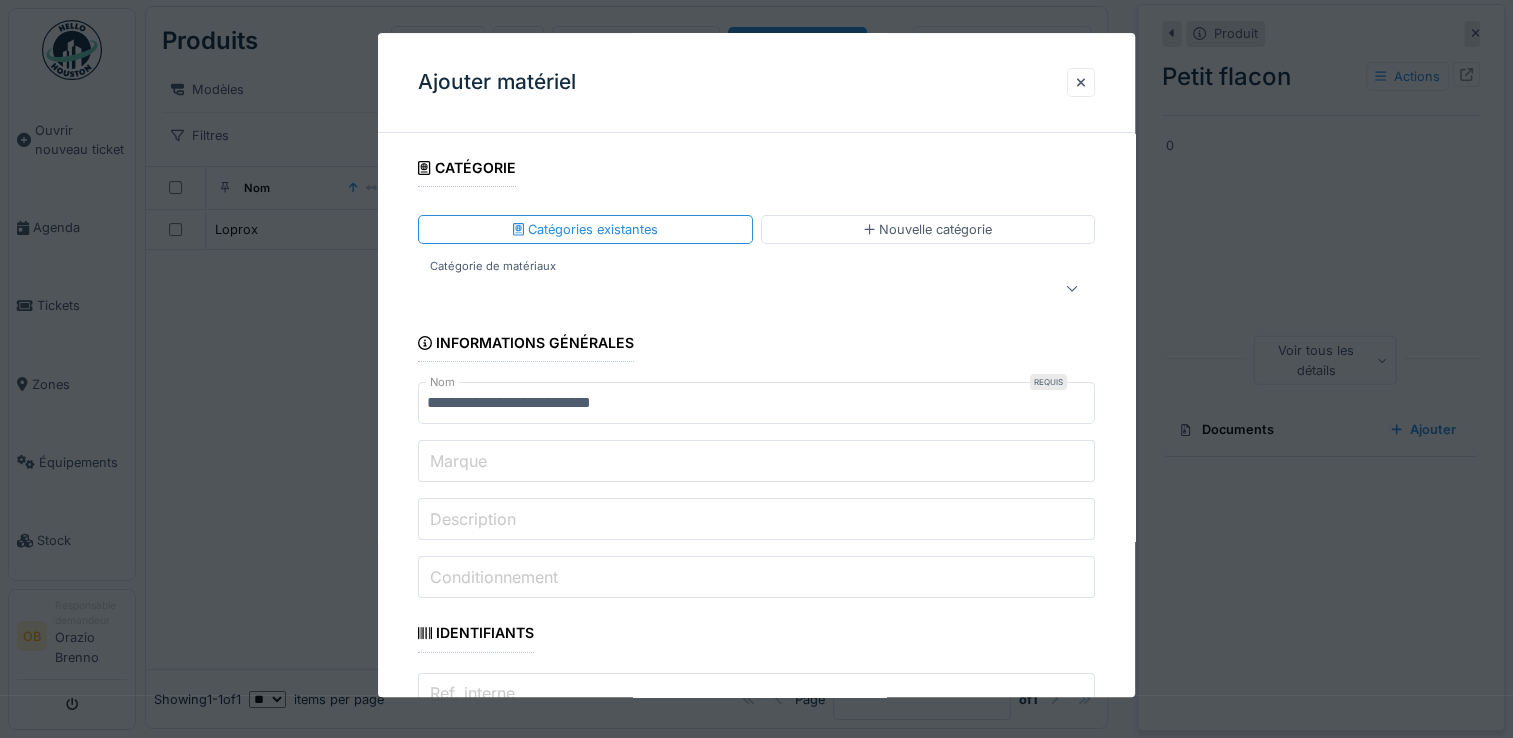scroll, scrollTop: 400, scrollLeft: 0, axis: vertical 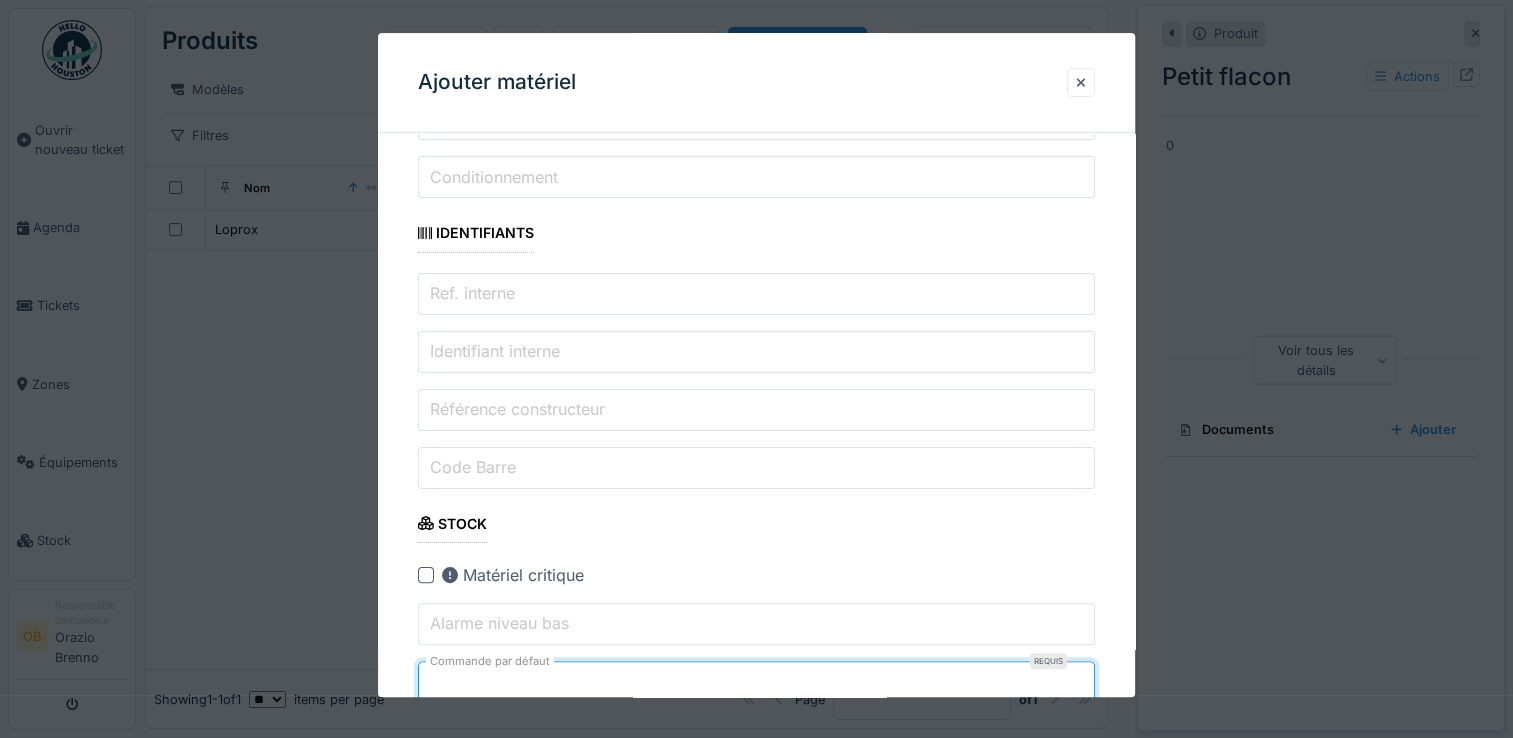 type on "*" 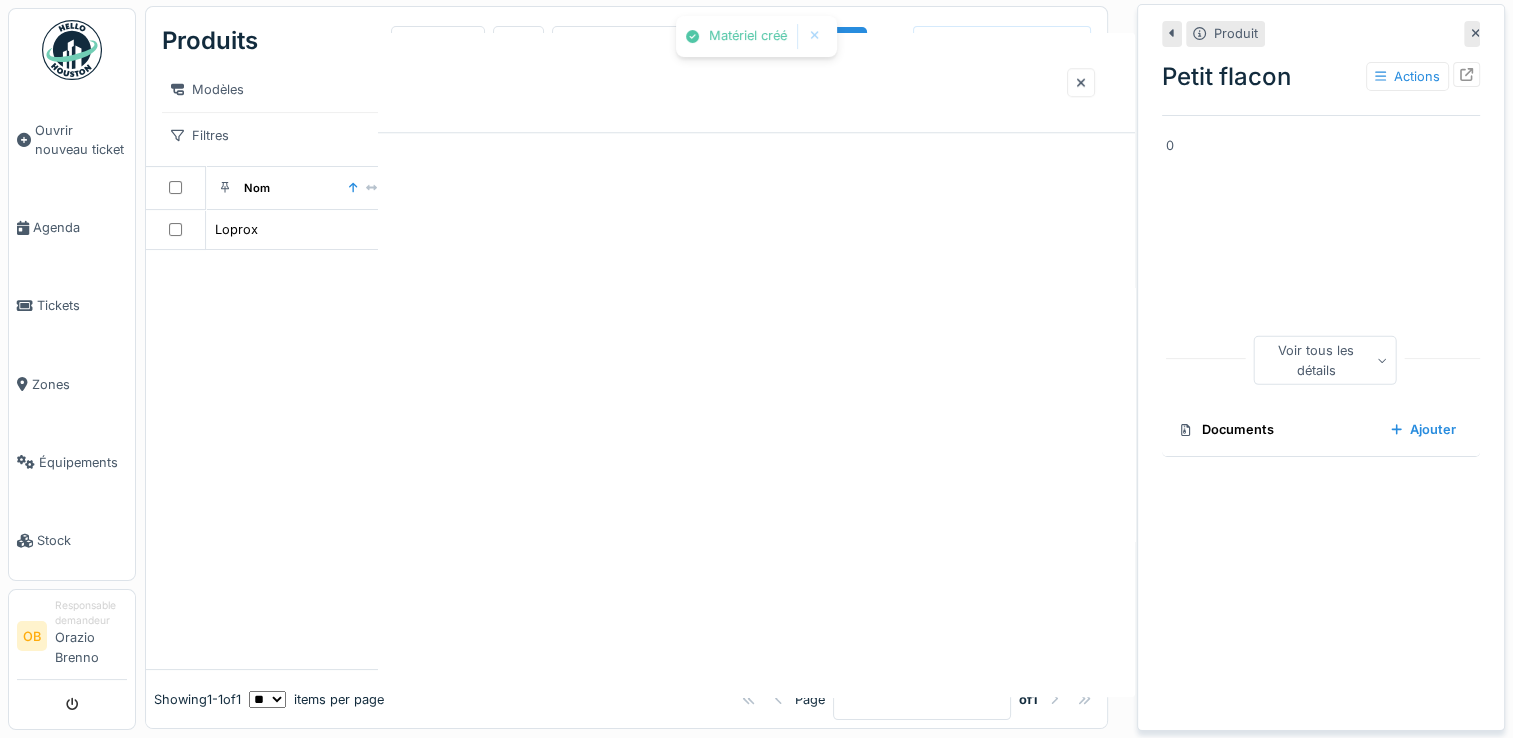scroll, scrollTop: 0, scrollLeft: 0, axis: both 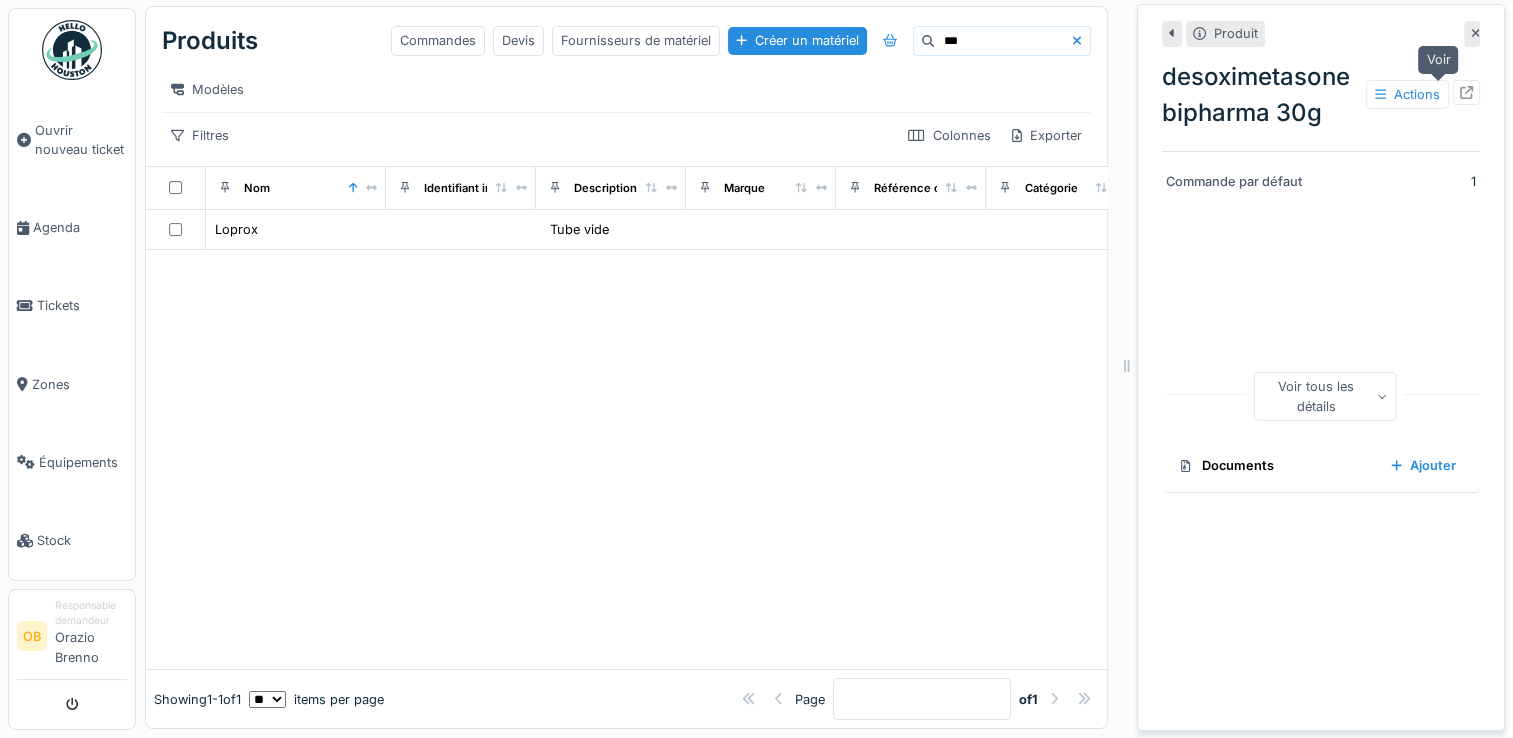 click 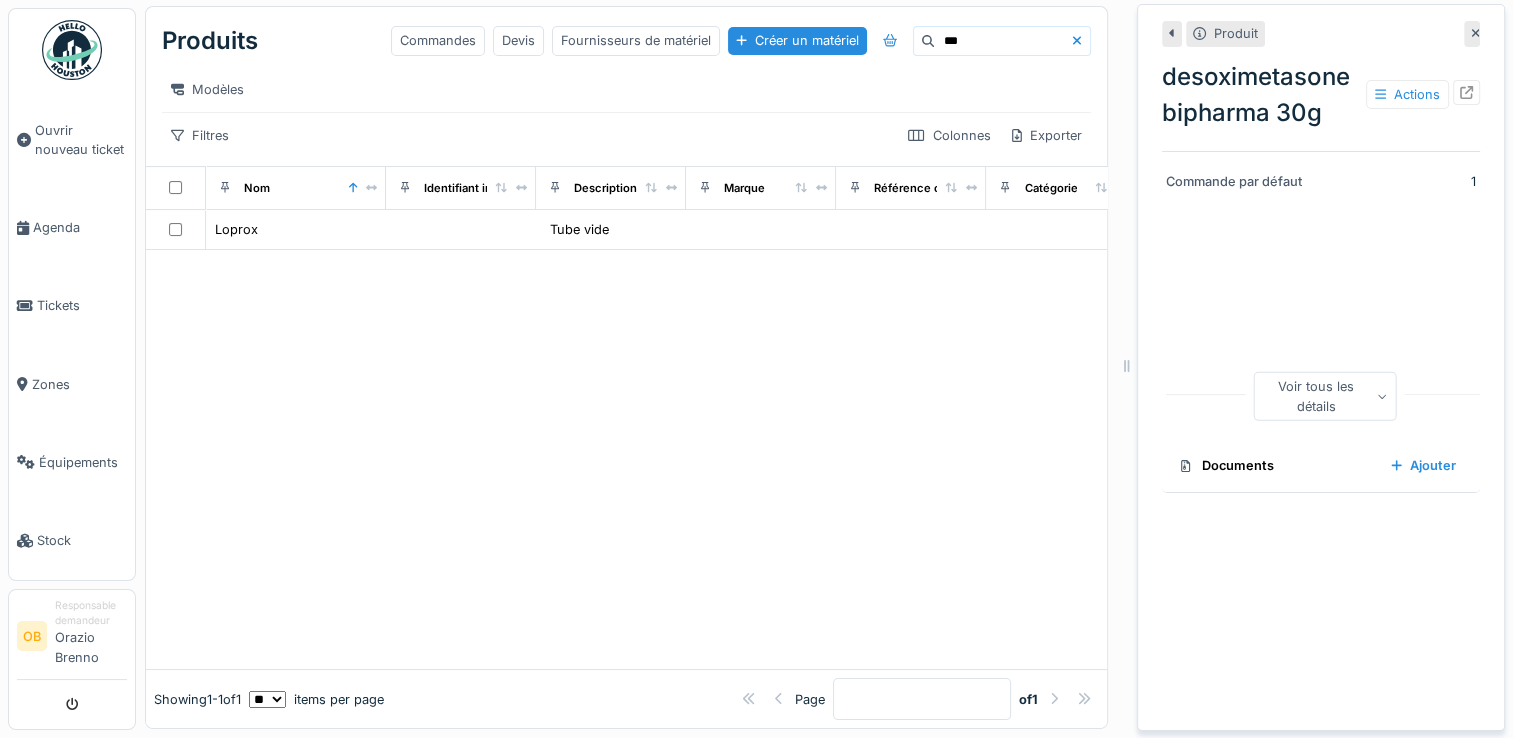 click on "Produits Commandes Devis Fournisseurs de matériel Créer un matériel ***" at bounding box center (626, 41) 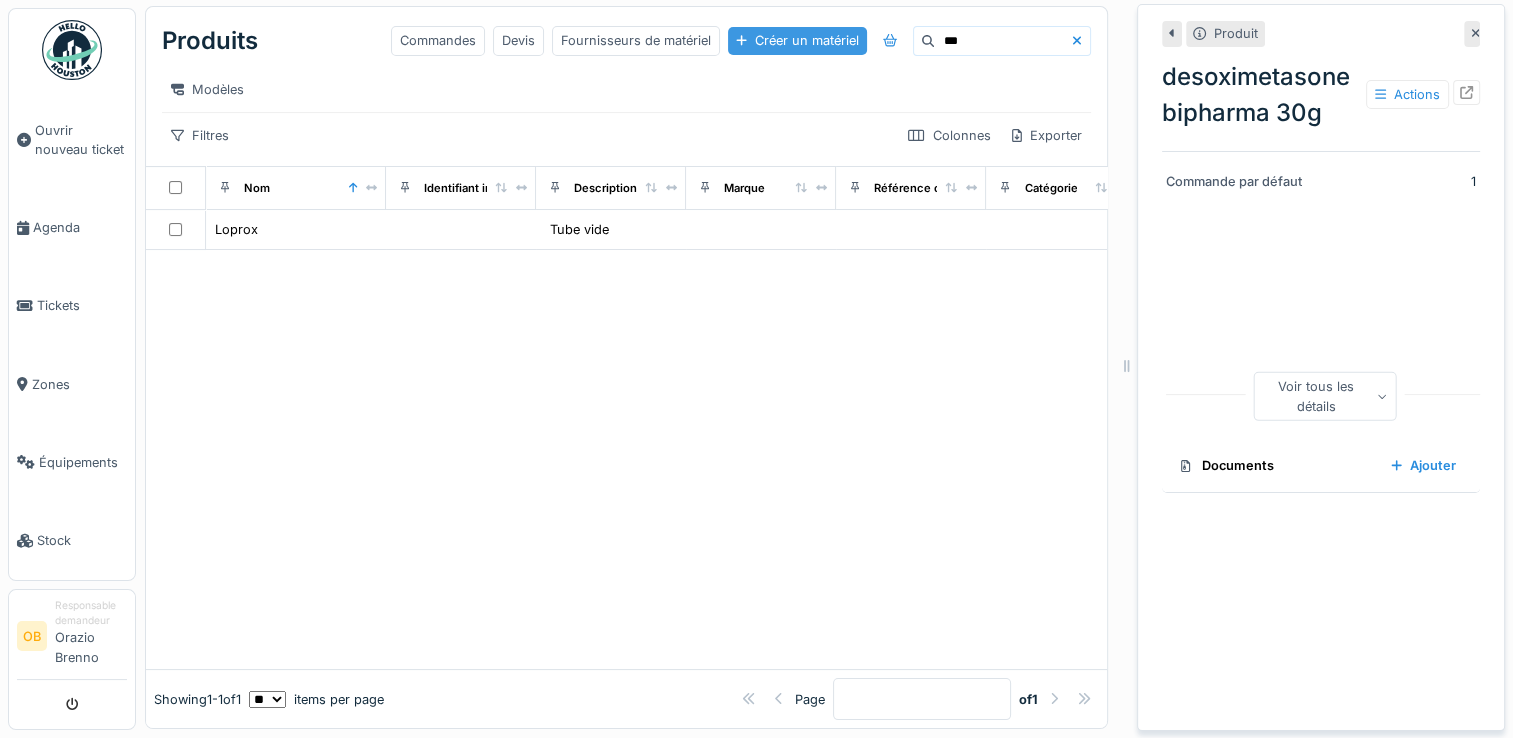 click on "Créer un matériel" at bounding box center (797, 40) 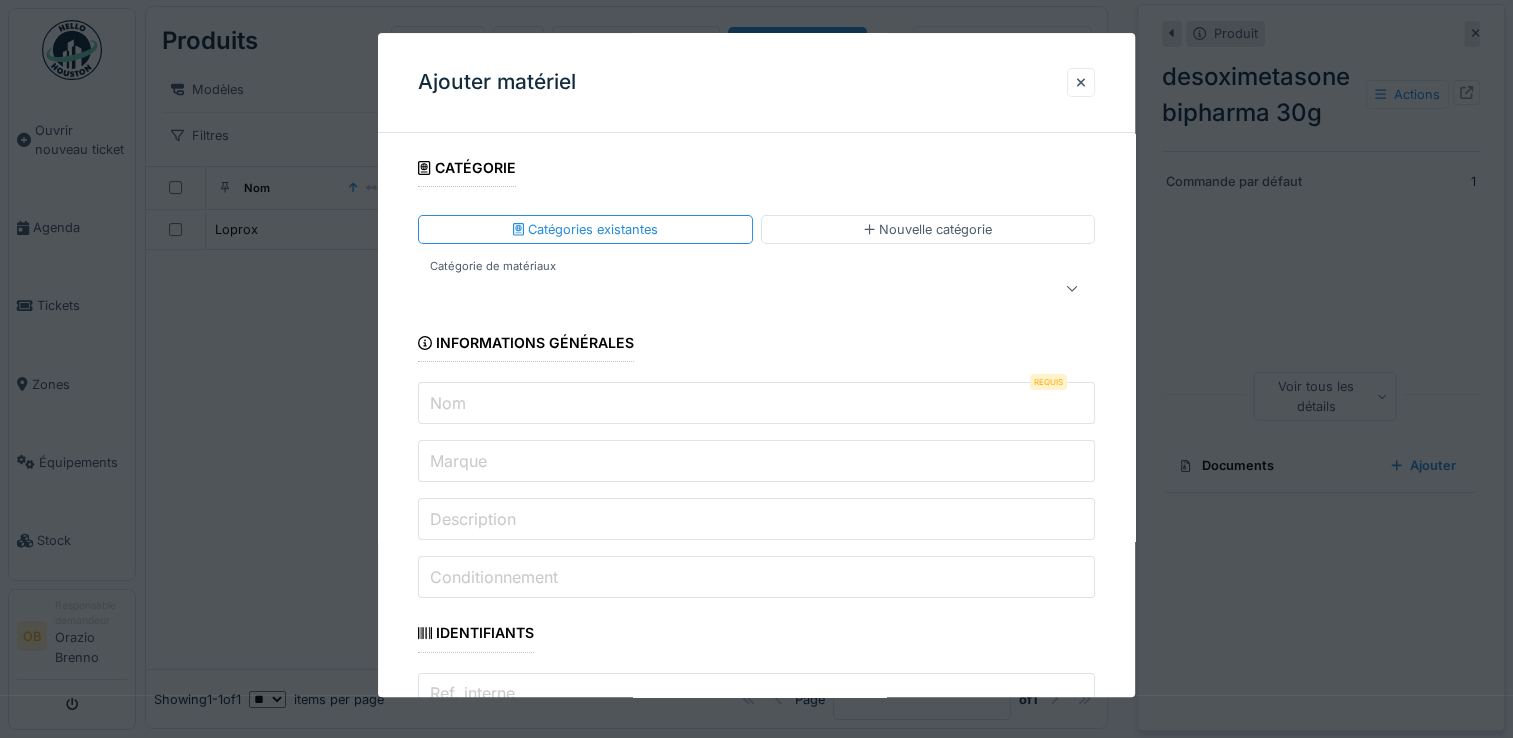 click at bounding box center [722, 289] 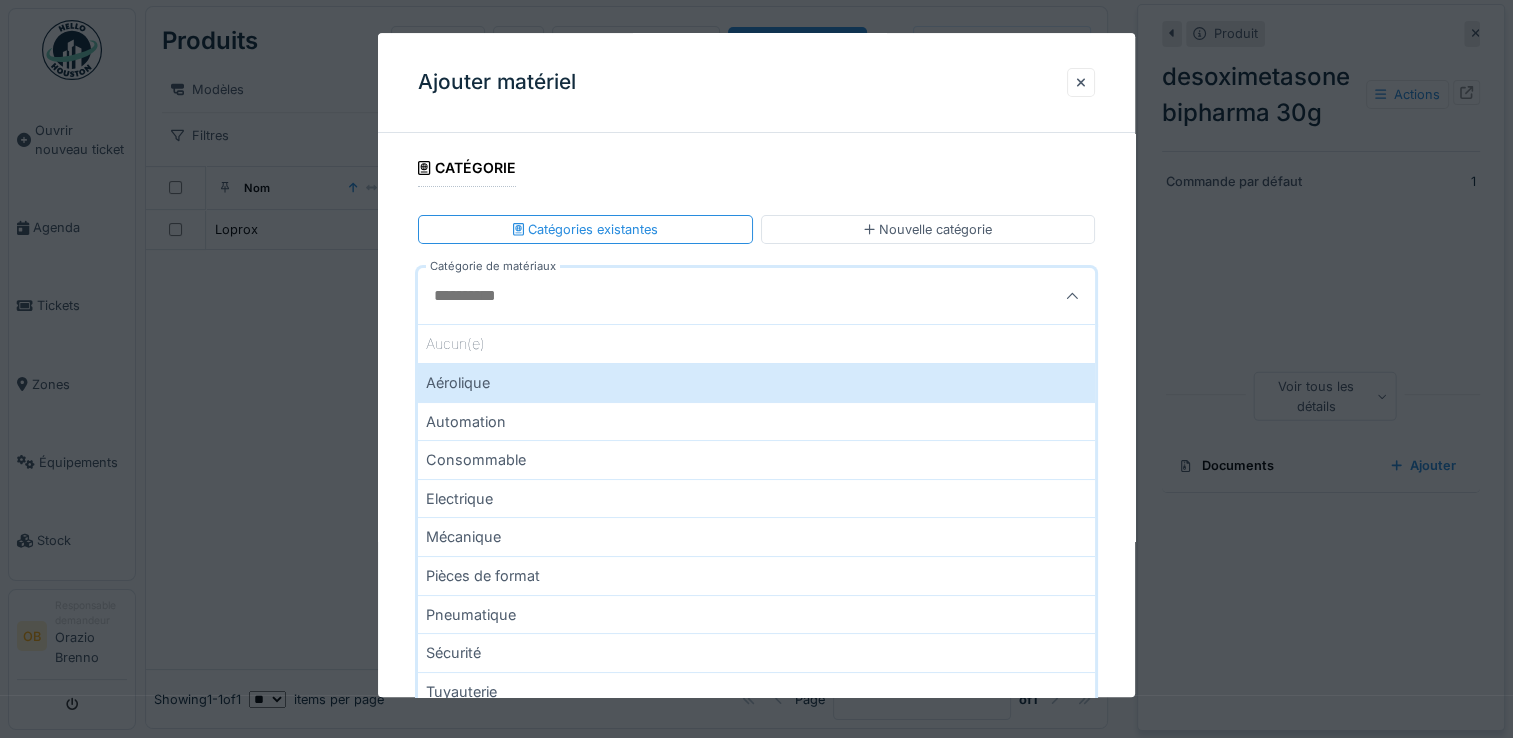 click on "**********" at bounding box center (756, 1055) 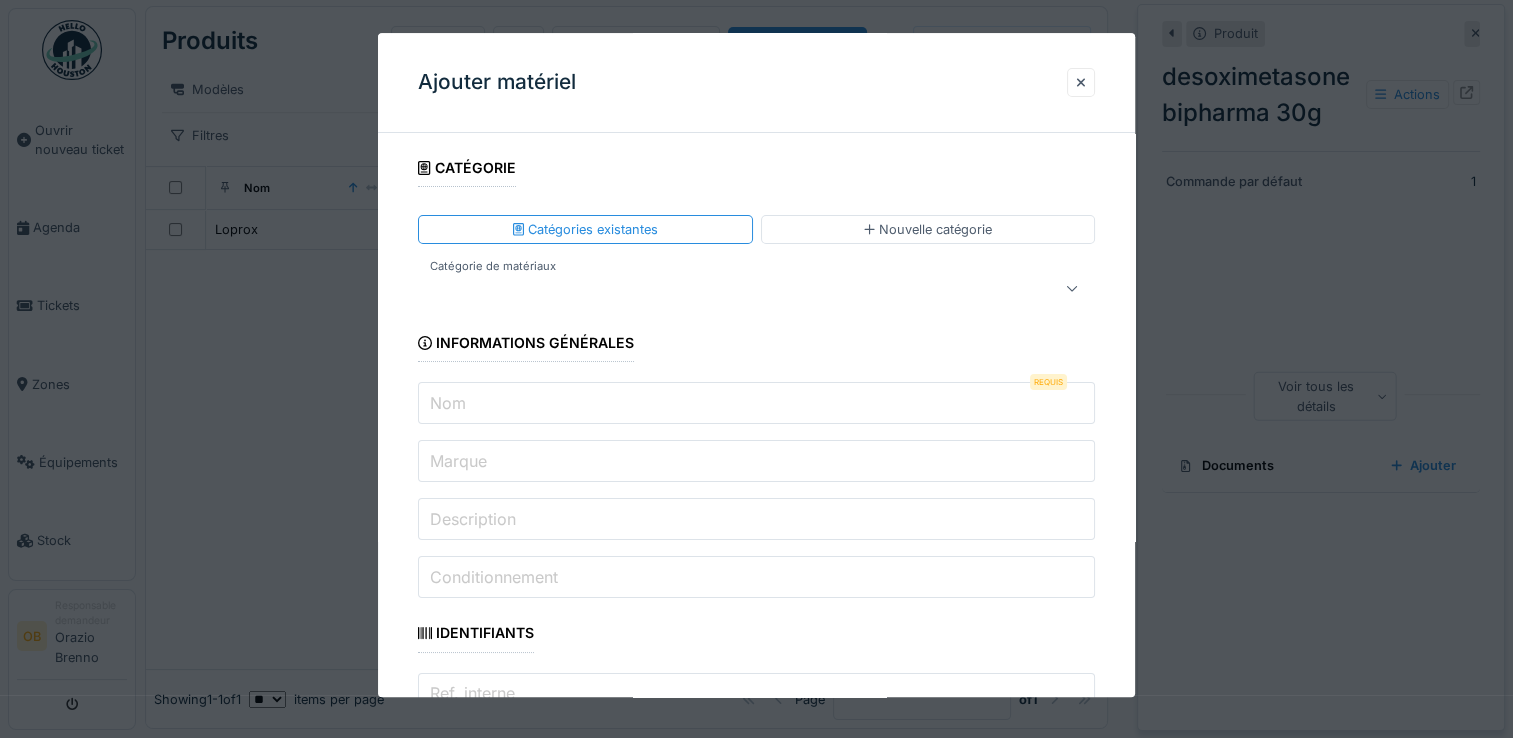 click on "Nom" at bounding box center (448, 403) 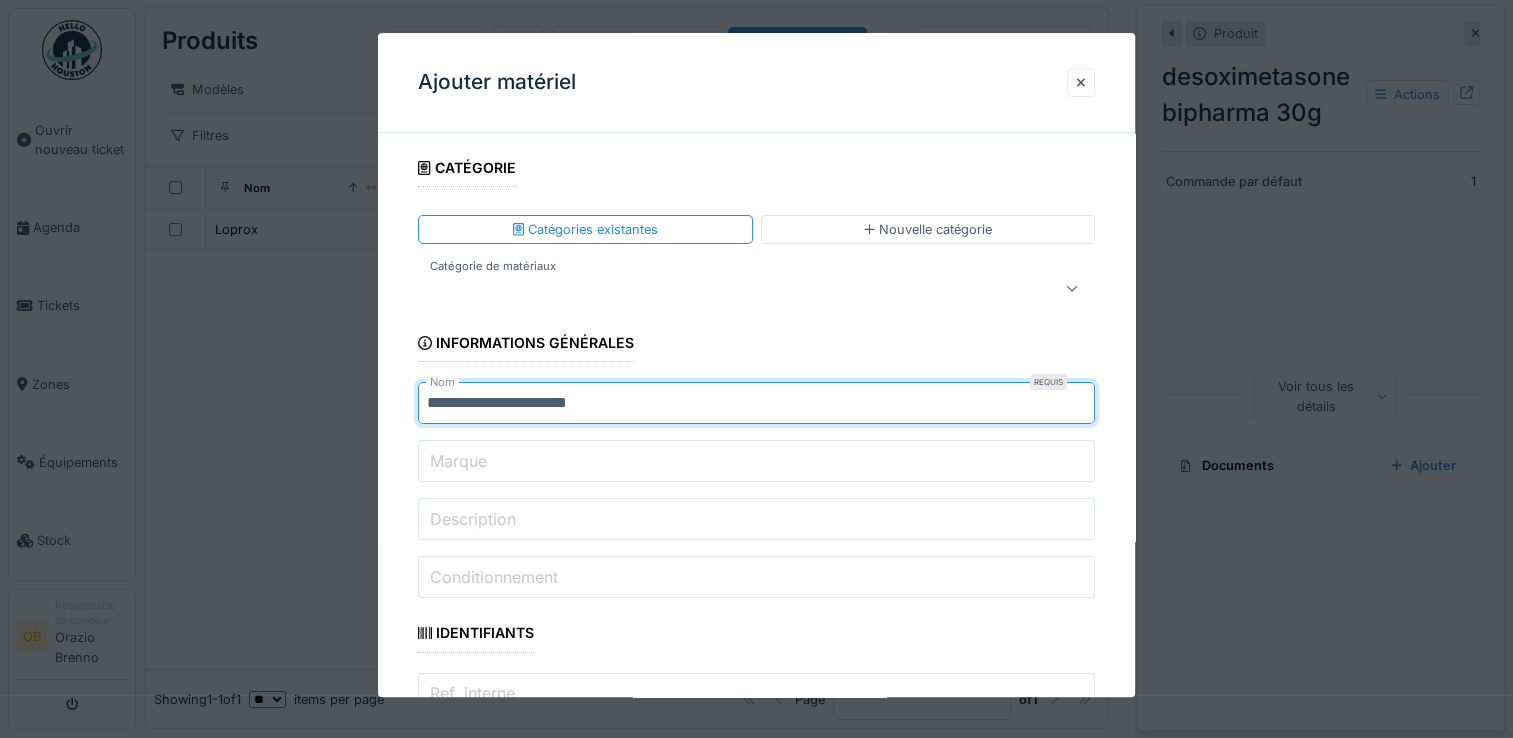 click on "**********" at bounding box center (756, 404) 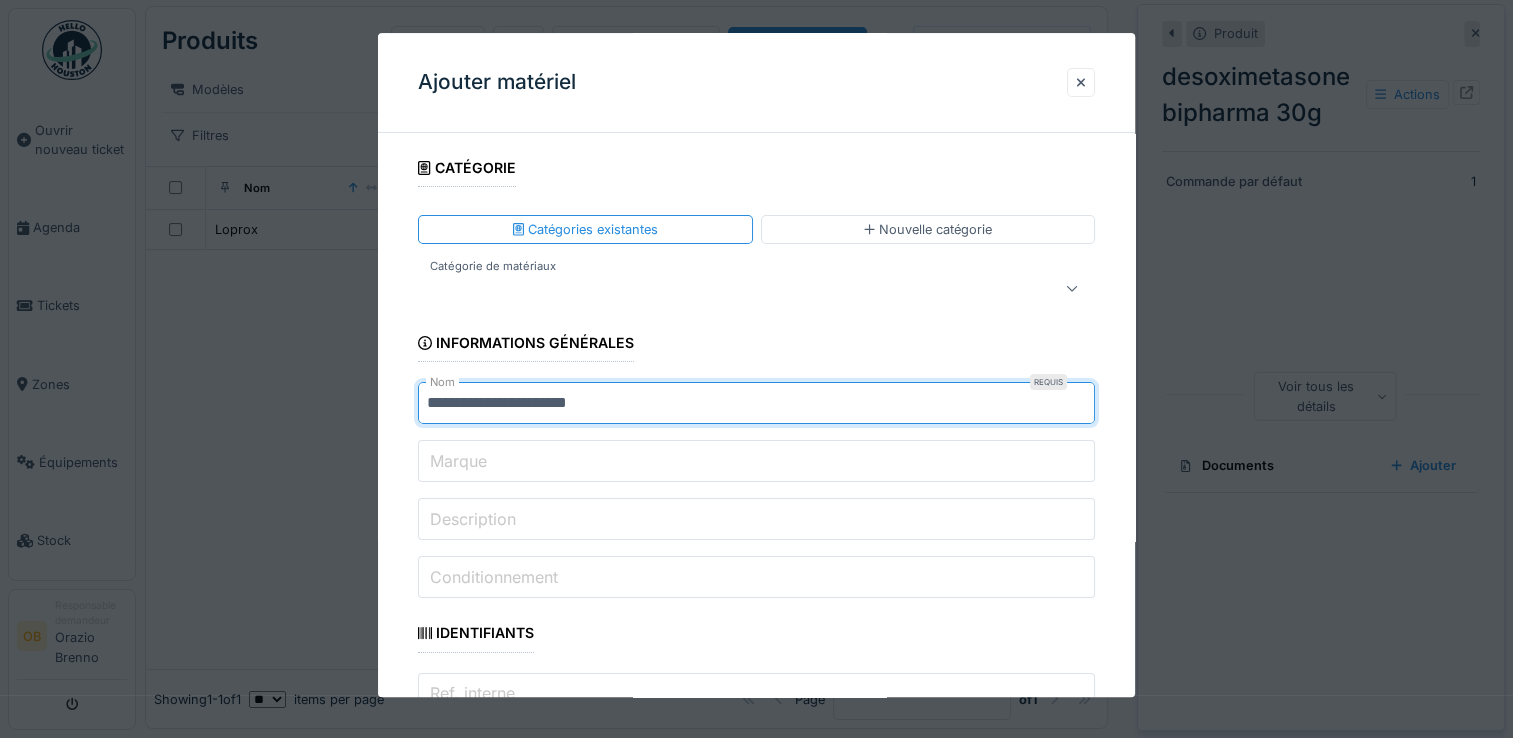 type on "**********" 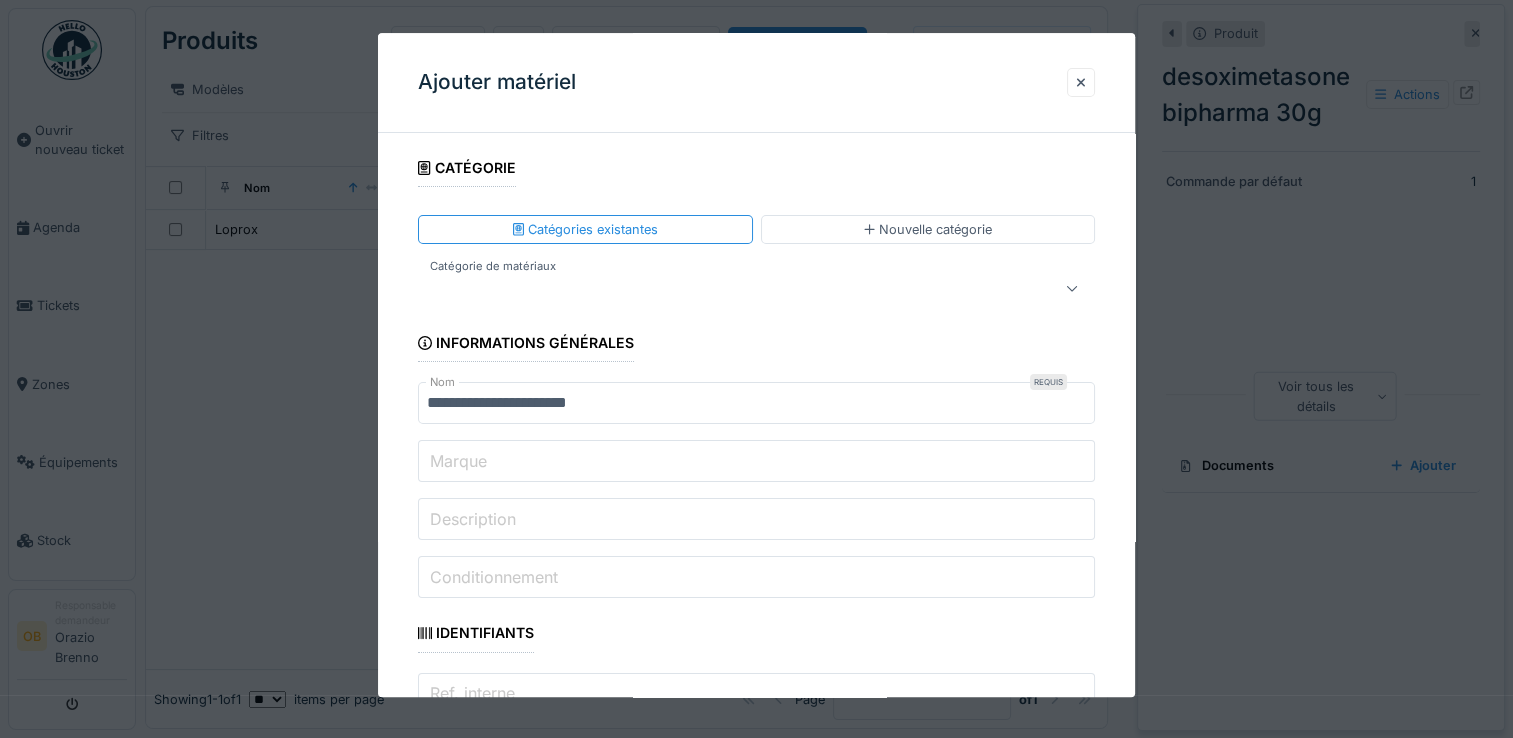 scroll, scrollTop: 400, scrollLeft: 0, axis: vertical 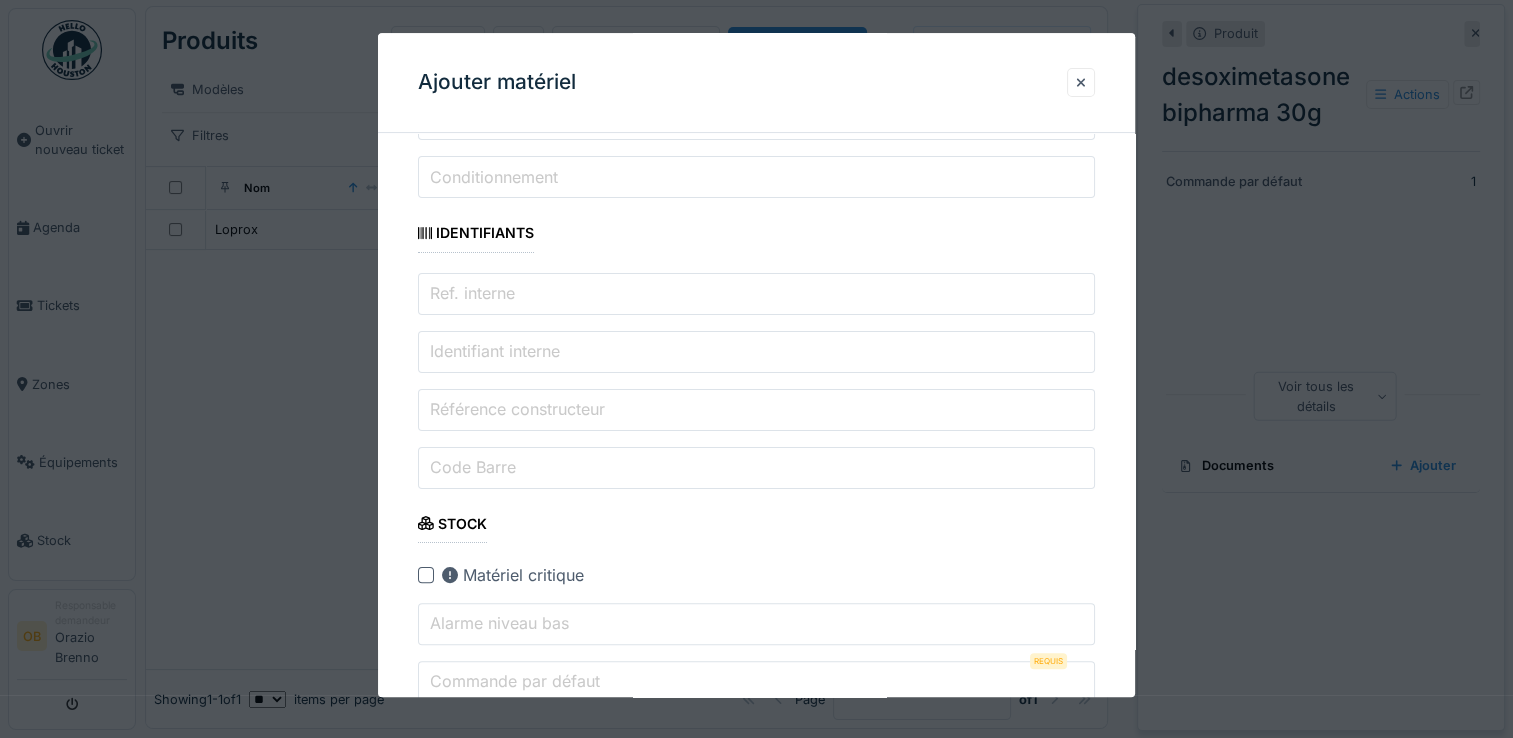 type on "*" 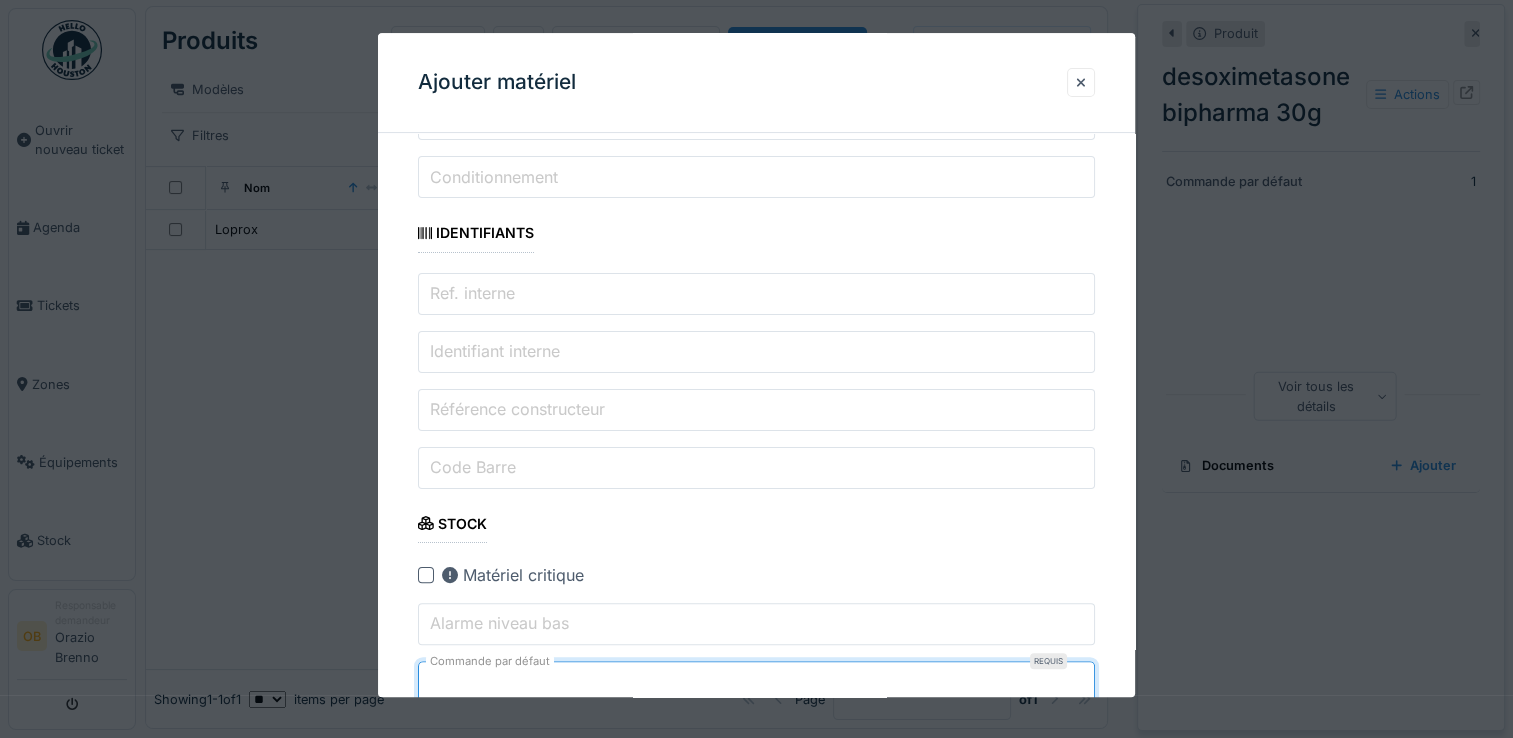 click on "**********" at bounding box center (756, 1469) 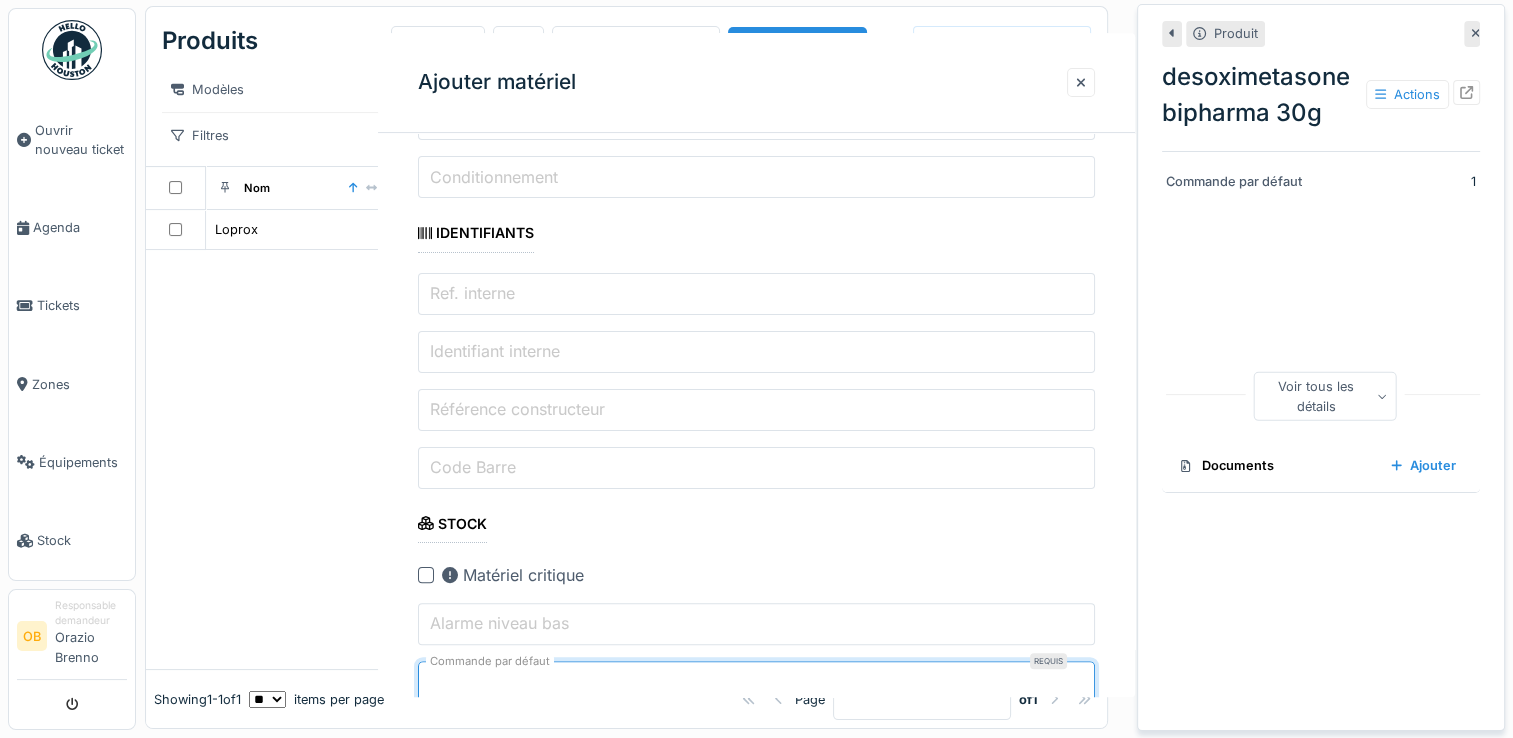 scroll, scrollTop: 0, scrollLeft: 0, axis: both 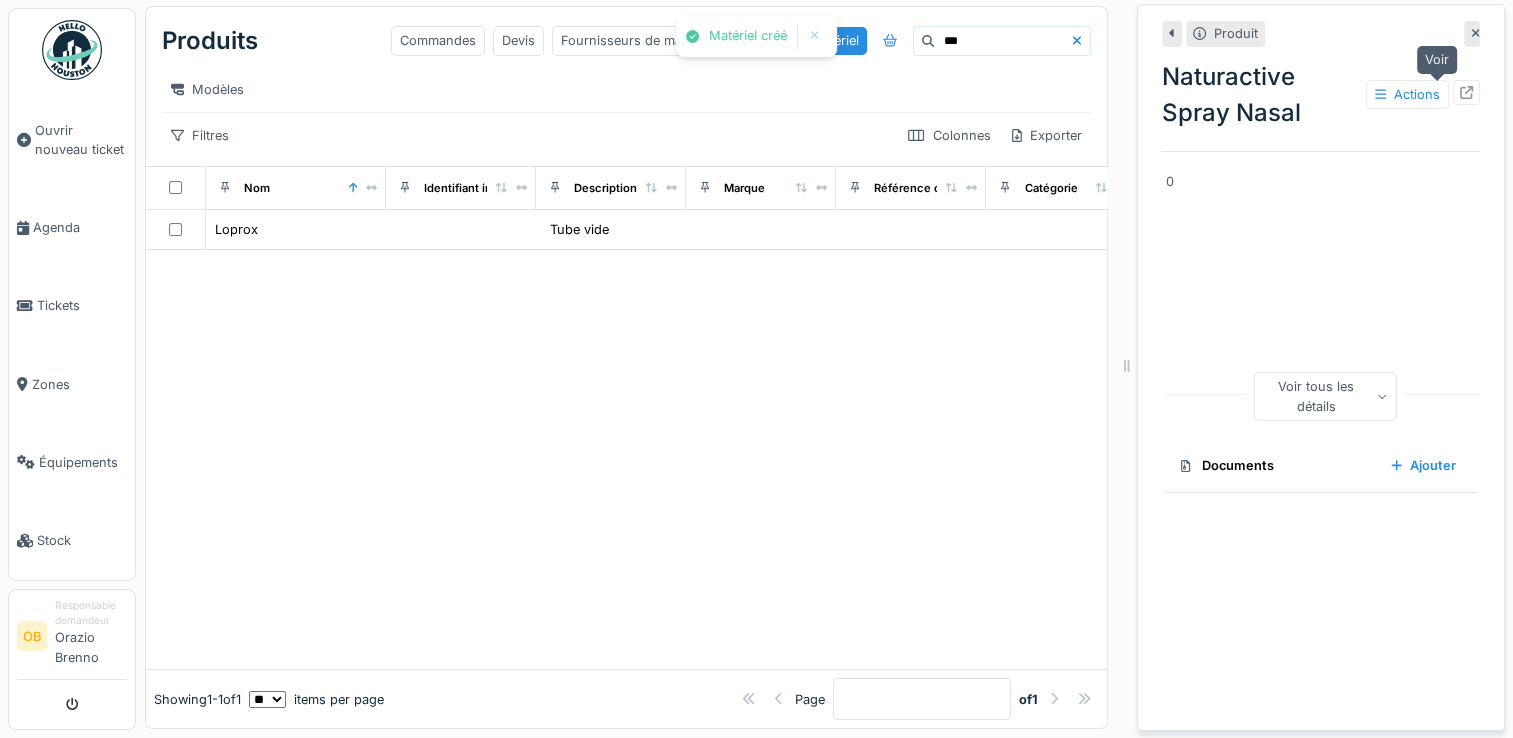 click 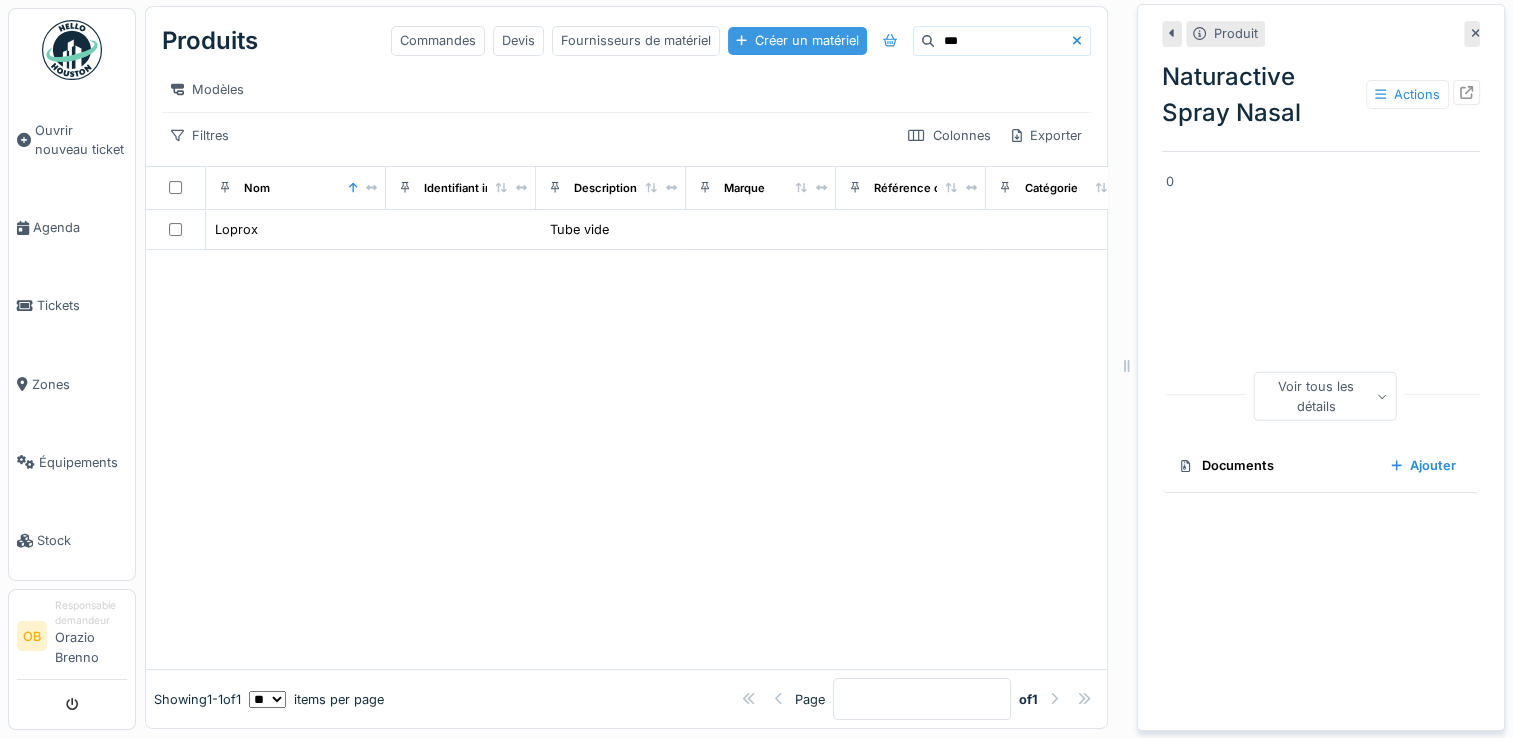 click on "Créer un matériel" at bounding box center (797, 40) 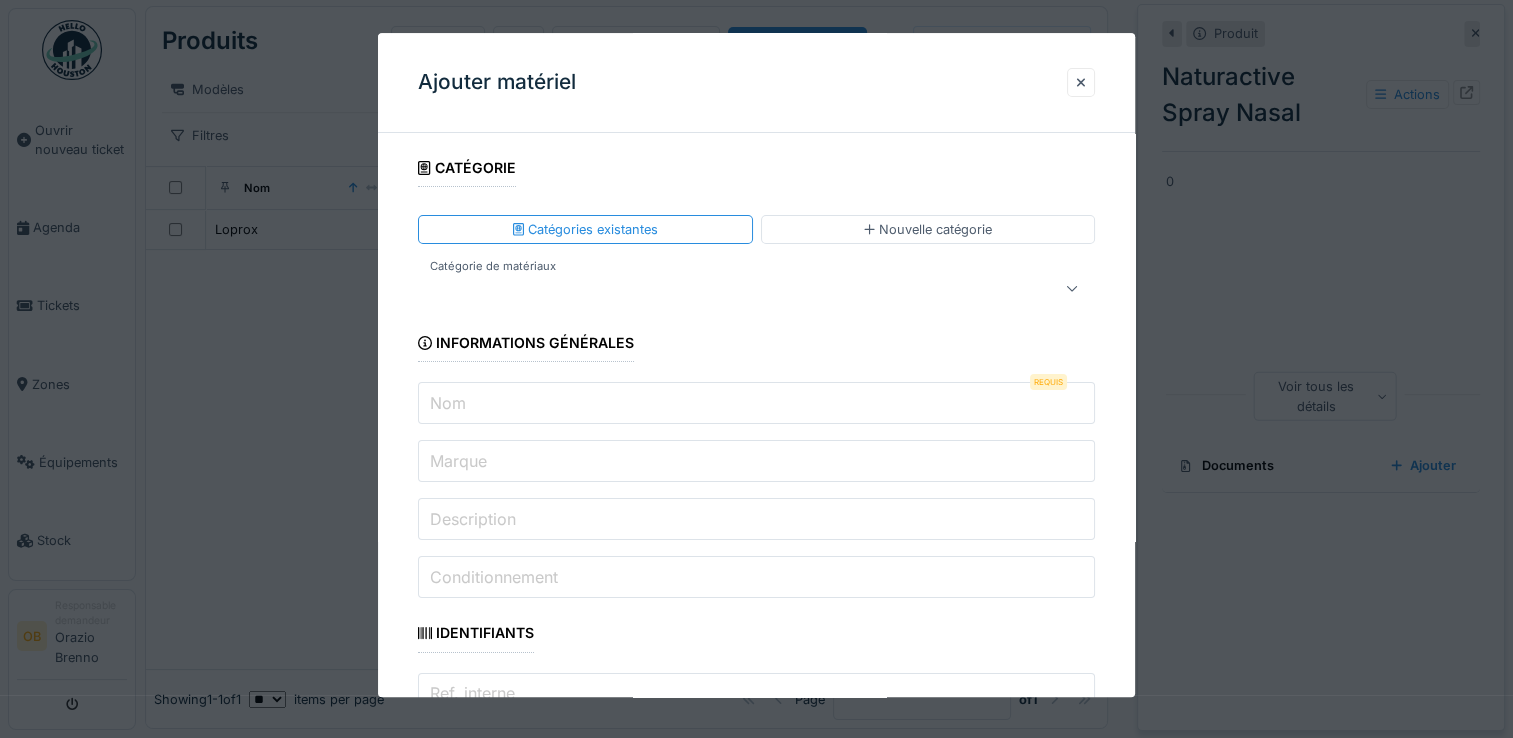 click on "Catégorie de matériaux" at bounding box center (493, 267) 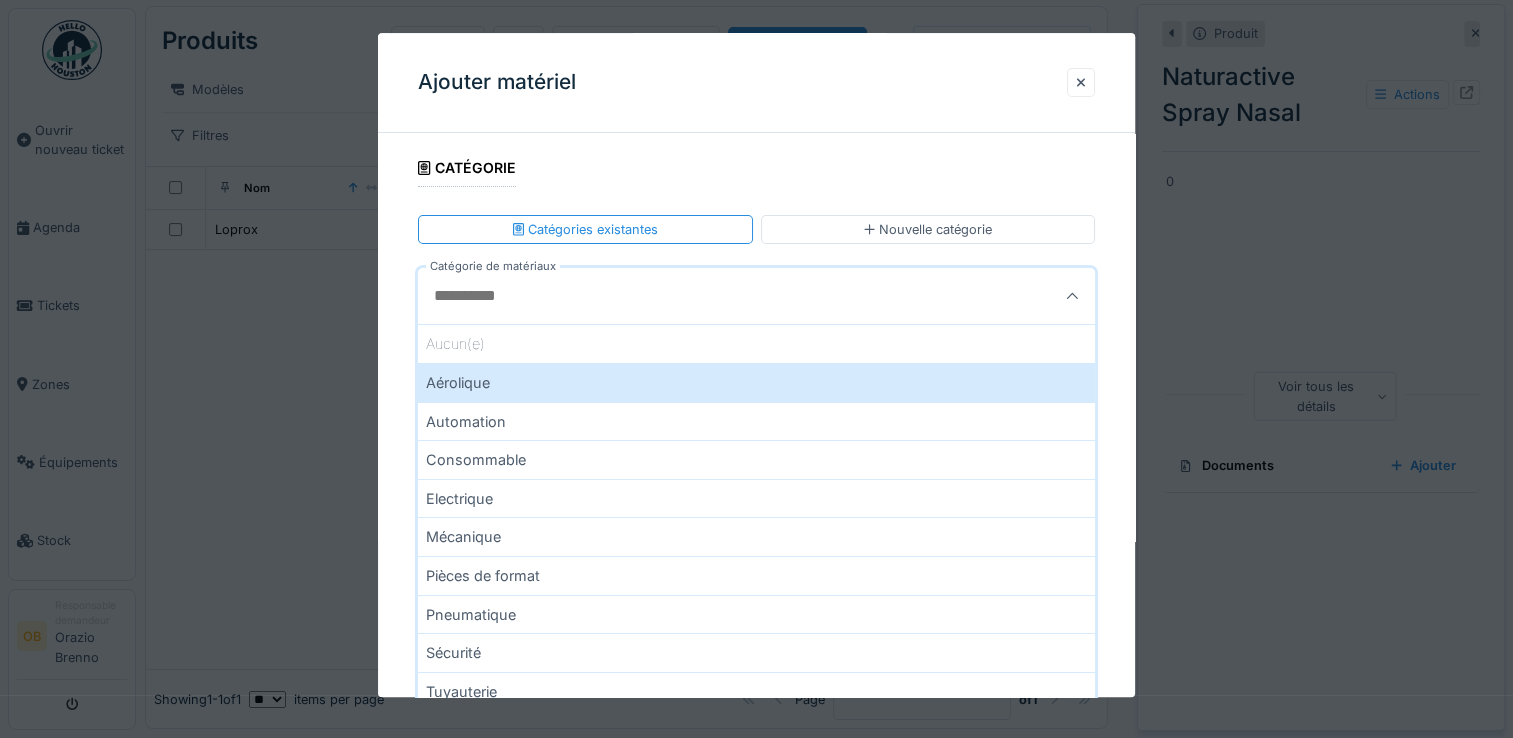 click on "**********" at bounding box center (756, 1055) 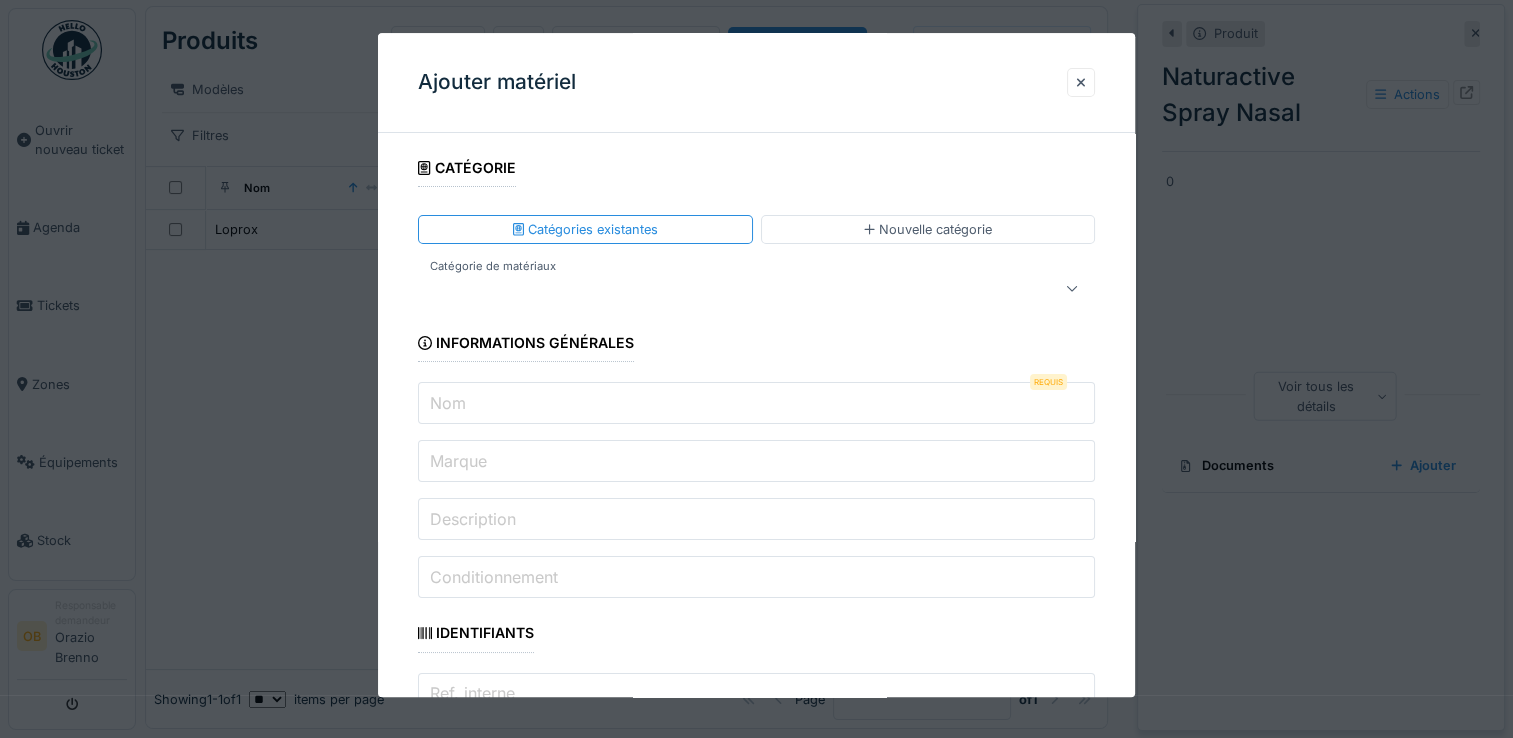 click on "Nom" at bounding box center [756, 404] 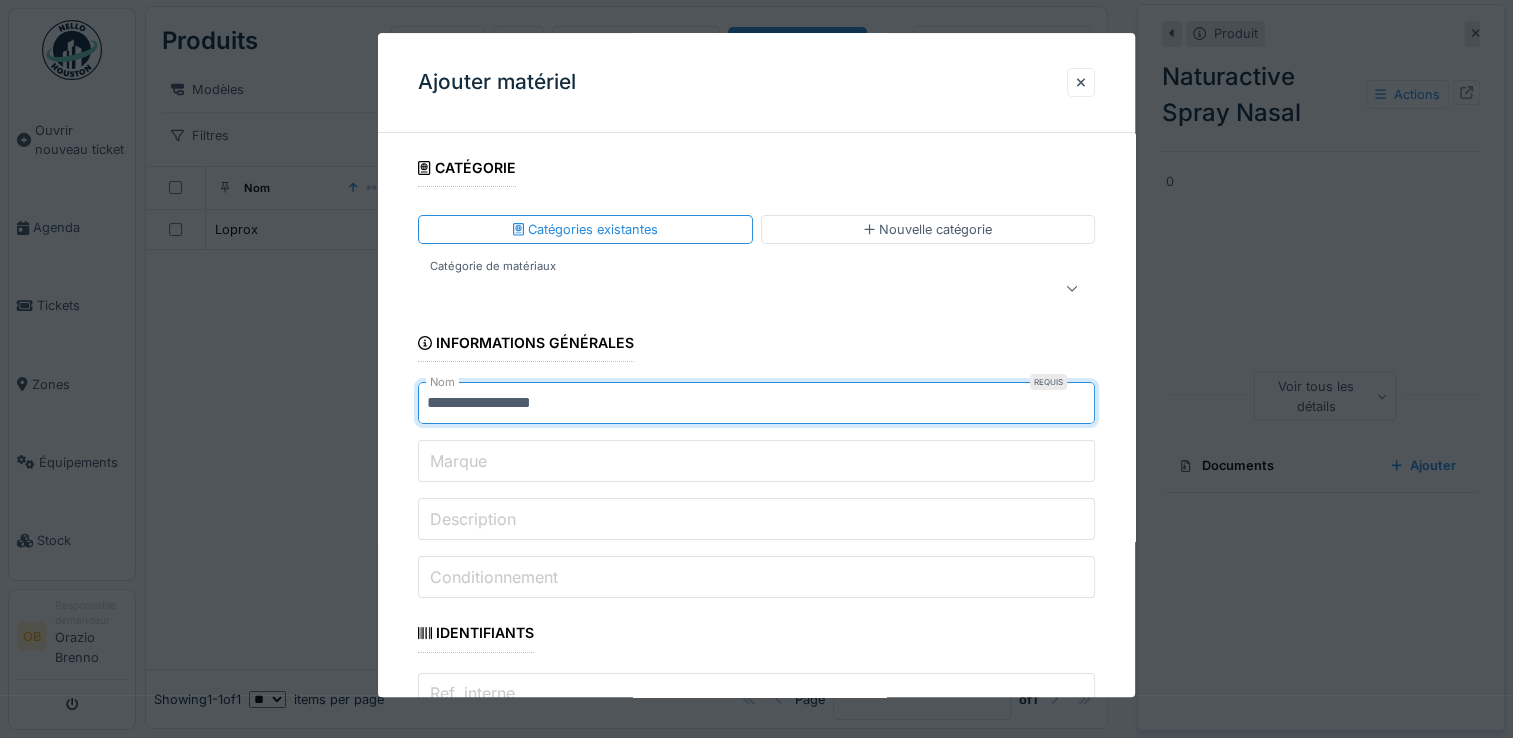 click on "**********" at bounding box center (756, 404) 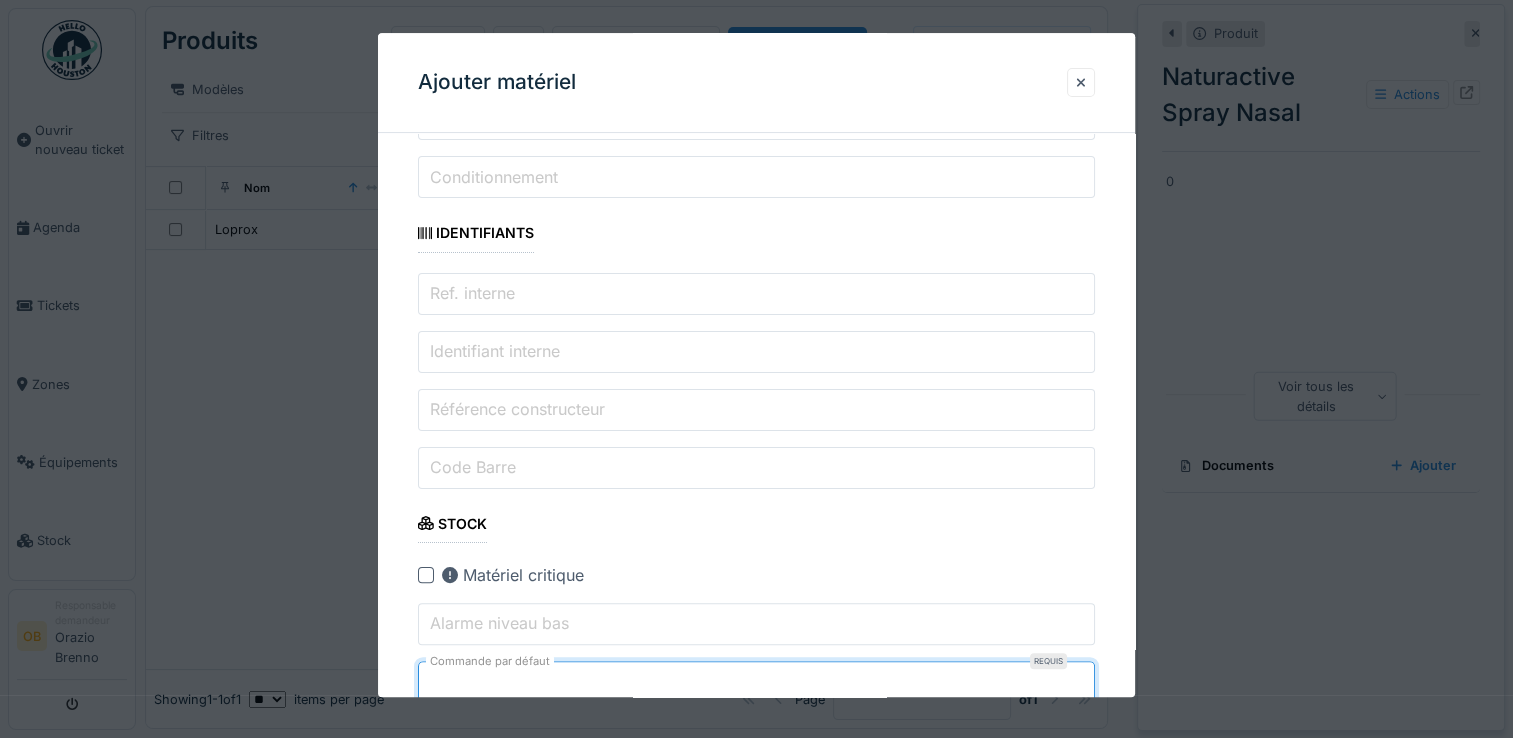 type on "*" 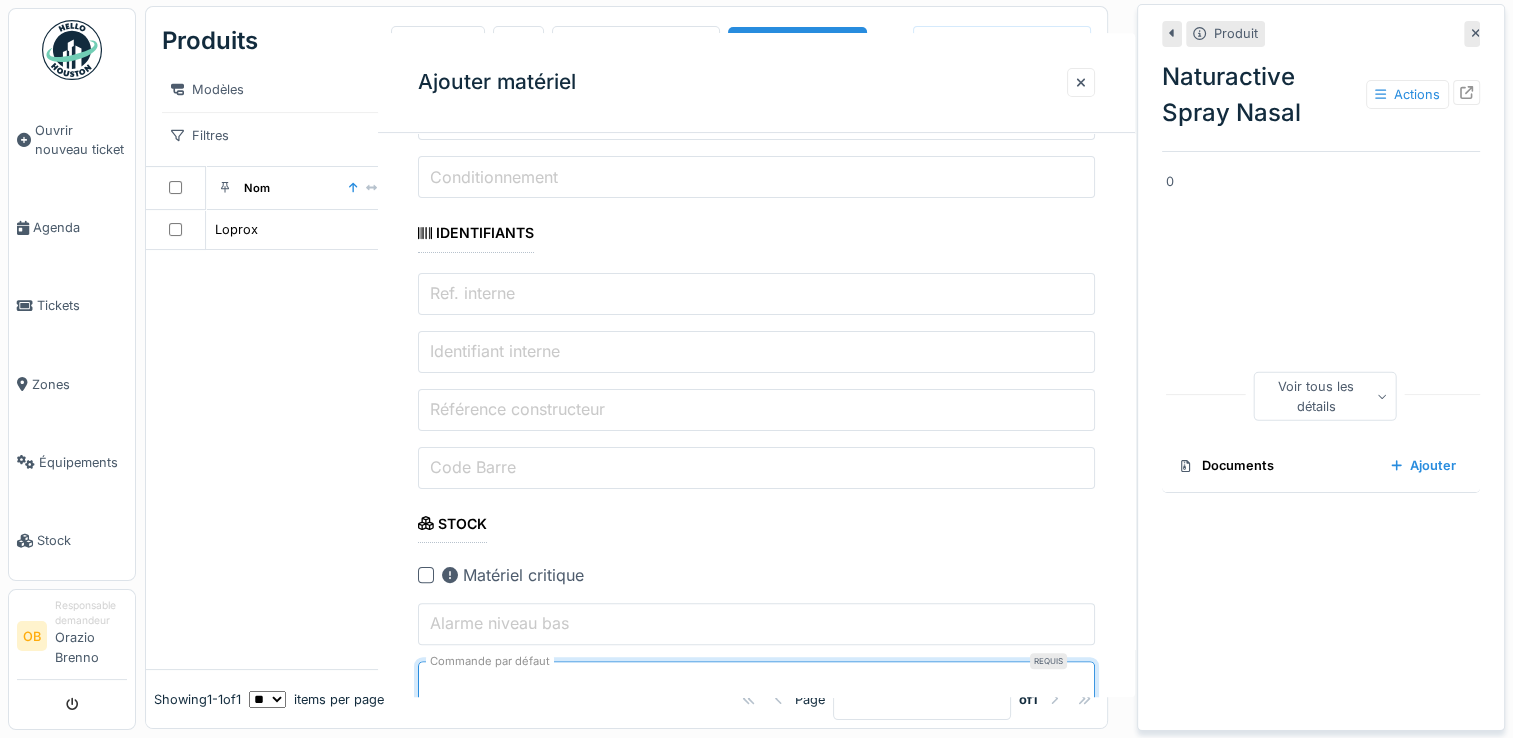 scroll, scrollTop: 0, scrollLeft: 0, axis: both 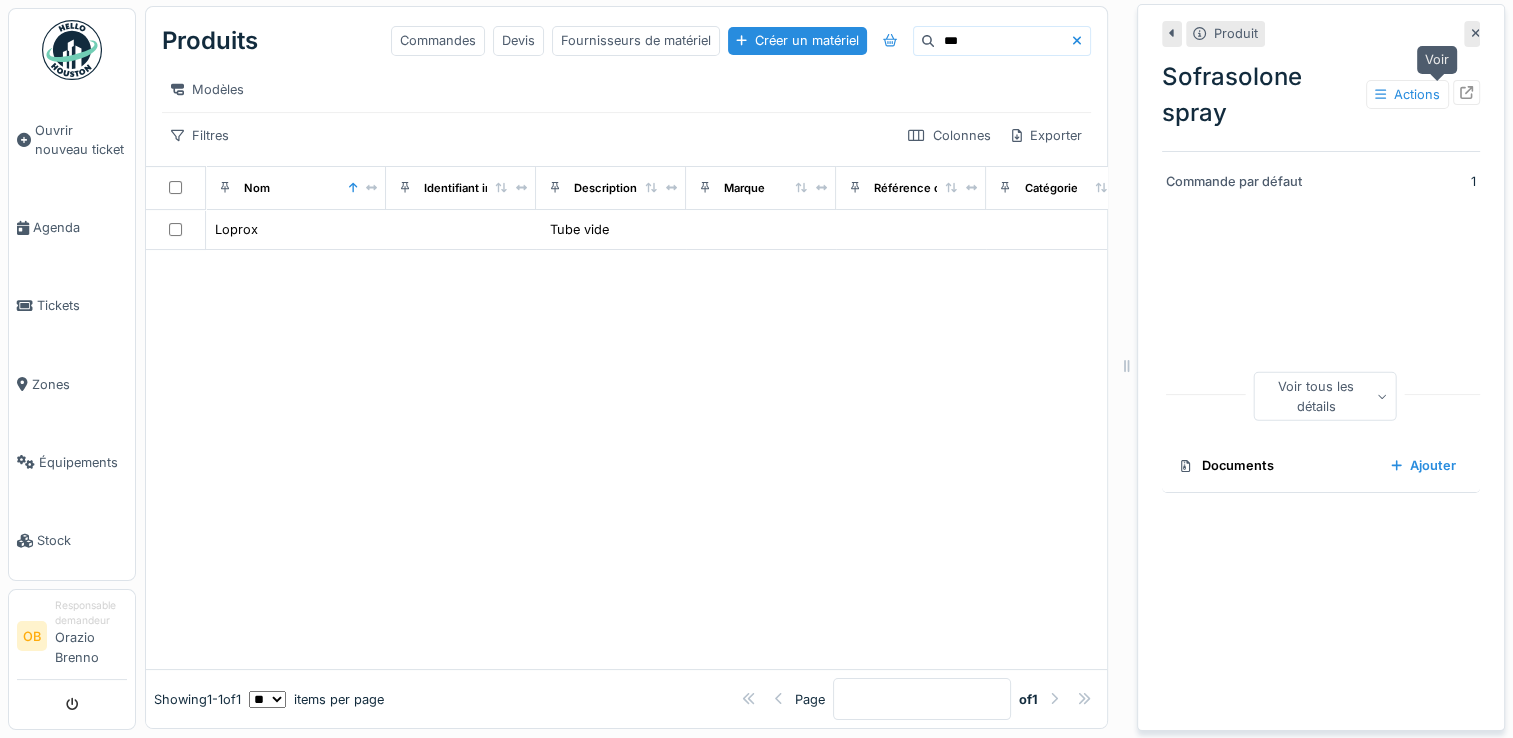 click 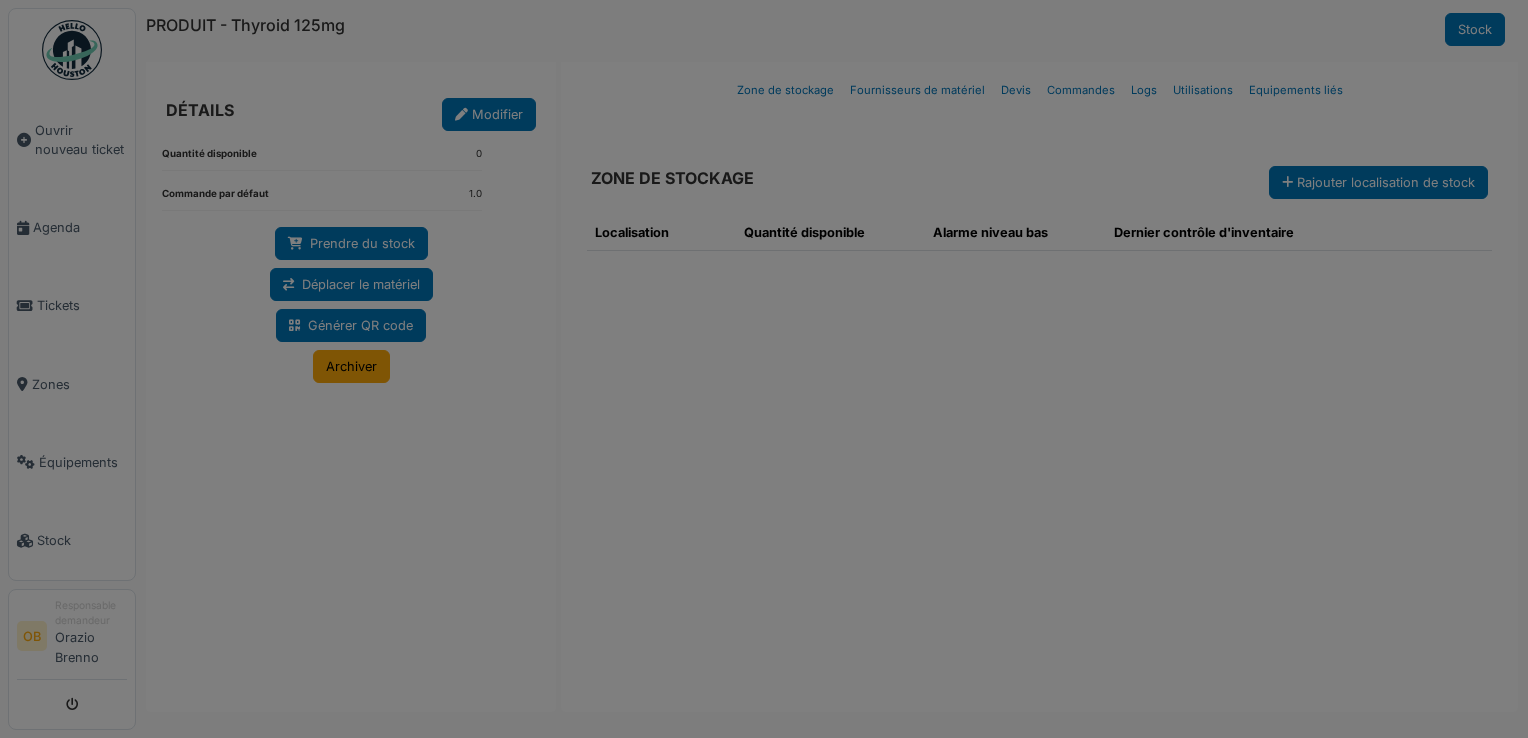 scroll, scrollTop: 0, scrollLeft: 0, axis: both 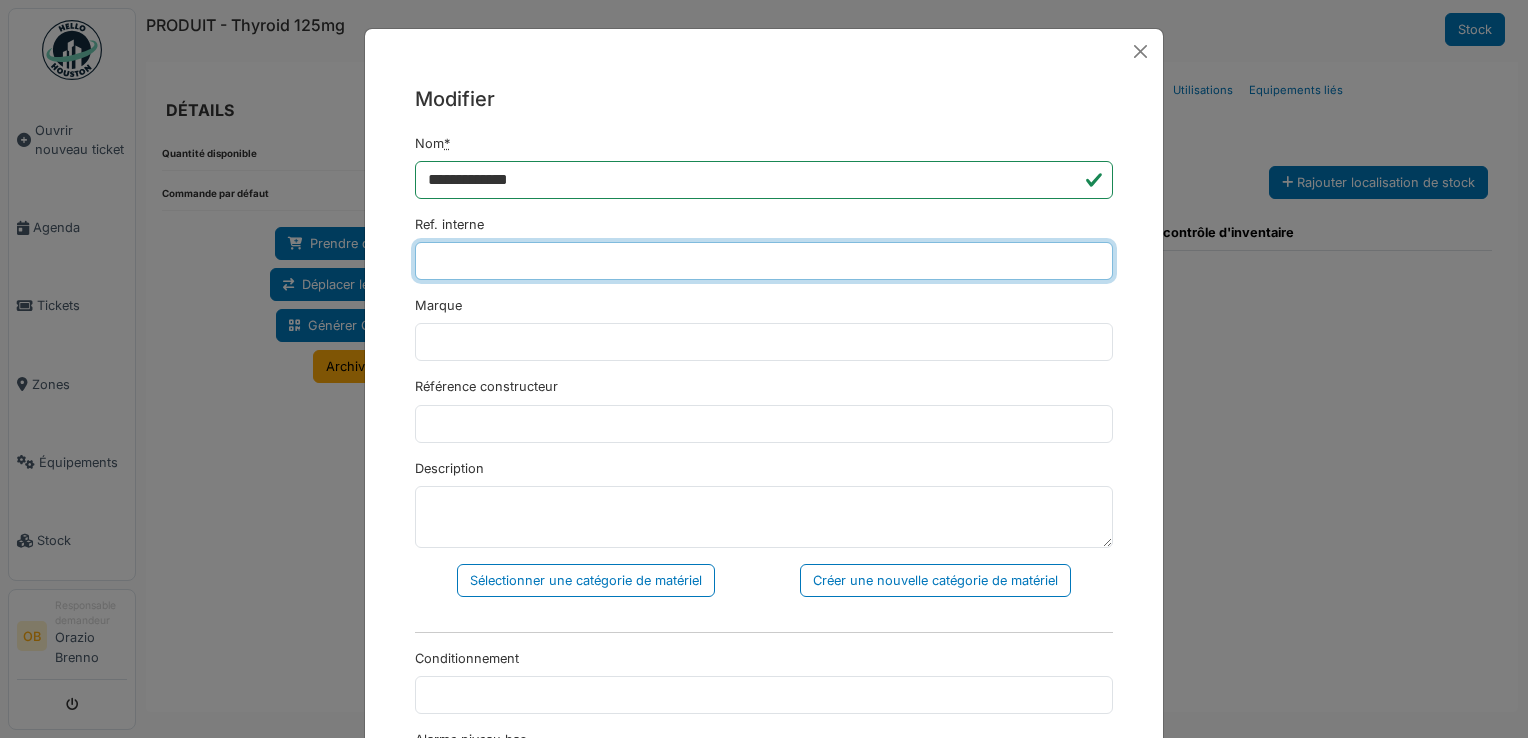 click on "Ref. interne" at bounding box center (764, 261) 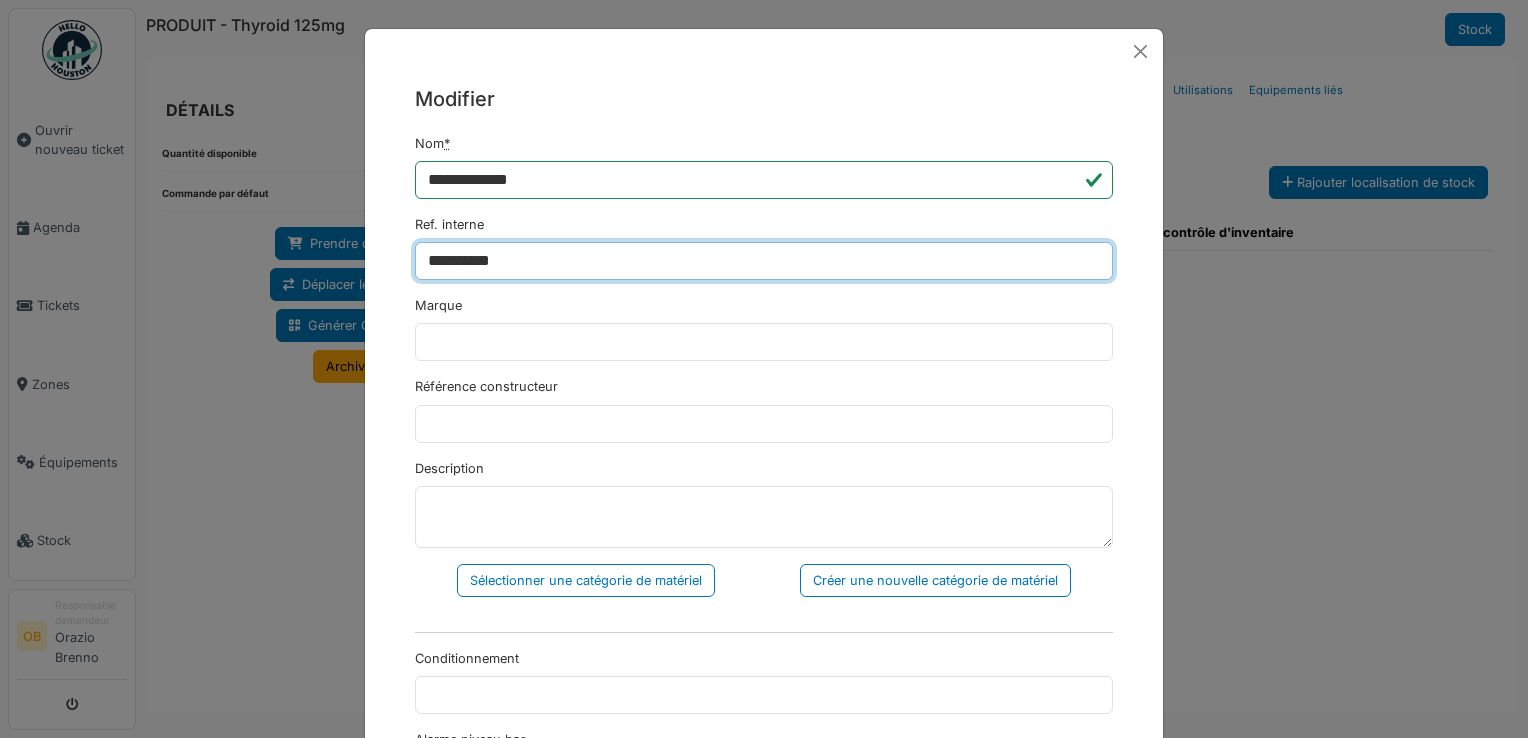 type on "**********" 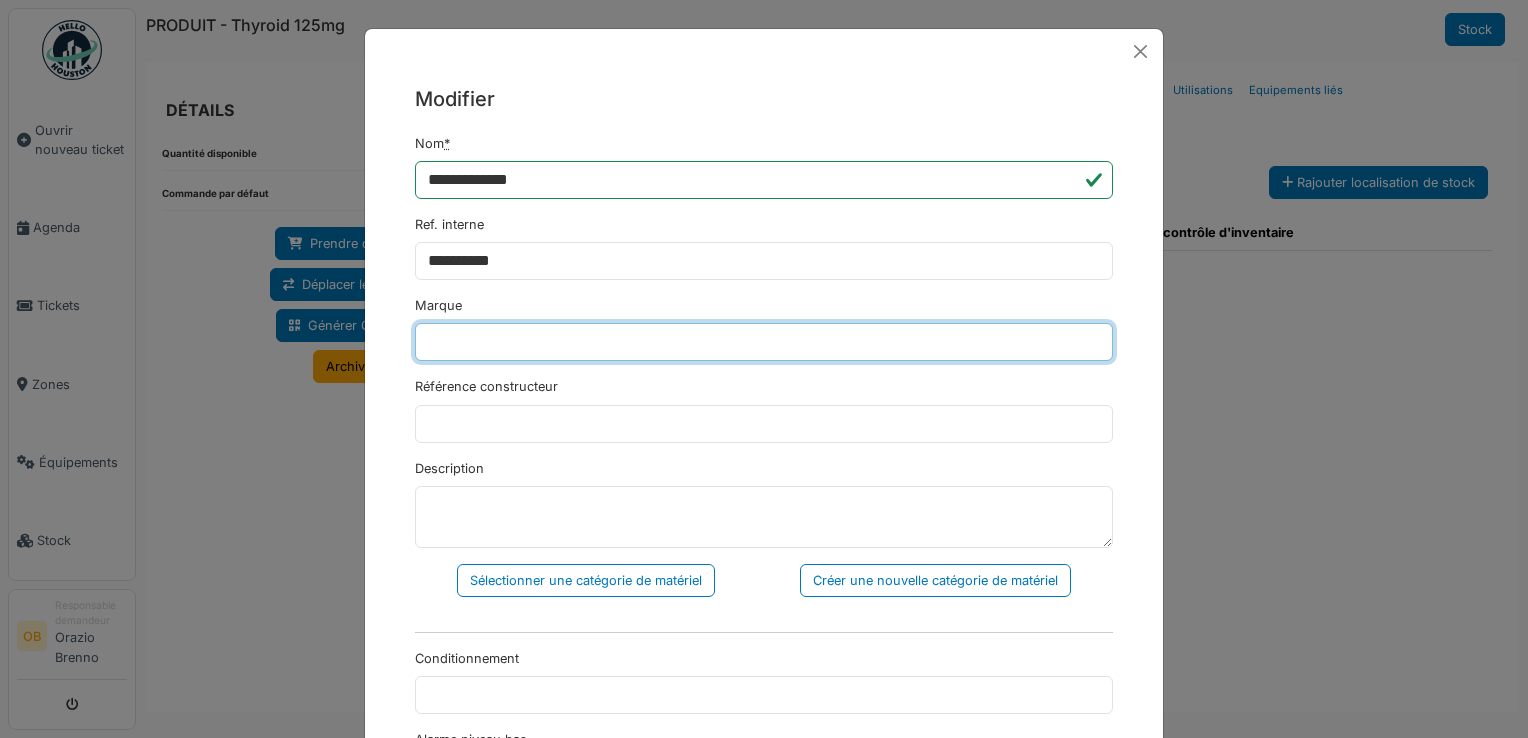 click on "Marque" at bounding box center (764, 342) 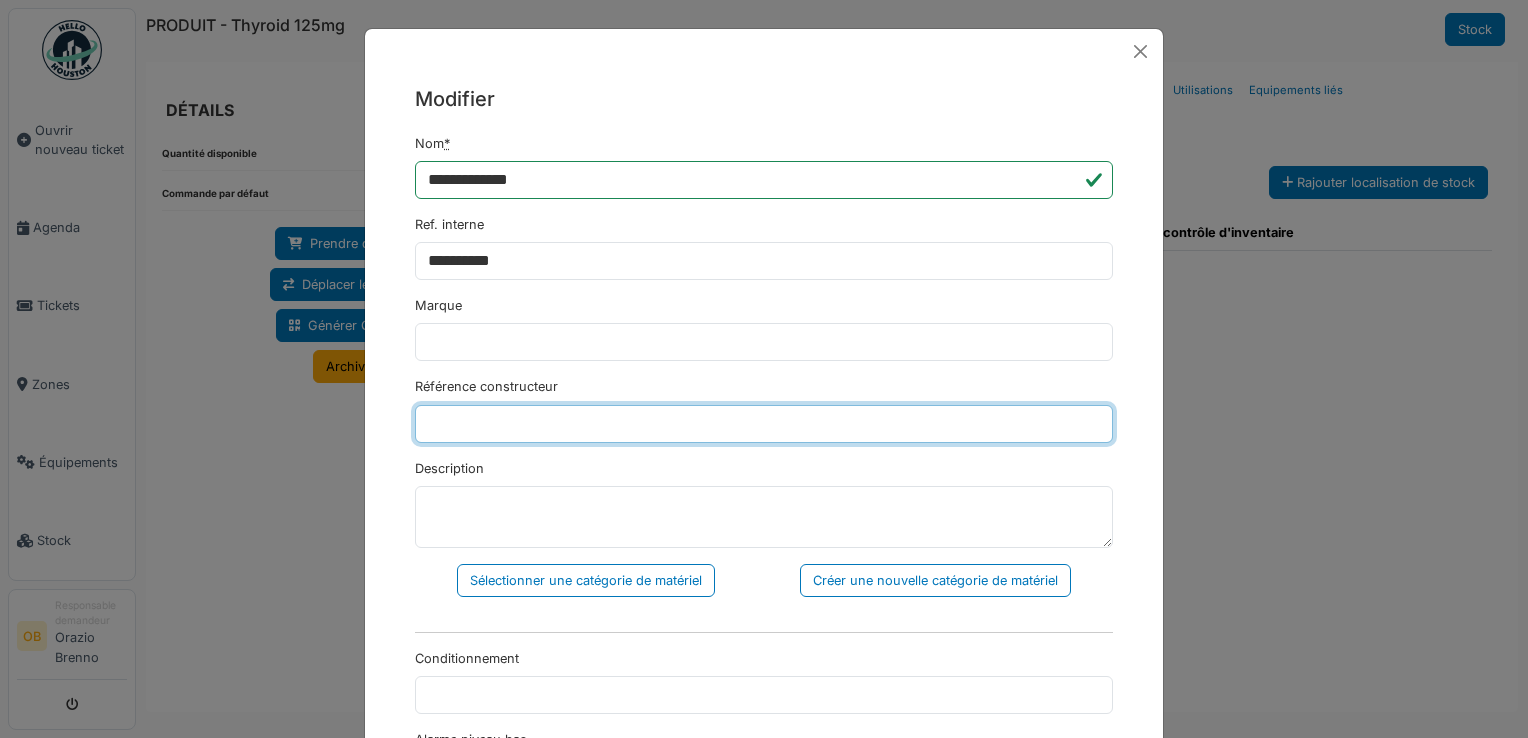 click on "Référence constructeur" at bounding box center (764, 424) 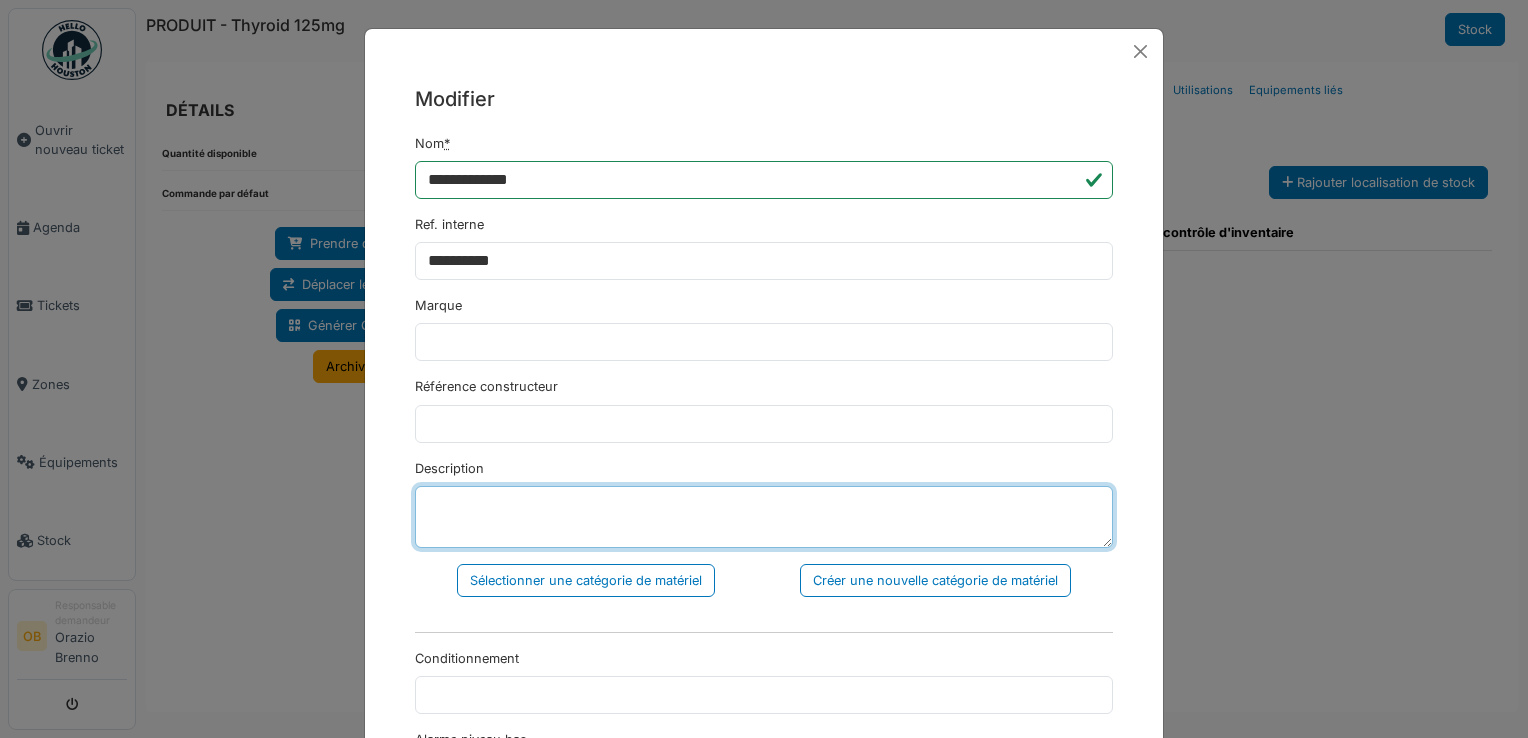 click on "Description" at bounding box center (764, 517) 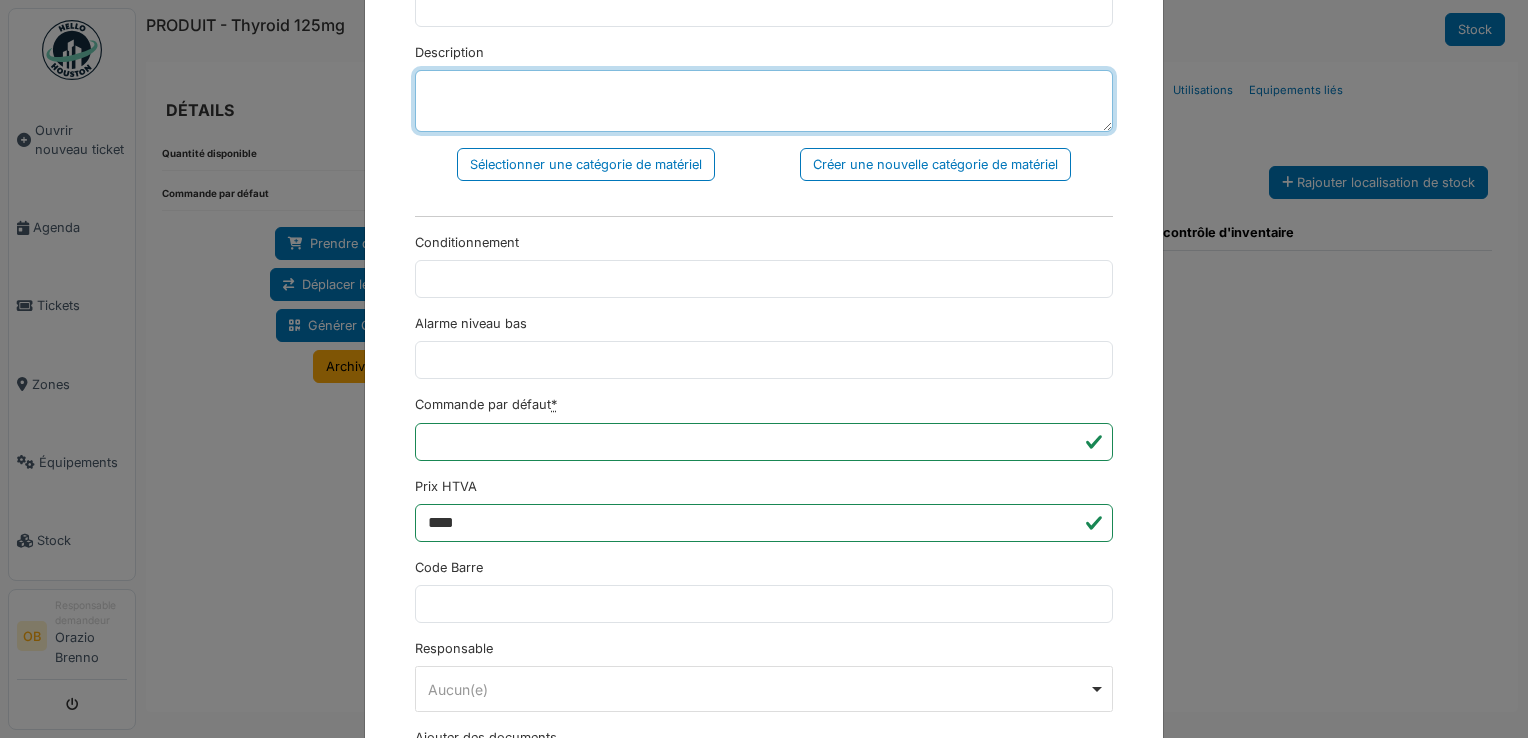 scroll, scrollTop: 577, scrollLeft: 0, axis: vertical 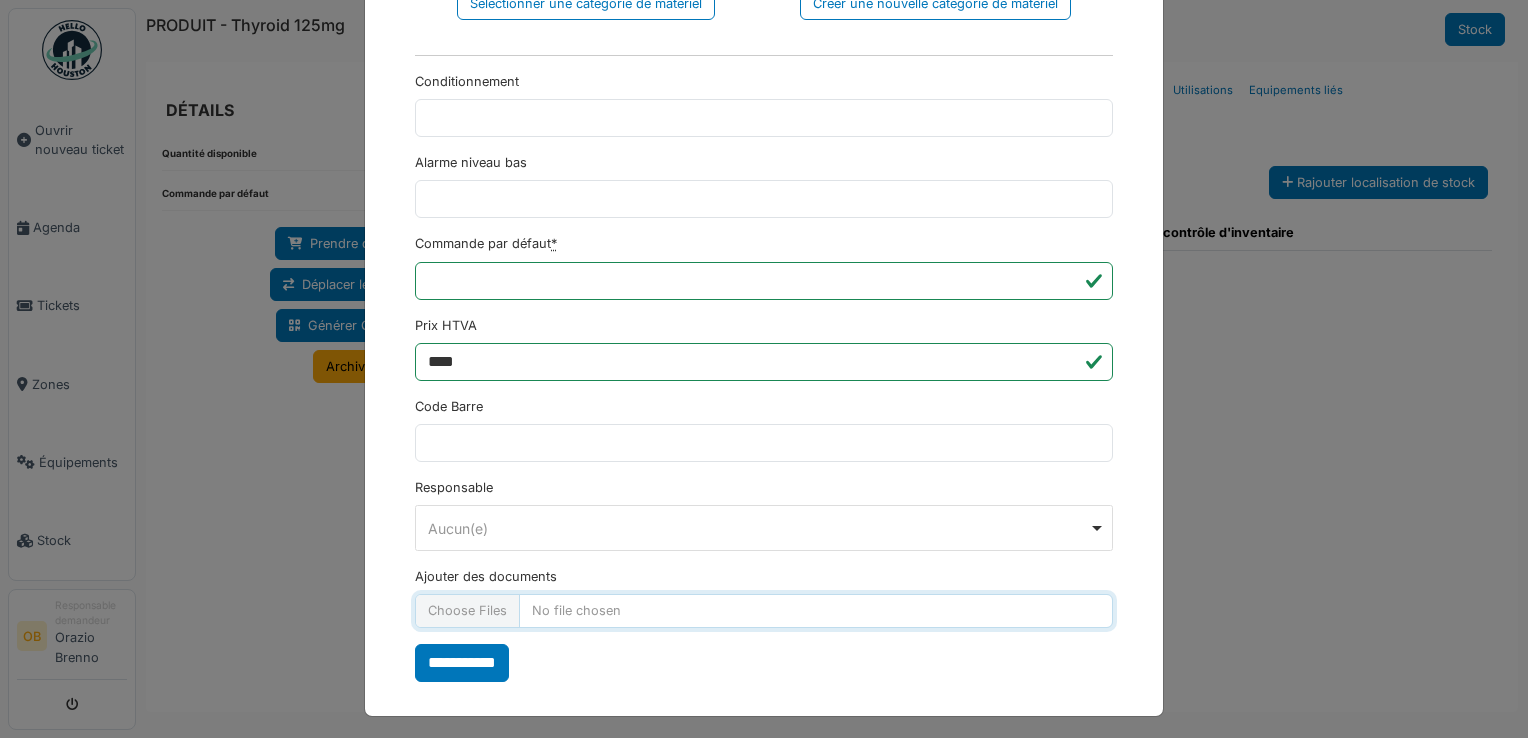 click on "Ajouter des documents" at bounding box center [764, 610] 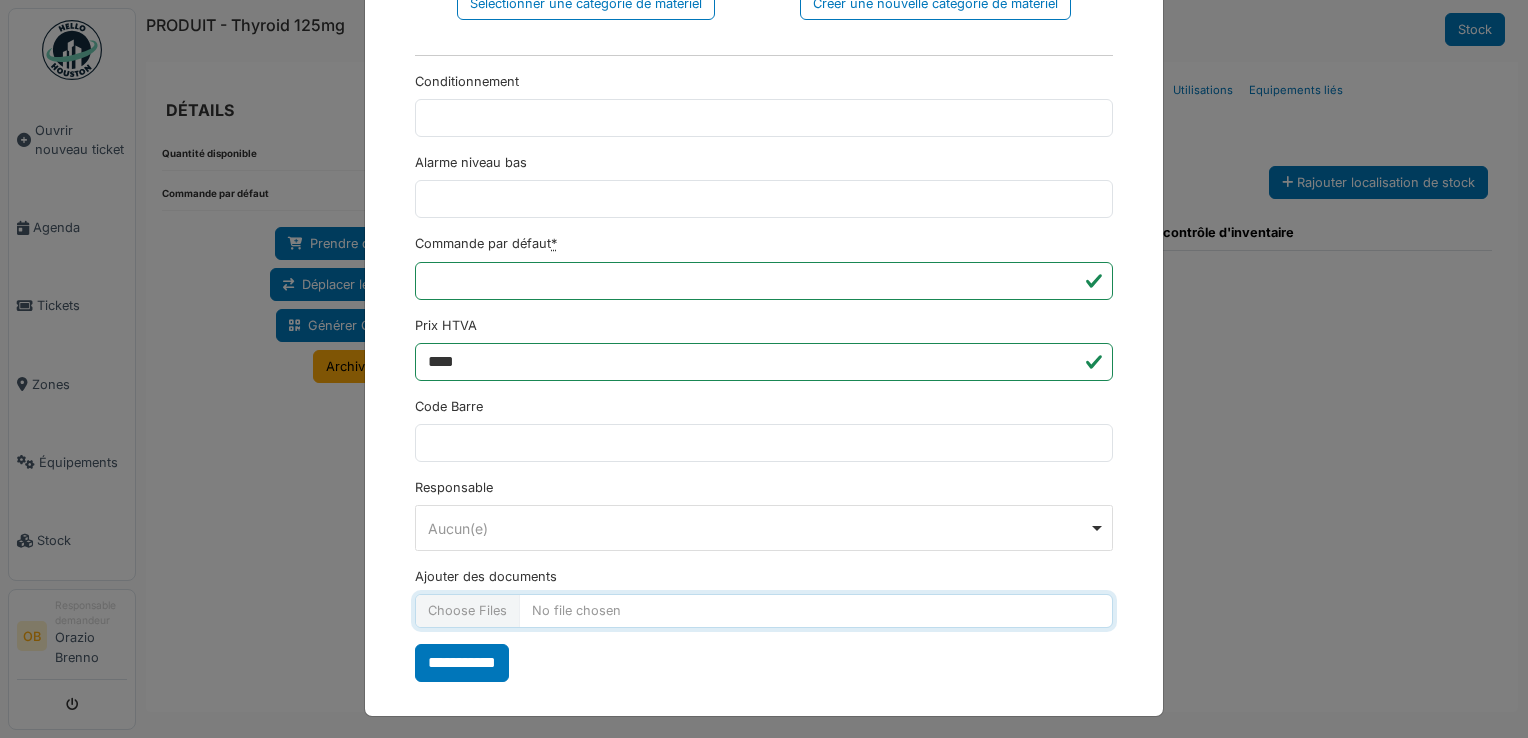 type on "**********" 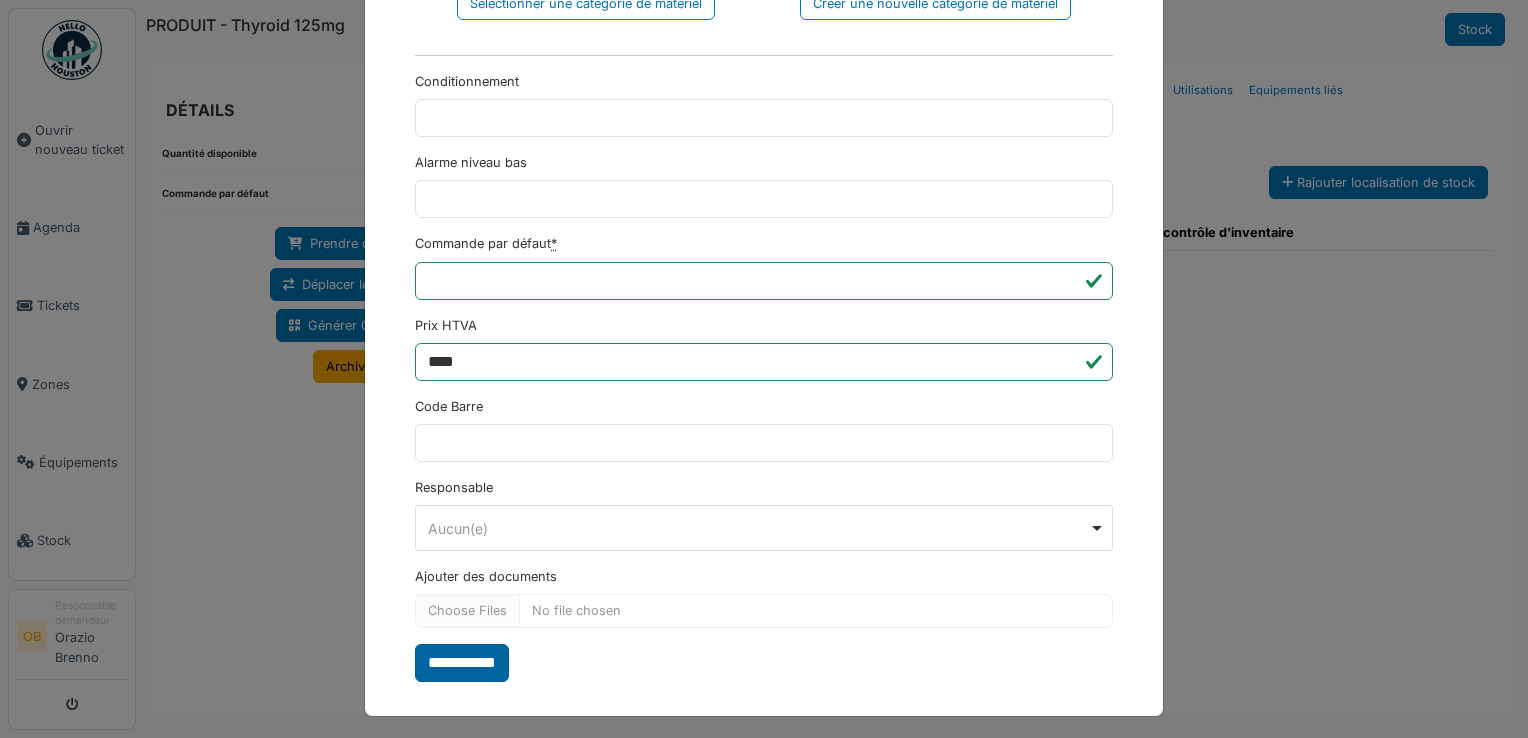 click on "**********" at bounding box center [462, 663] 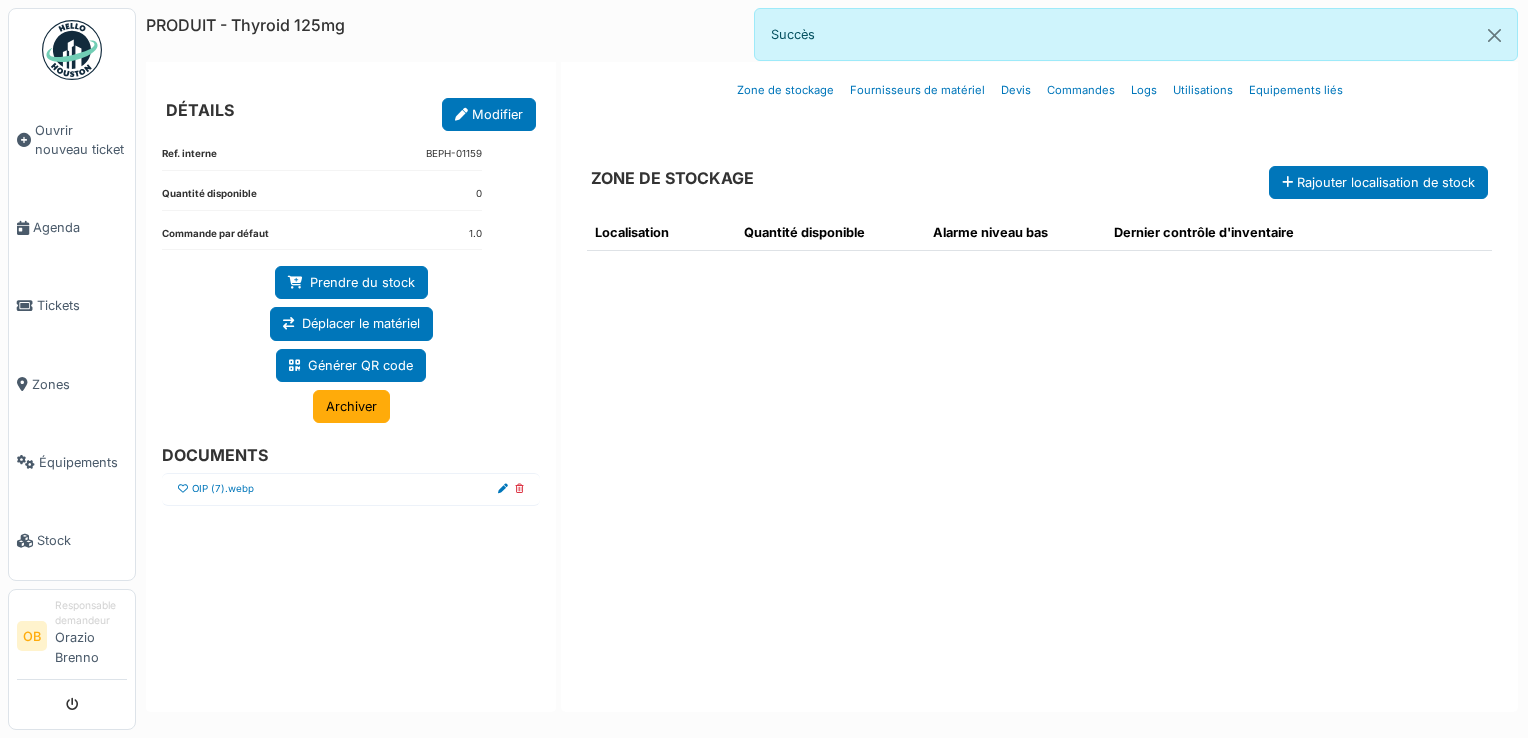 click at bounding box center (183, 489) 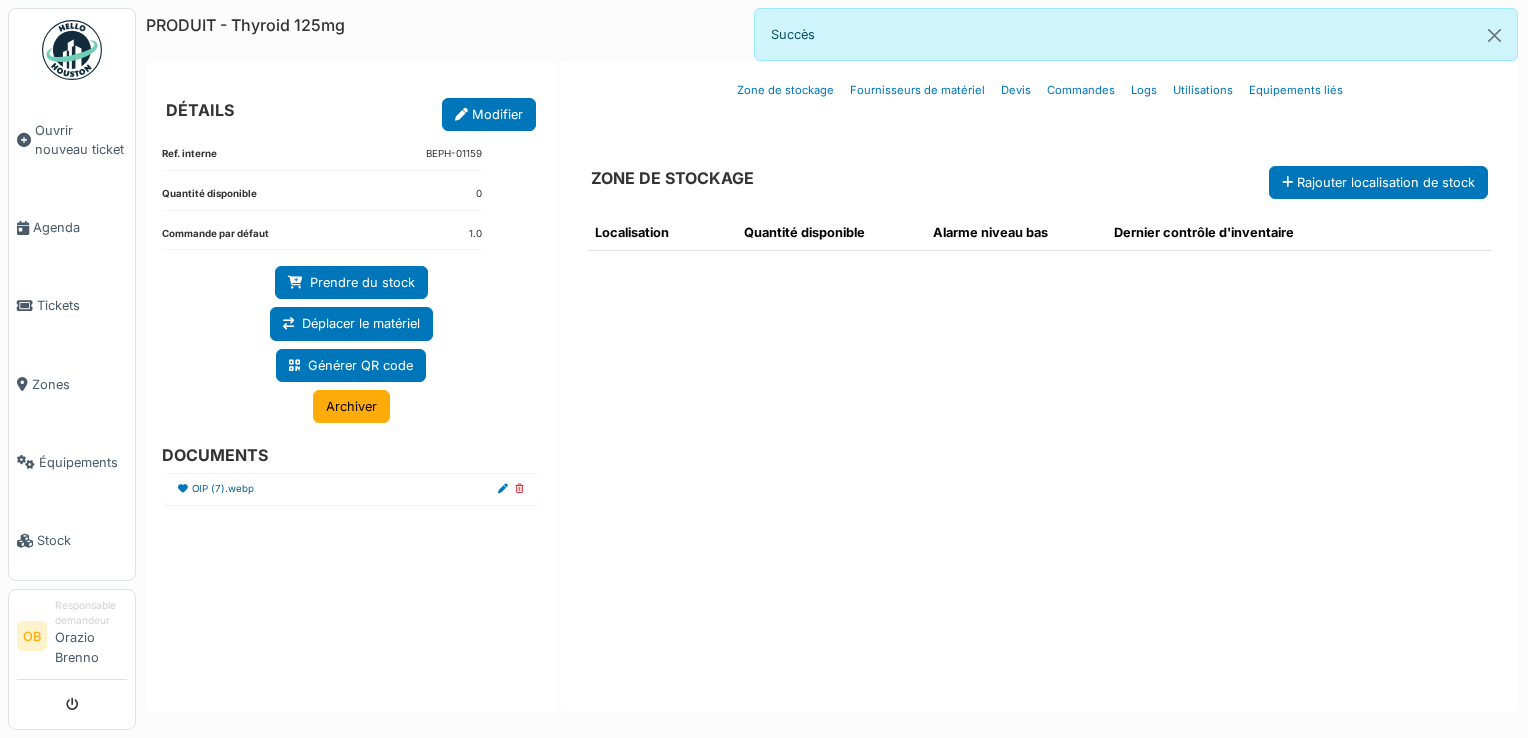 click on "OIP (7).webp" at bounding box center (223, 489) 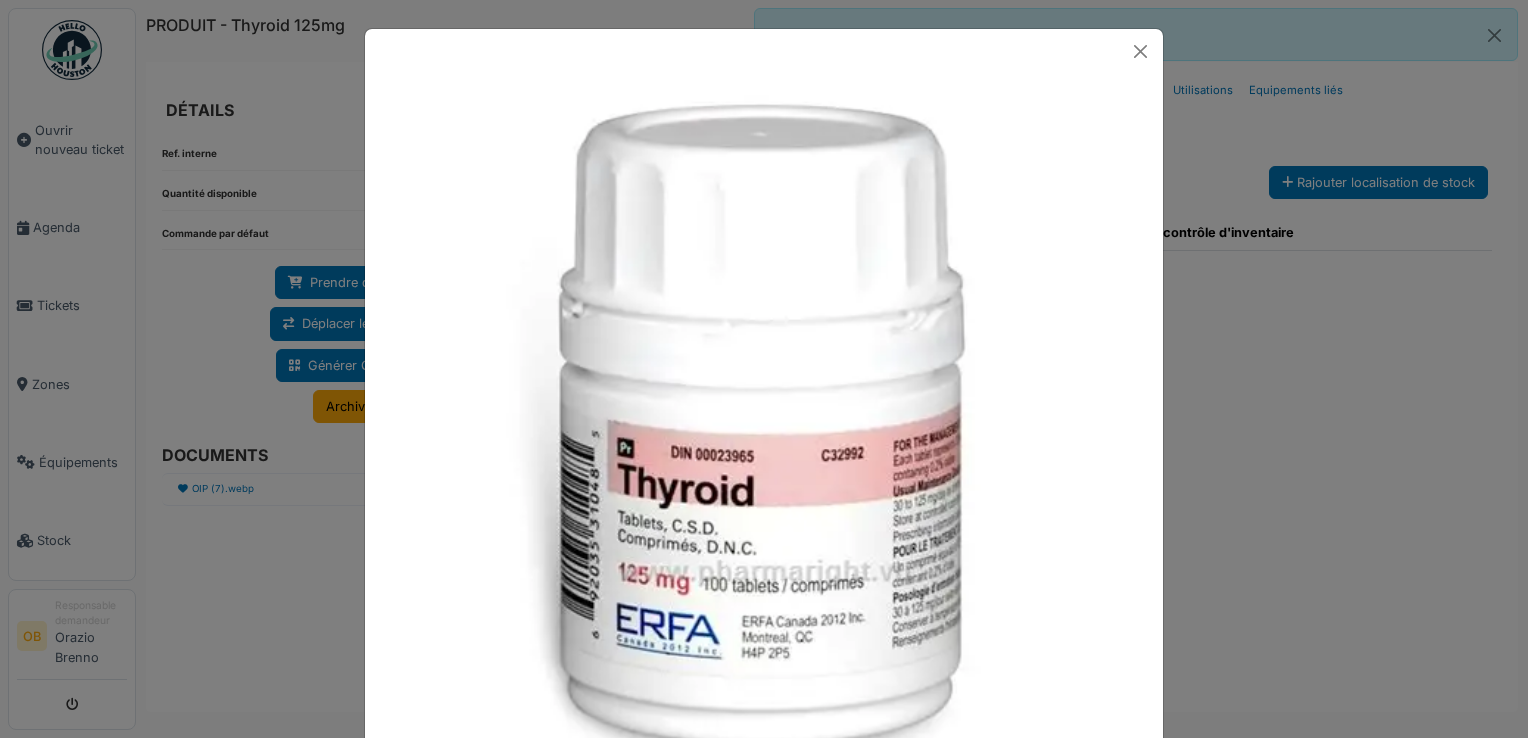 click at bounding box center [764, 369] 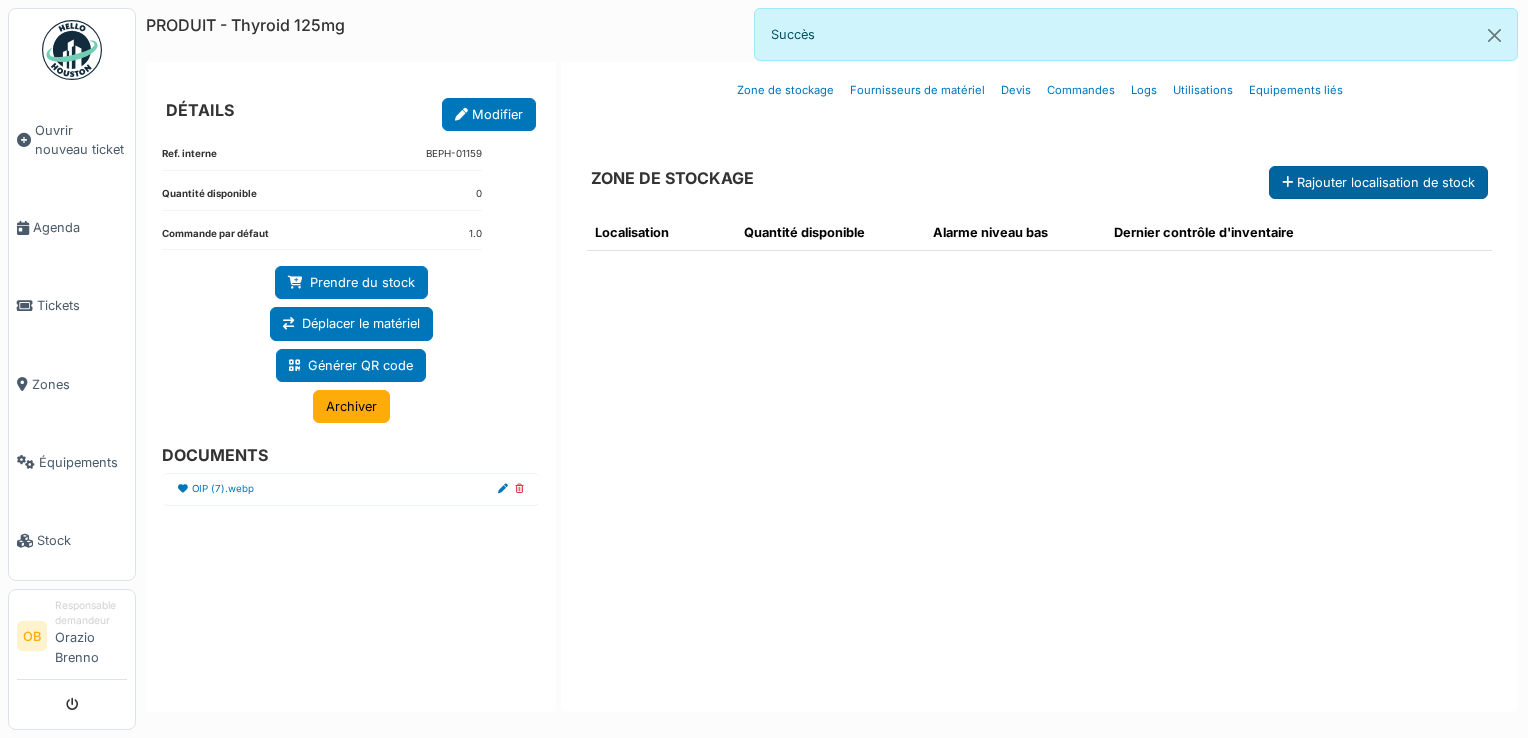 click on "Rajouter localisation de stock" at bounding box center [1378, 182] 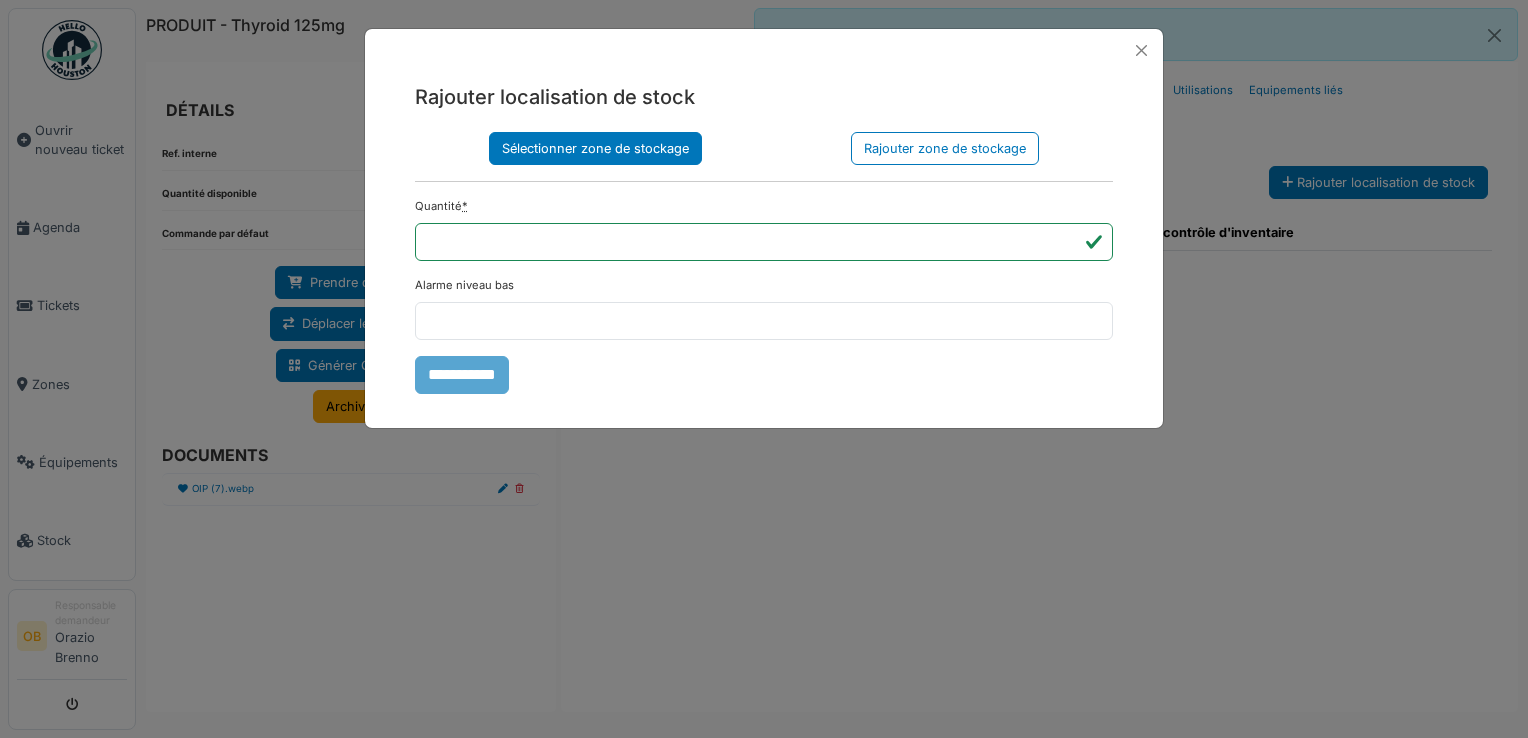 click on "Sélectionner zone de stockage" at bounding box center [595, 148] 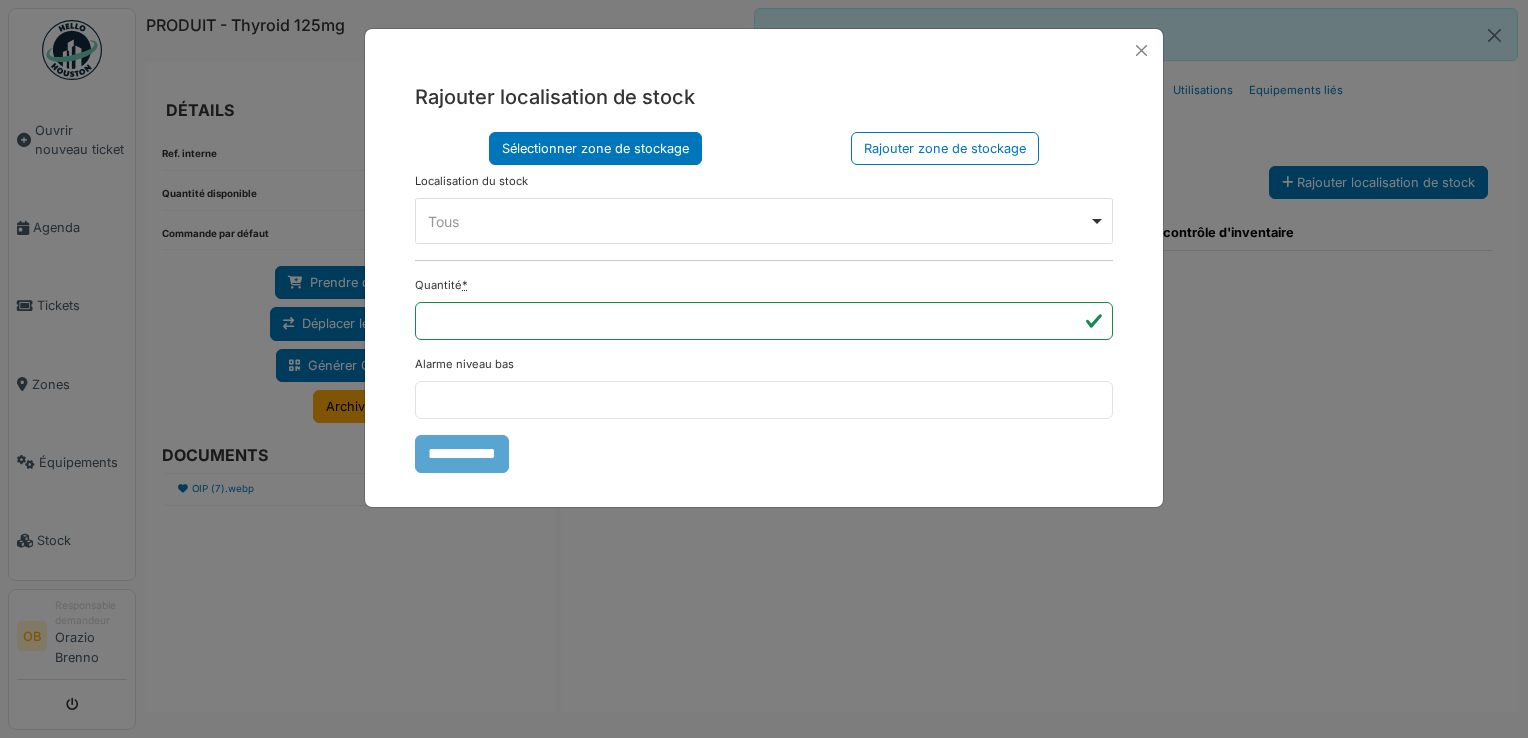 click on "Tous Remove item" at bounding box center [758, 221] 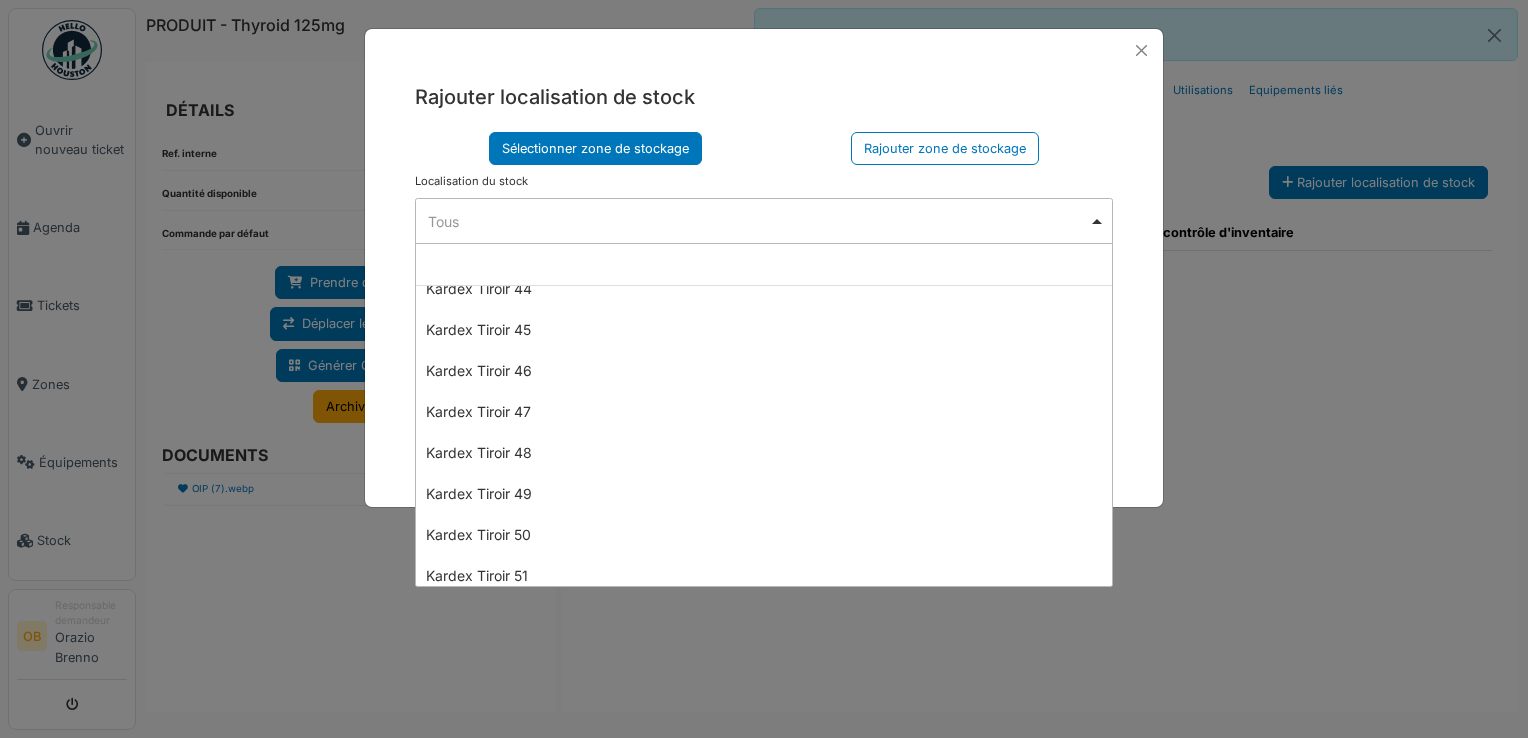 scroll, scrollTop: 1914, scrollLeft: 0, axis: vertical 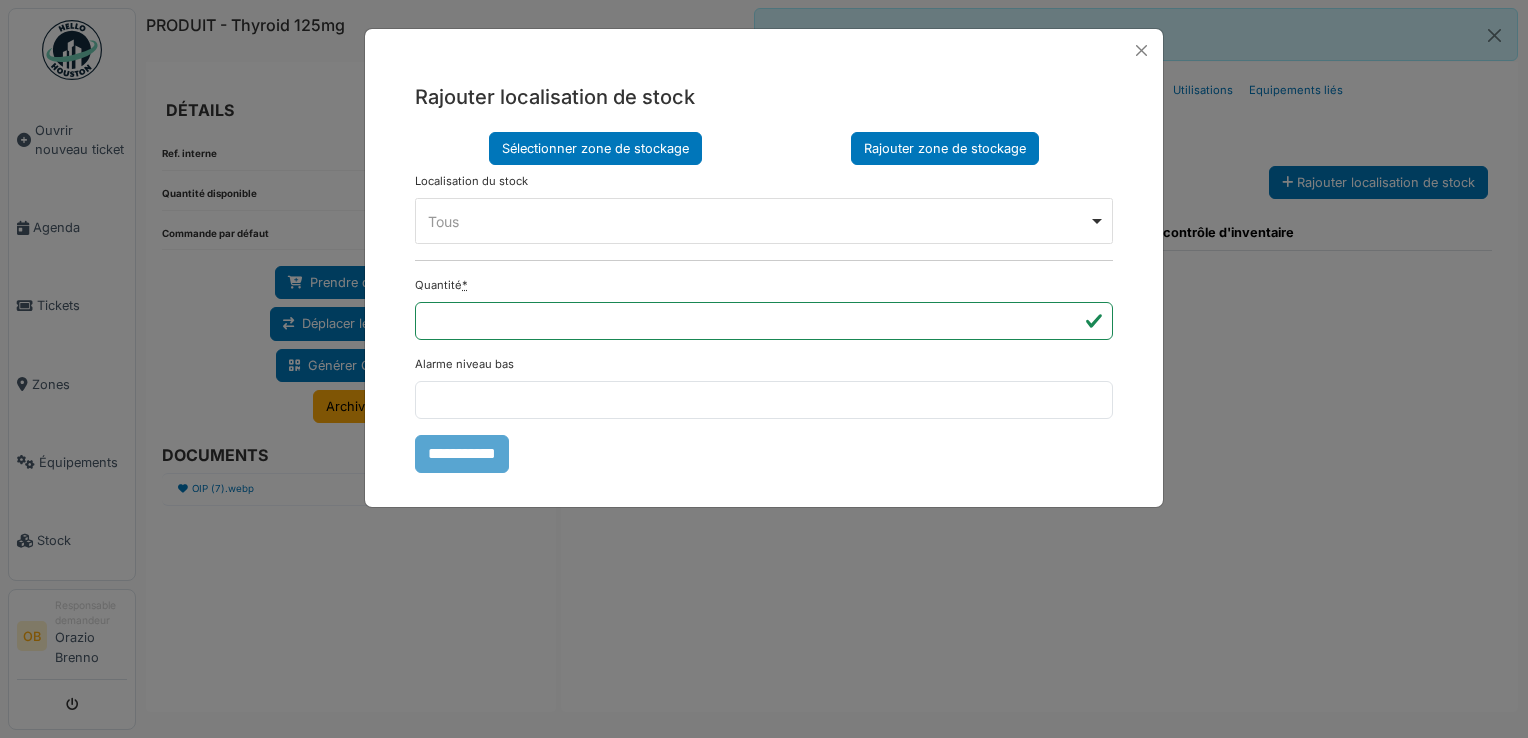 click on "Rajouter zone de stockage" at bounding box center (945, 148) 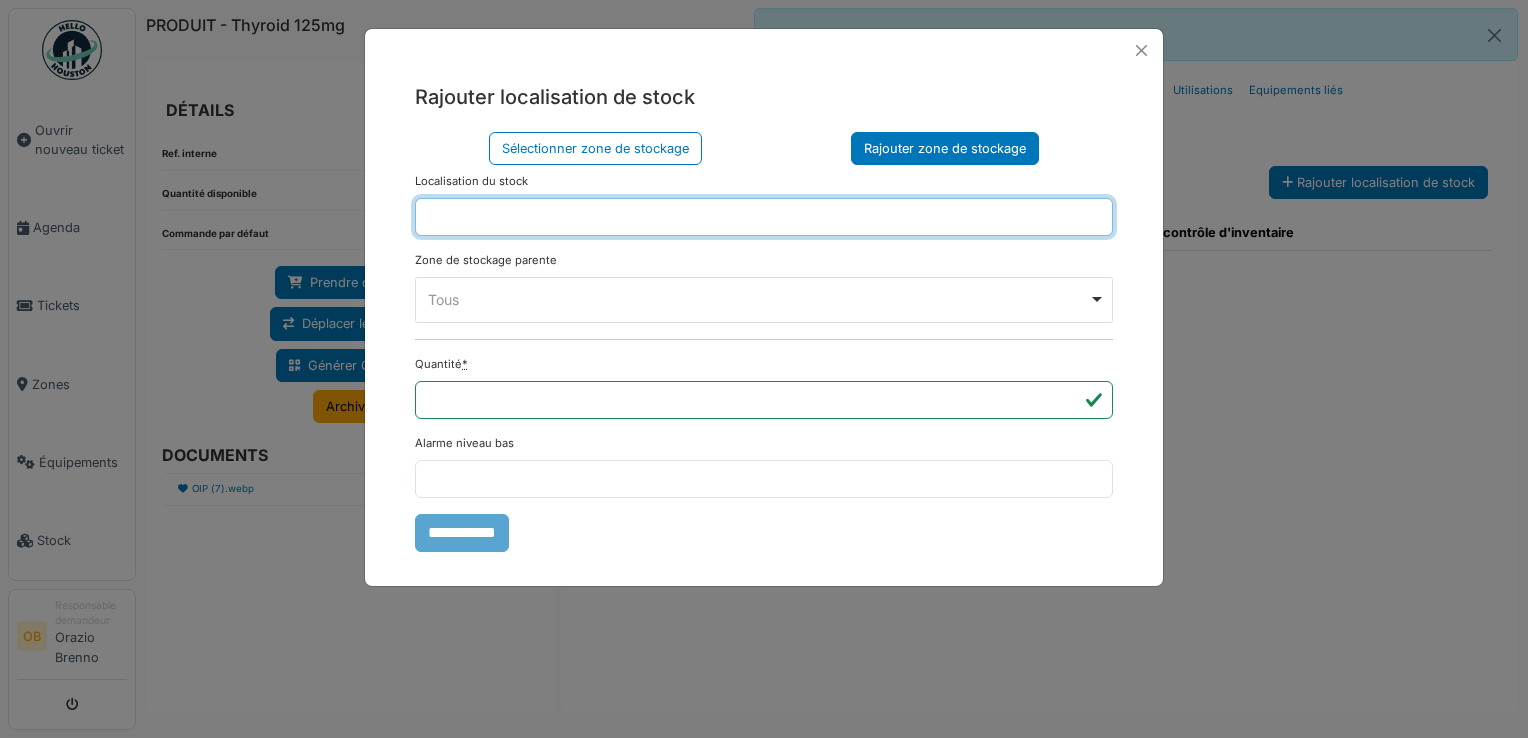 click at bounding box center (764, 217) 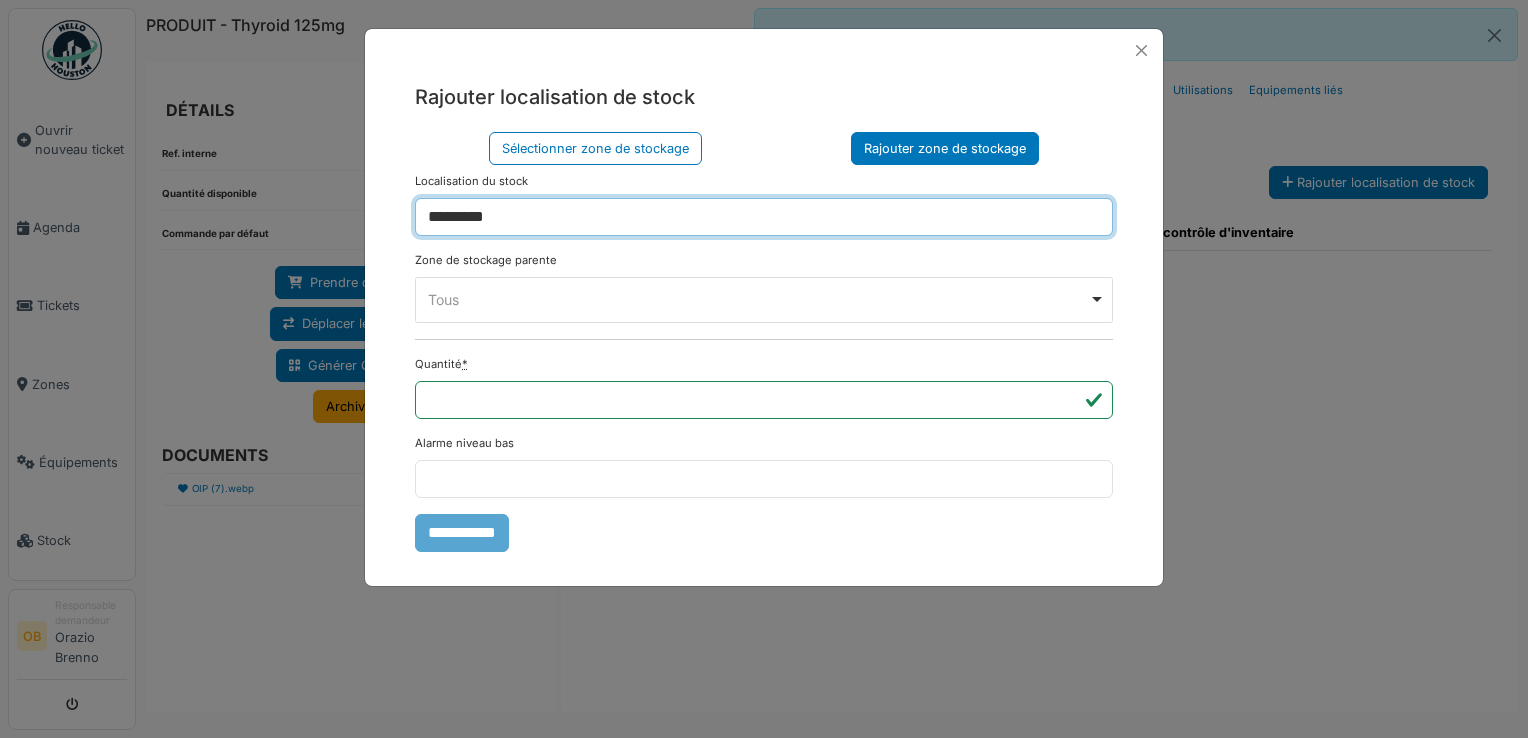 type on "*********" 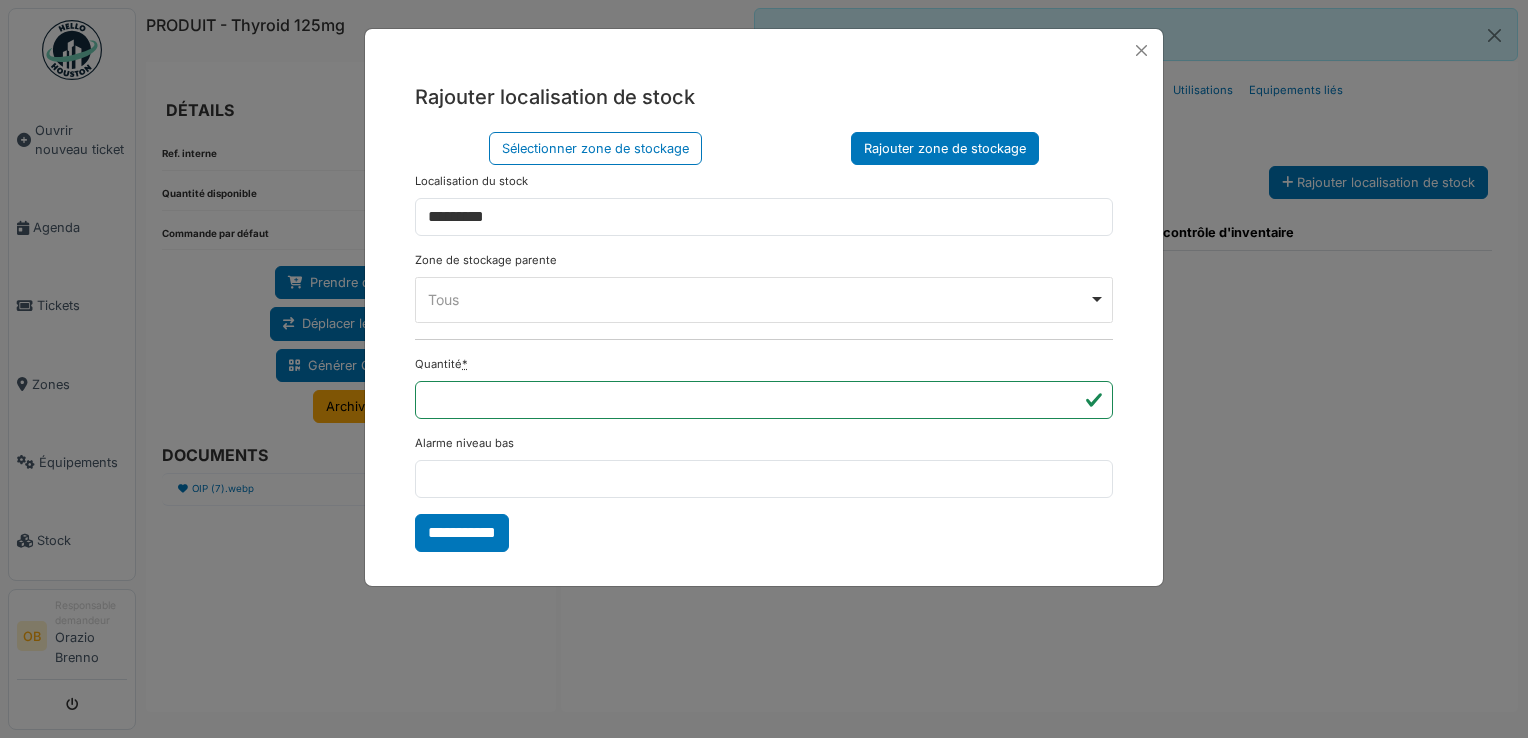 drag, startPoint x: 493, startPoint y: 330, endPoint x: 484, endPoint y: 324, distance: 10.816654 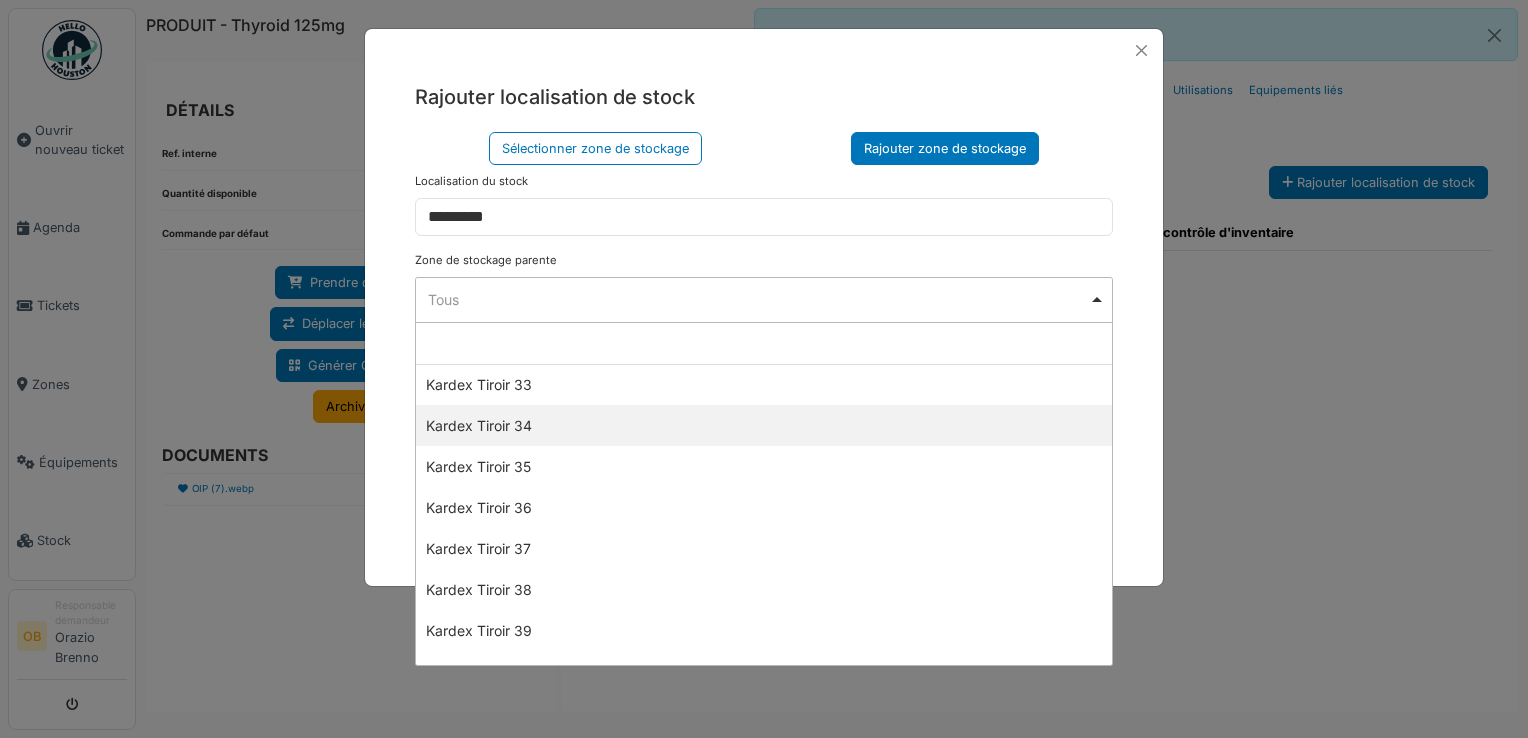 scroll, scrollTop: 1914, scrollLeft: 0, axis: vertical 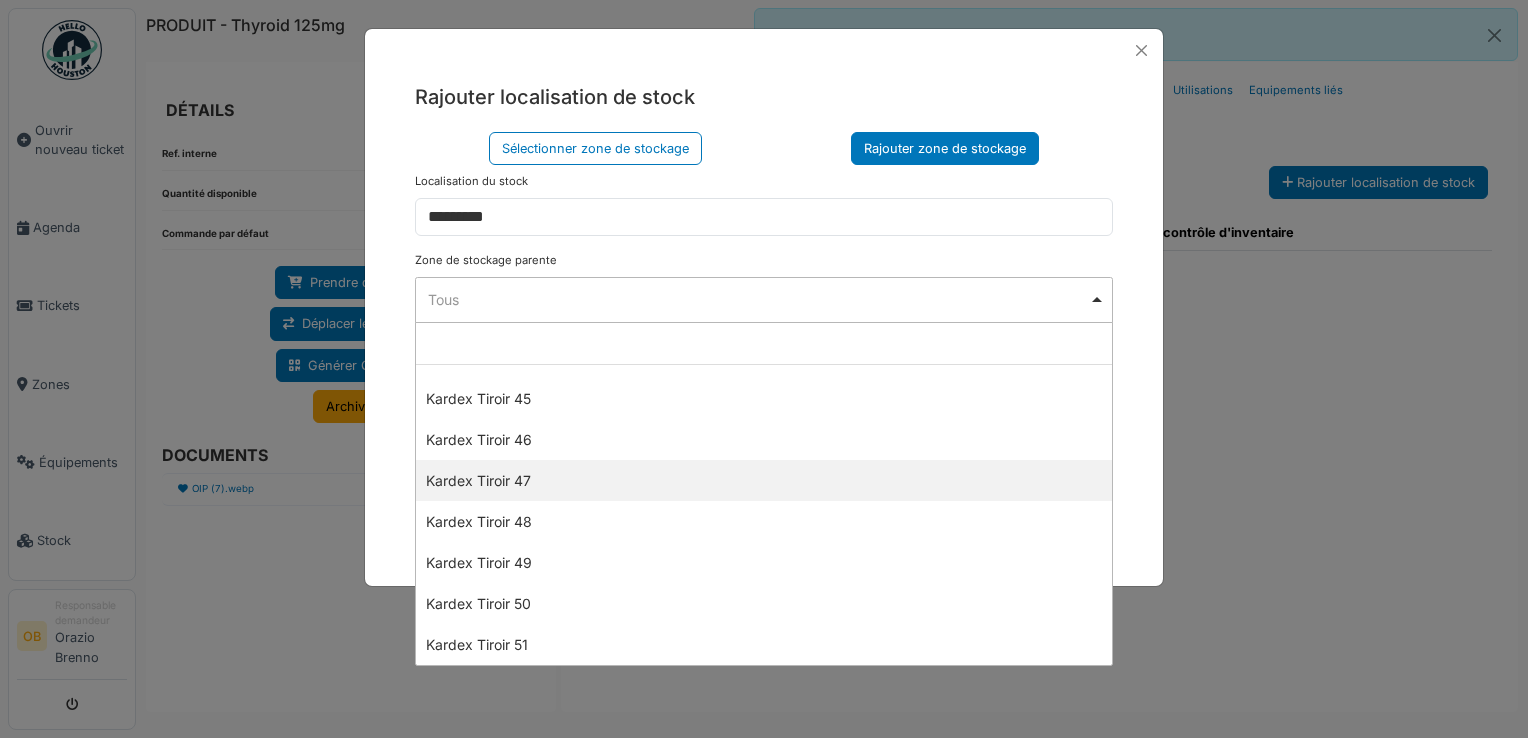 select on "****" 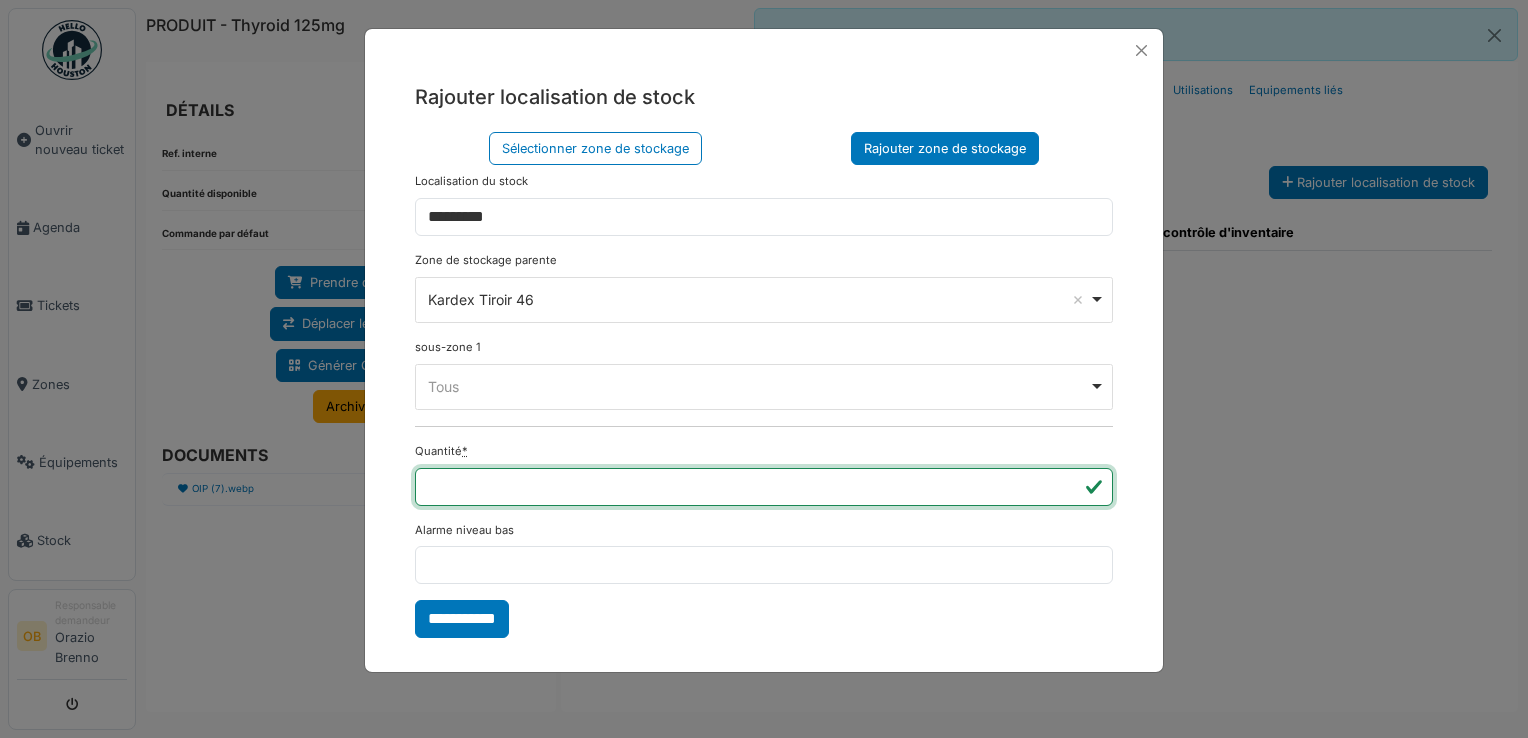 click on "***" at bounding box center [764, 487] 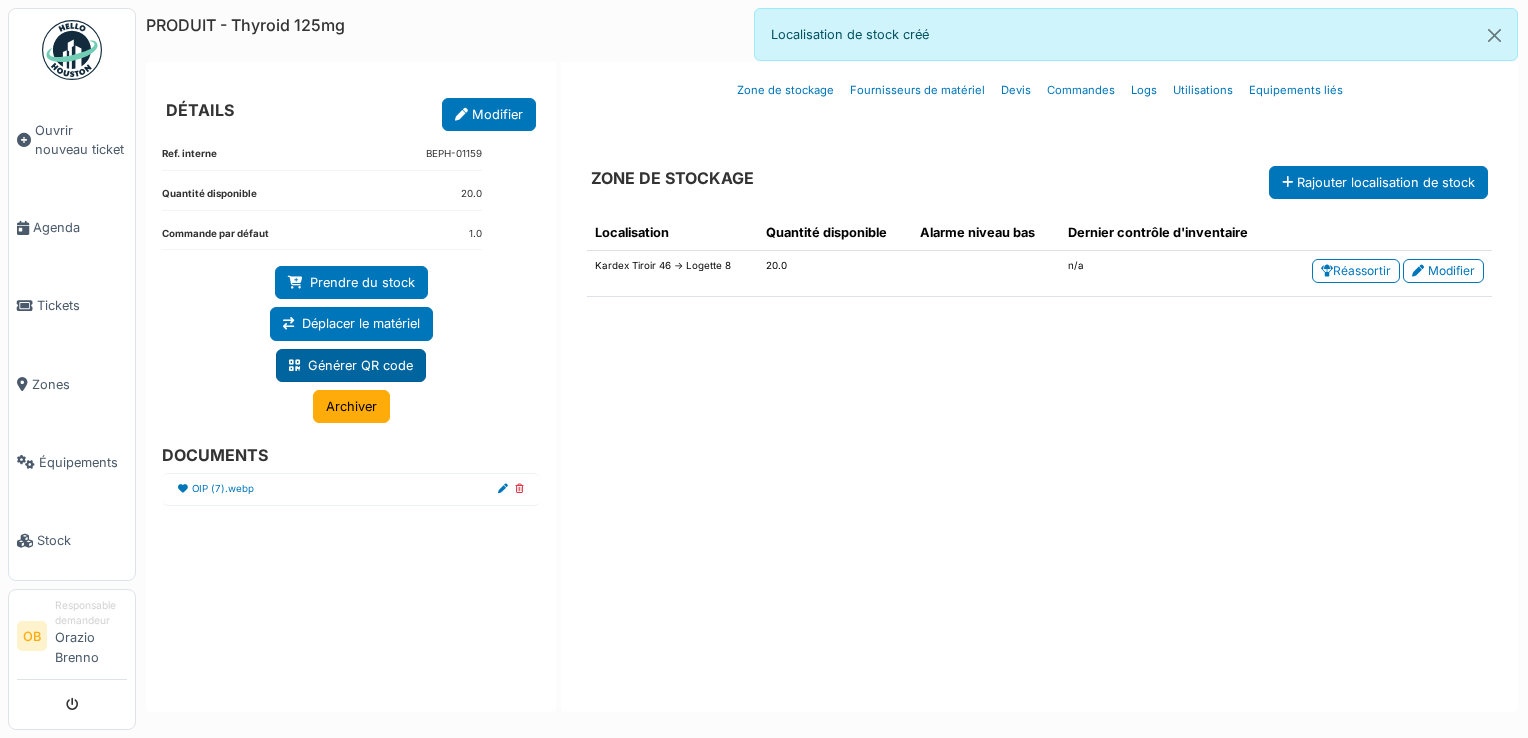click on "Générer QR code" at bounding box center [351, 365] 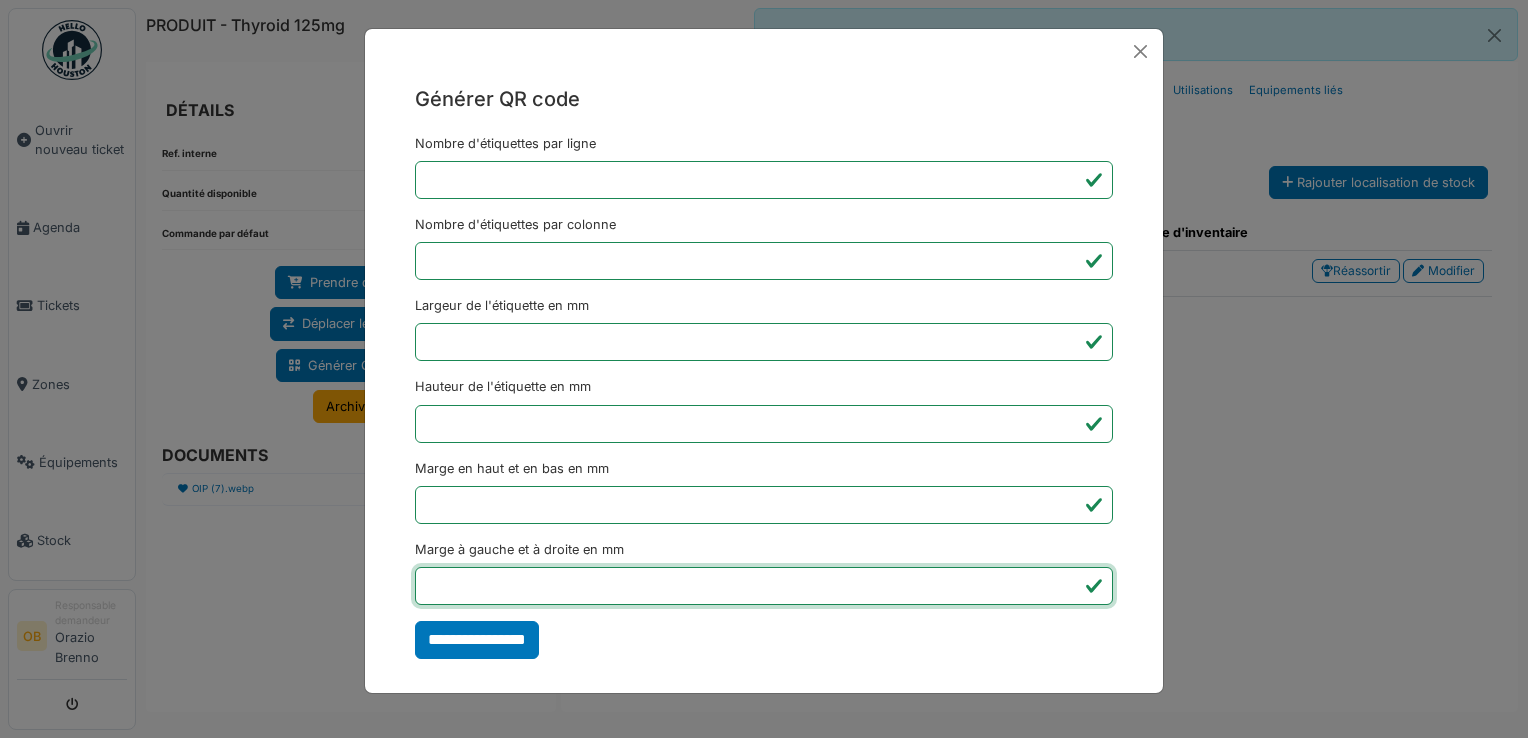 click on "*" at bounding box center (764, 586) 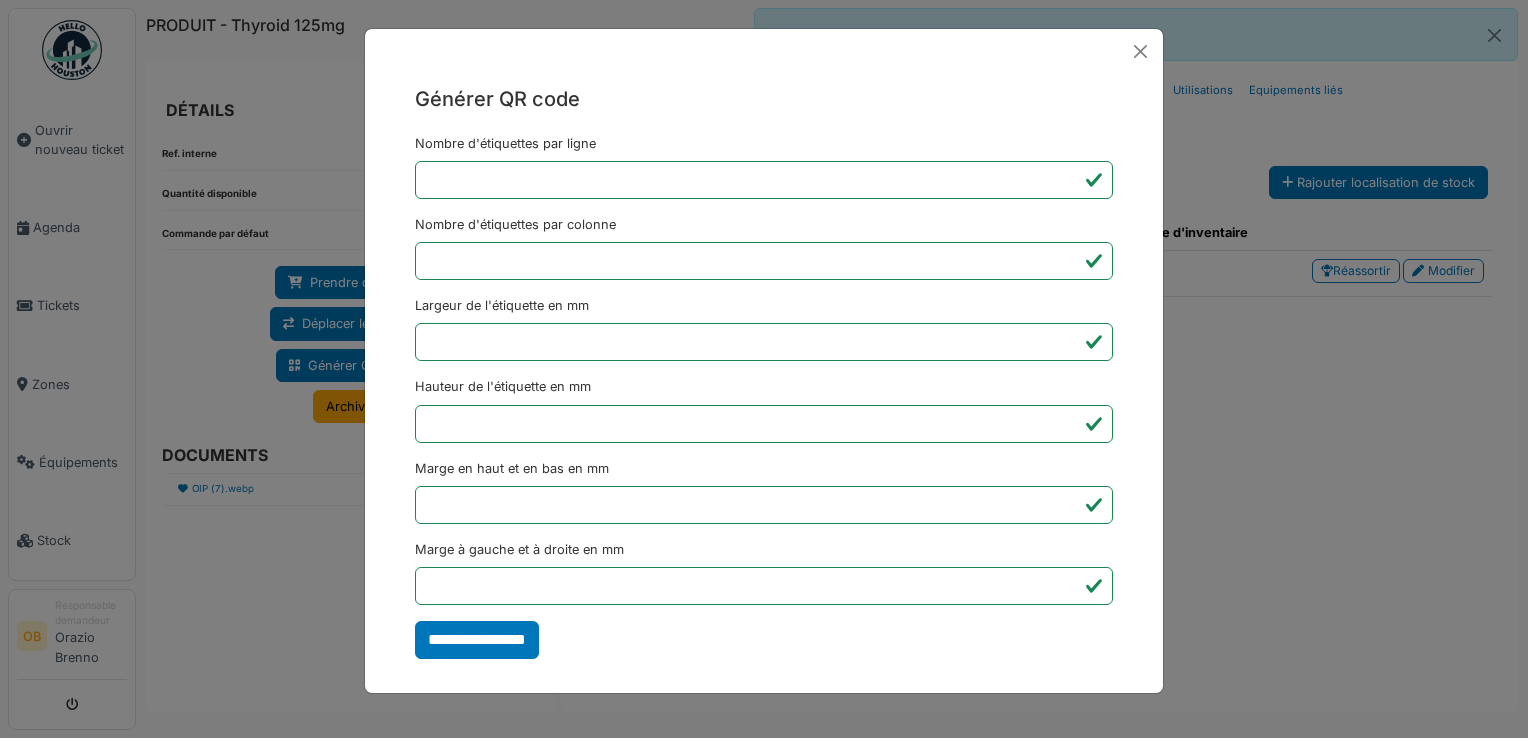 type on "*******" 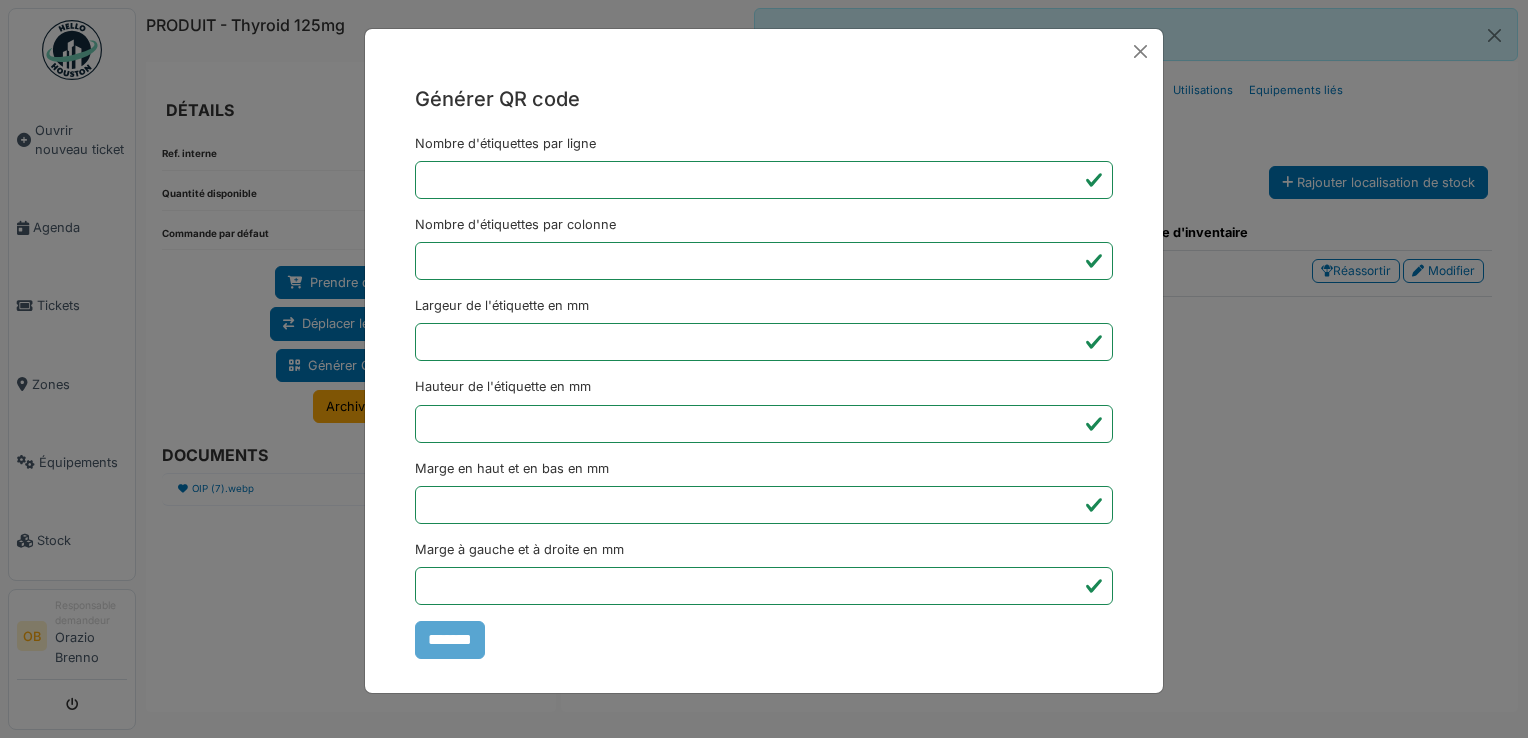 click on "Générer QR code
Nombre d'étiquettes par ligne
*
Nombre d'étiquettes par colonne
*
Largeur de l'étiquette en mm
**
Hauteur de l'étiquette en mm
**
Marge en haut et en bas en mm
*
Marge à gauche et à droite en mm
***
*******" at bounding box center [764, 369] 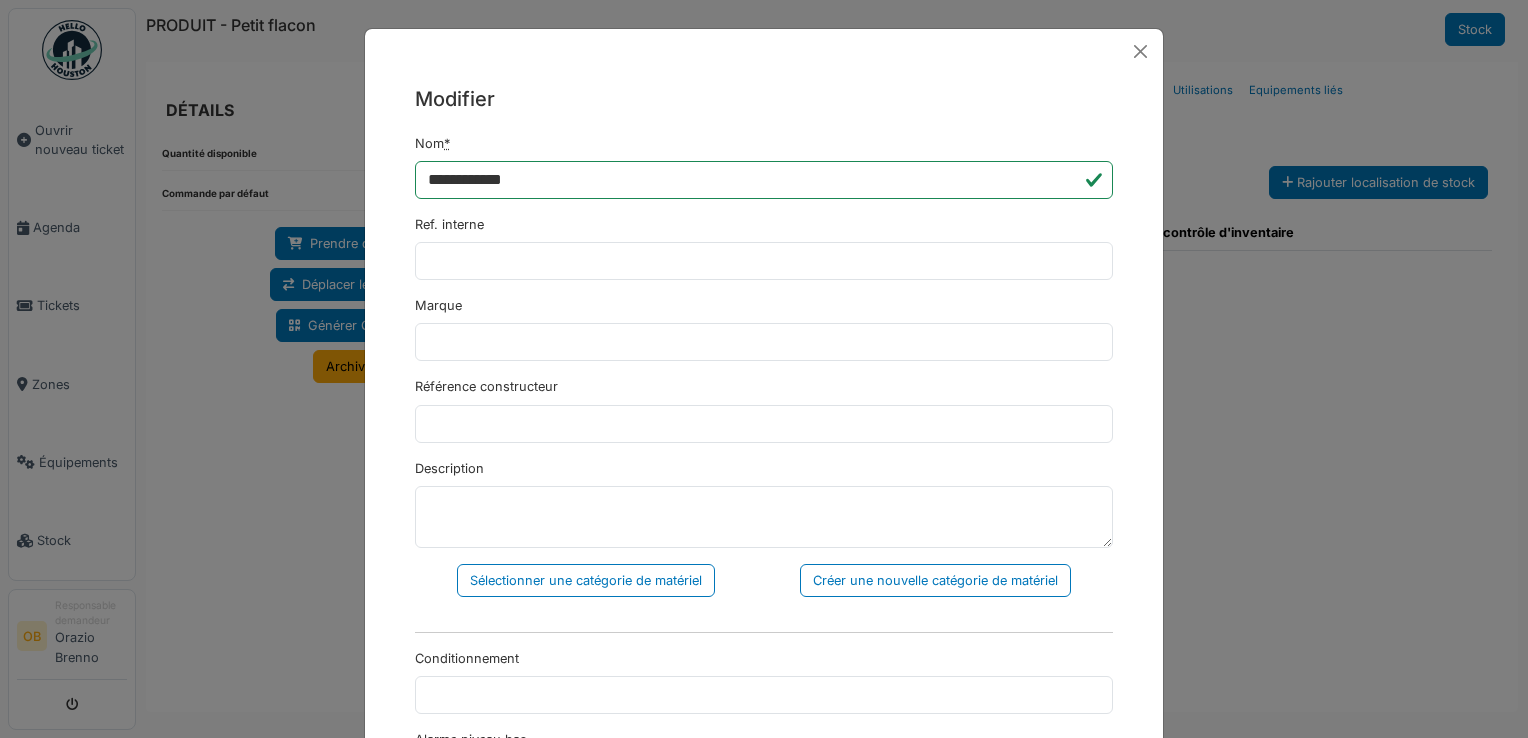 scroll, scrollTop: 0, scrollLeft: 0, axis: both 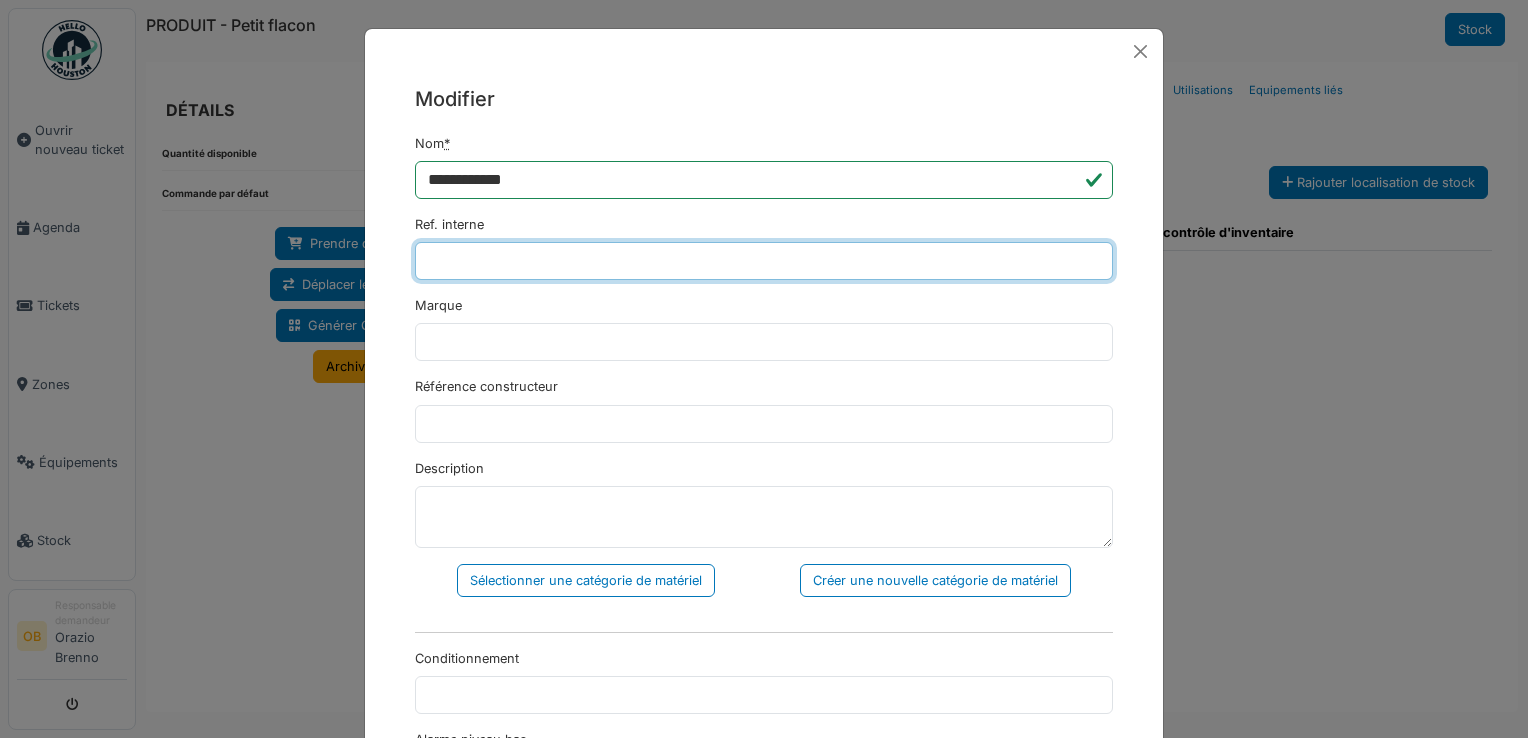 click on "Ref. interne" at bounding box center [764, 261] 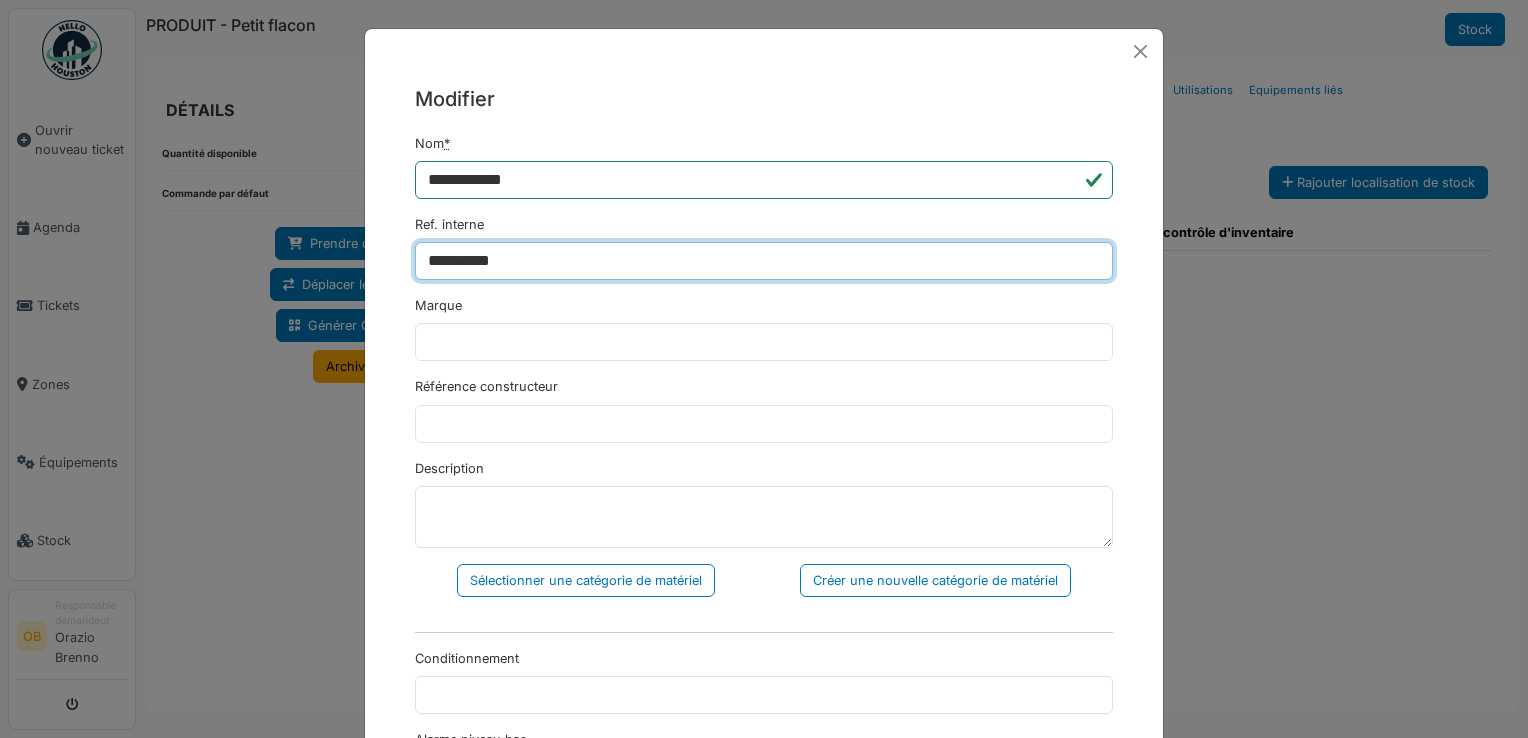 type on "**********" 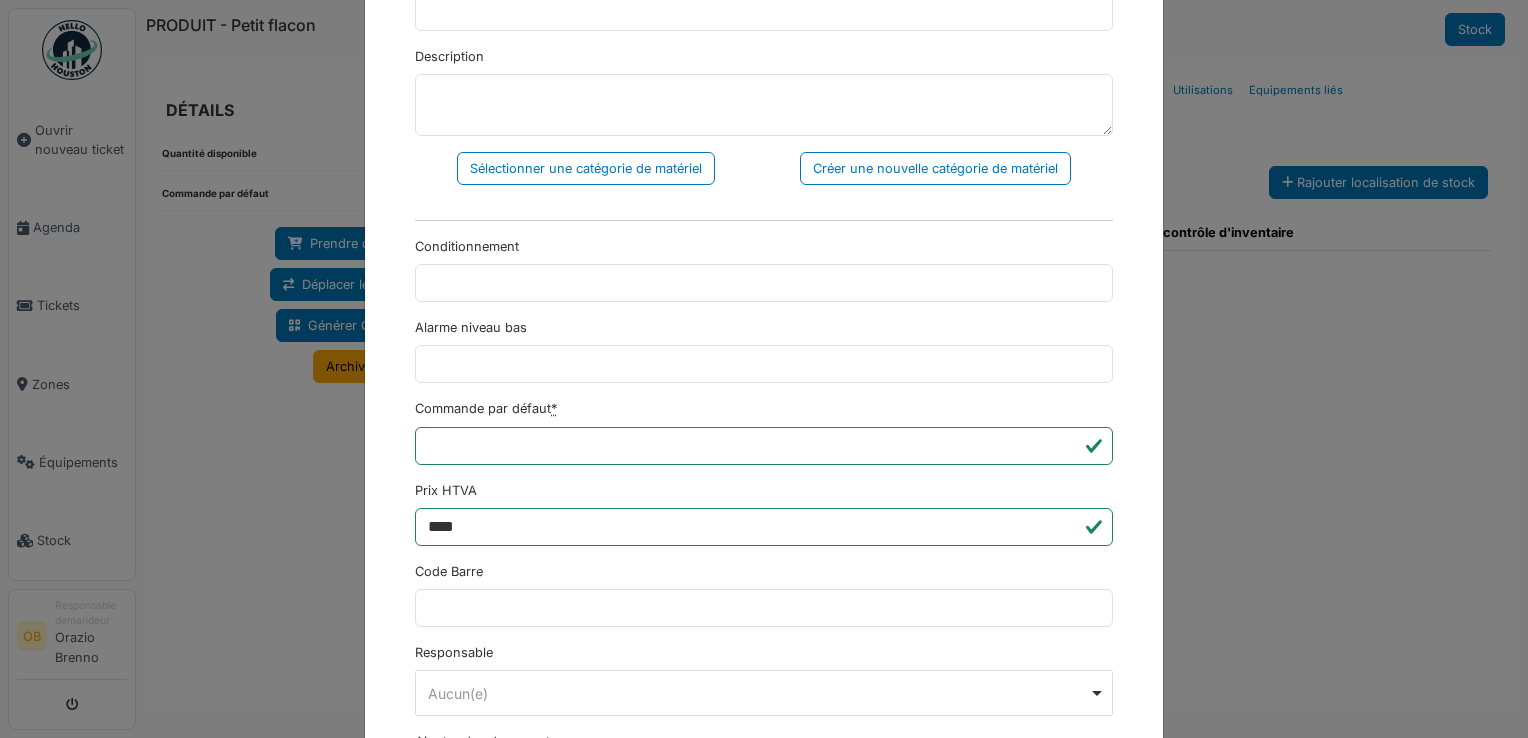 scroll, scrollTop: 577, scrollLeft: 0, axis: vertical 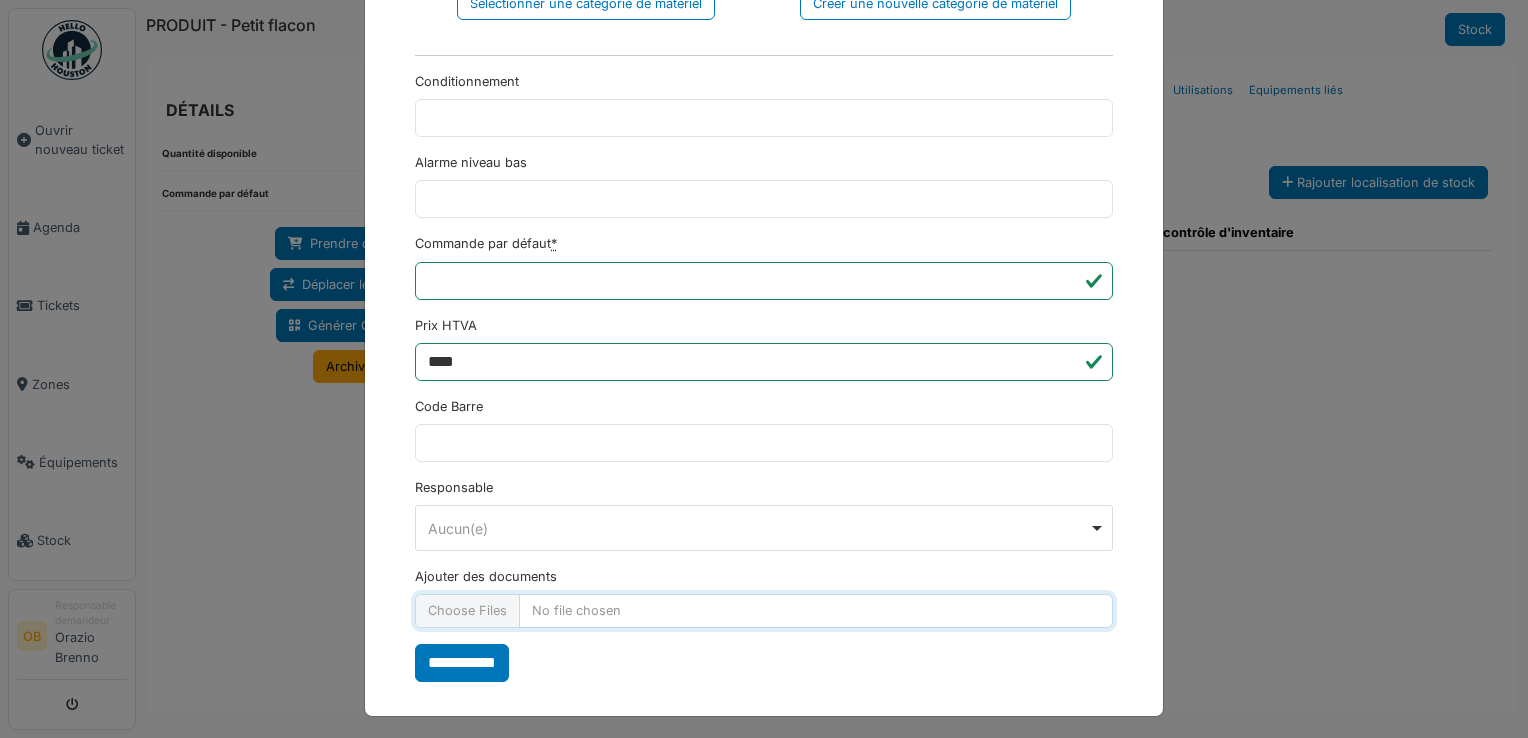 click on "Ajouter des documents" at bounding box center (764, 610) 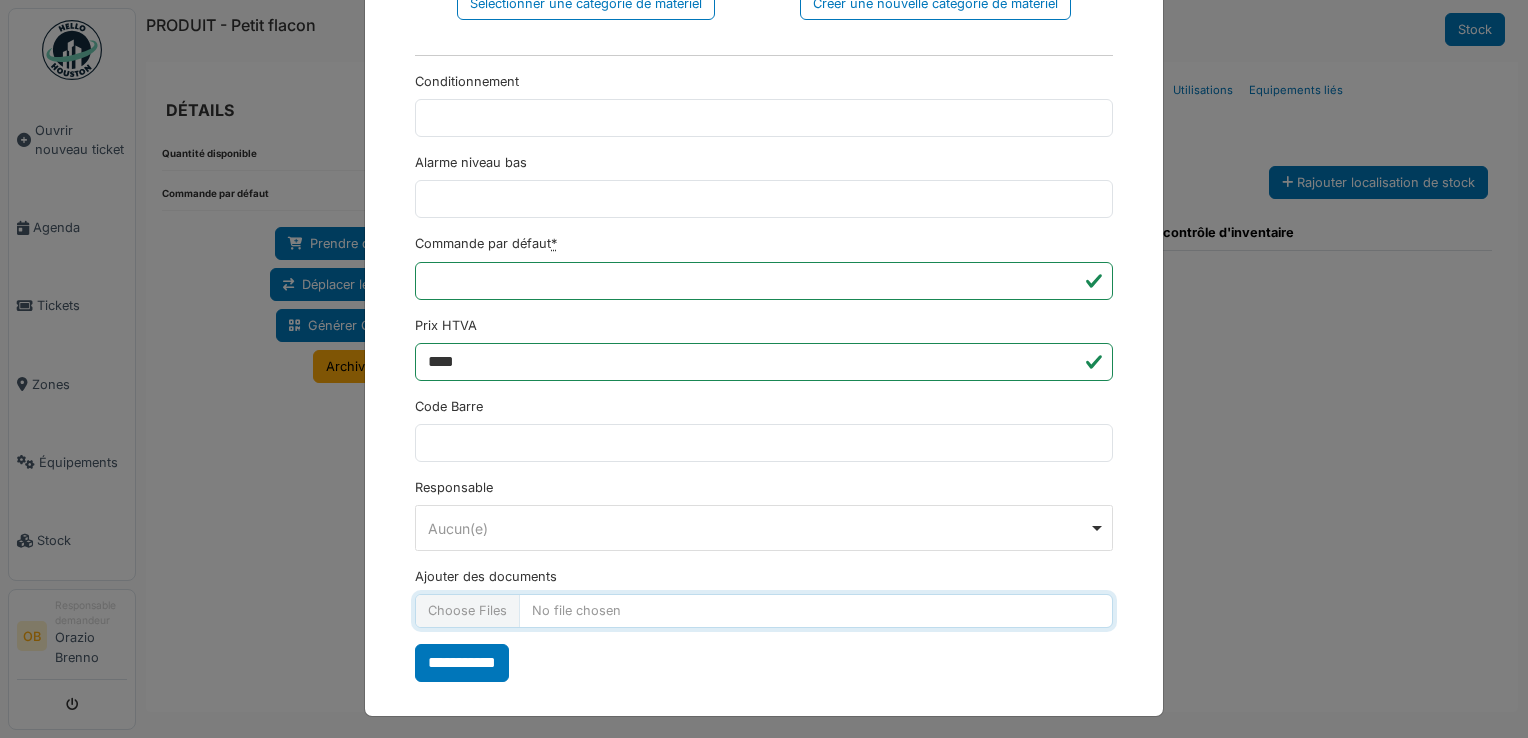 type on "**********" 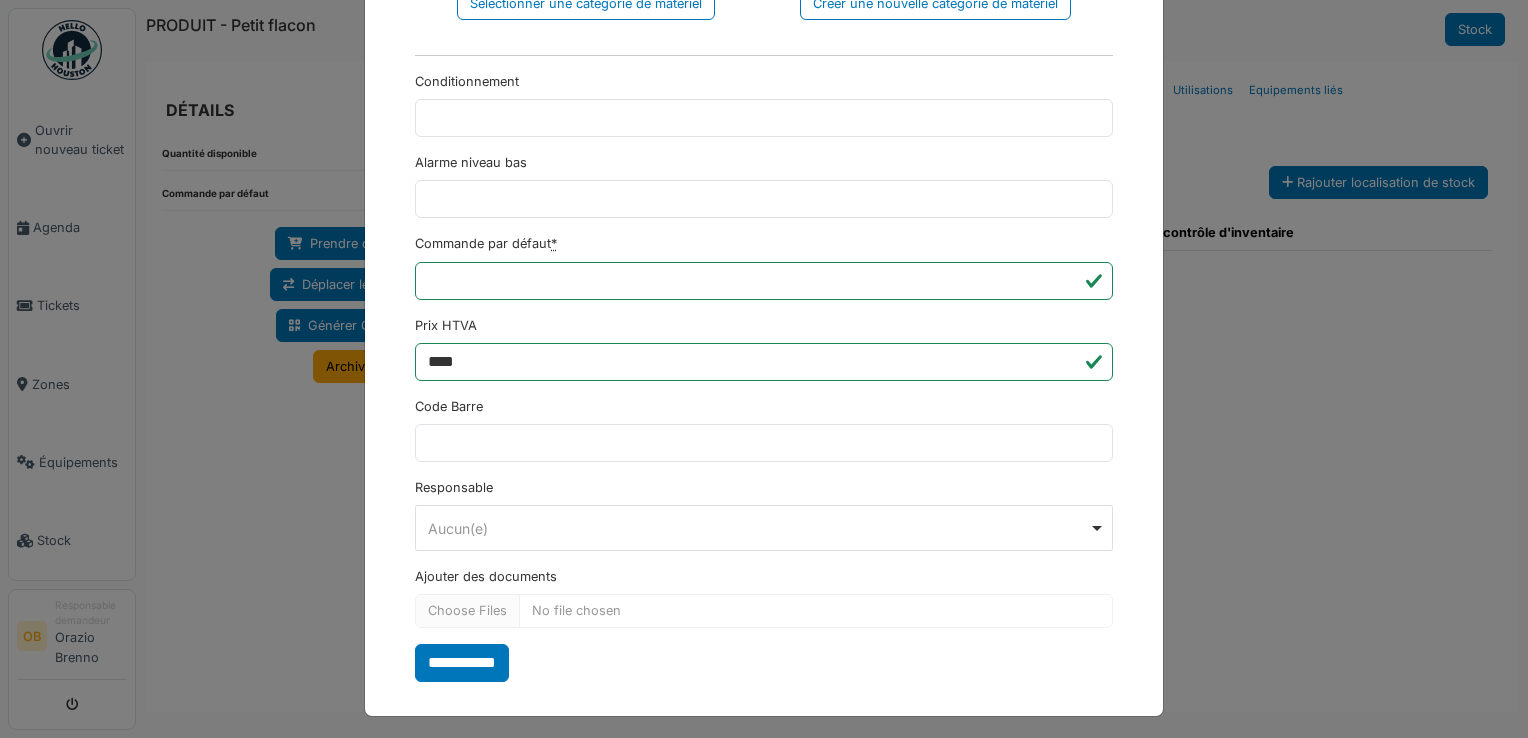 click at bounding box center (764, 704) 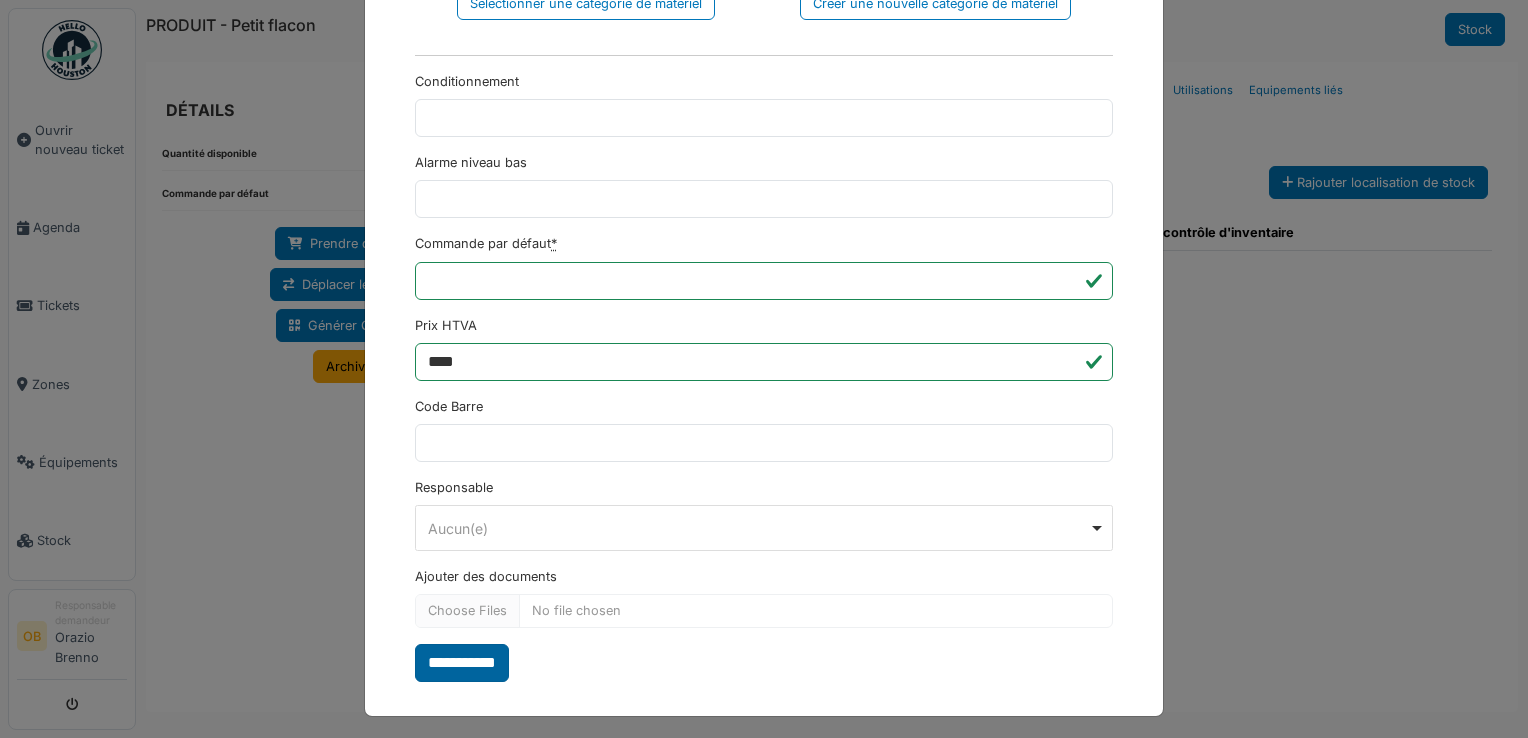 click on "**********" at bounding box center [462, 663] 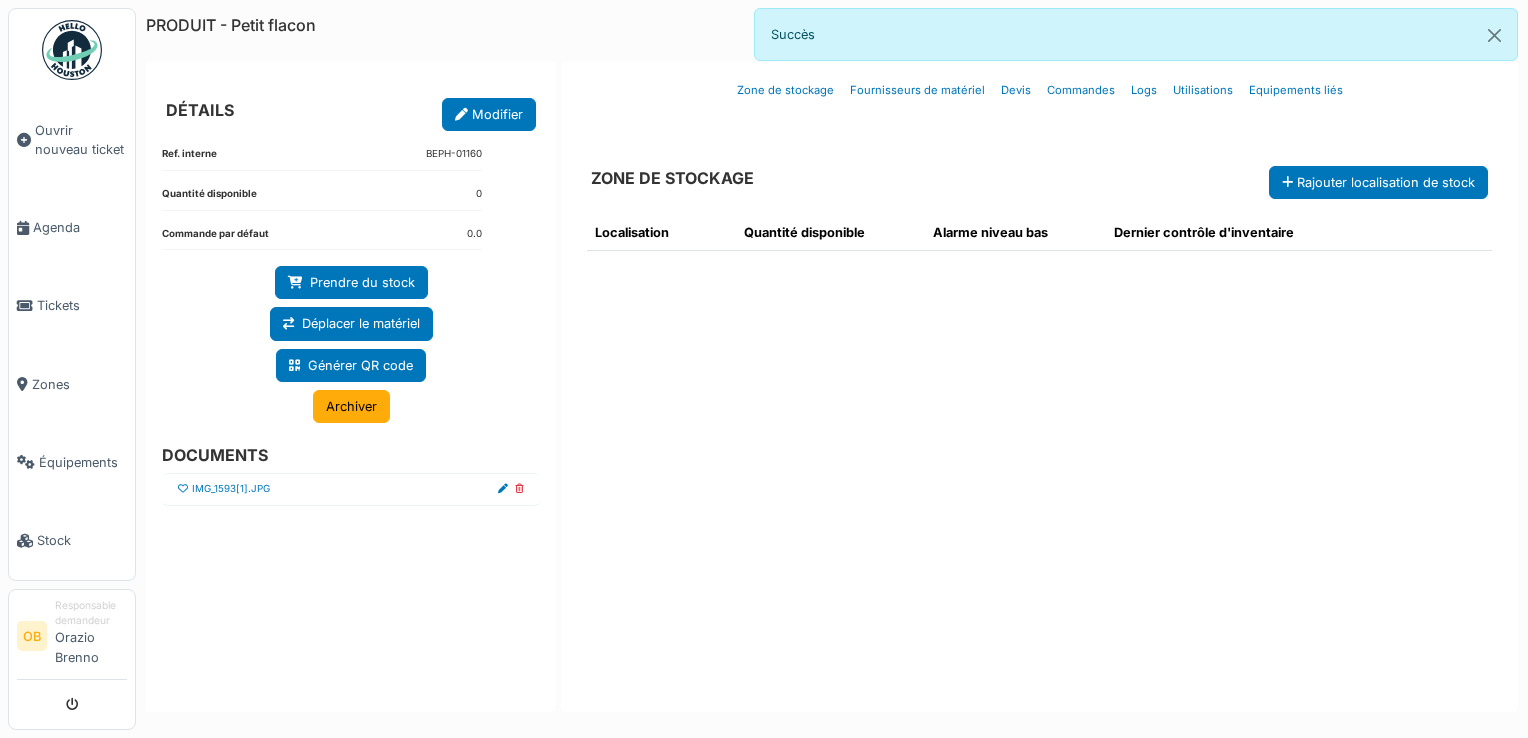 click at bounding box center (183, 489) 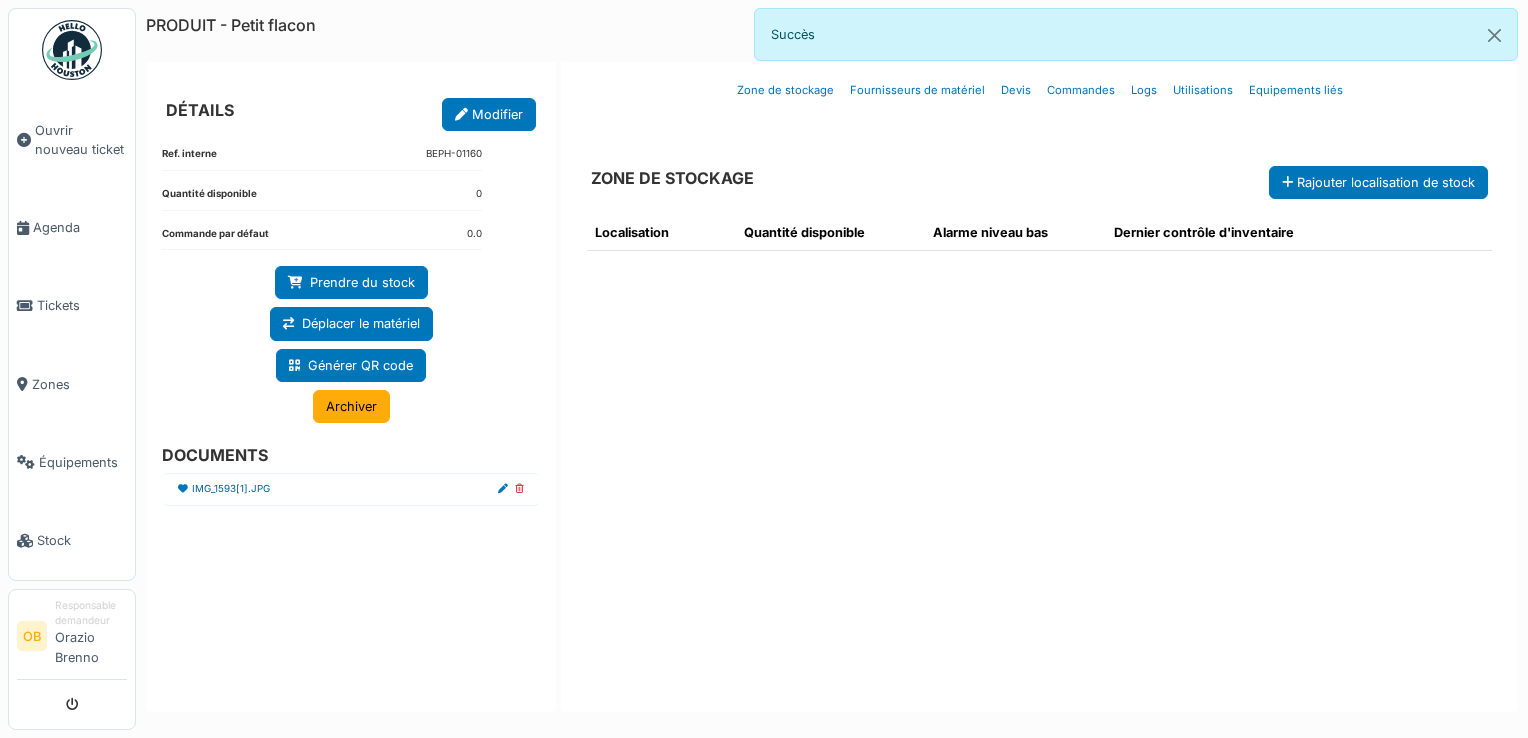 click on "IMG_1593[1].JPG" at bounding box center [231, 489] 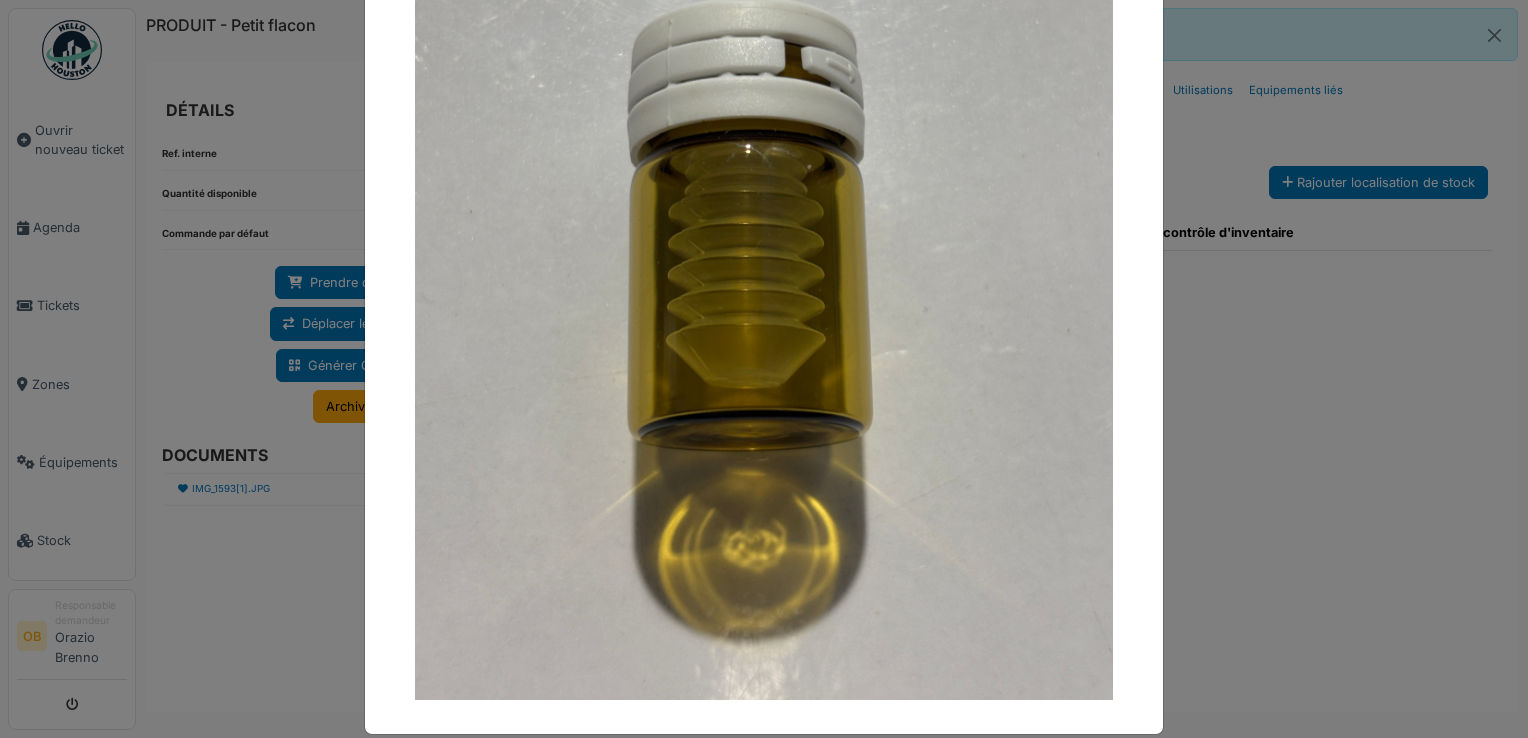 scroll, scrollTop: 339, scrollLeft: 0, axis: vertical 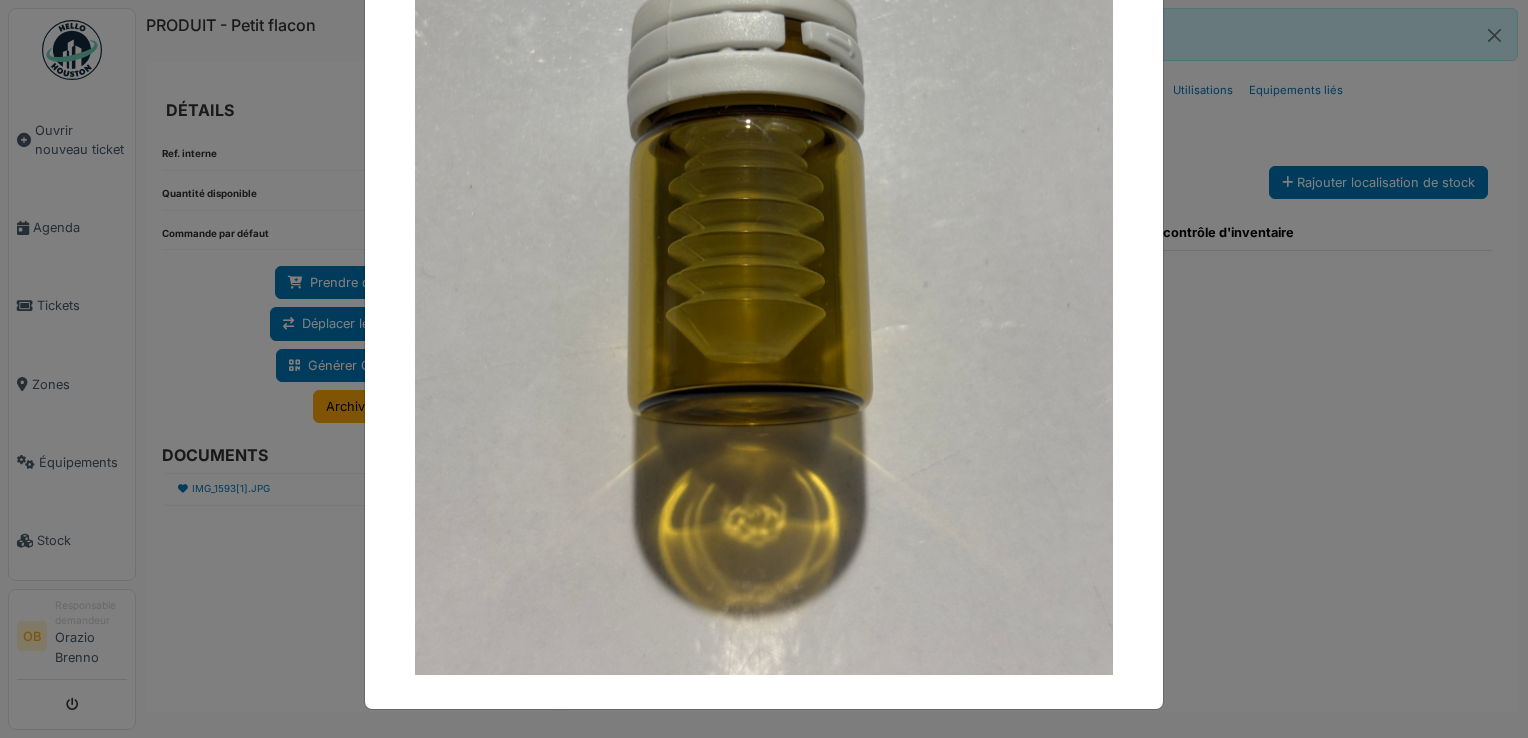 click at bounding box center [764, 369] 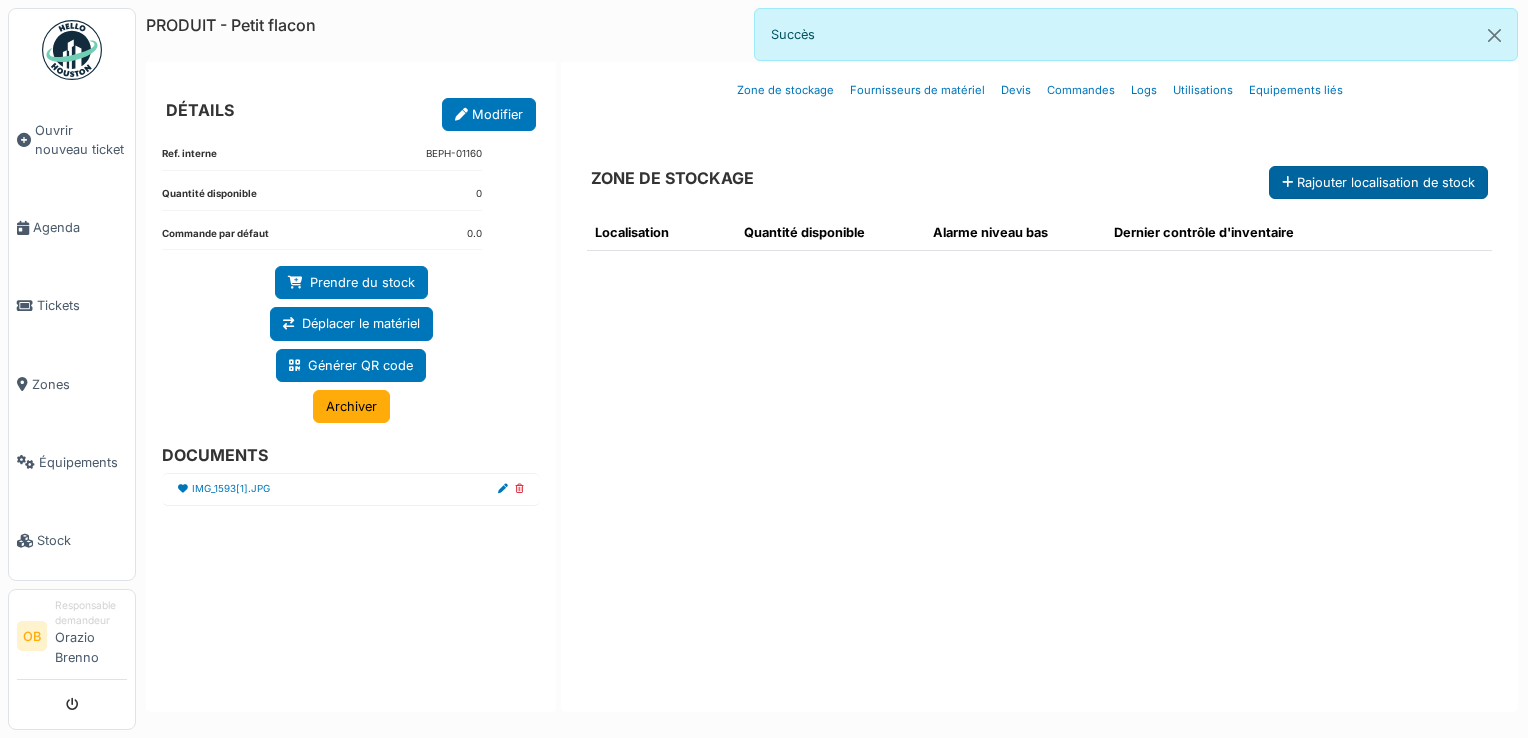 click at bounding box center (1287, 183) 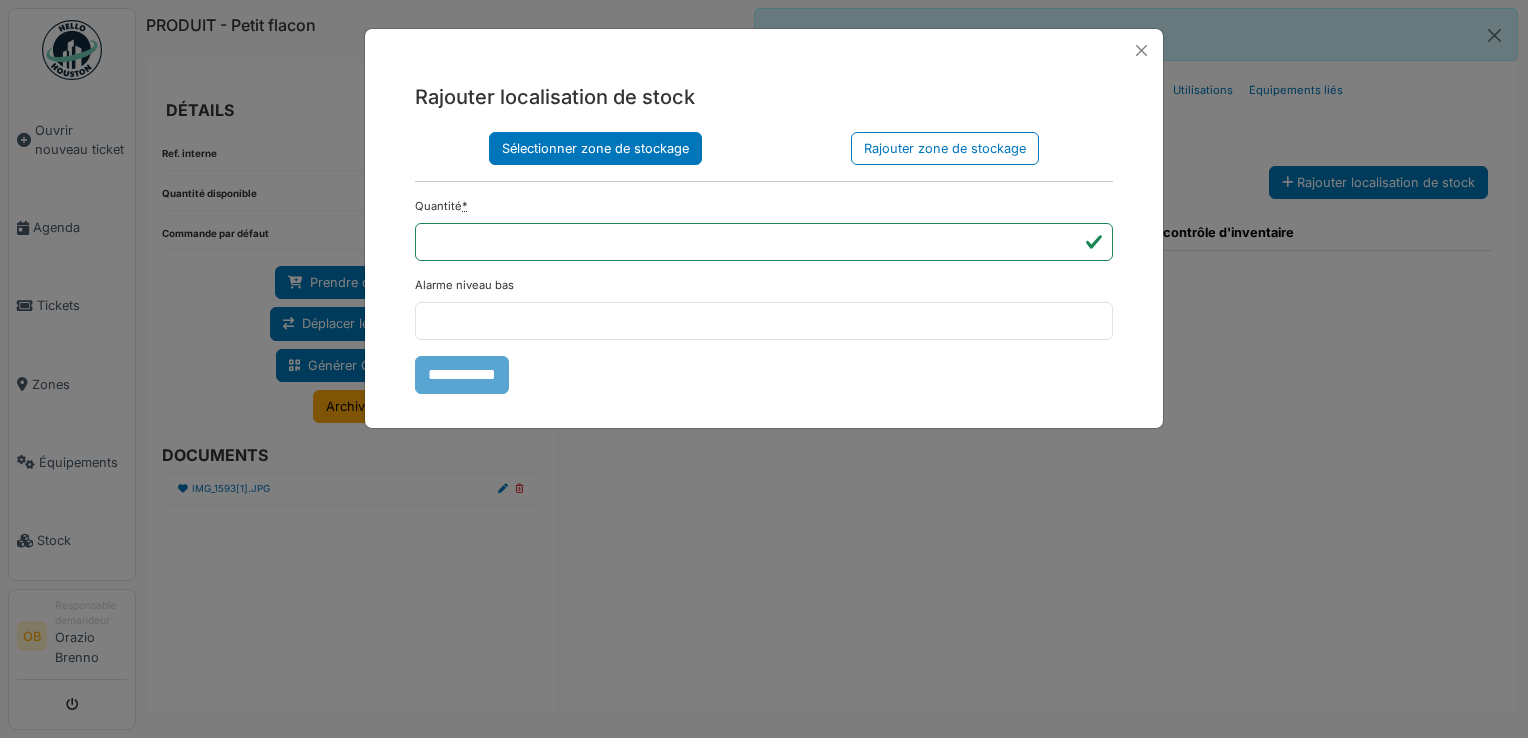 click on "Sélectionner zone de stockage" at bounding box center [595, 148] 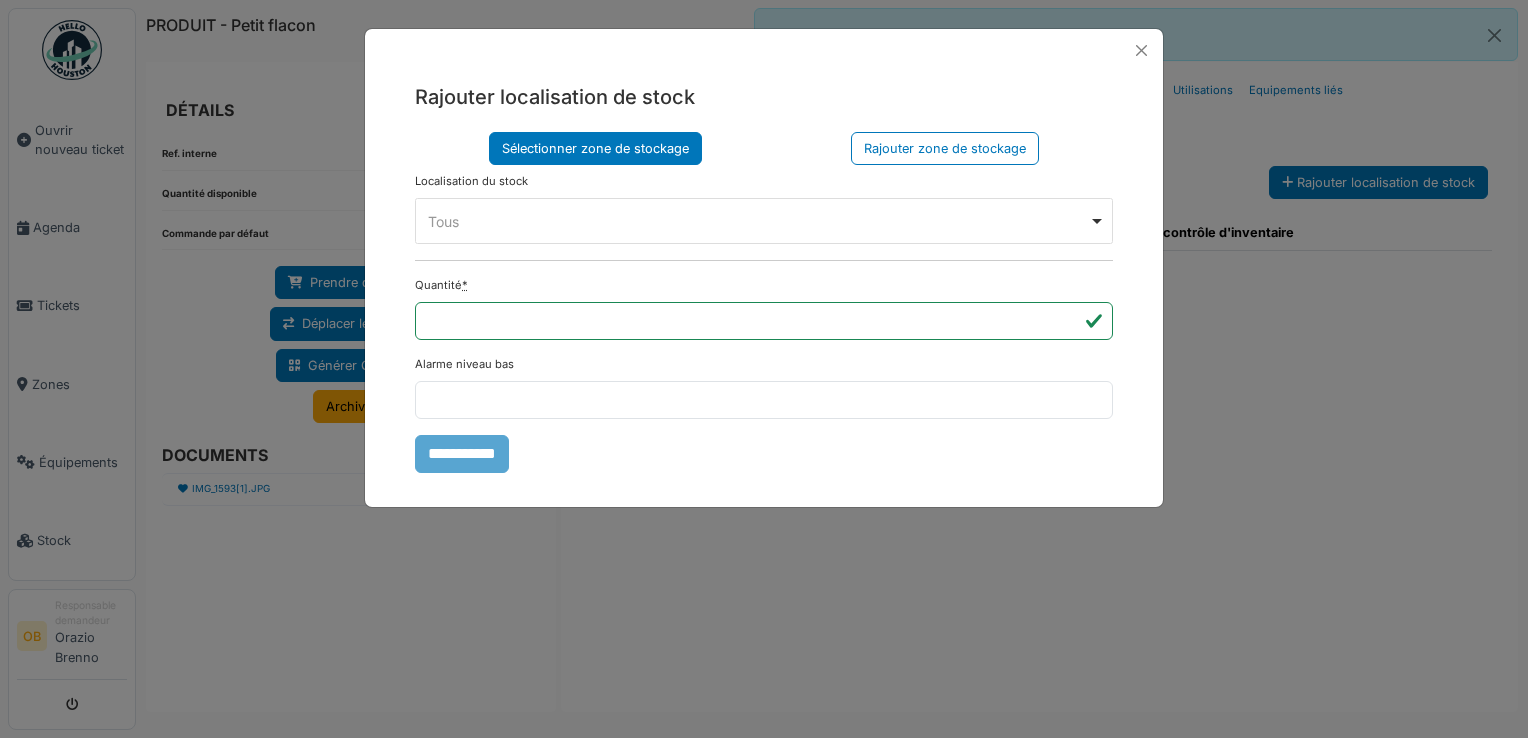 click on "Tous Remove item" at bounding box center [758, 221] 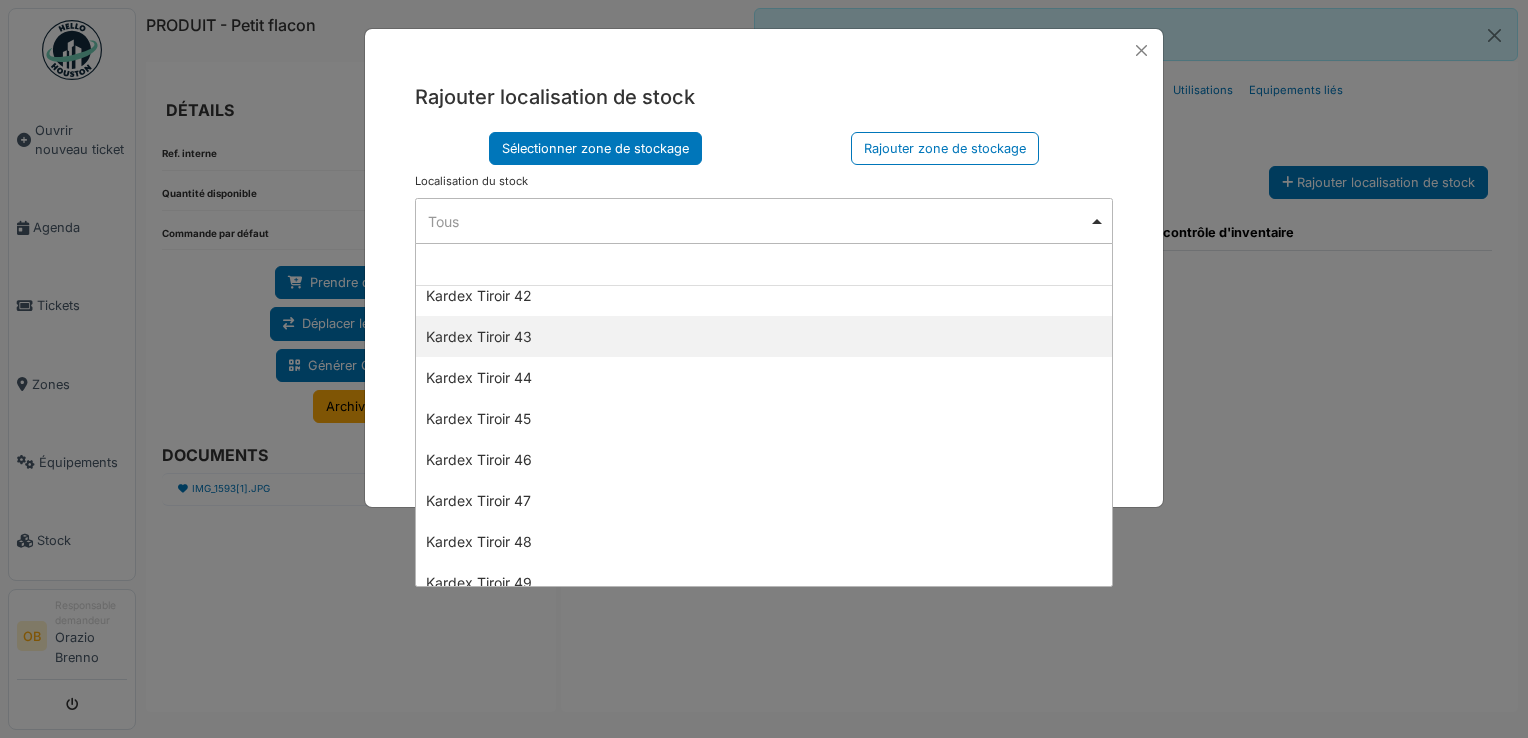 scroll, scrollTop: 1914, scrollLeft: 0, axis: vertical 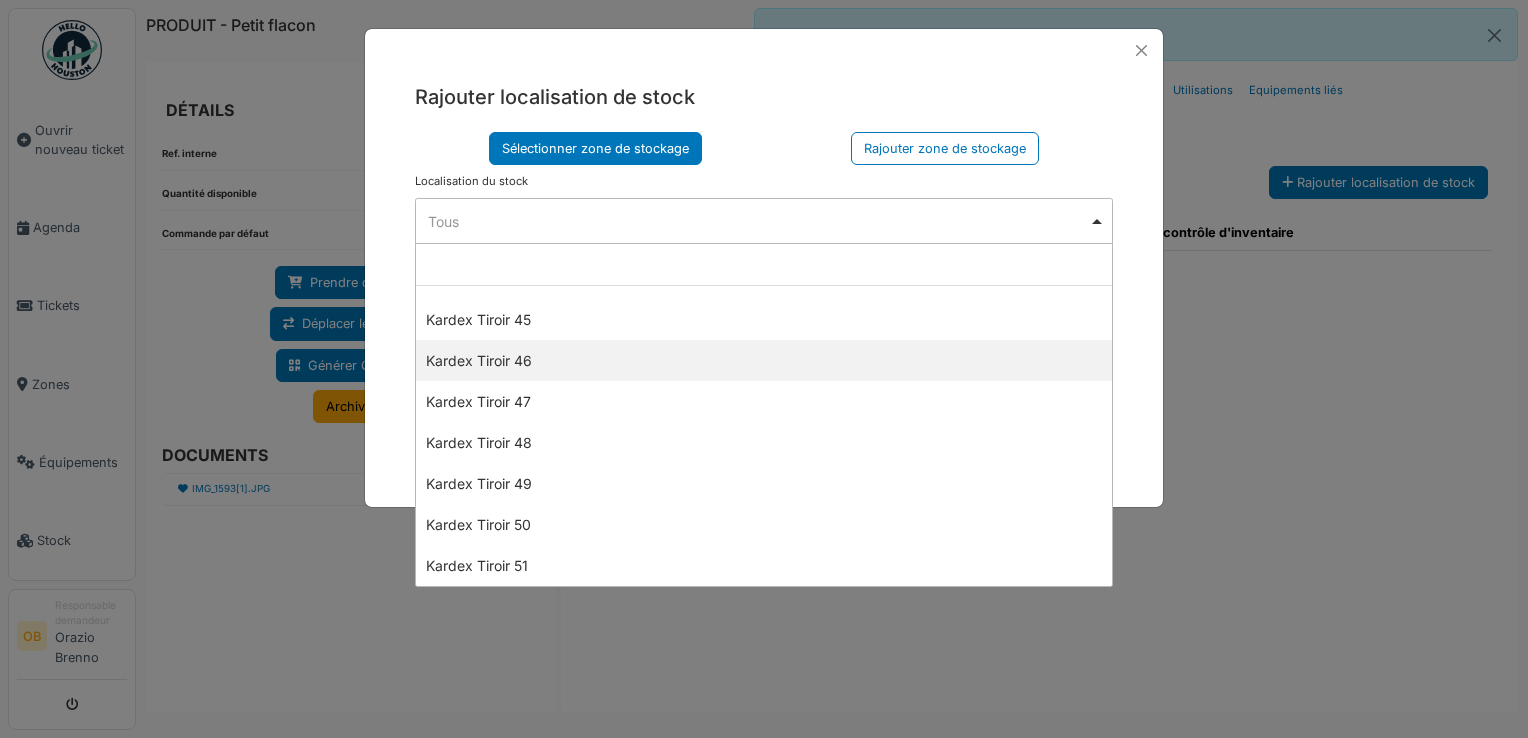 select on "****" 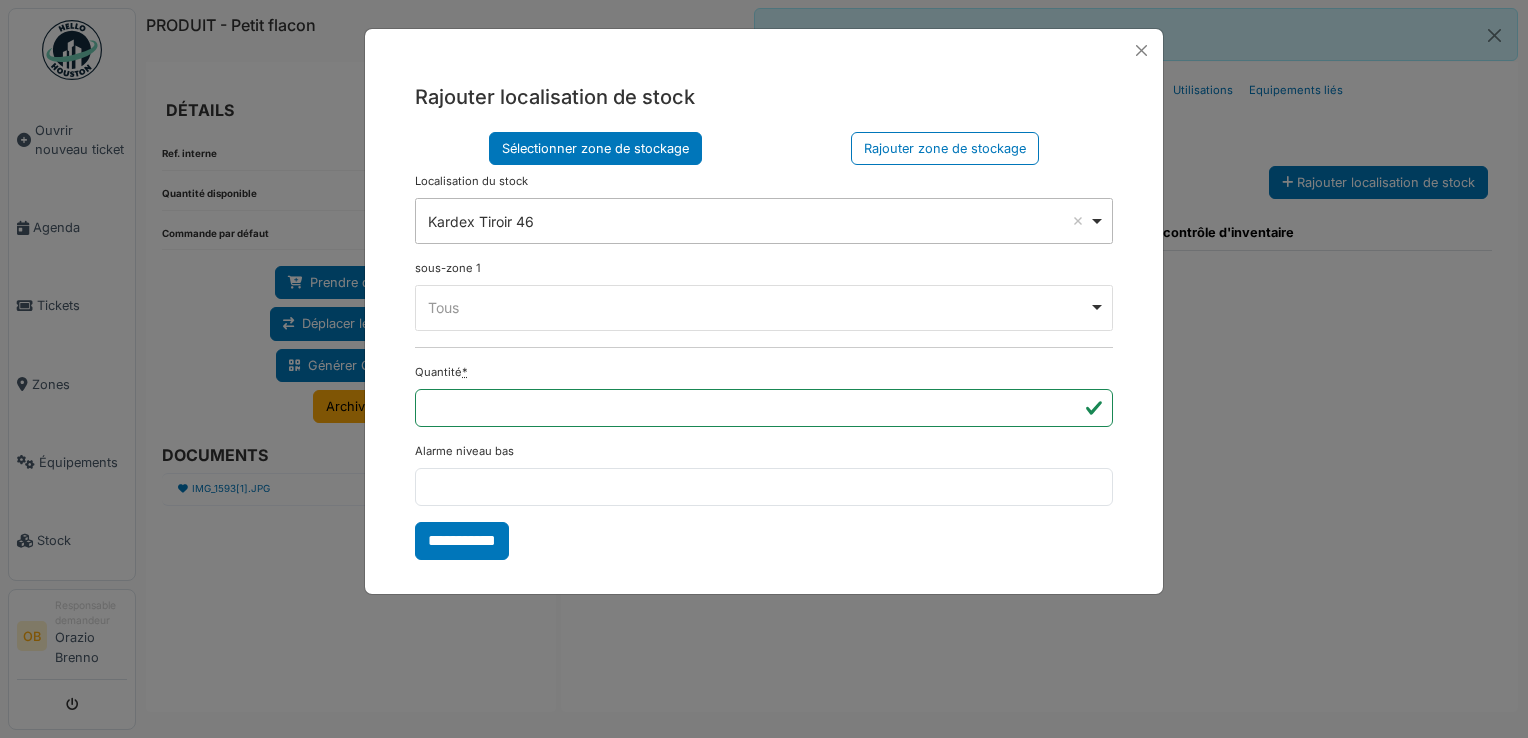 click on "Tous Remove item" at bounding box center [764, 307] 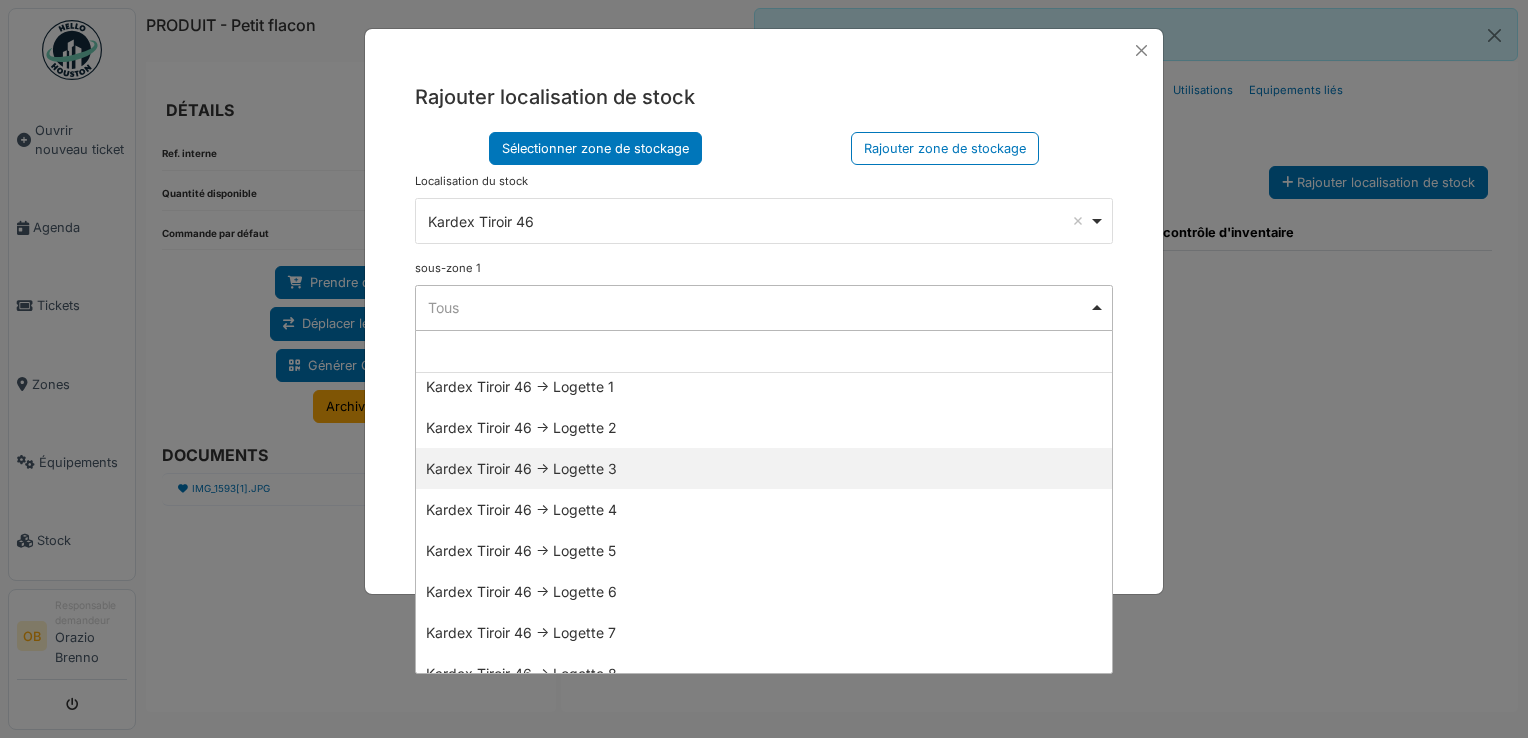 scroll, scrollTop: 68, scrollLeft: 0, axis: vertical 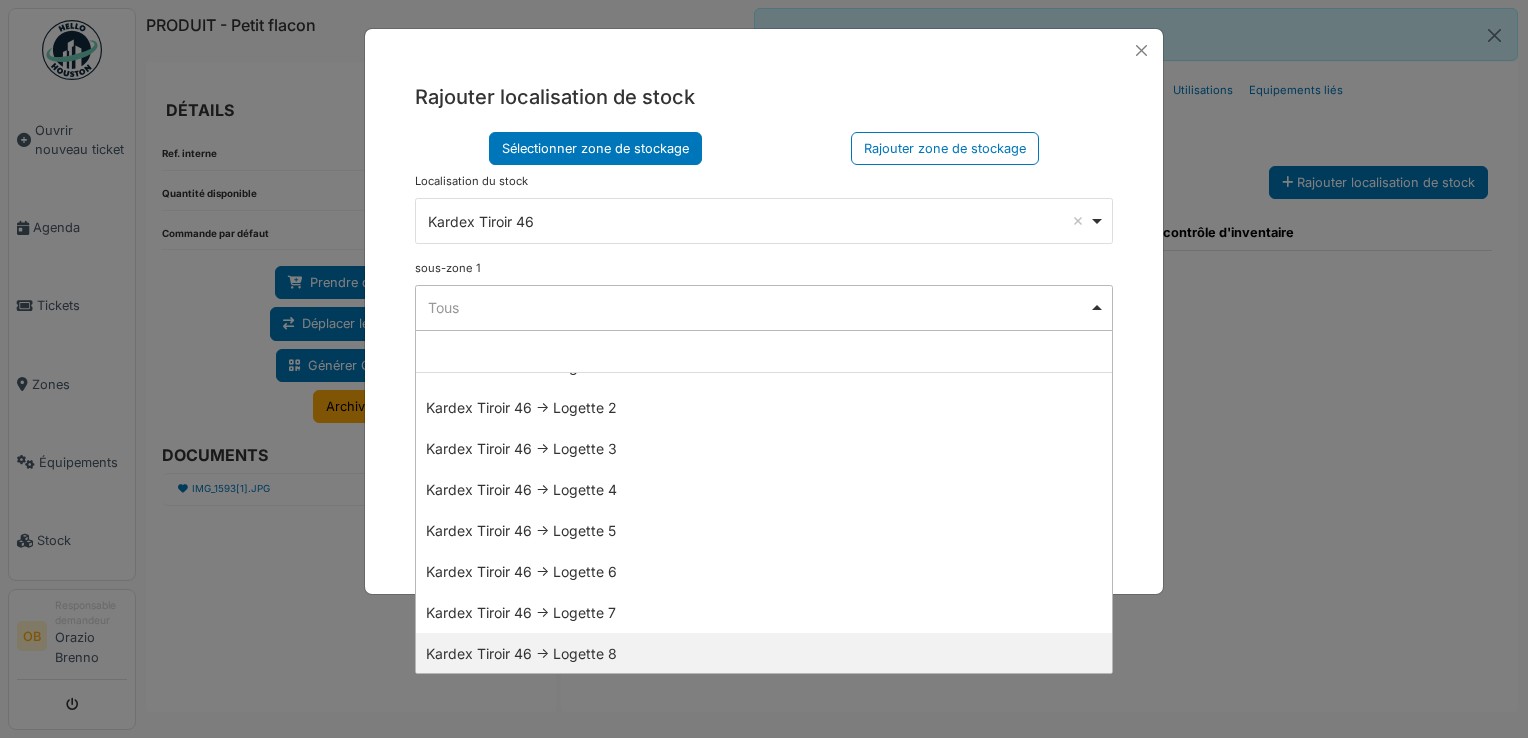 drag, startPoint x: 601, startPoint y: 650, endPoint x: 626, endPoint y: 641, distance: 26.57066 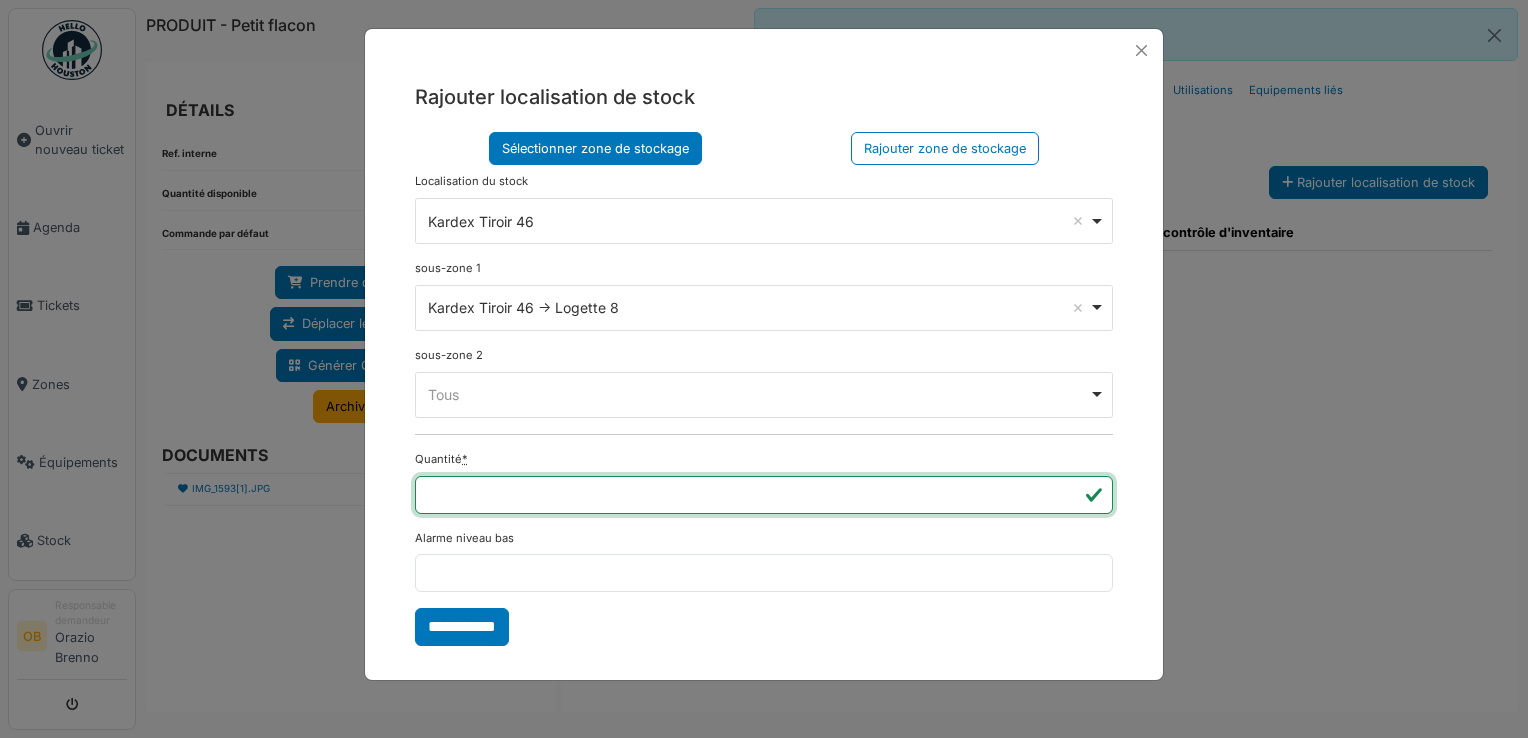 click on "**" at bounding box center [764, 495] 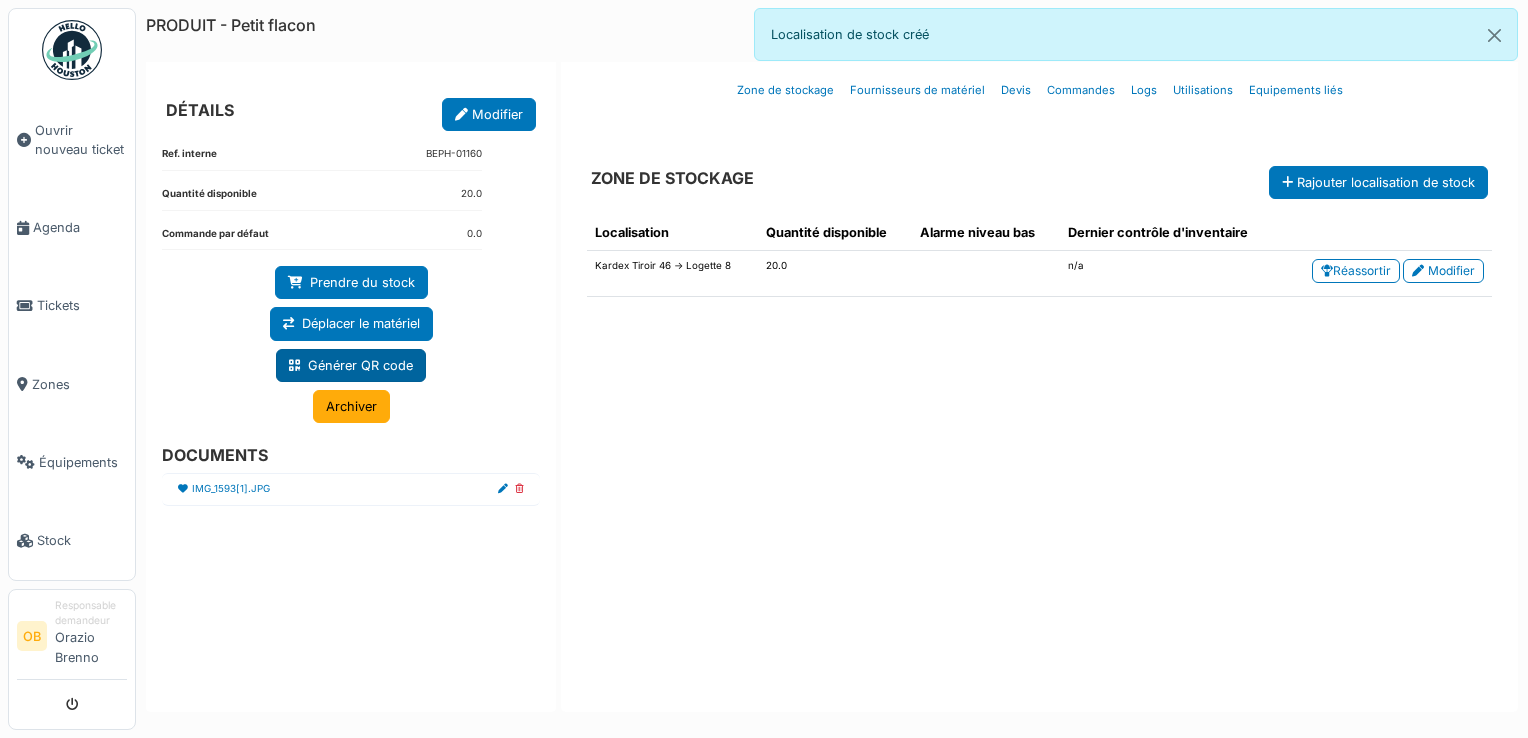click on "Générer QR code" at bounding box center (351, 365) 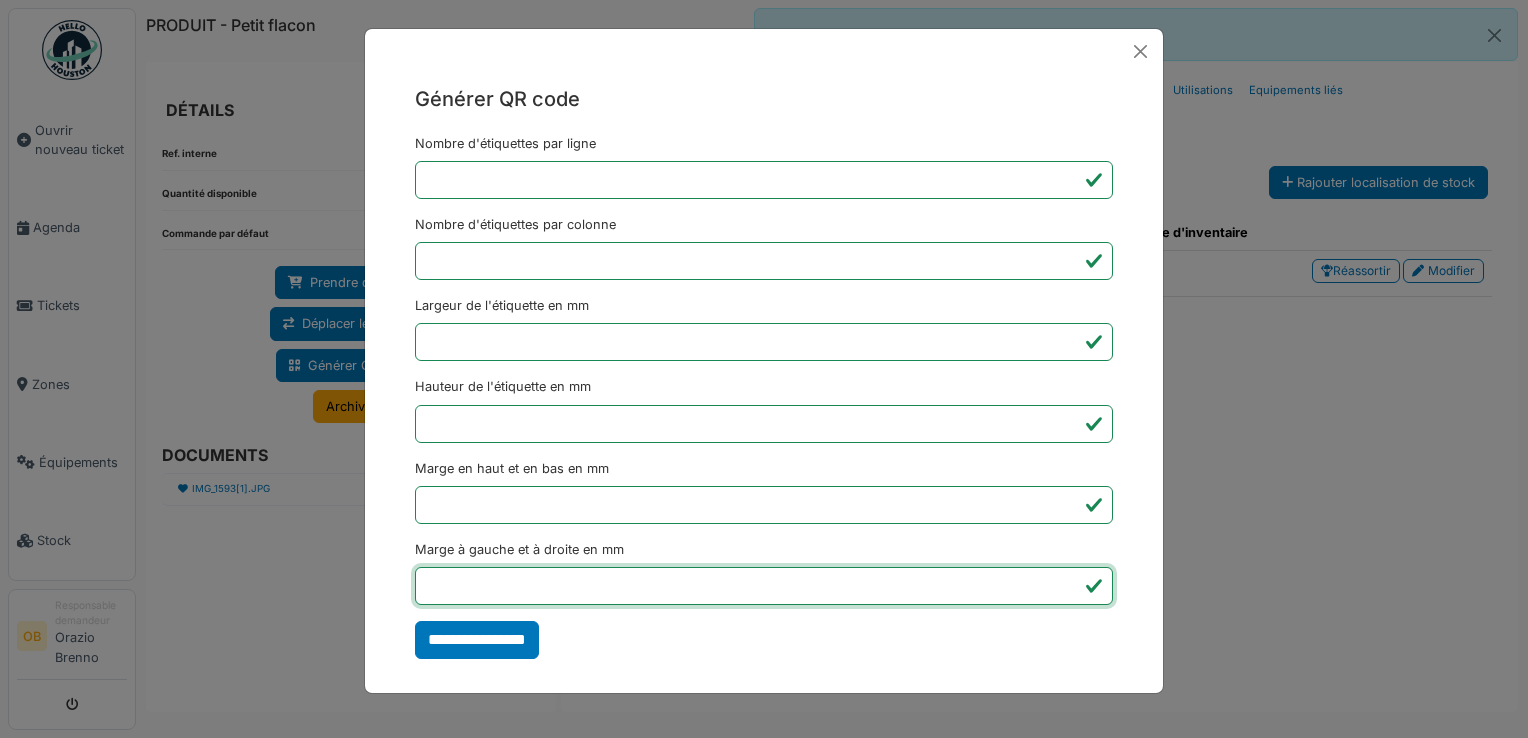 click on "*" at bounding box center [764, 586] 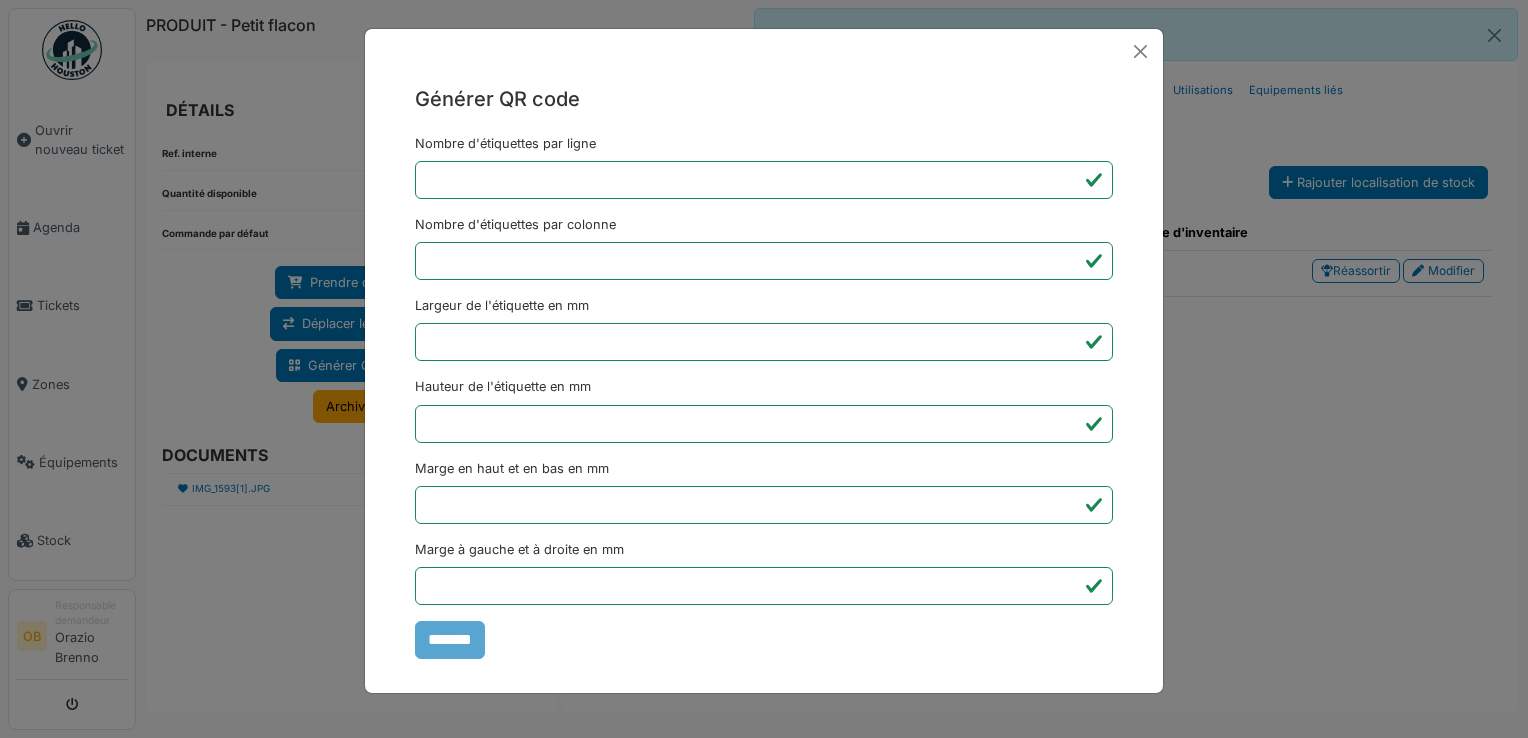 type on "*******" 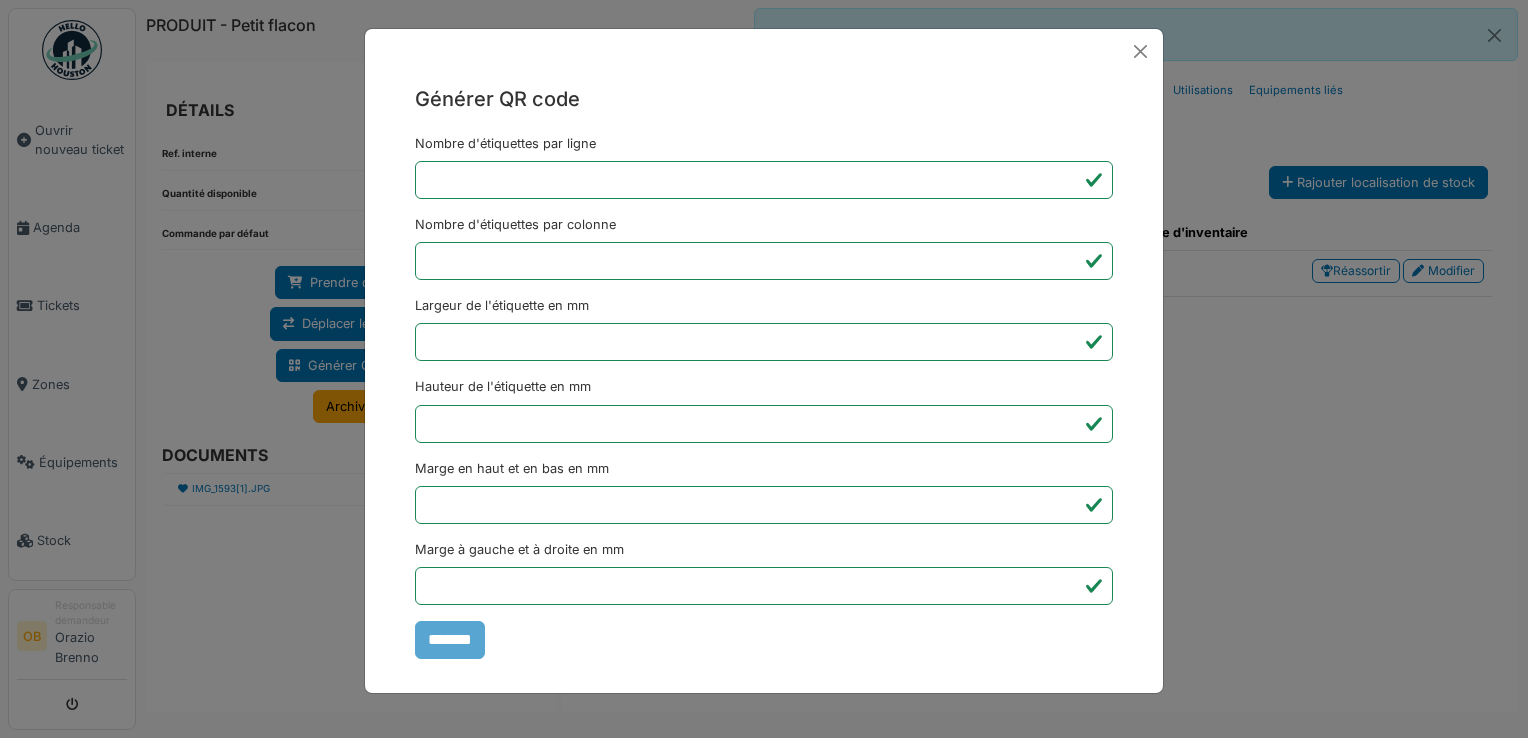 click on "Générer QR code
Nombre d'étiquettes par ligne
*
Nombre d'étiquettes par colonne
*
Largeur de l'étiquette en mm
**
Hauteur de l'étiquette en mm
**
Marge en haut et en bas en mm
*
Marge à gauche et à droite en mm
***
*******" at bounding box center (764, 369) 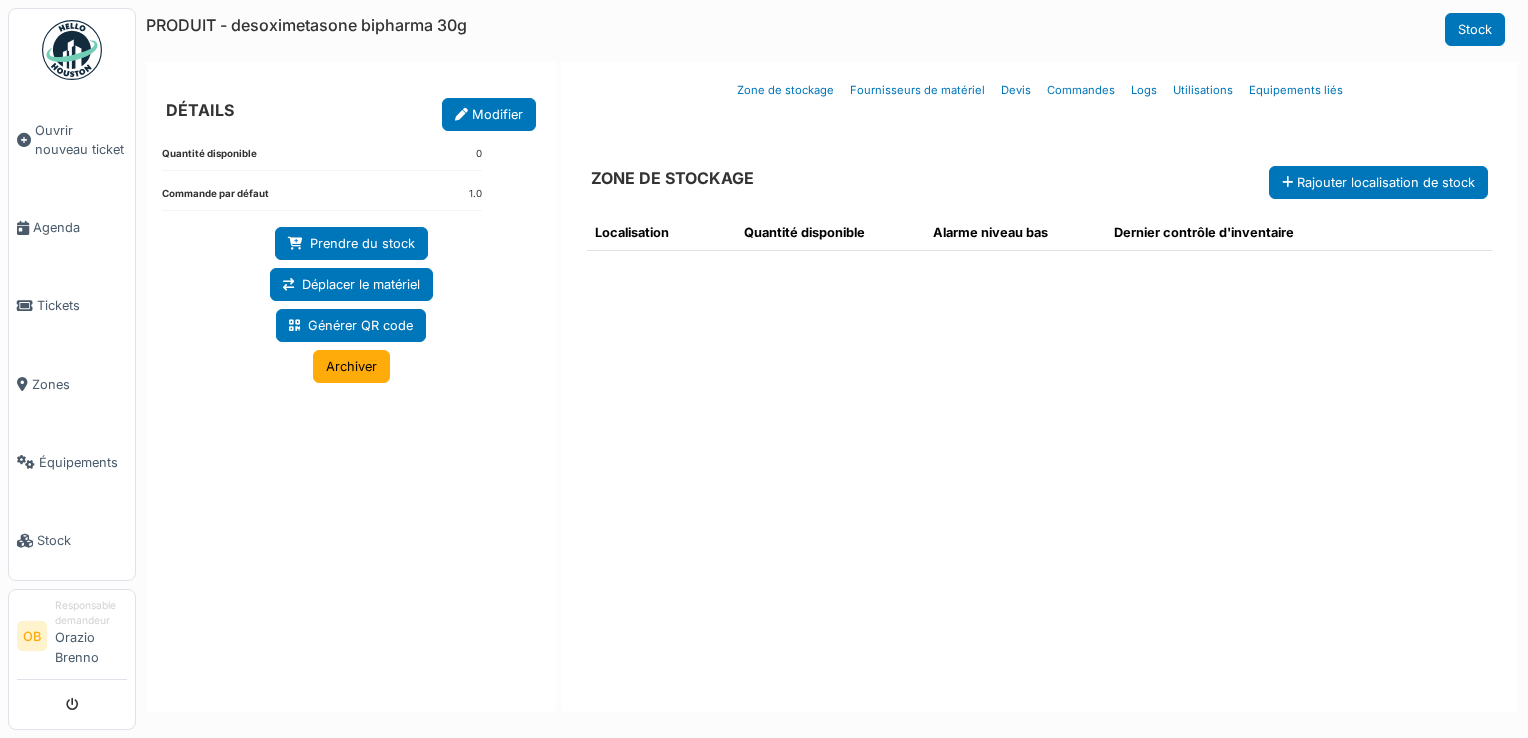 scroll, scrollTop: 0, scrollLeft: 0, axis: both 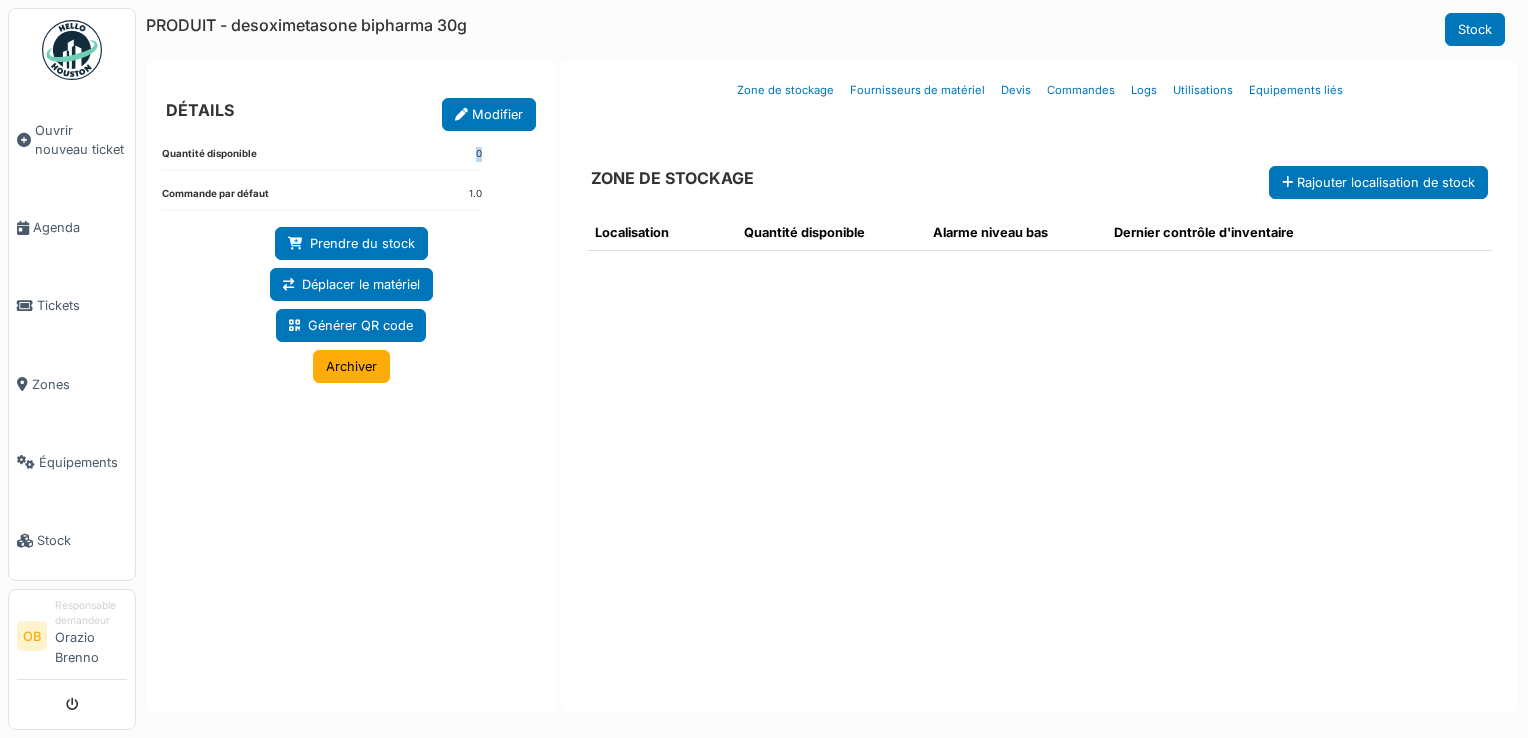 click on "Quantité disponible
0
Commande par défaut
1.0
Prendre du stock
Déplacer le matériel
Générer QR code
Archiver" at bounding box center (351, 416) 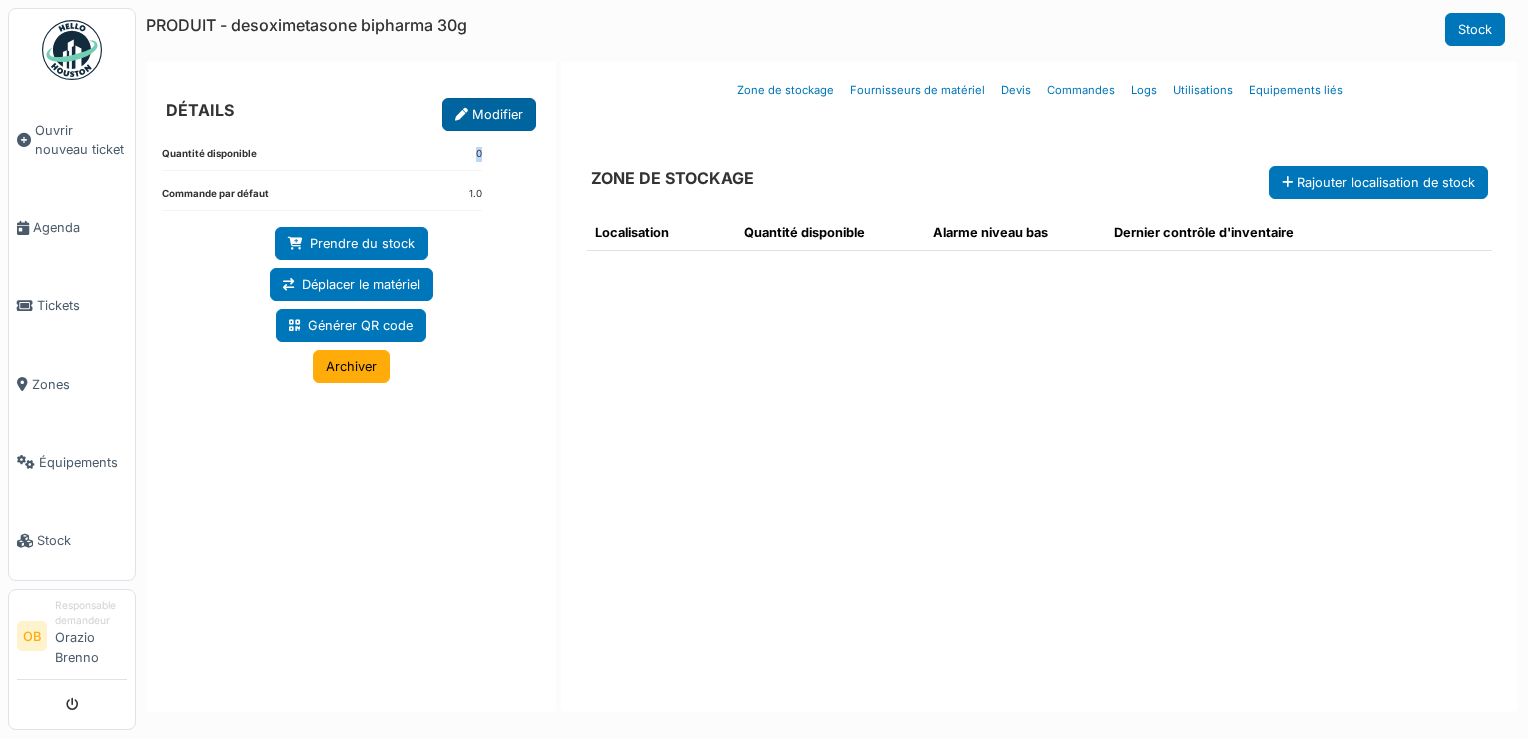 click on "Modifier" at bounding box center (489, 114) 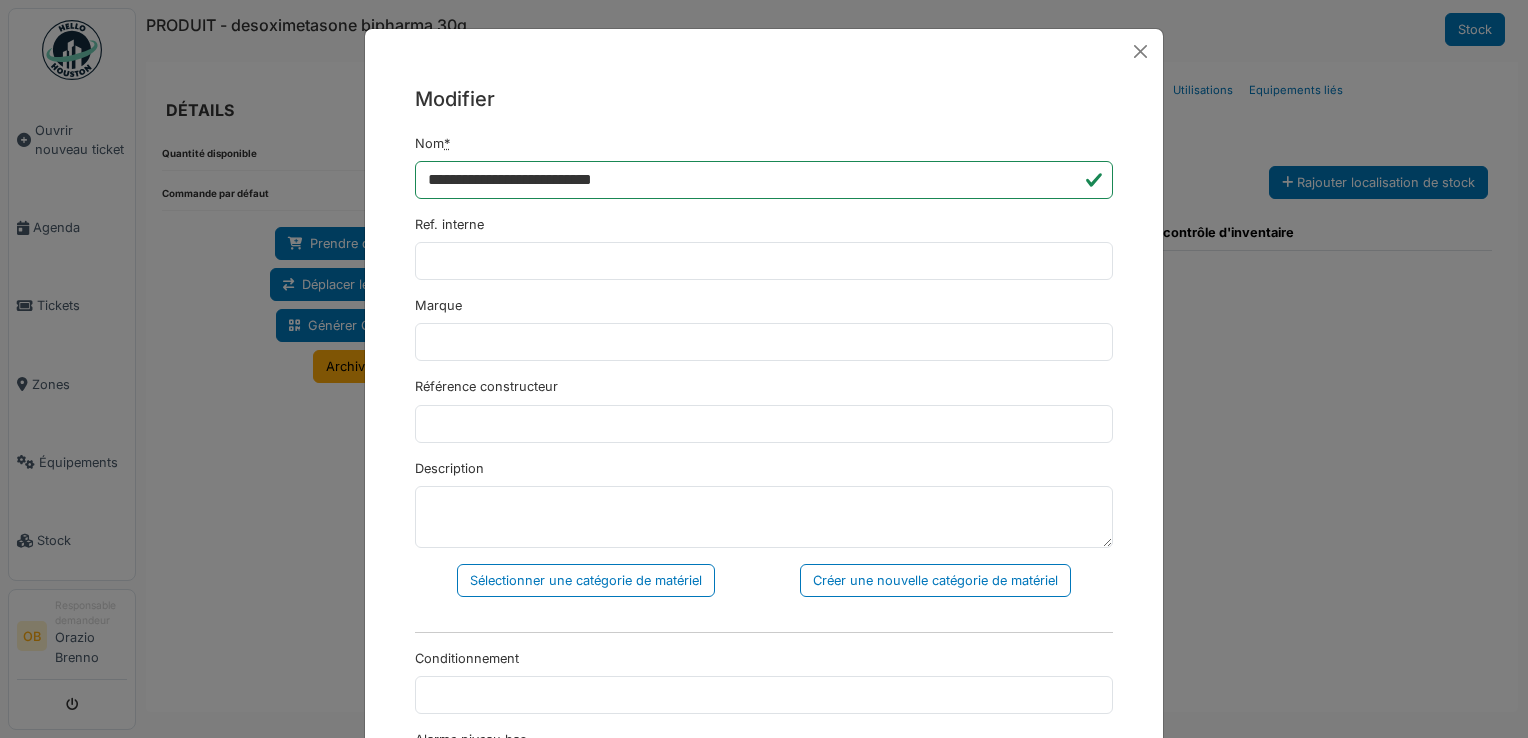 click on "Ref. interne" at bounding box center [764, 247] 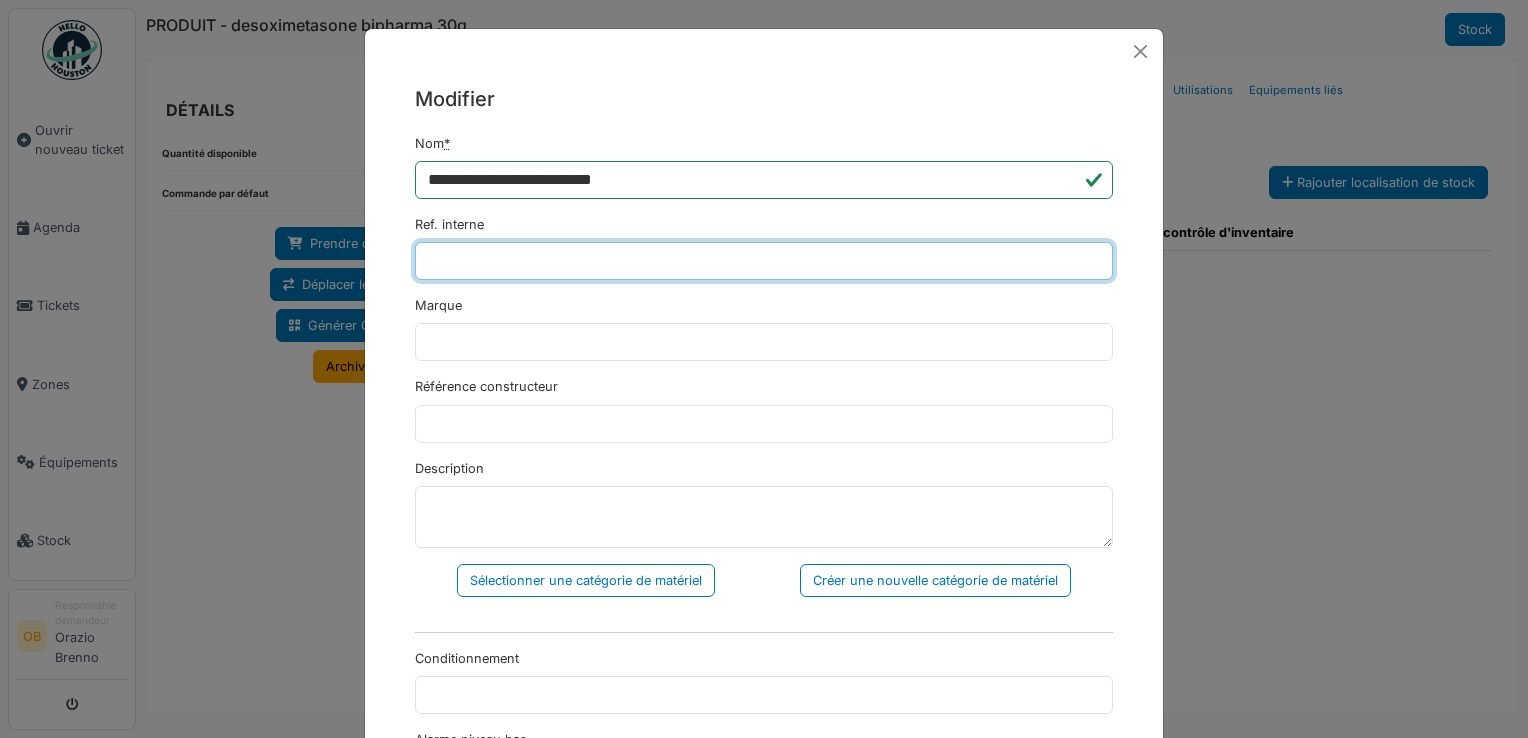 click on "Ref. interne" at bounding box center [764, 261] 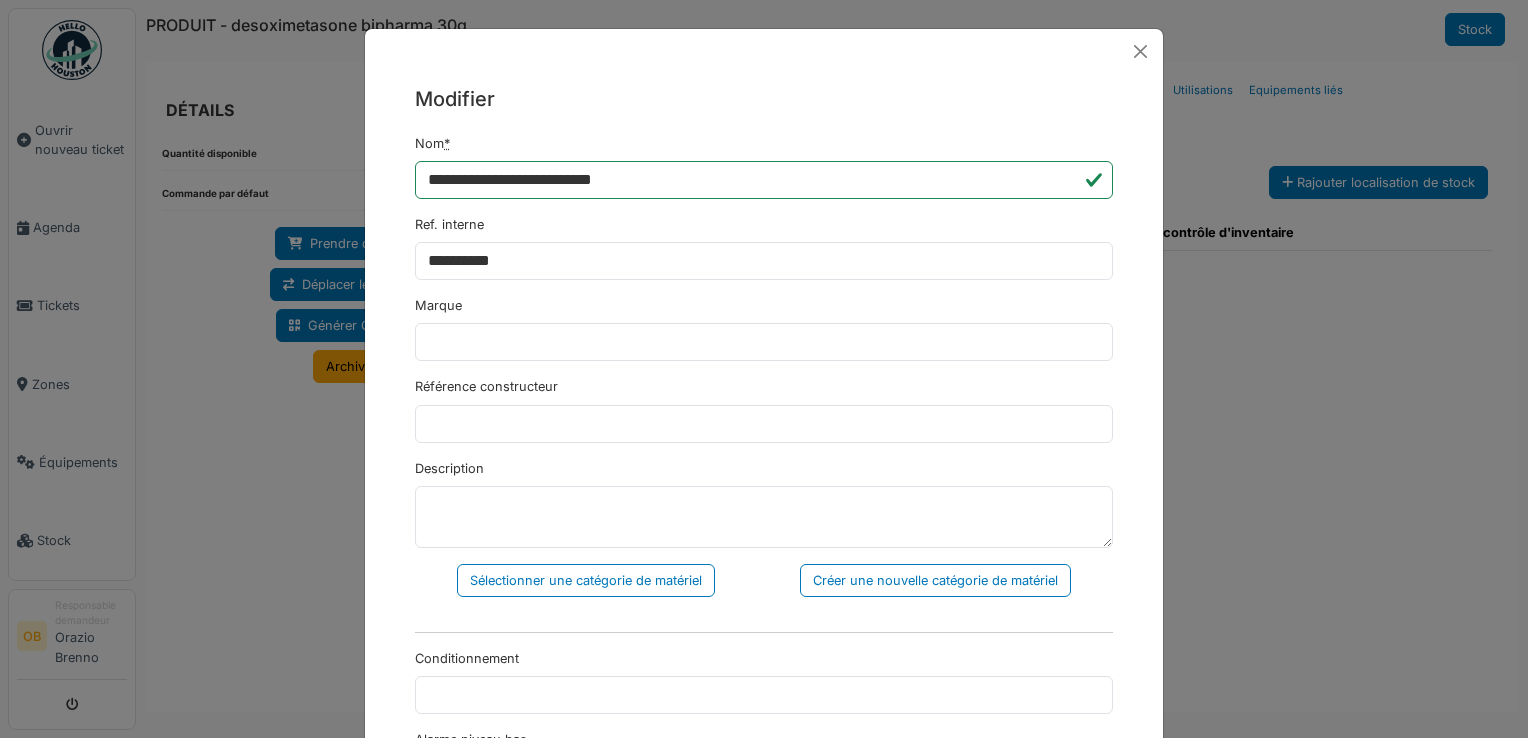 click on "**********" at bounding box center (764, 696) 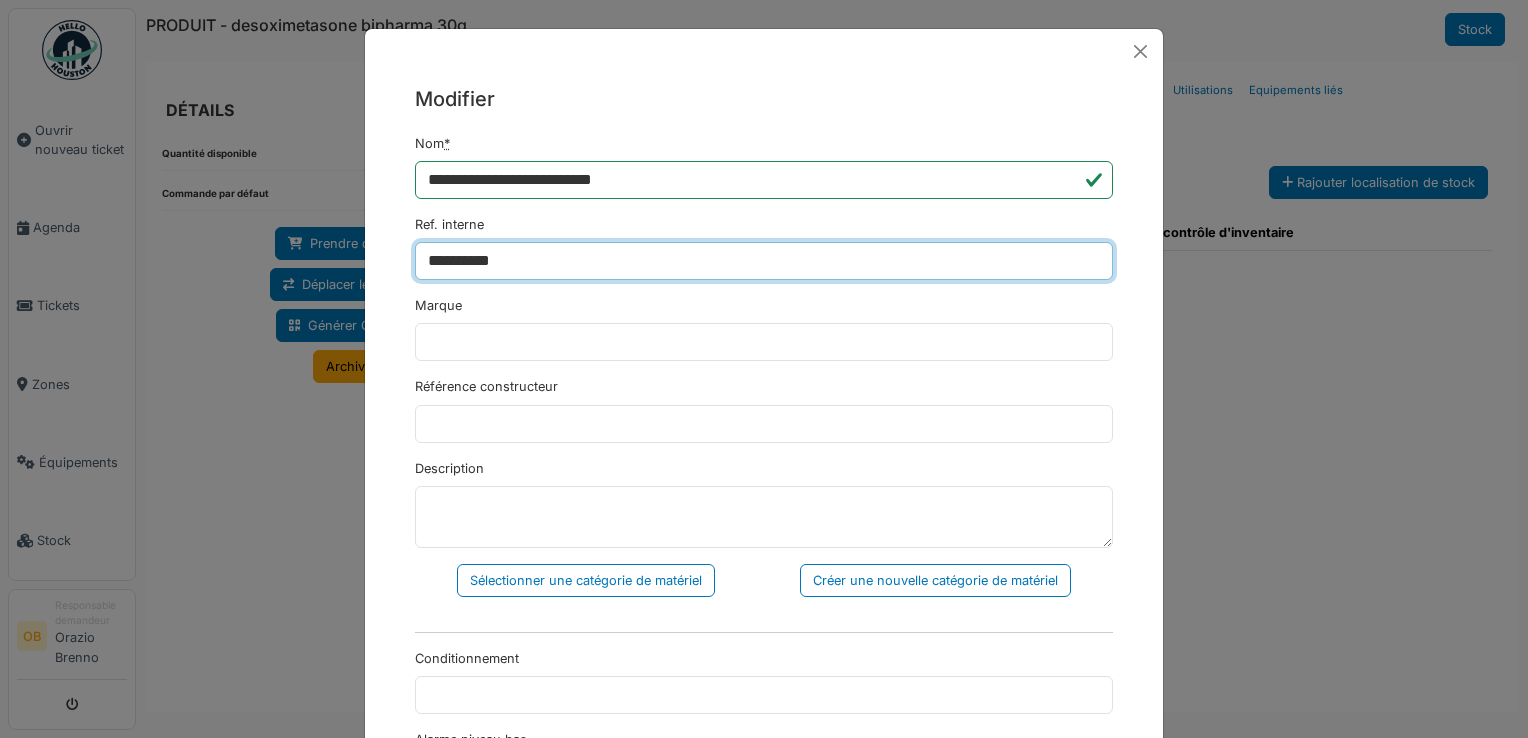 drag, startPoint x: 889, startPoint y: 253, endPoint x: -4, endPoint y: 350, distance: 898.25275 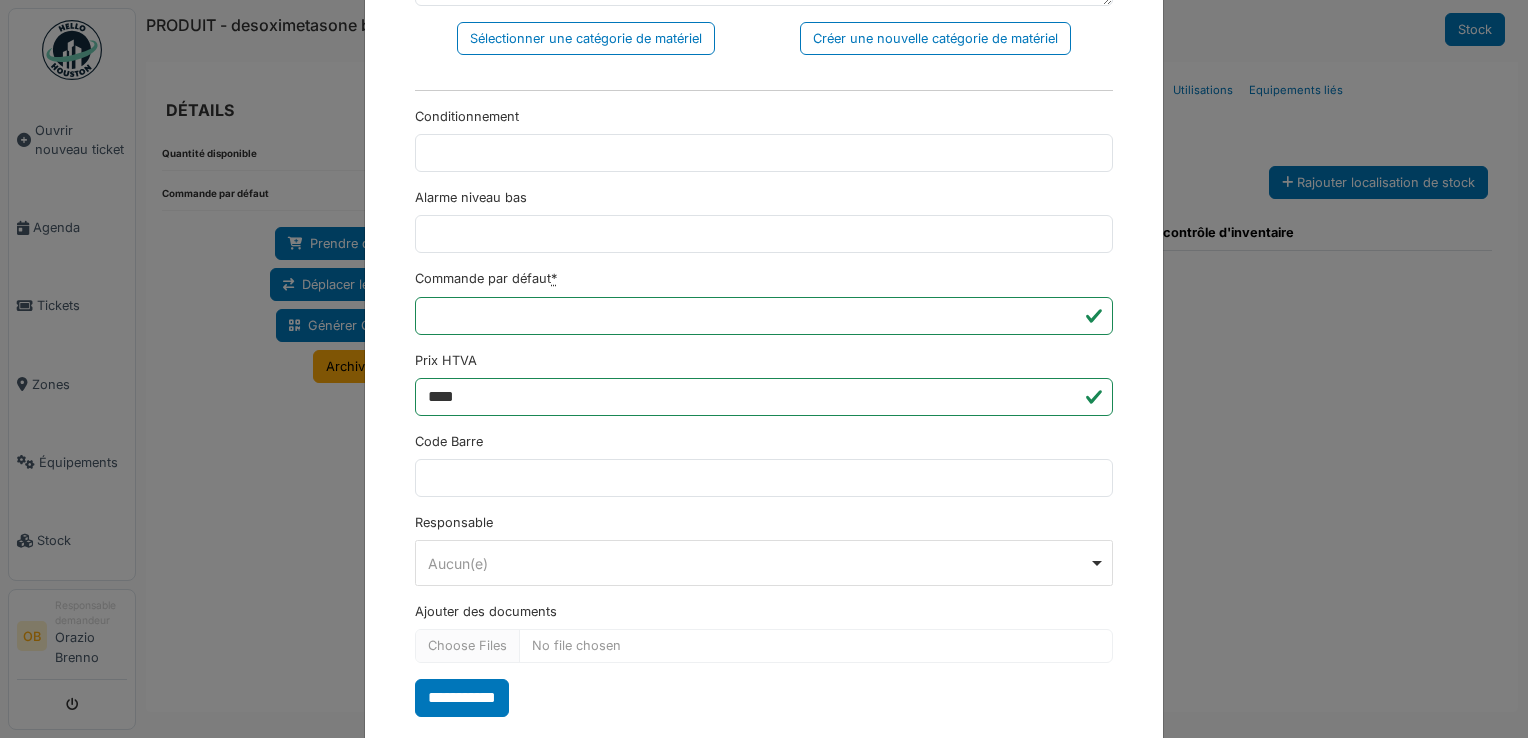 scroll, scrollTop: 577, scrollLeft: 0, axis: vertical 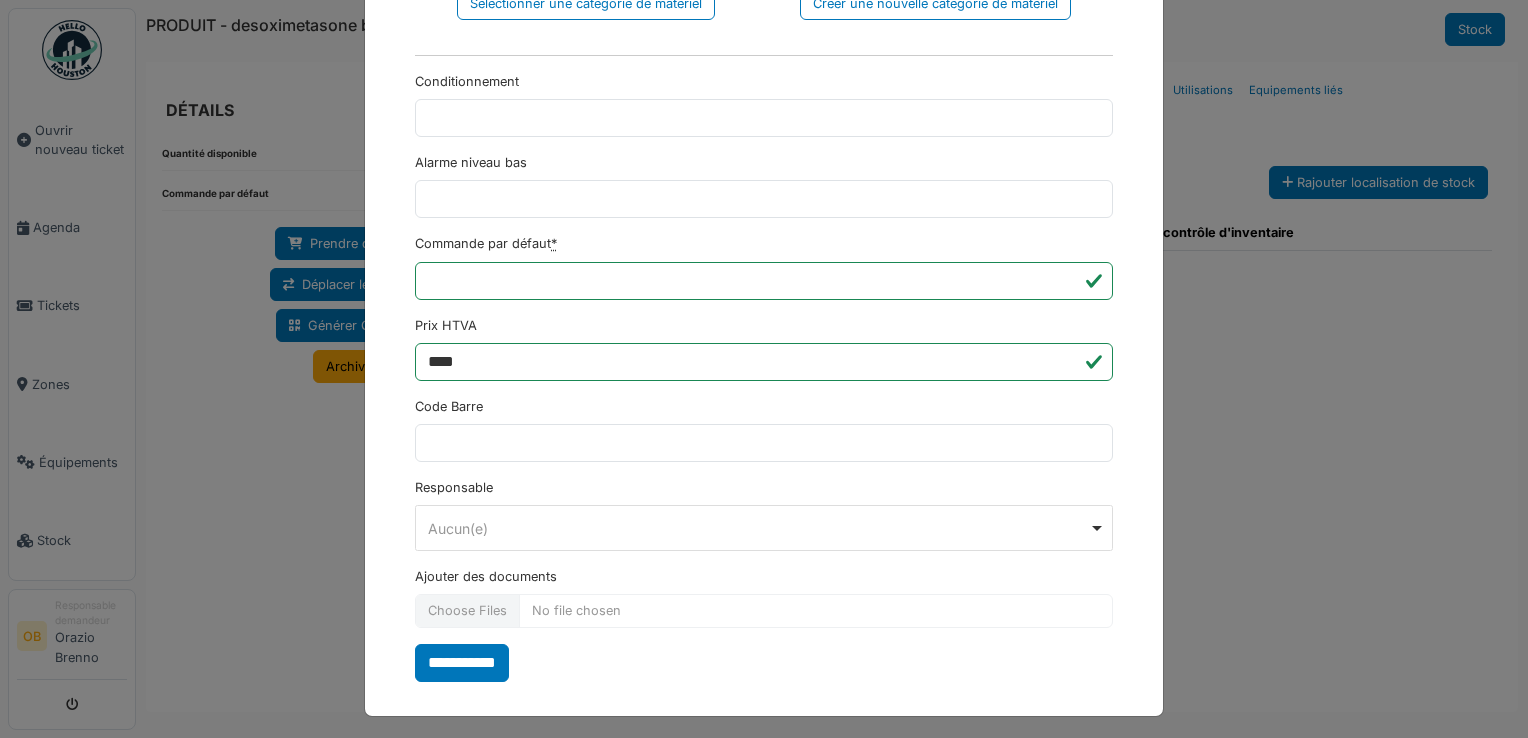 type on "**********" 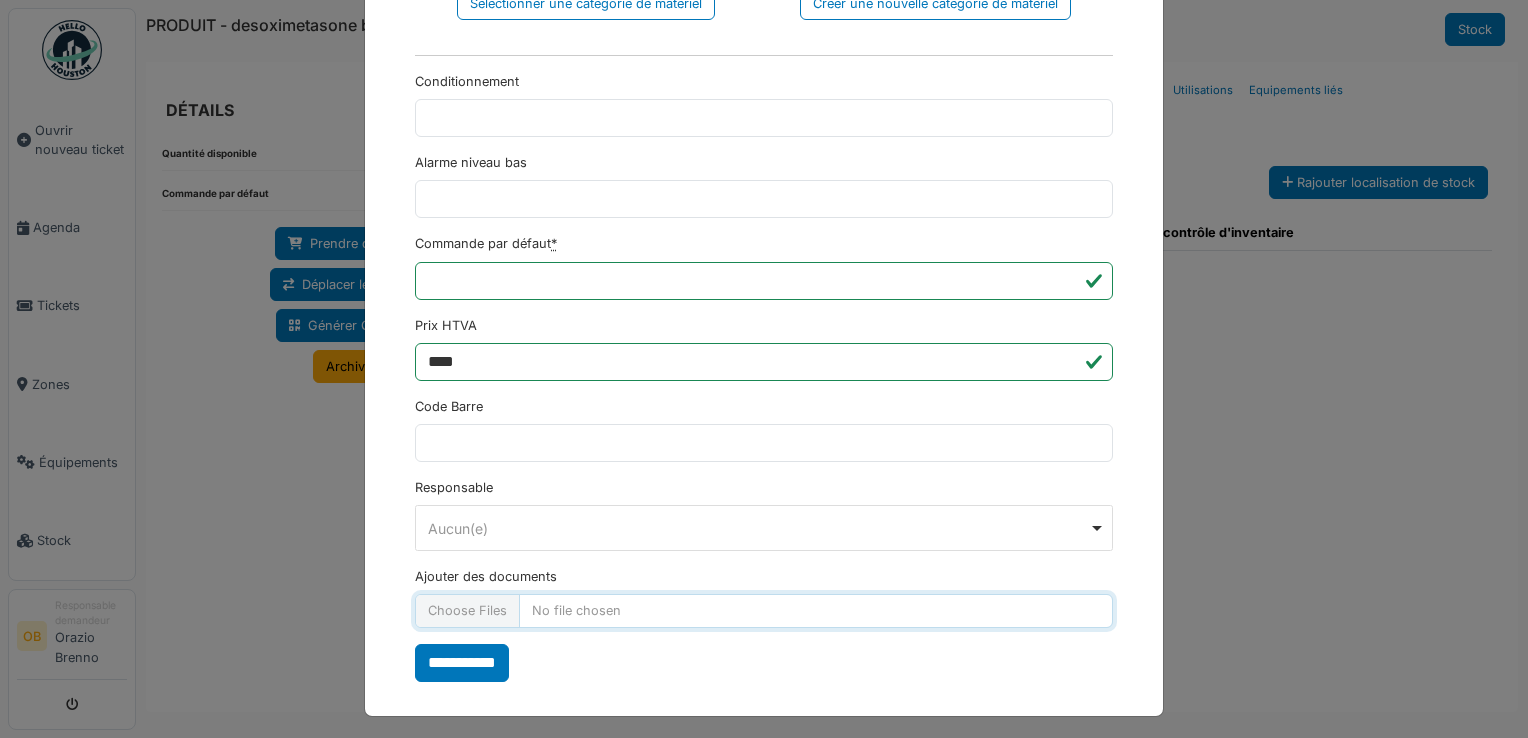 click on "Ajouter des documents" at bounding box center [764, 610] 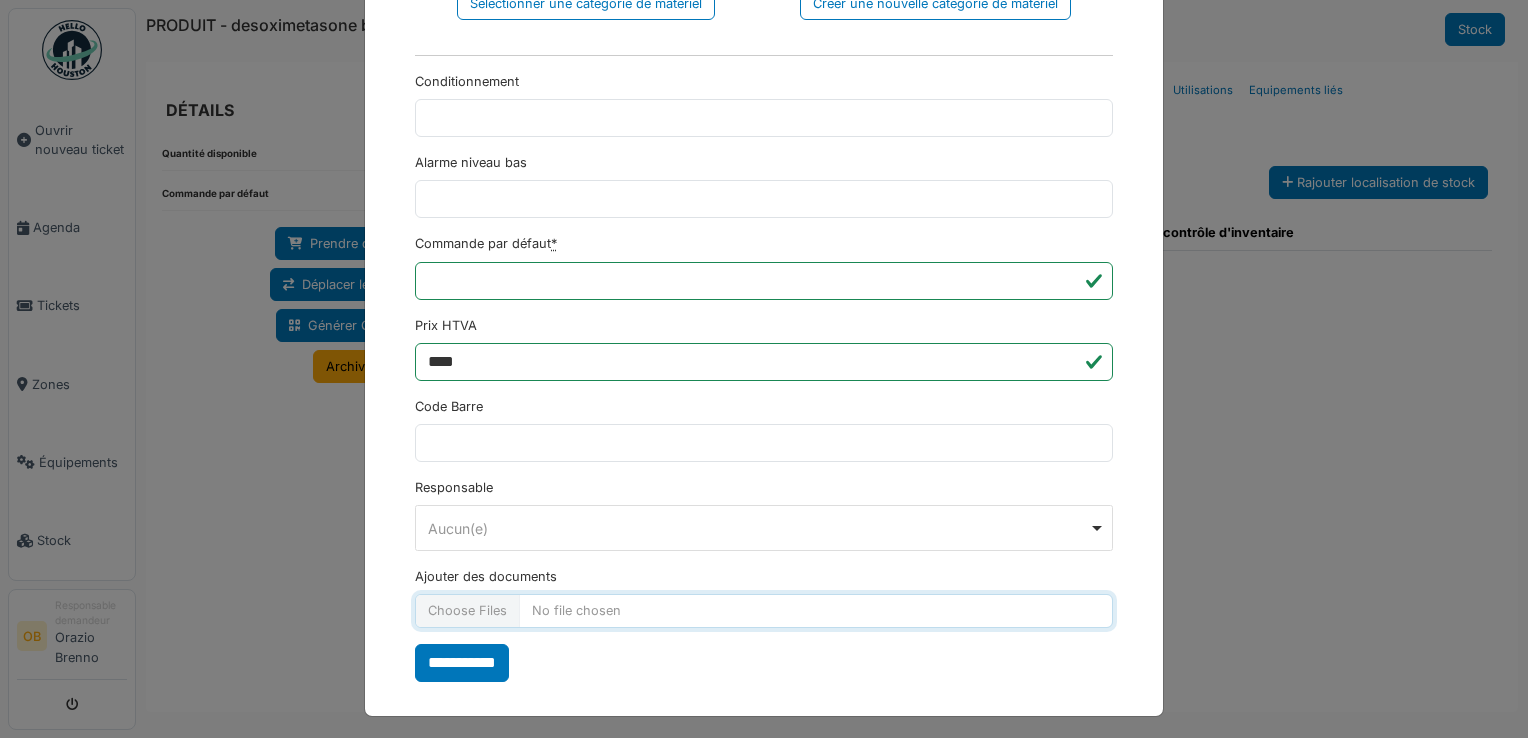 type on "**********" 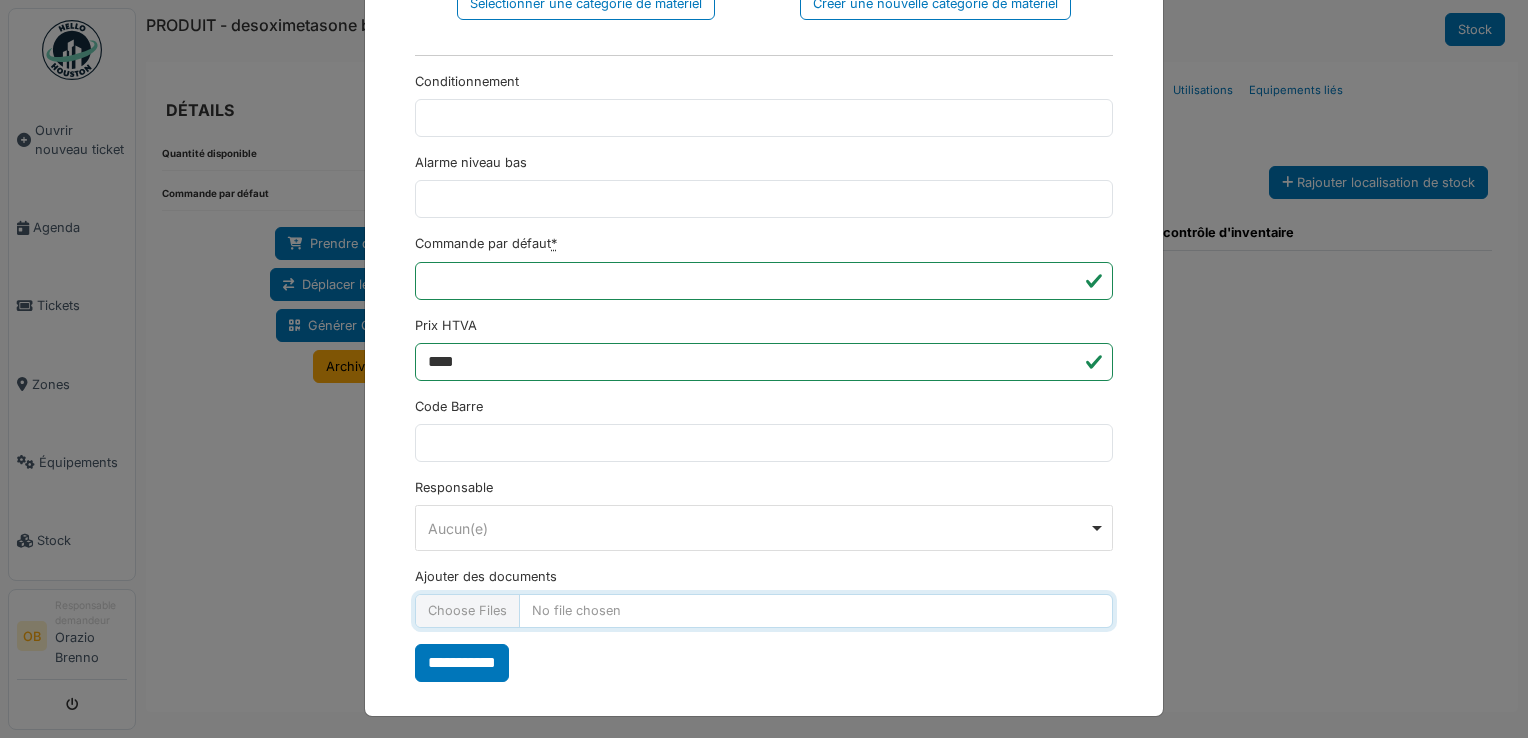 click on "Ajouter des documents" at bounding box center [764, 610] 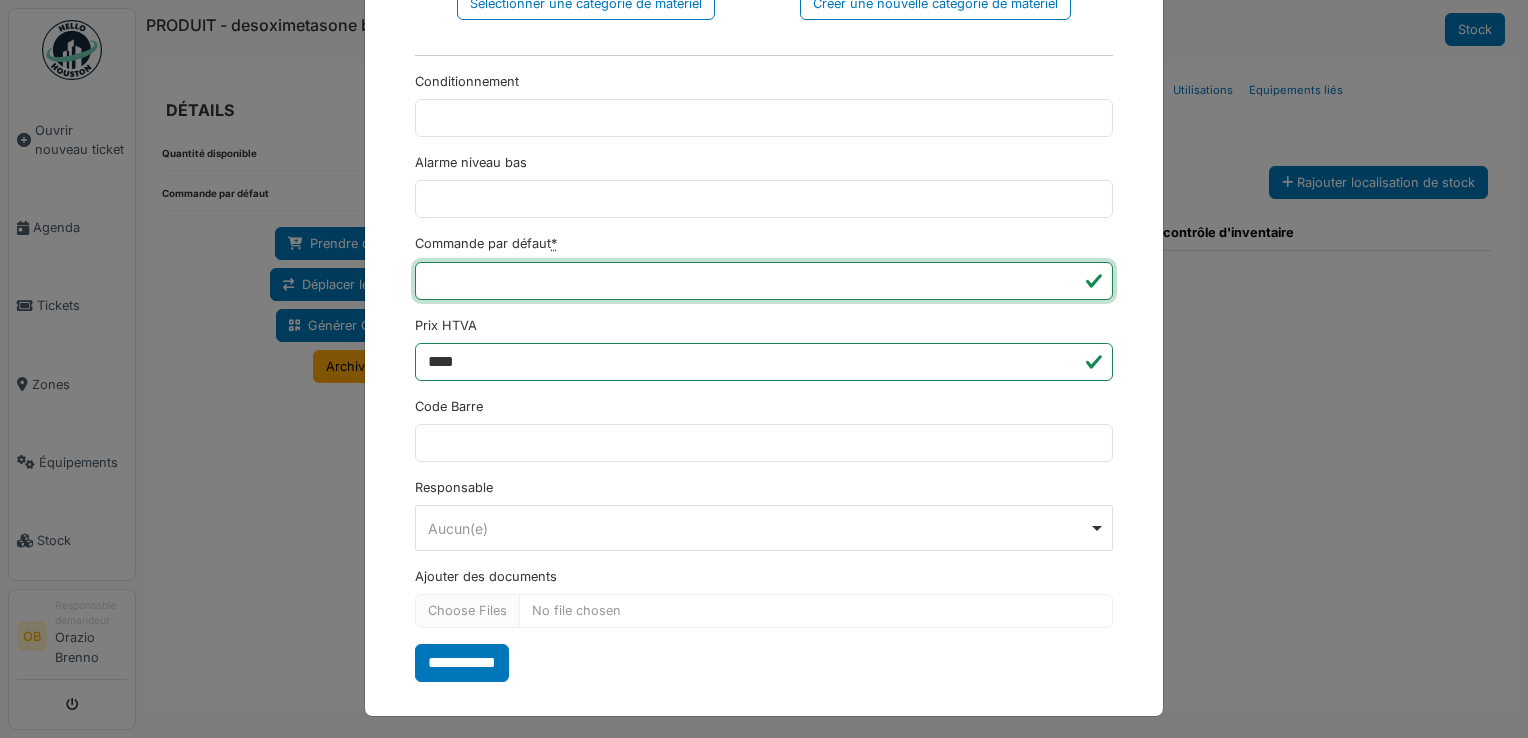 click on "***" at bounding box center (764, 281) 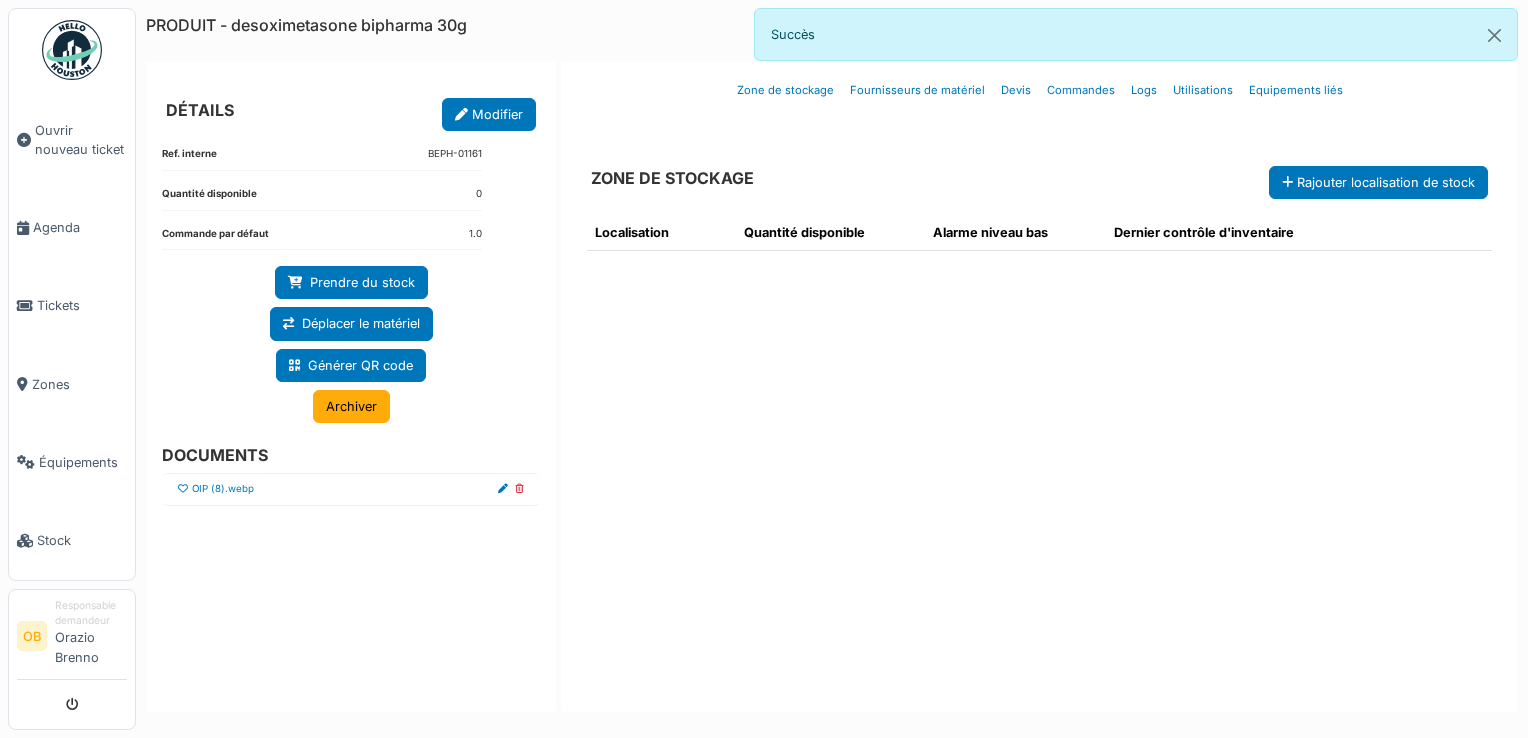 click at bounding box center (183, 489) 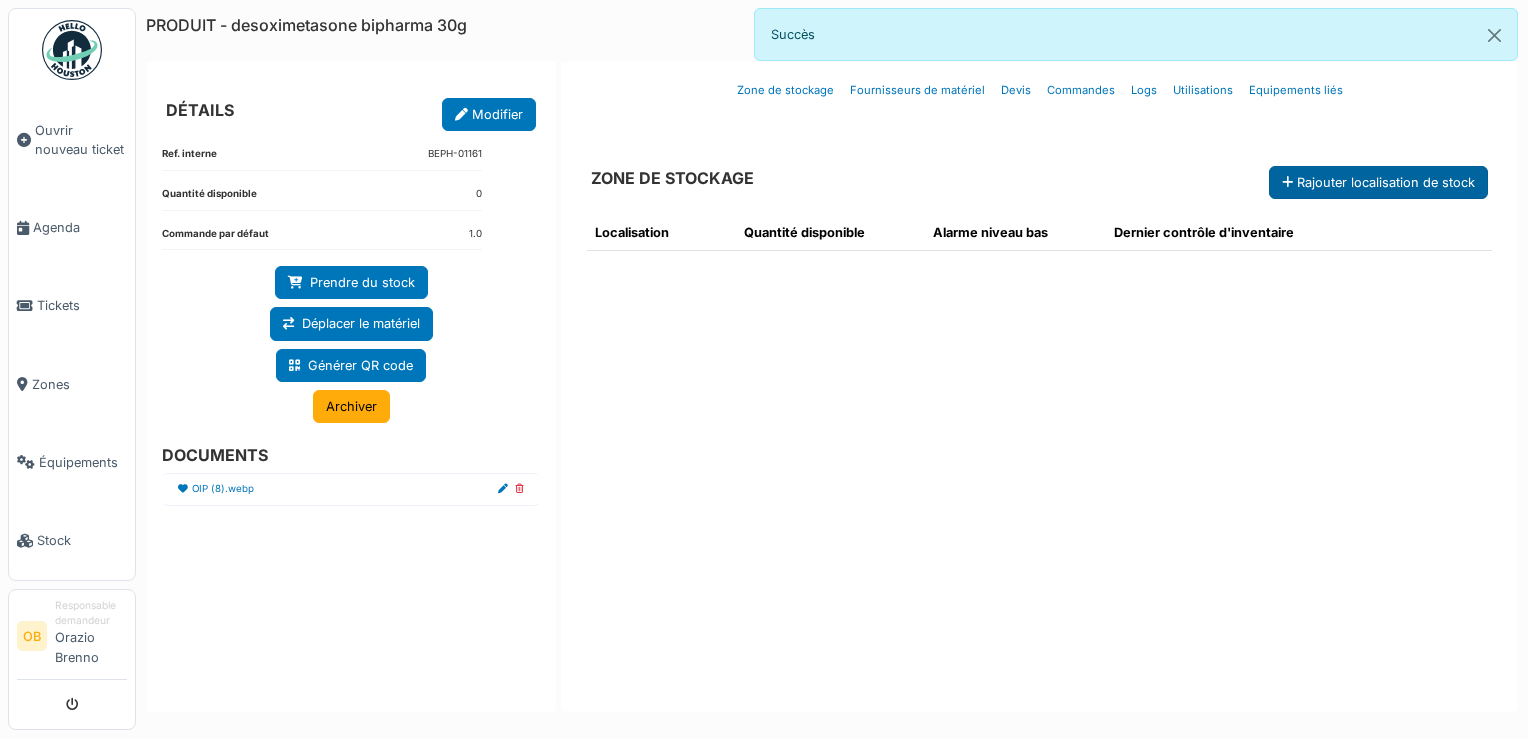 click on "Rajouter localisation de stock" at bounding box center (1378, 182) 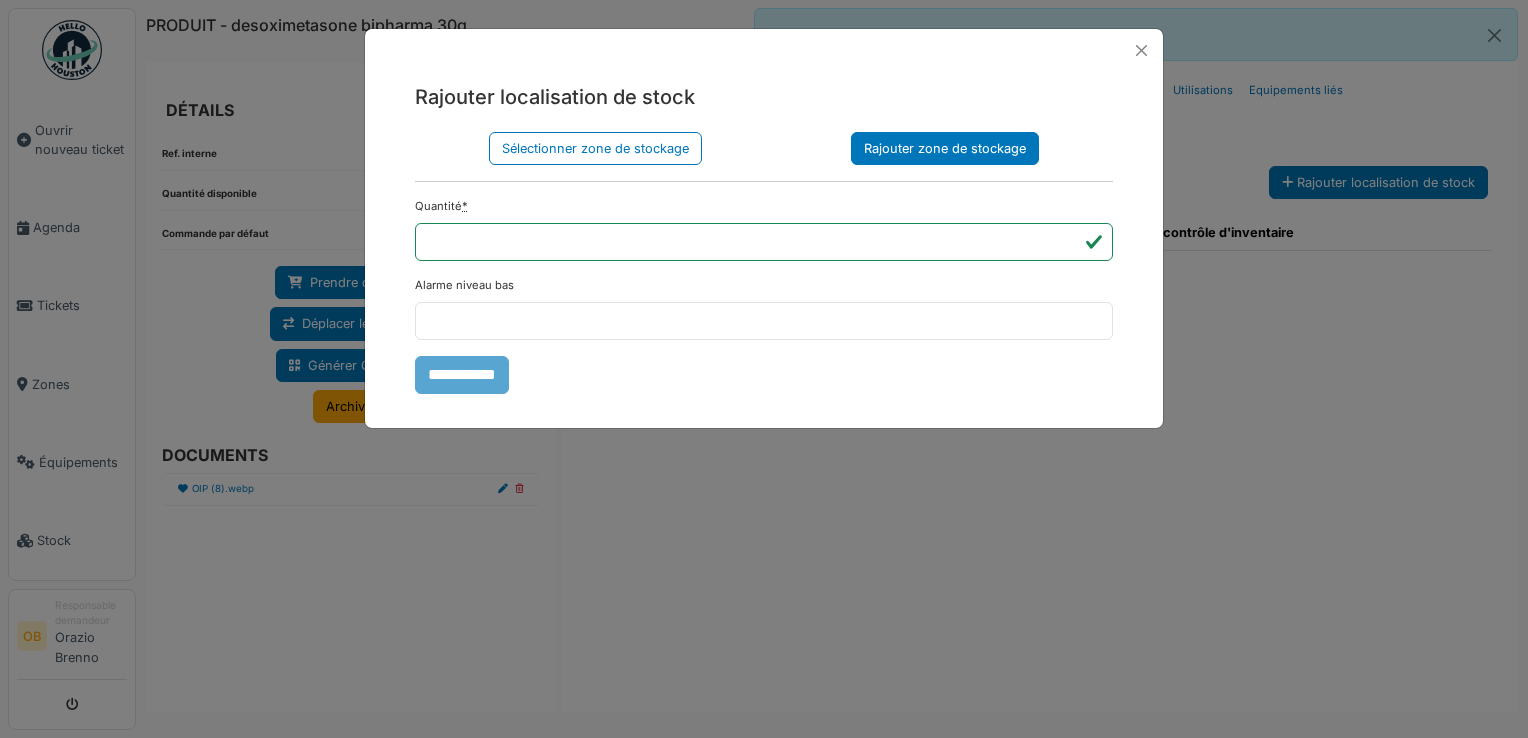 click on "Rajouter zone de stockage" at bounding box center [945, 148] 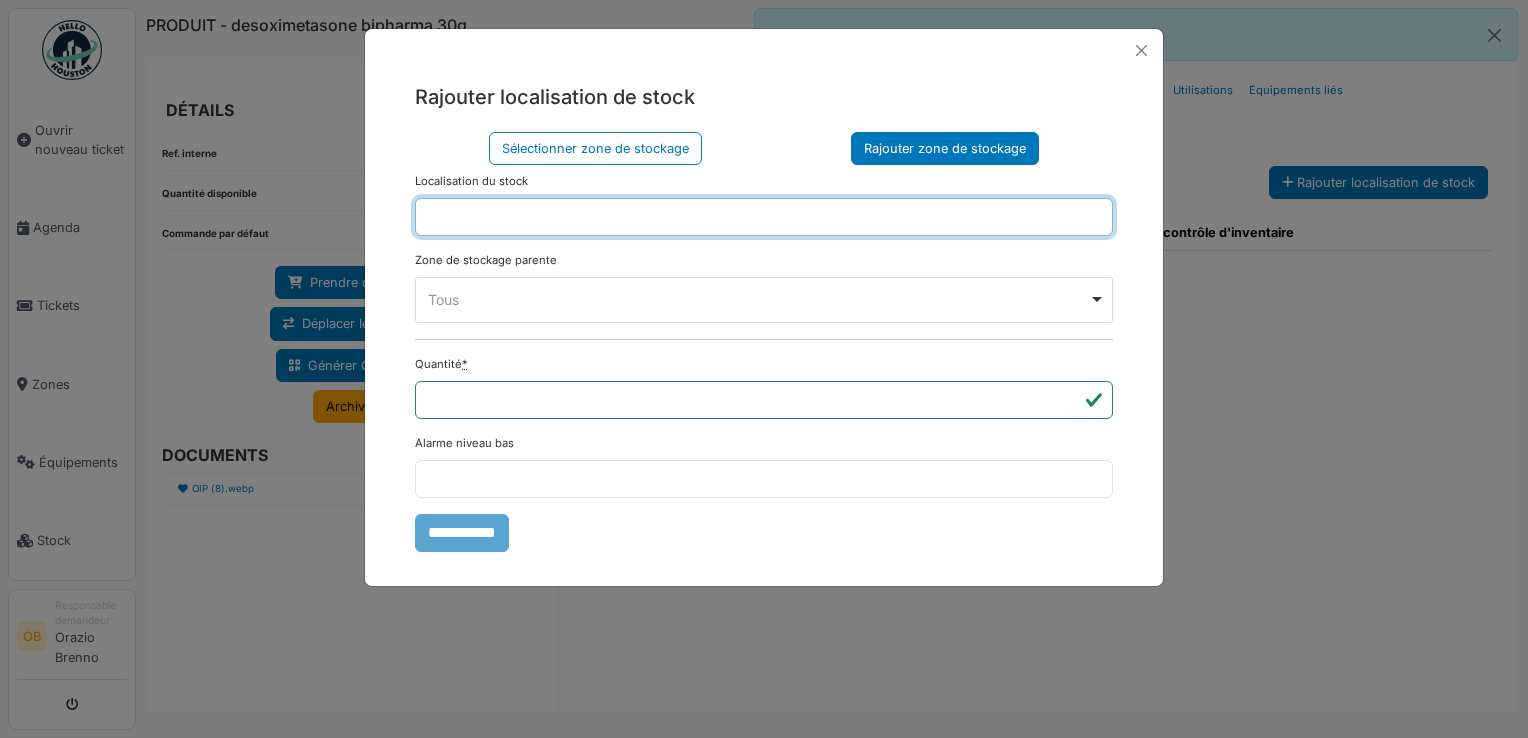 click at bounding box center [764, 217] 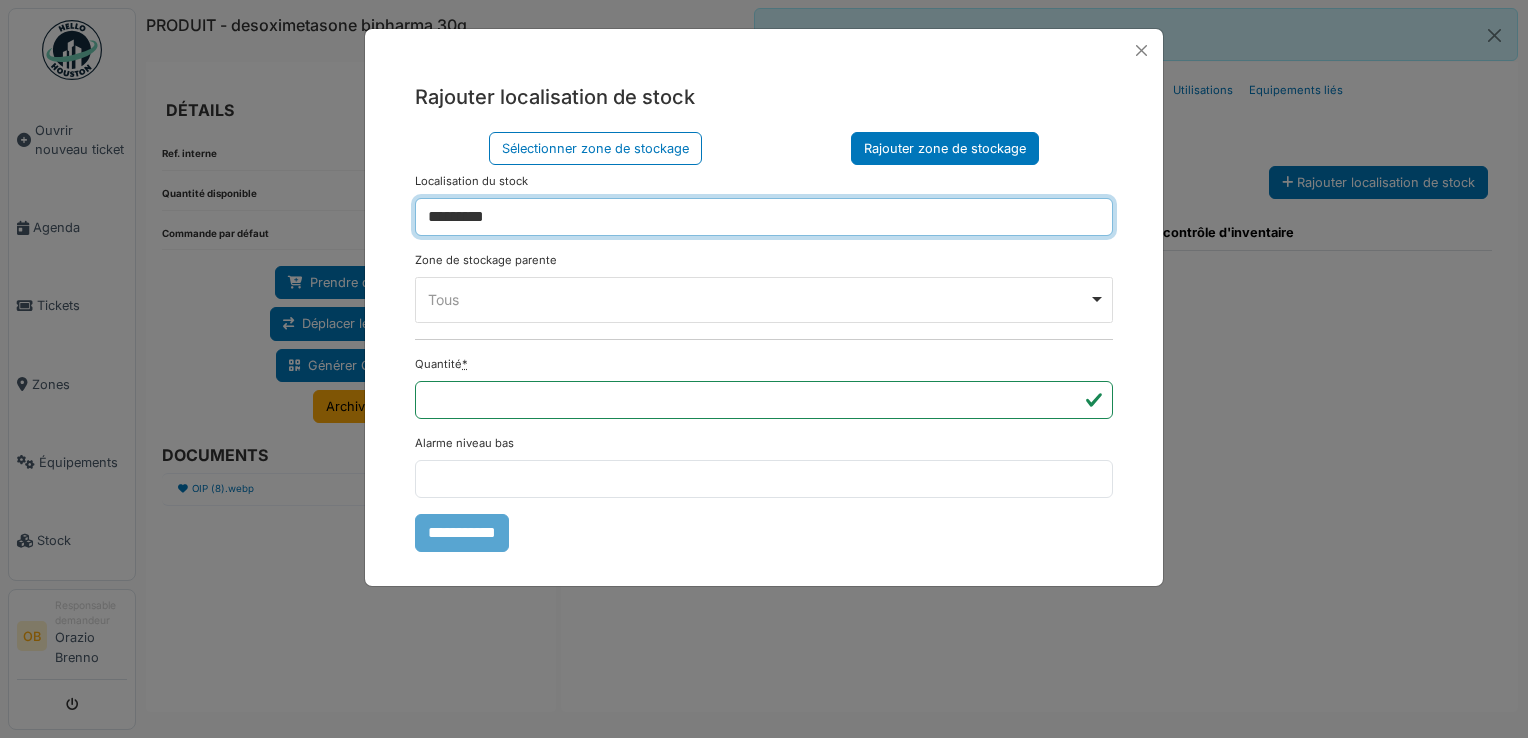 click on "Tous Remove item" at bounding box center (758, 299) 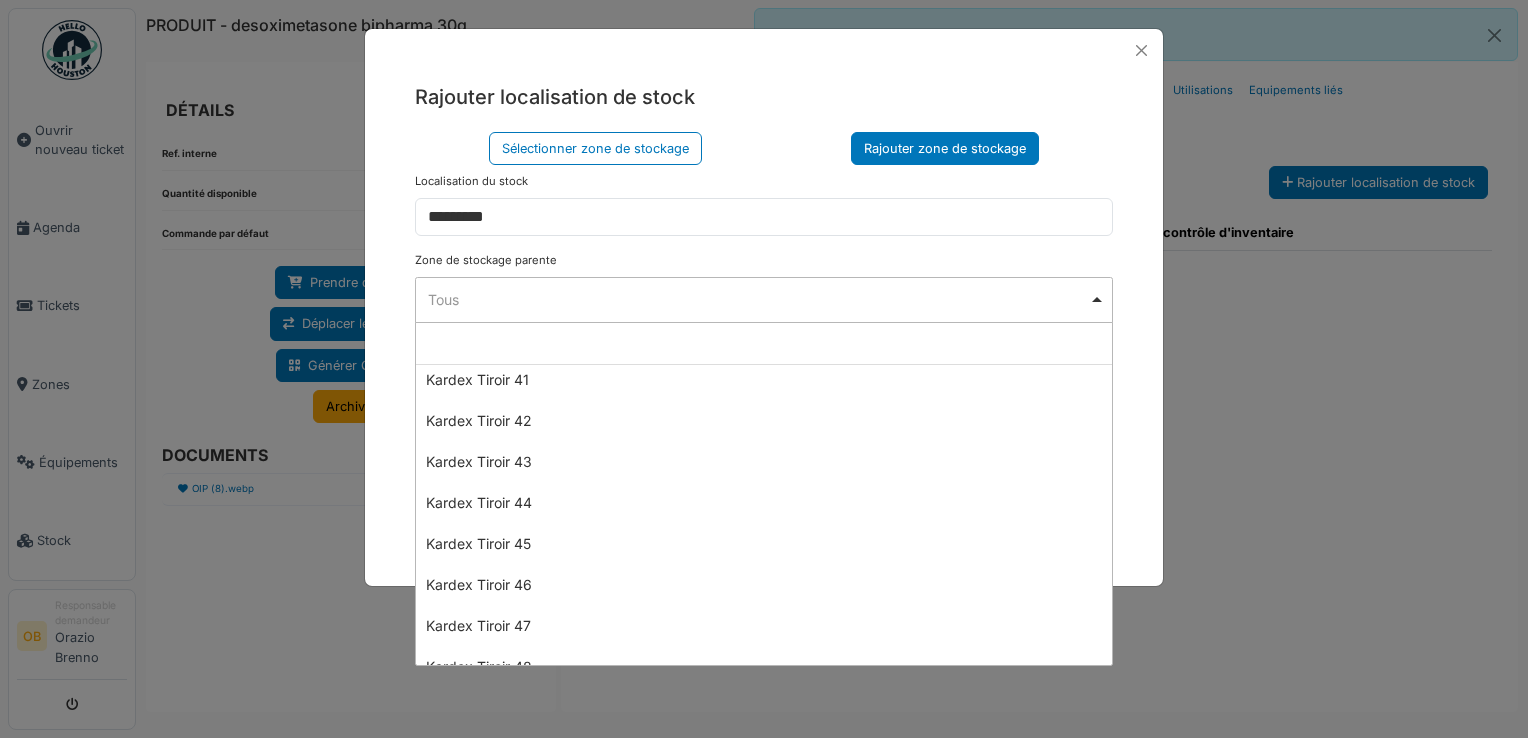 scroll, scrollTop: 1914, scrollLeft: 0, axis: vertical 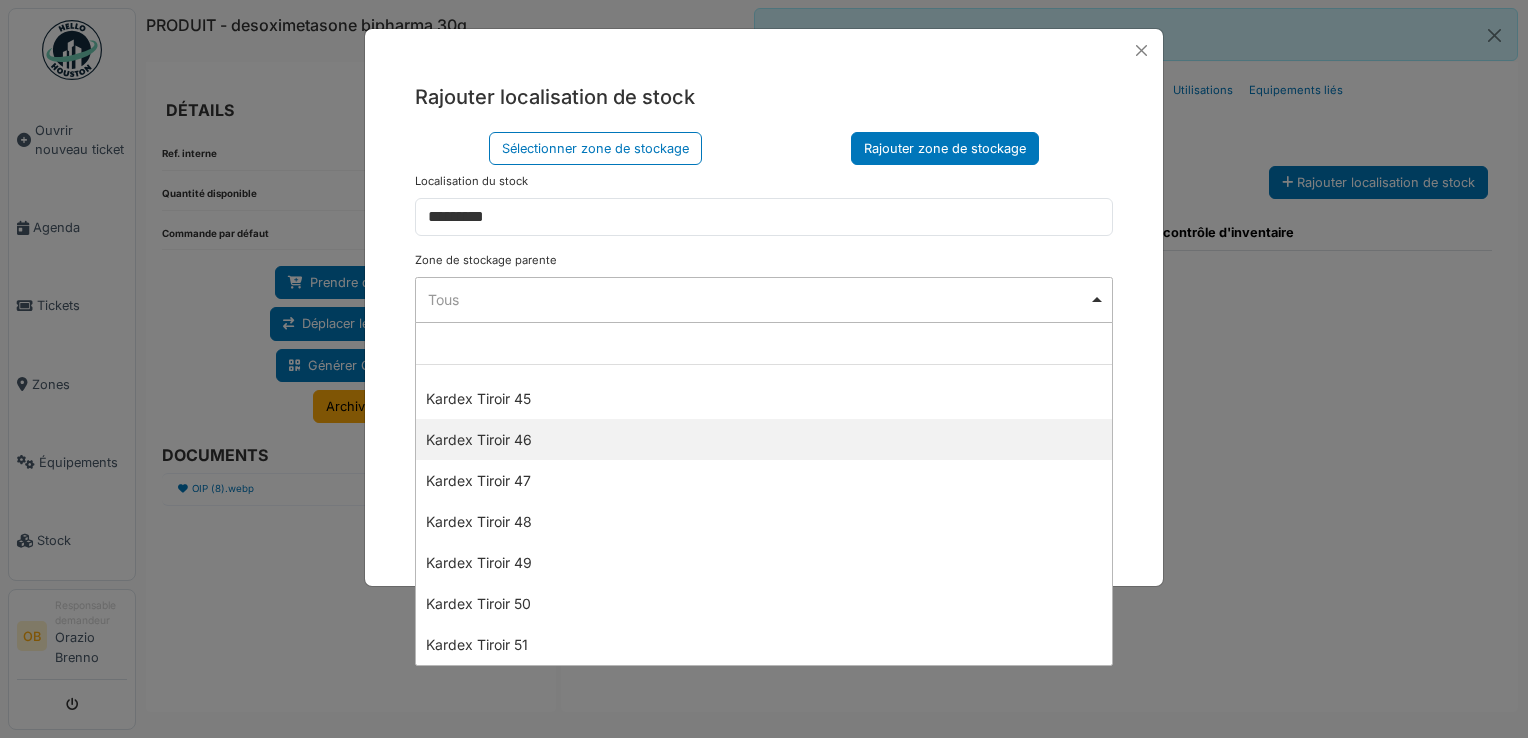 select on "****" 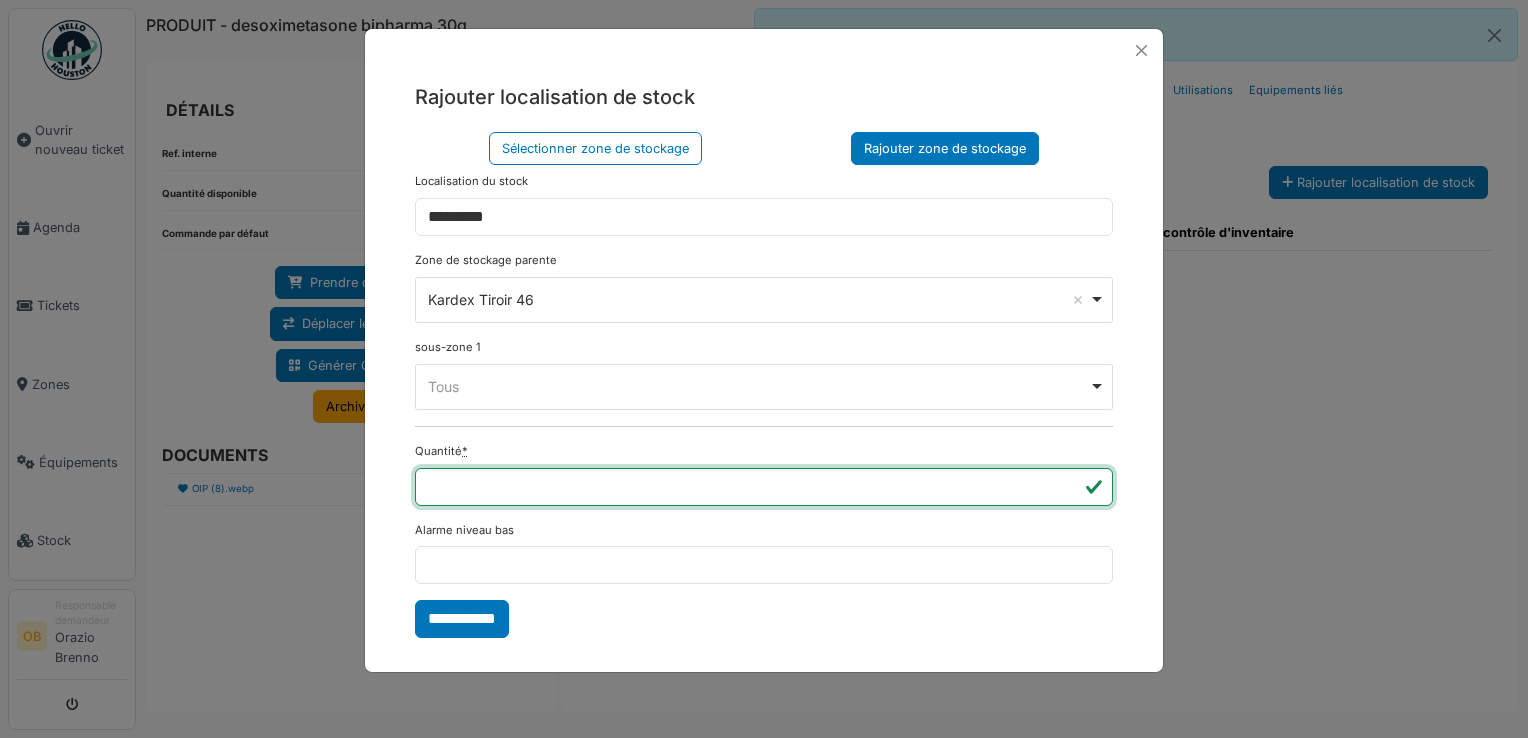 click on "***" at bounding box center [764, 487] 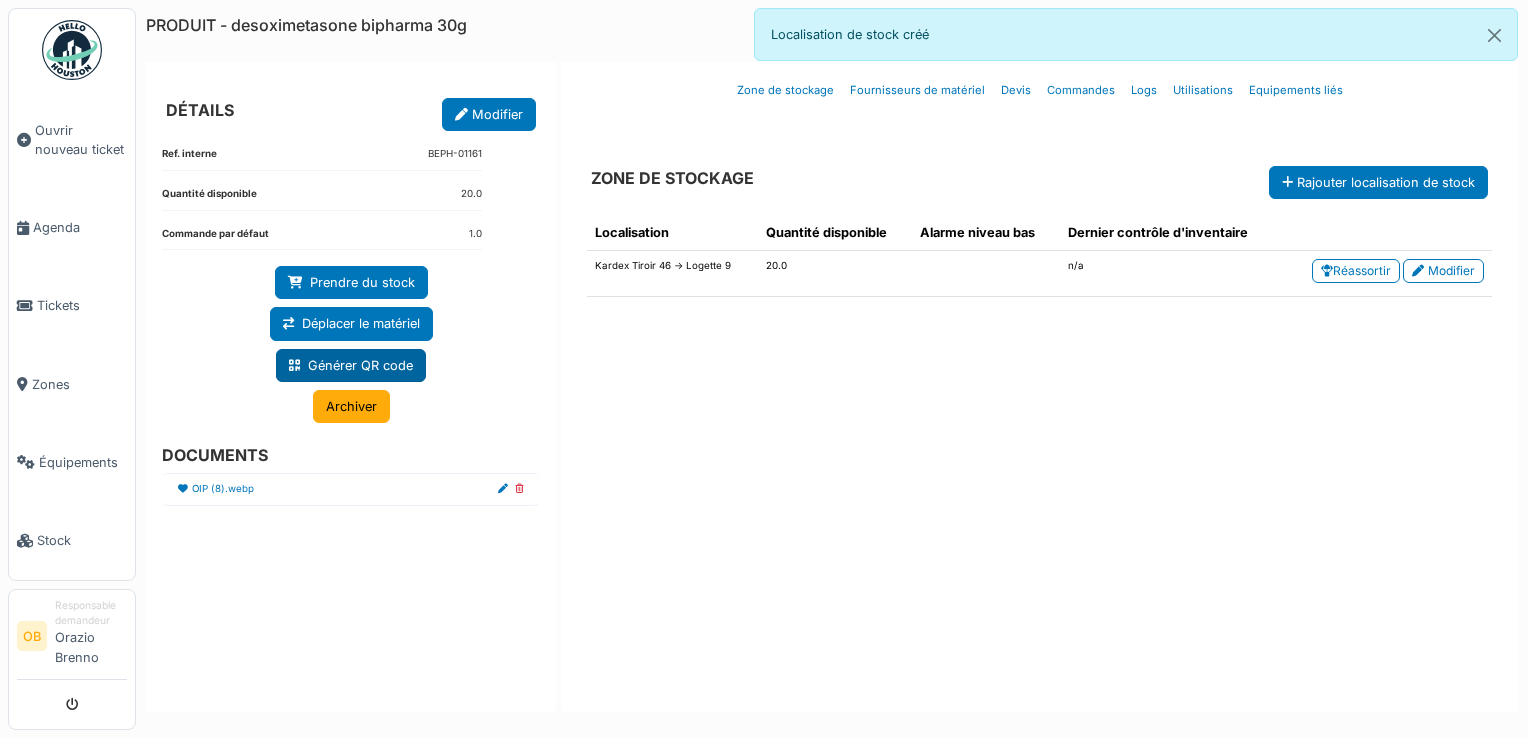 click on "Générer QR code" at bounding box center [351, 365] 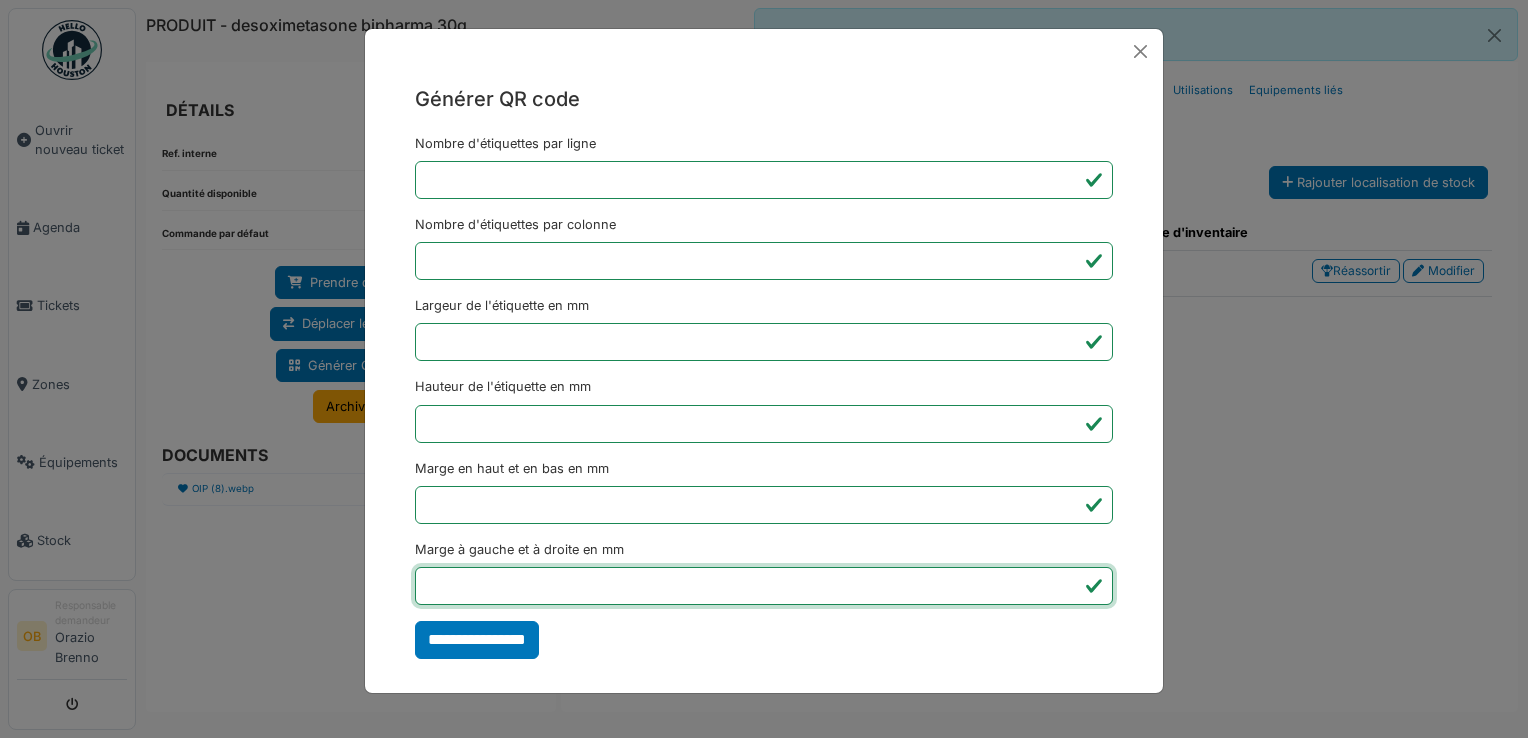 click on "*" at bounding box center (764, 586) 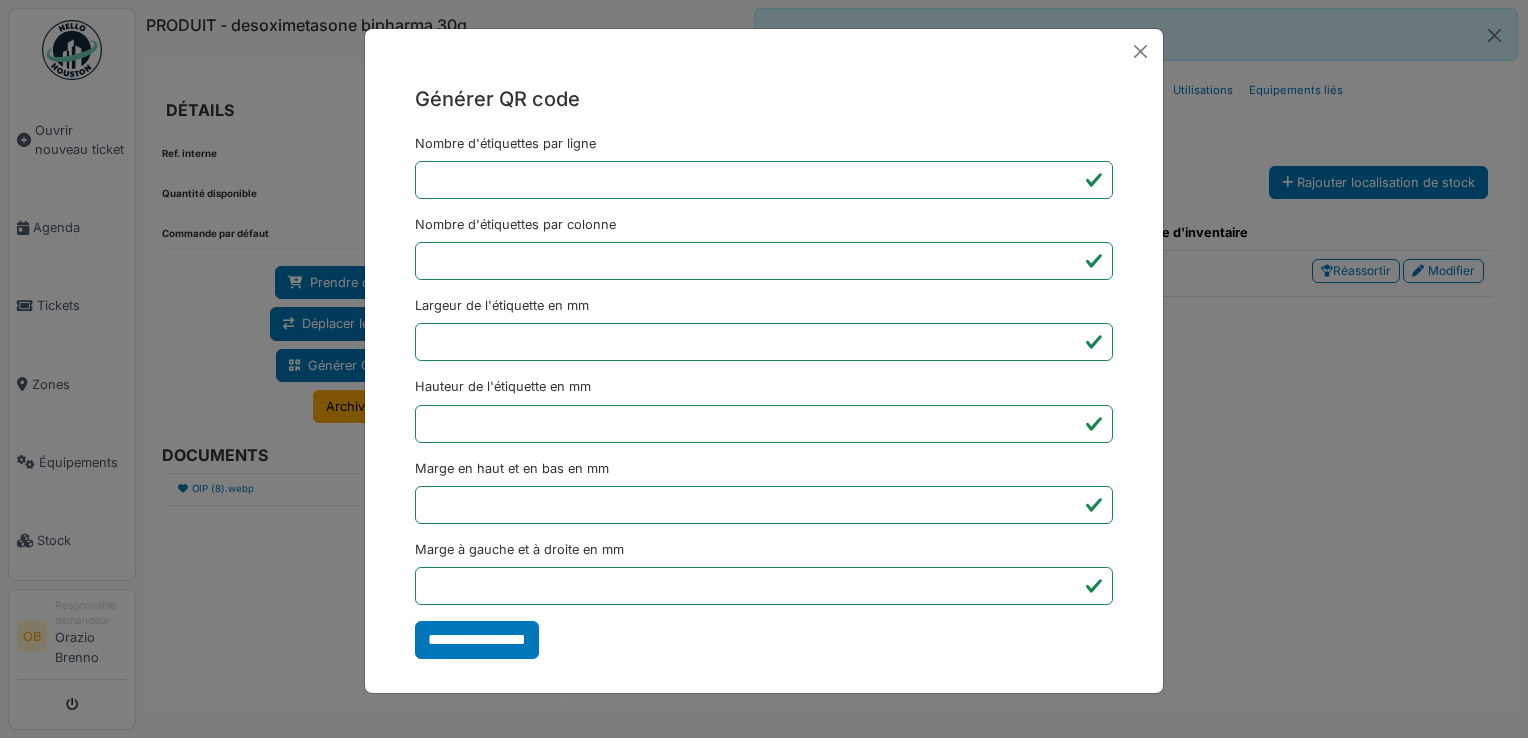type on "*******" 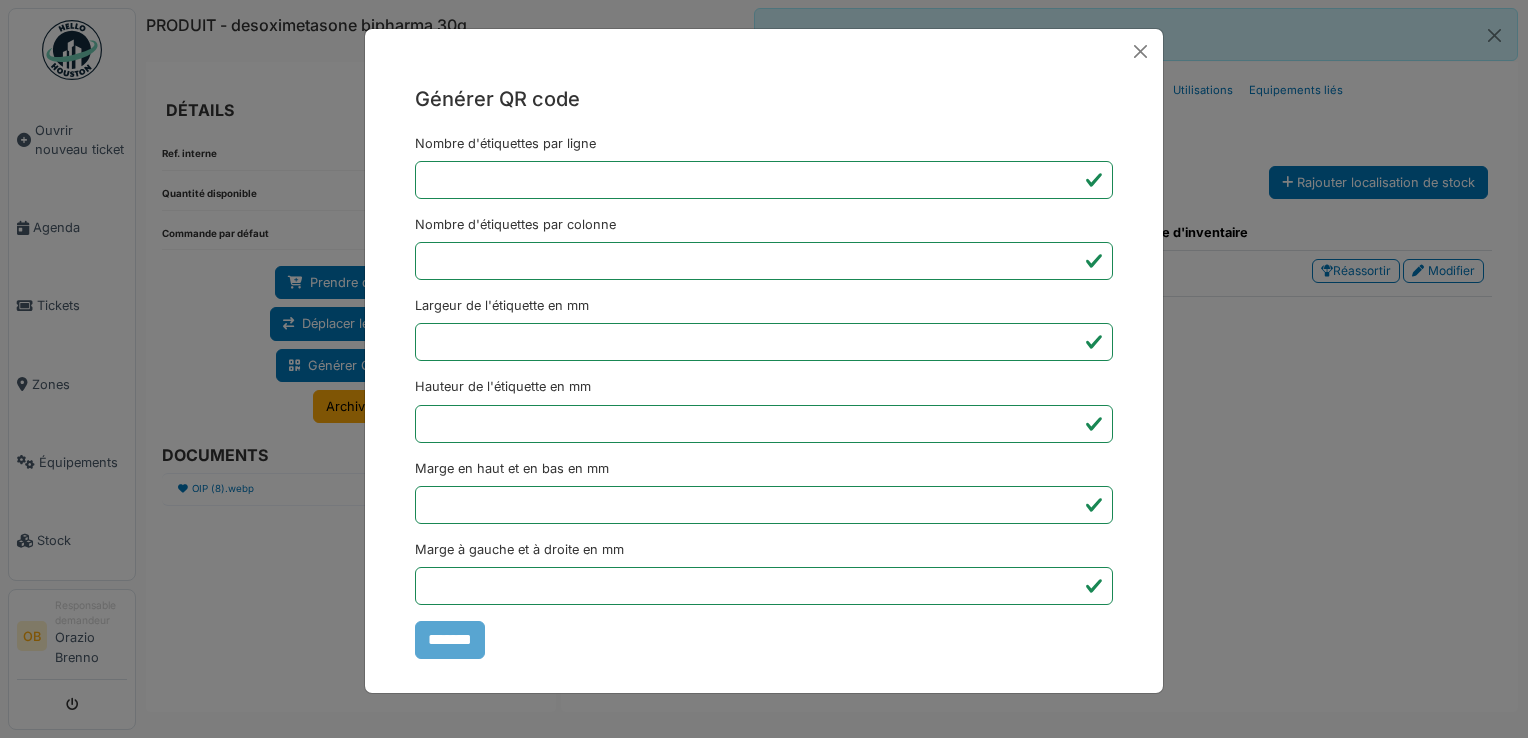 click on "Générer QR code
Nombre d'étiquettes par ligne
*
Nombre d'étiquettes par colonne
*
Largeur de l'étiquette en mm
**
Hauteur de l'étiquette en mm
**
Marge en haut et en bas en mm
*
Marge à gauche et à droite en mm
***
*******" at bounding box center (764, 369) 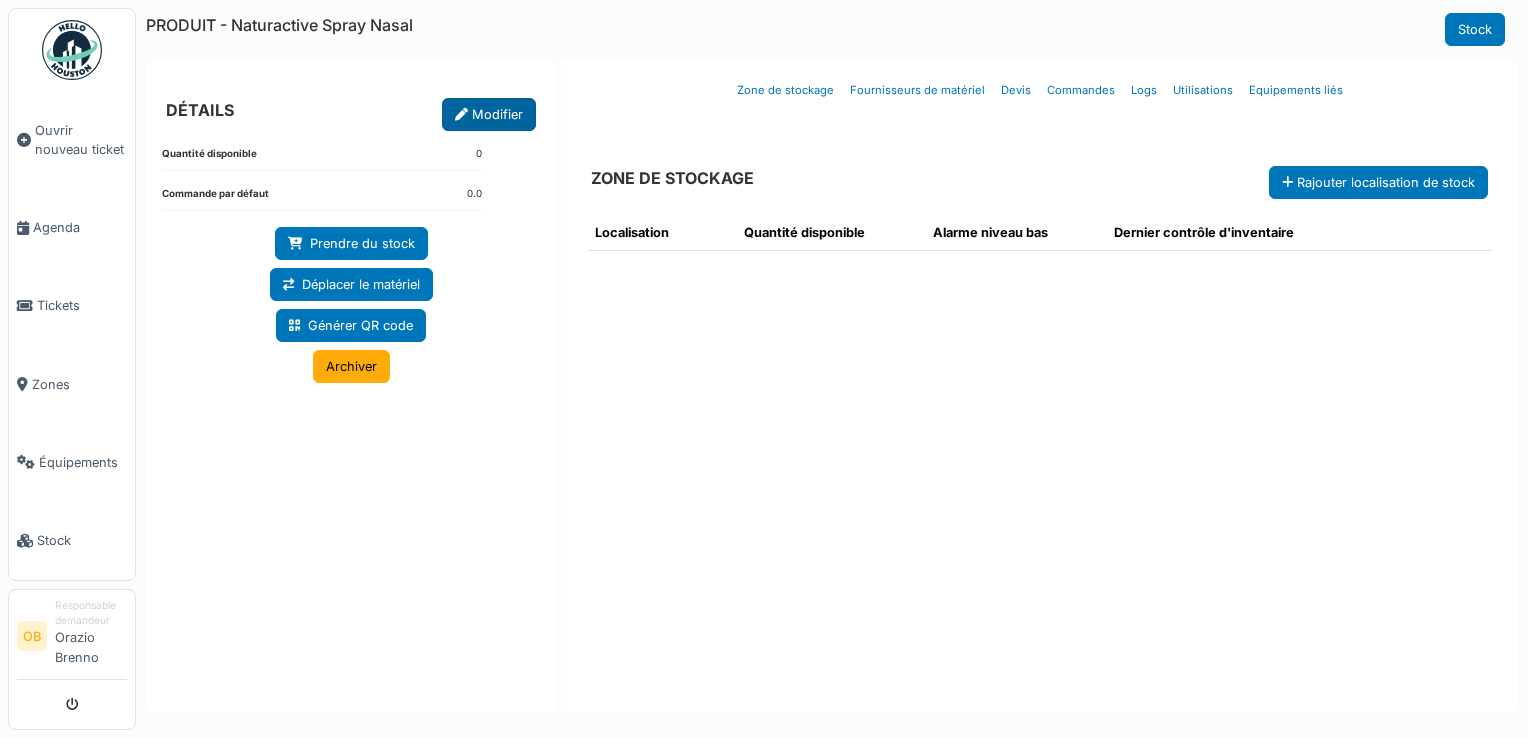 scroll, scrollTop: 0, scrollLeft: 0, axis: both 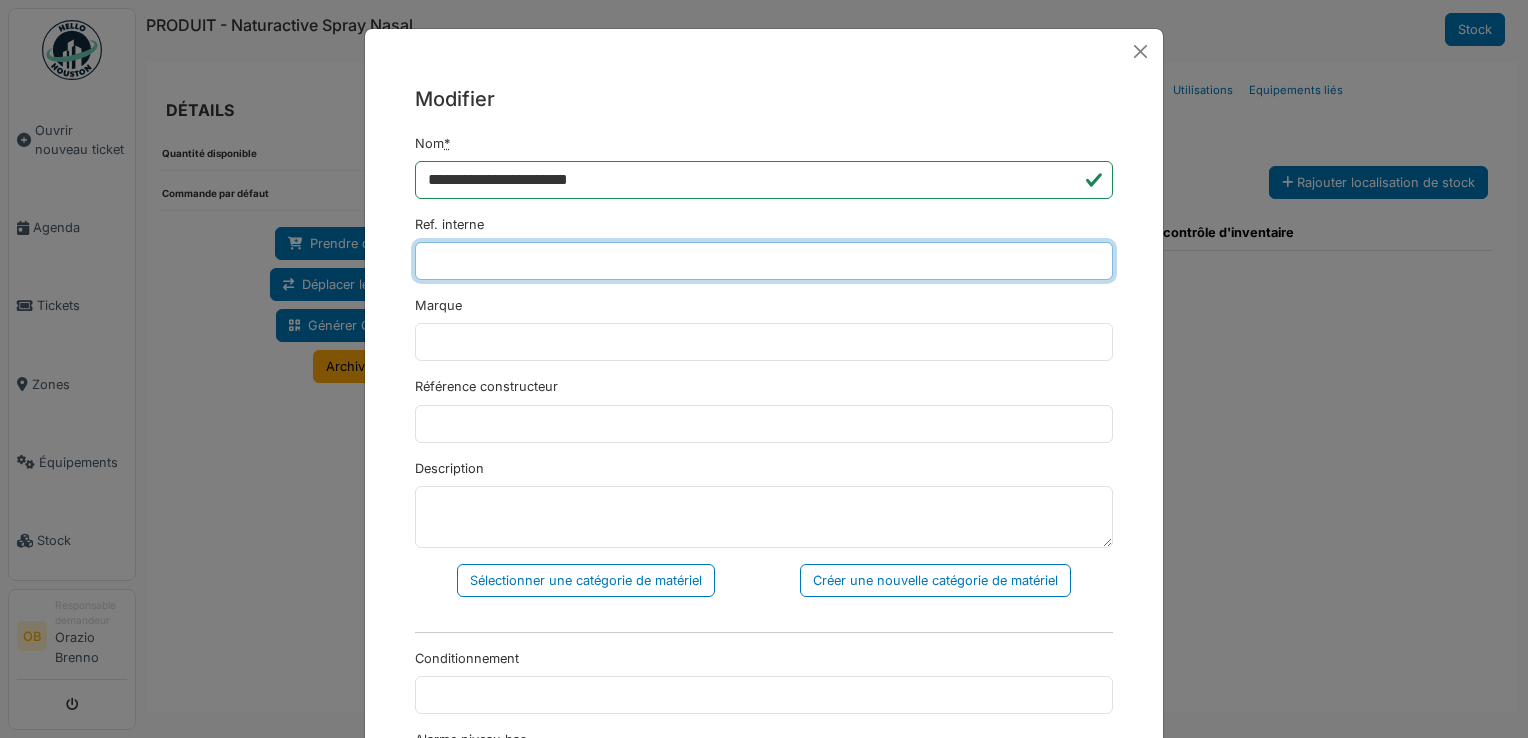click on "Ref. interne" at bounding box center (764, 261) 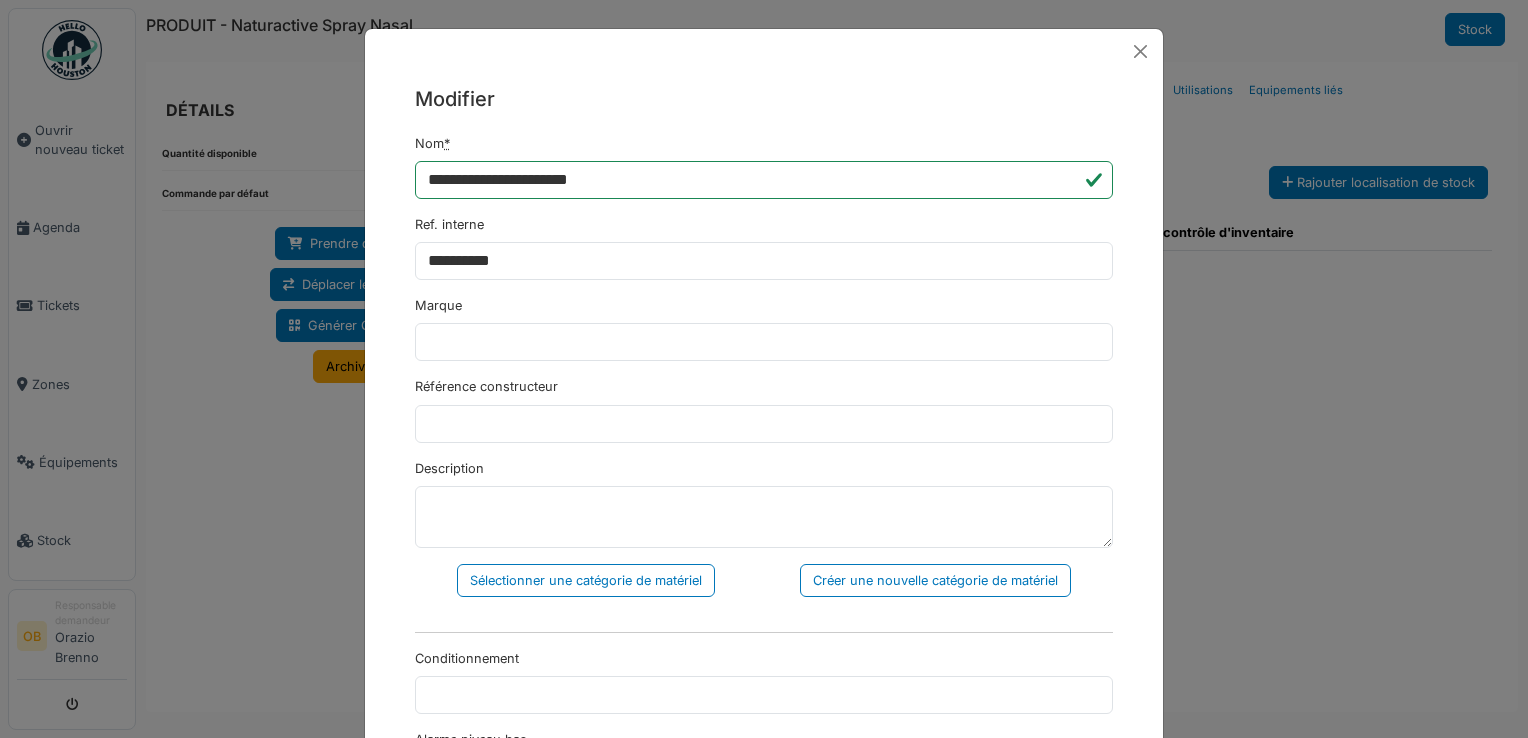 drag, startPoint x: 1045, startPoint y: 235, endPoint x: 1008, endPoint y: 266, distance: 48.270073 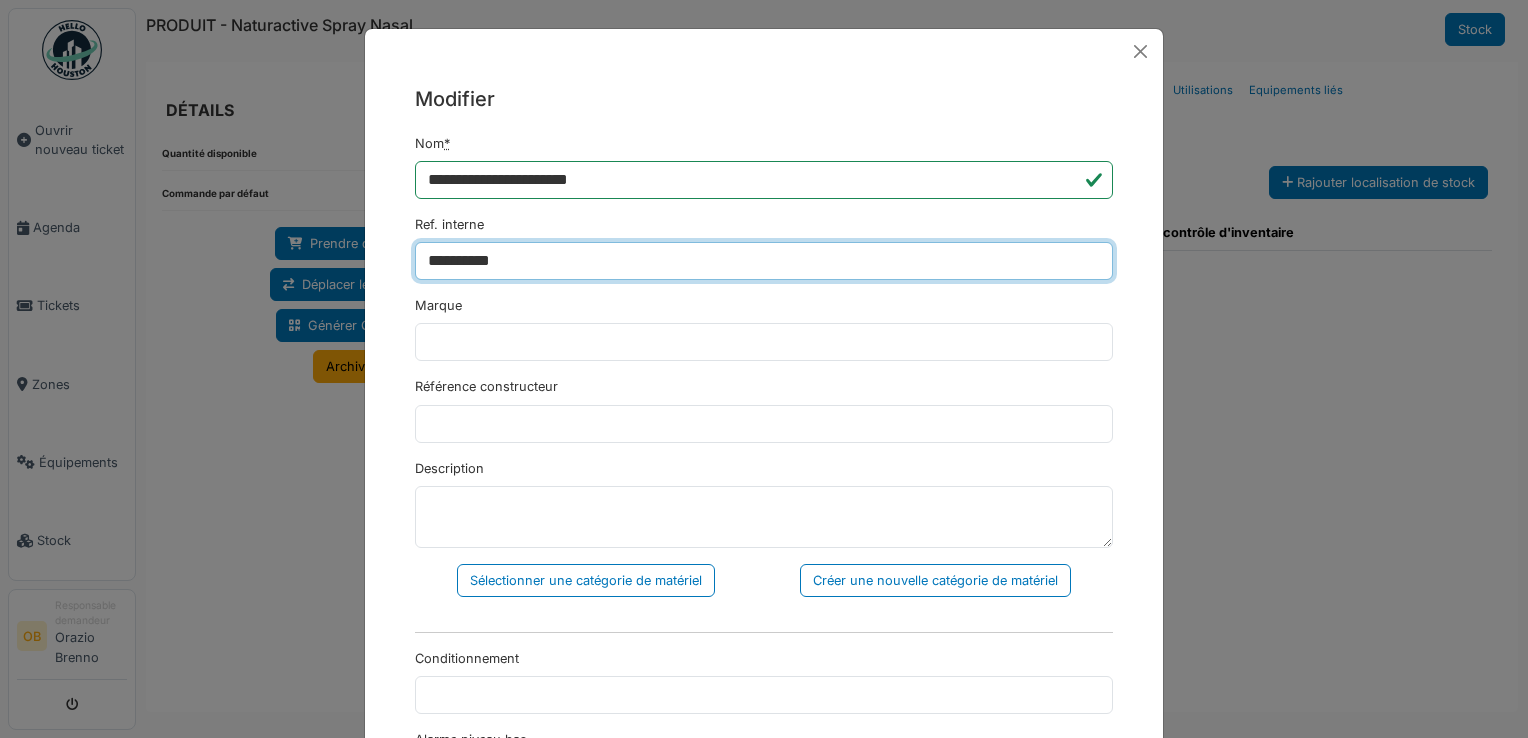 drag, startPoint x: 824, startPoint y: 274, endPoint x: 265, endPoint y: 313, distance: 560.3588 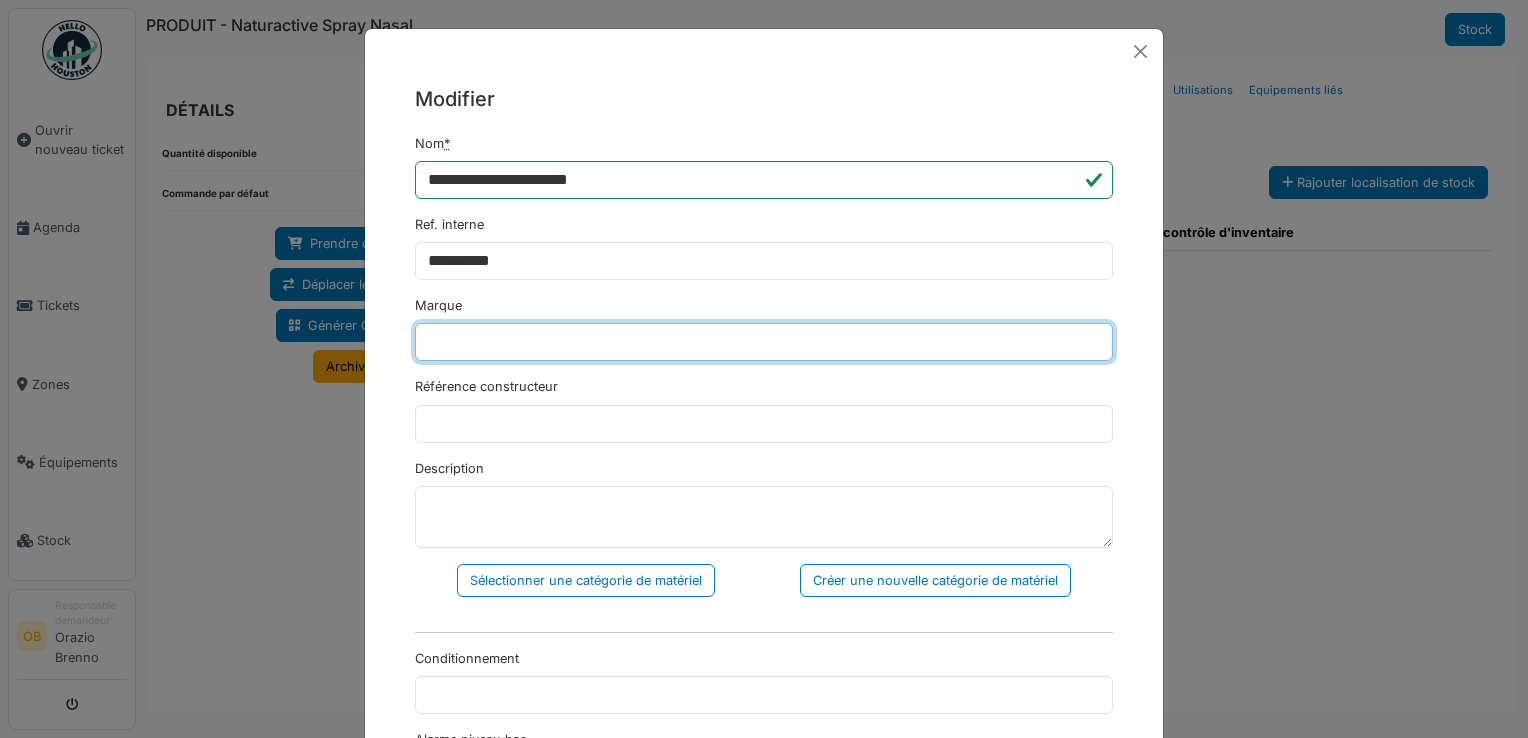 click on "Marque" at bounding box center [764, 342] 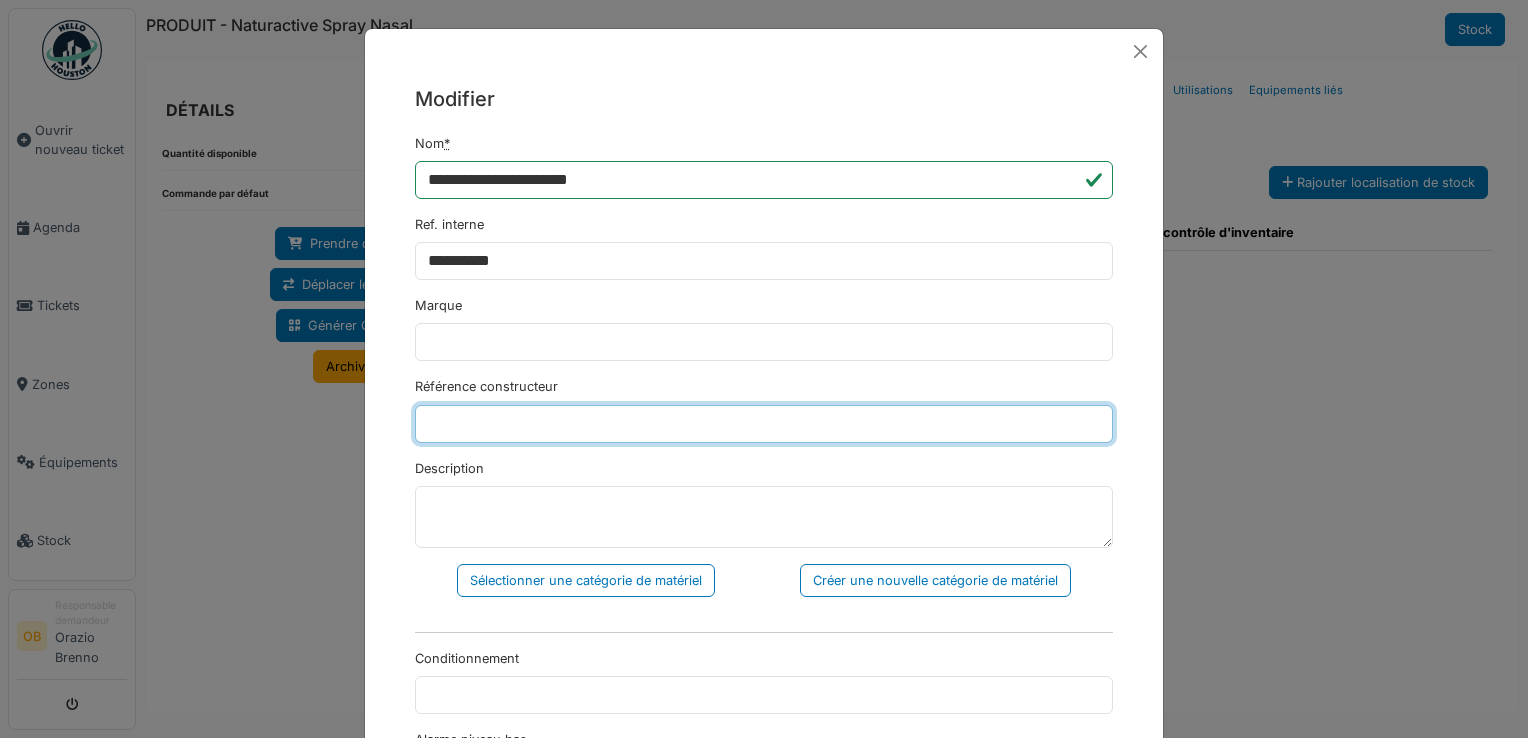 click on "Référence constructeur" at bounding box center [764, 424] 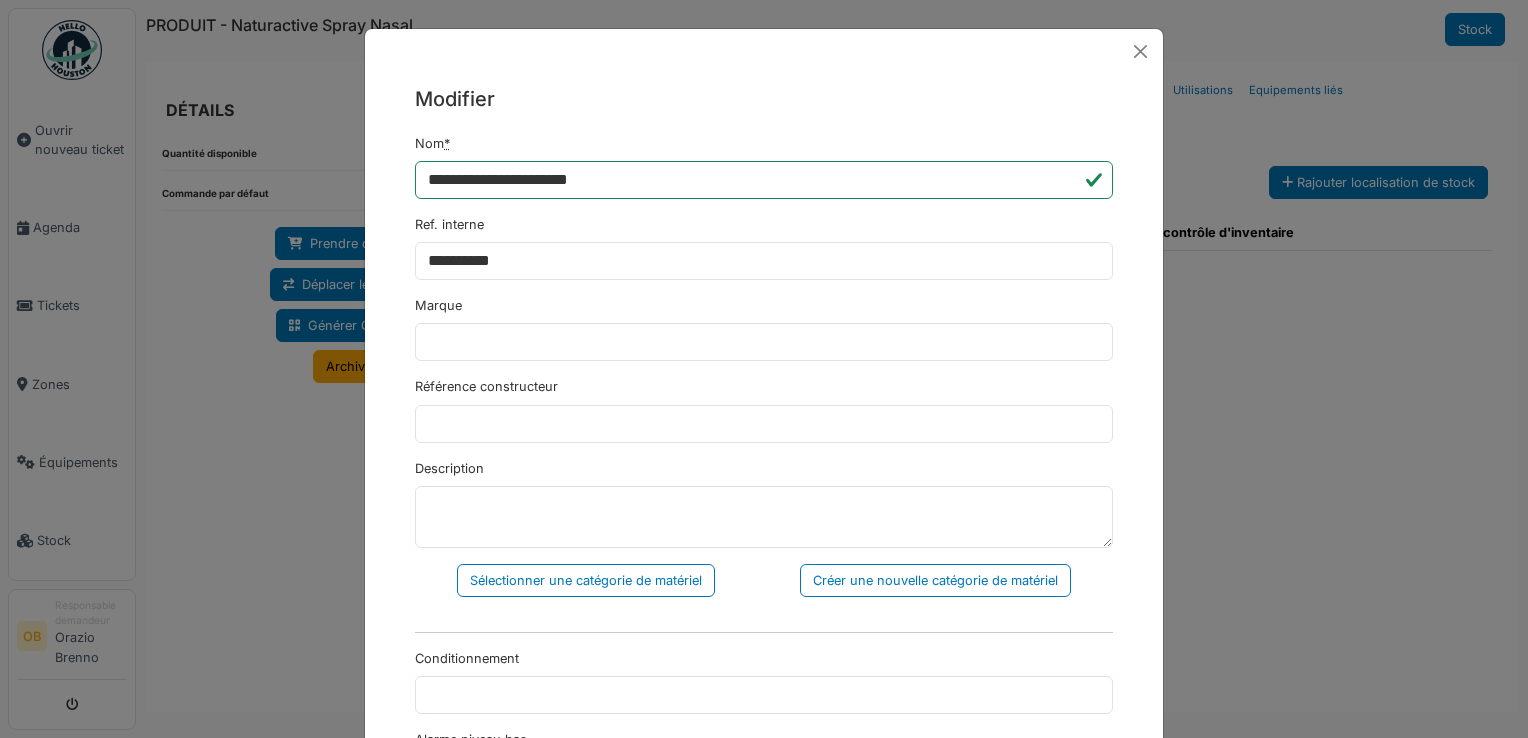 click on "Référence constructeur" at bounding box center (764, 409) 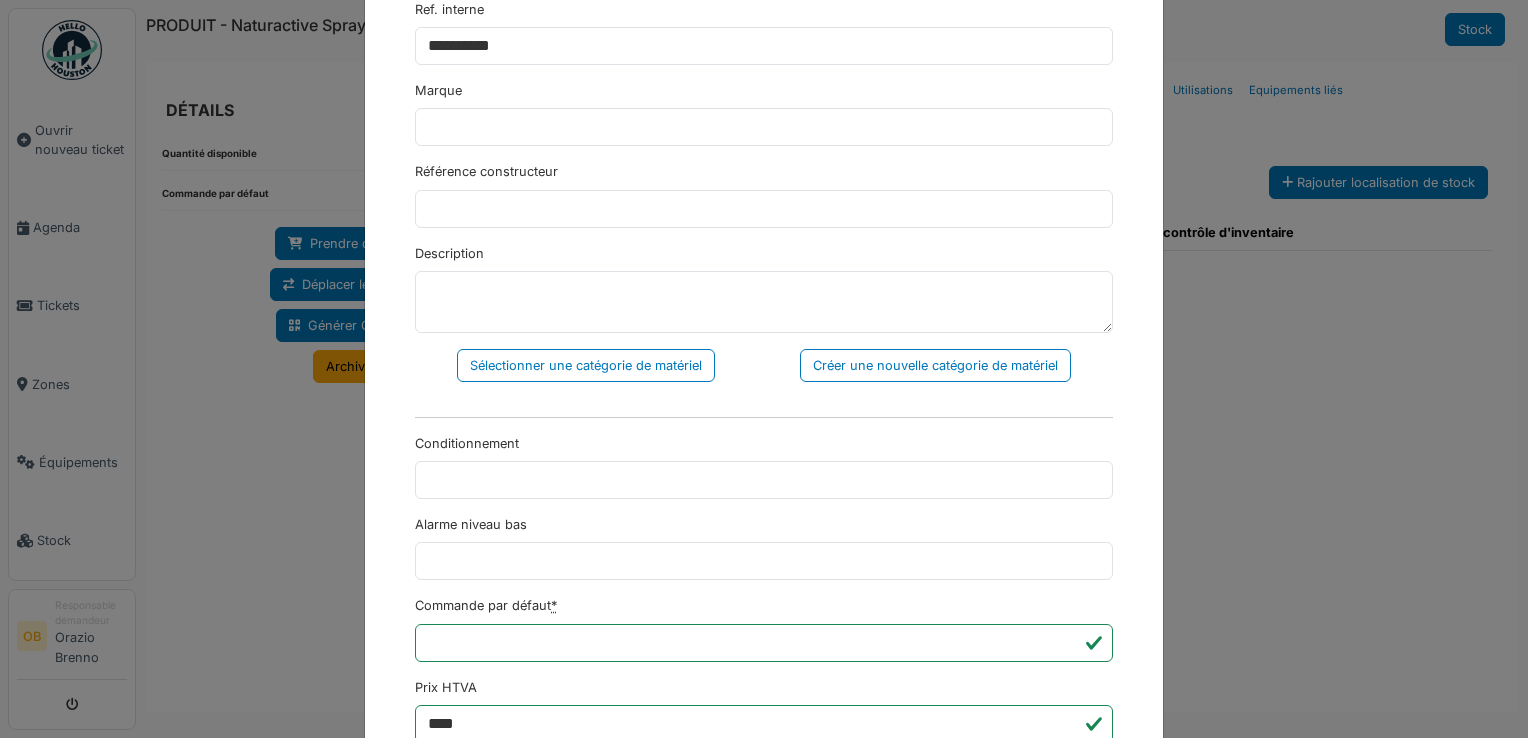 scroll, scrollTop: 266, scrollLeft: 0, axis: vertical 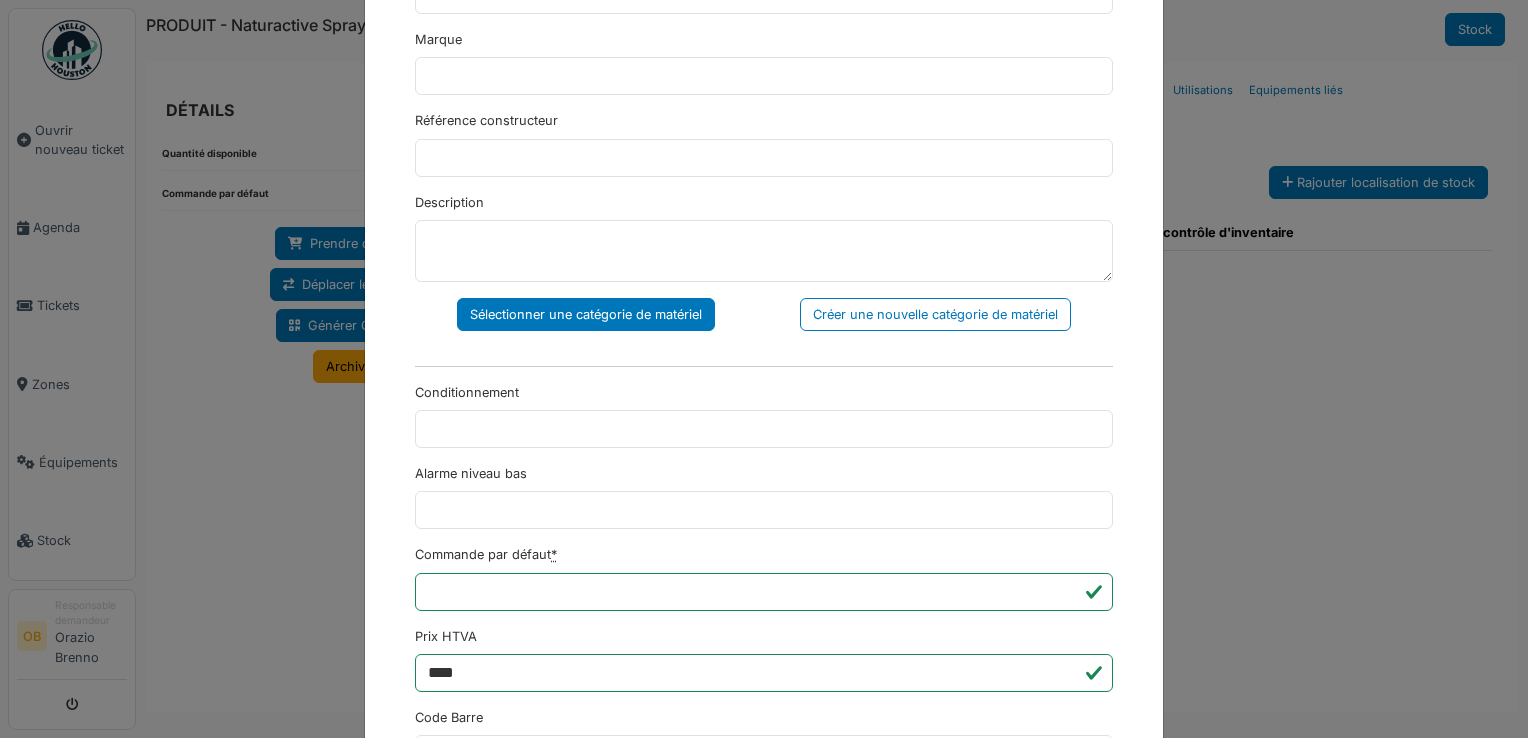 click on "Sélectionner une catégorie de matériel" at bounding box center [586, 314] 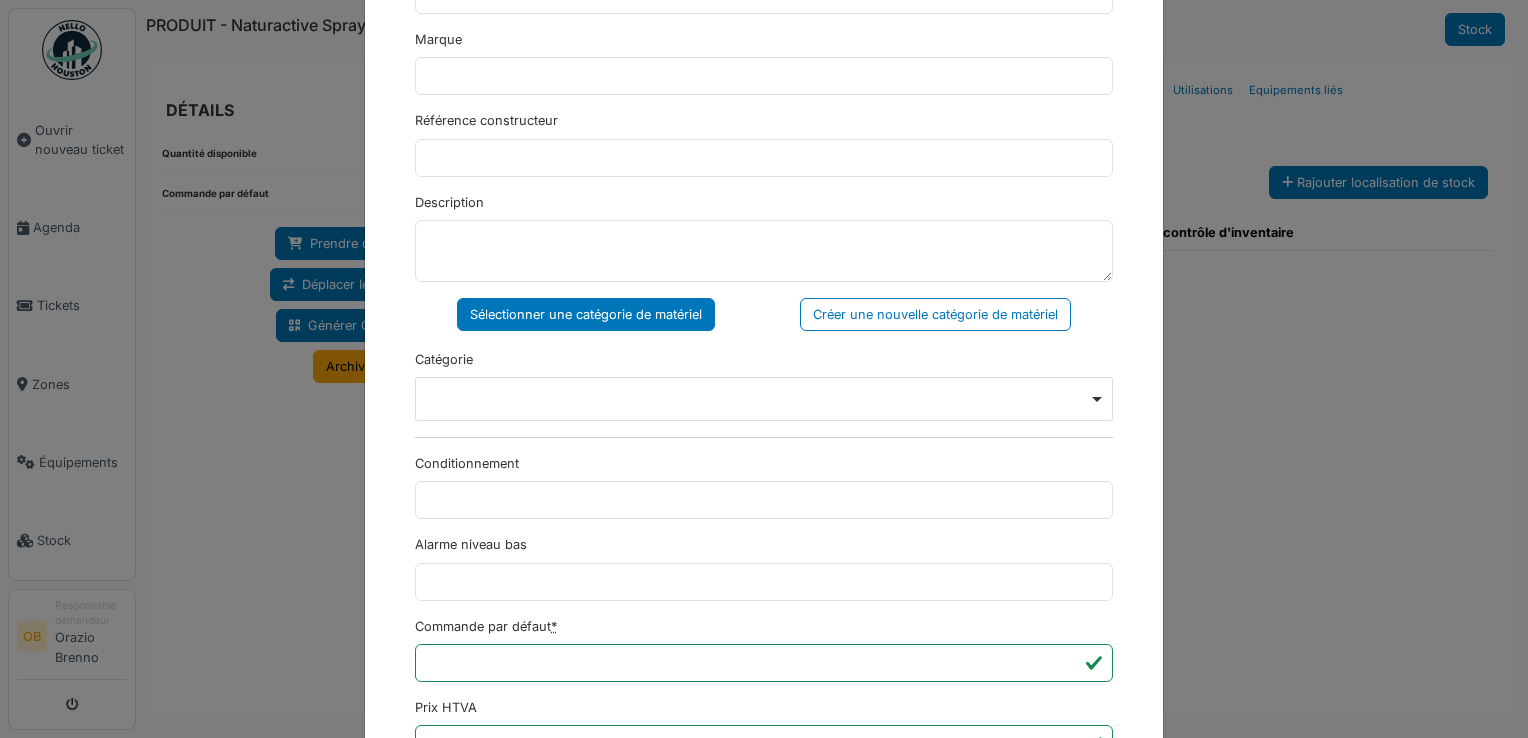 click on "**********" at bounding box center (764, 441) 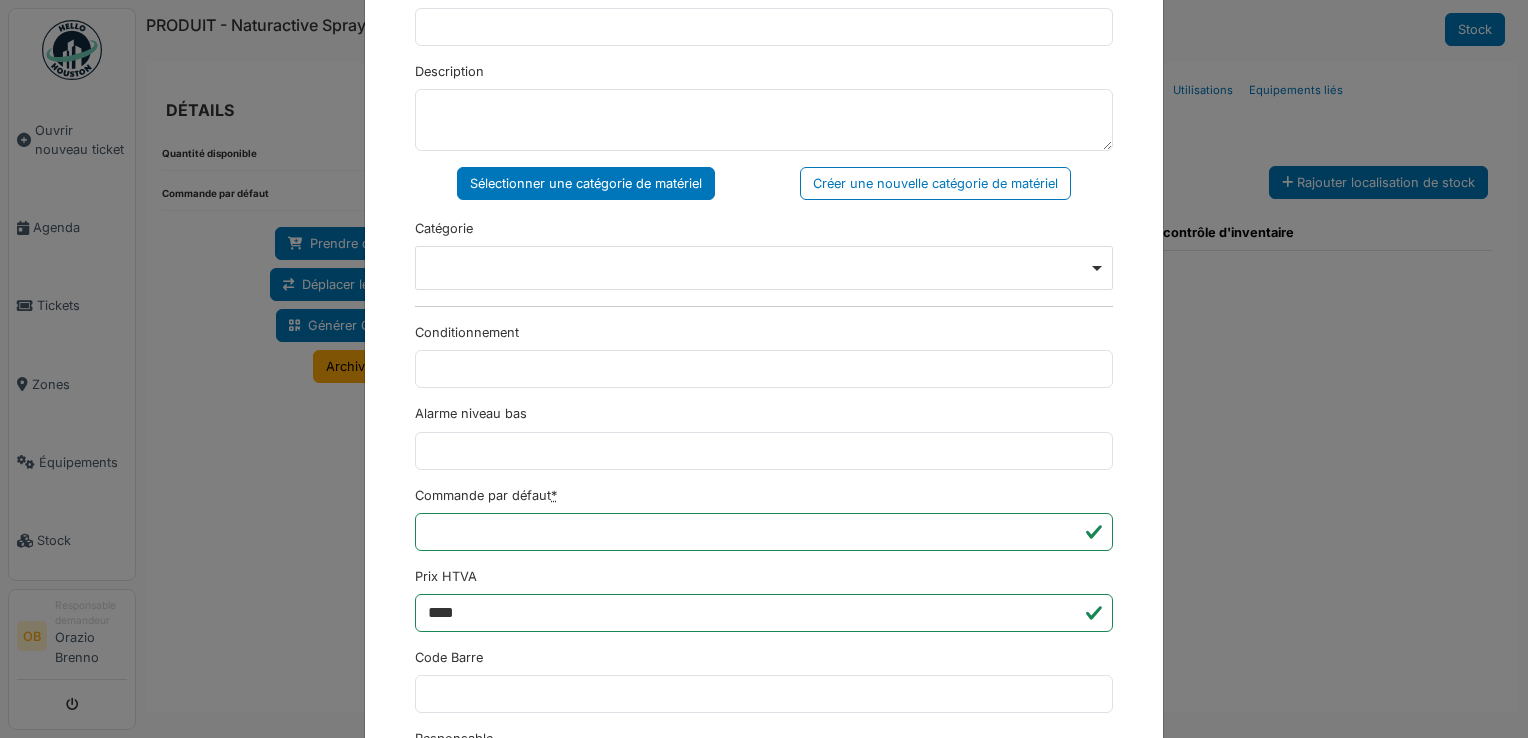 scroll, scrollTop: 648, scrollLeft: 0, axis: vertical 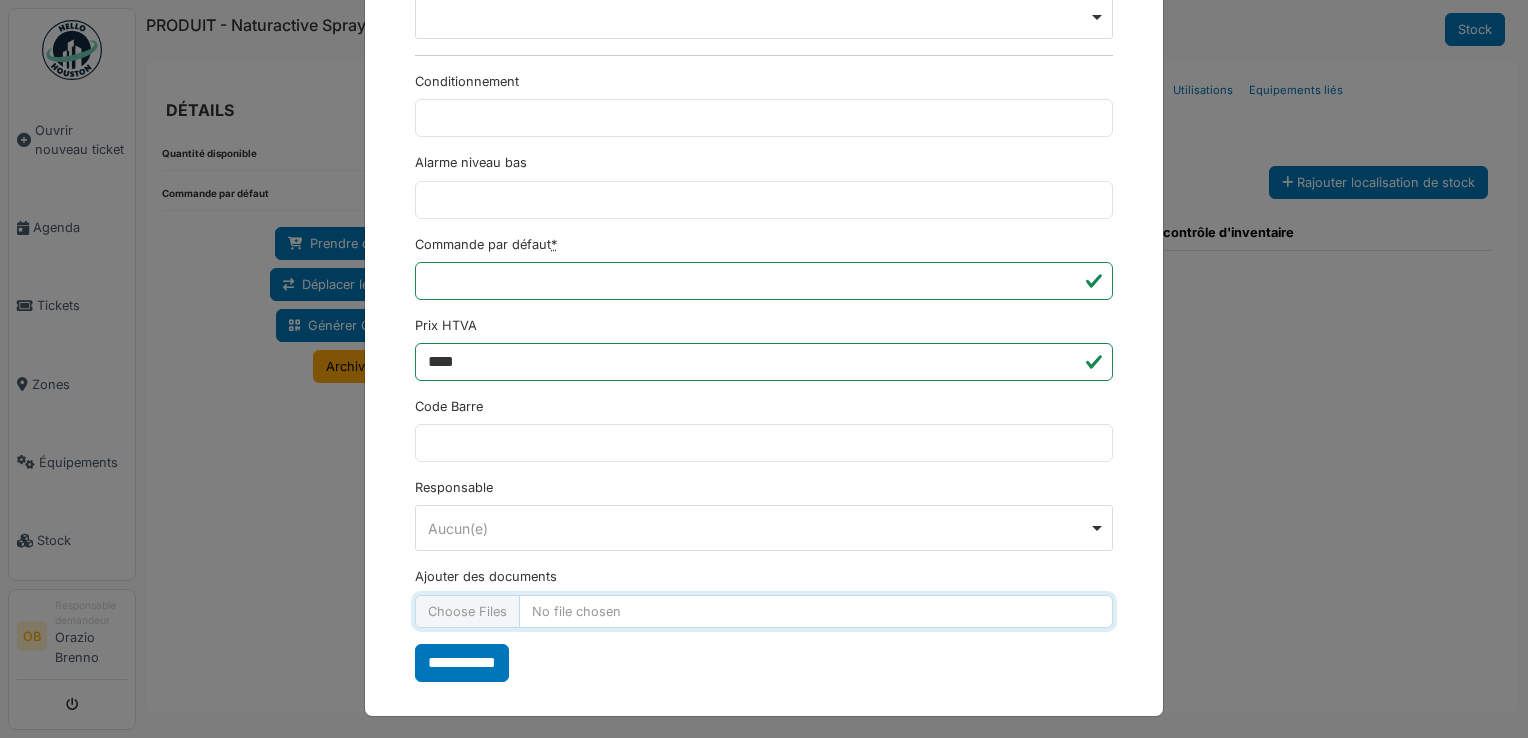 click on "Ajouter des documents" at bounding box center [764, 611] 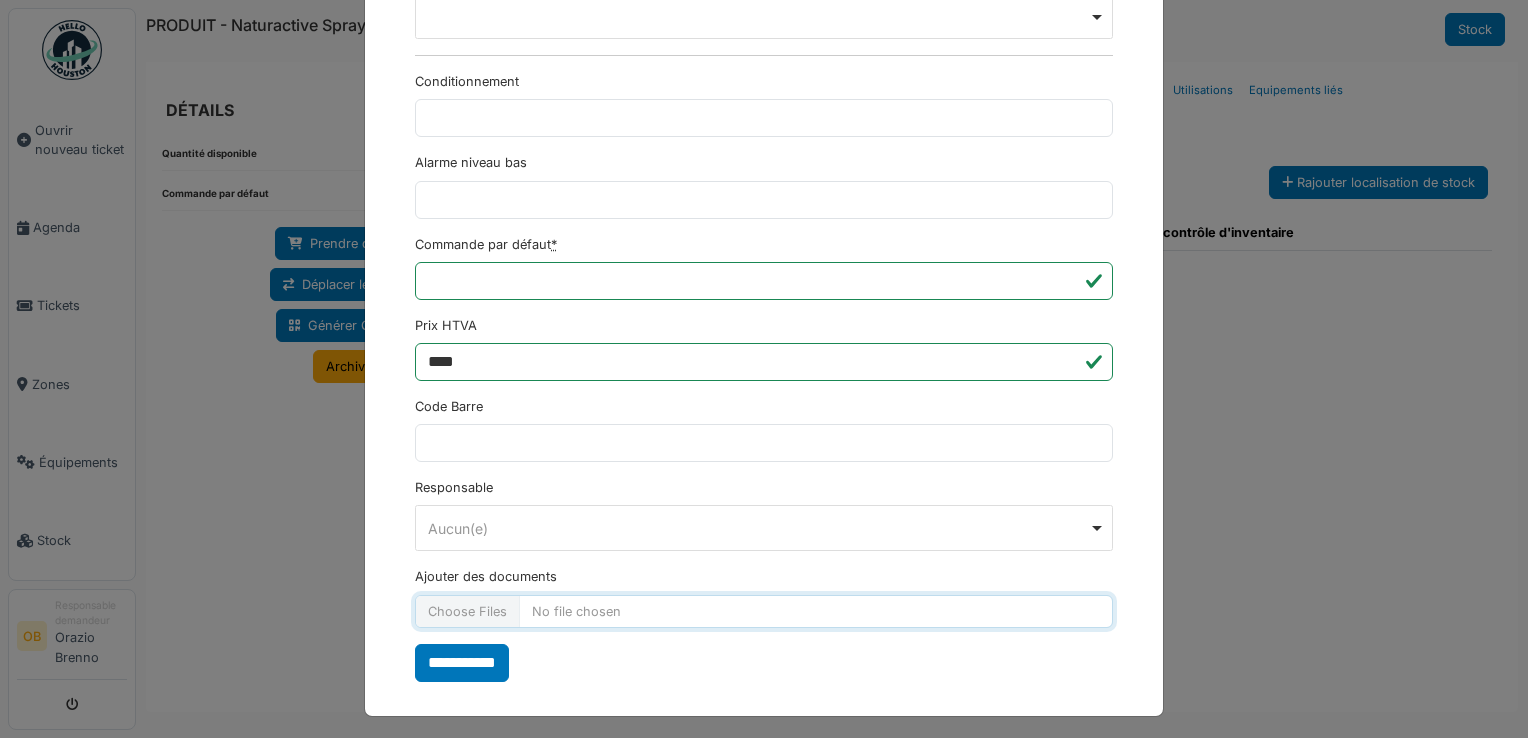 type on "**********" 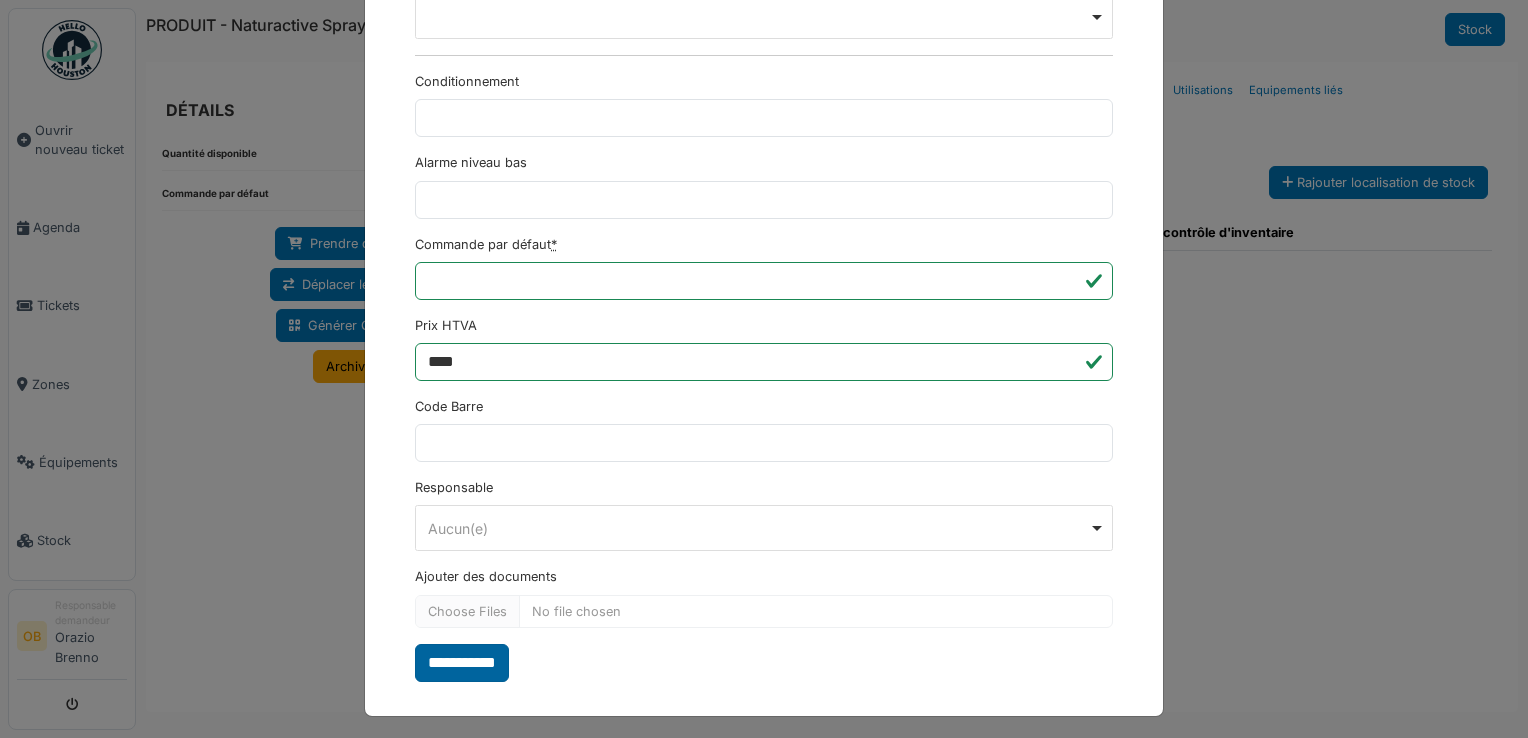 click on "**********" at bounding box center [462, 663] 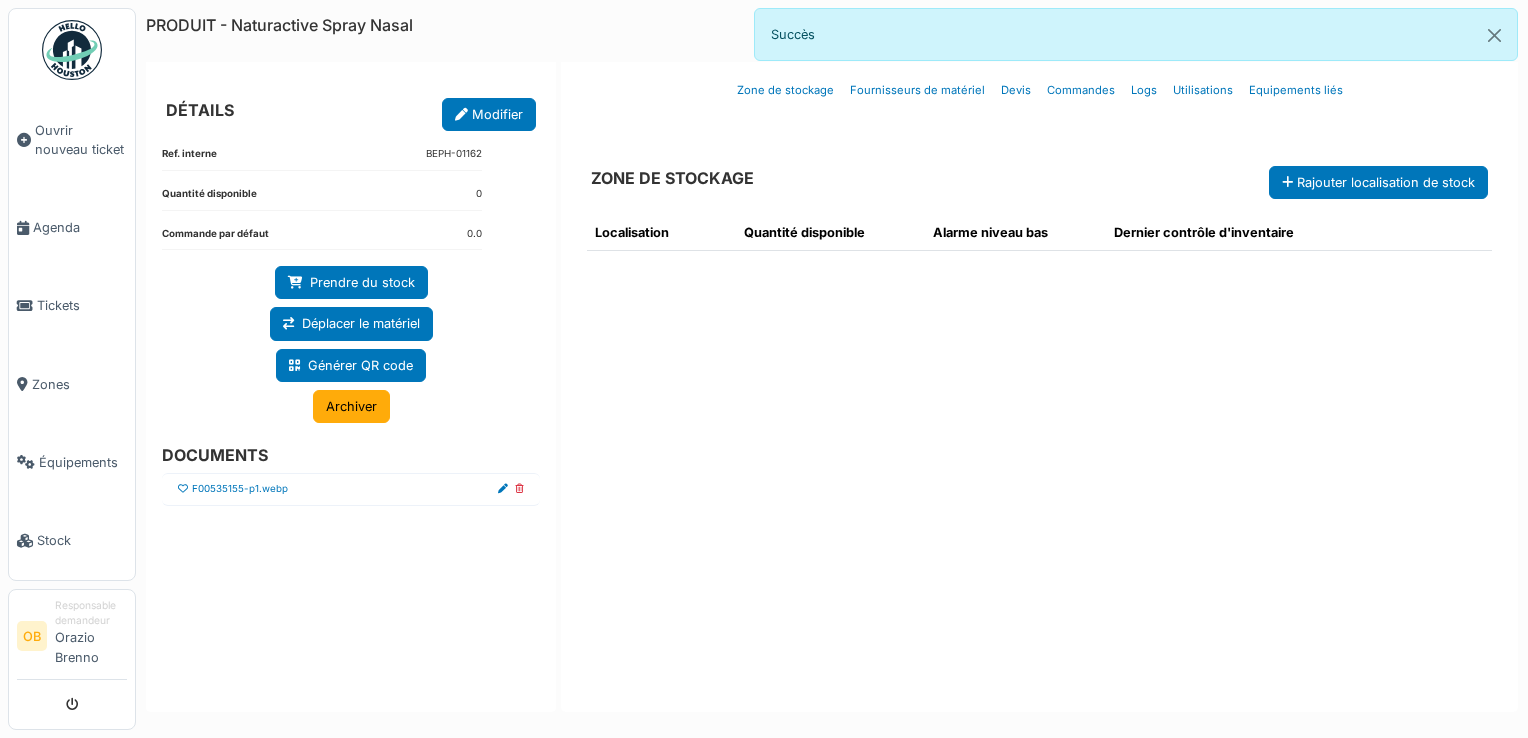 click at bounding box center [183, 489] 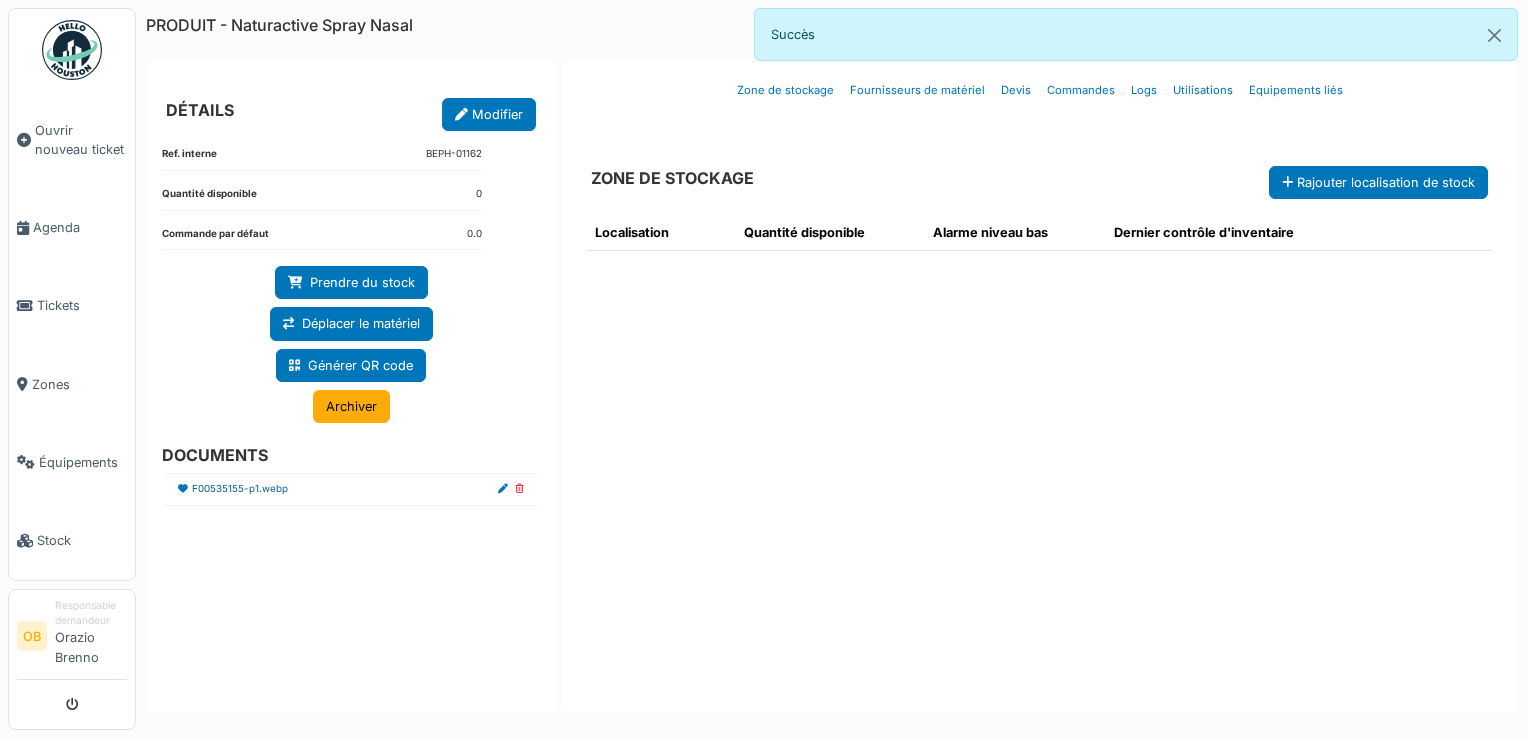 click on "F00535155-p1.webp" at bounding box center [240, 489] 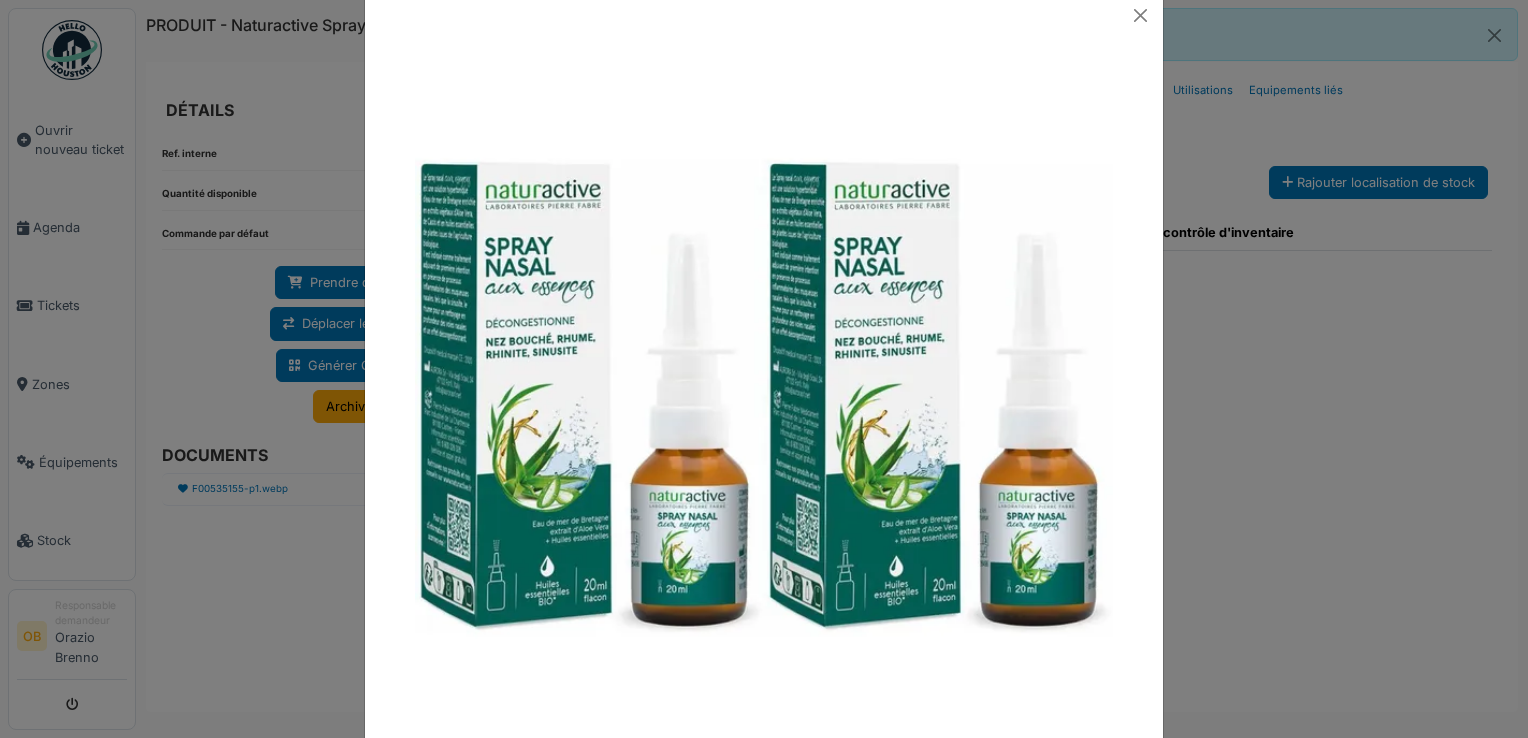 scroll, scrollTop: 0, scrollLeft: 0, axis: both 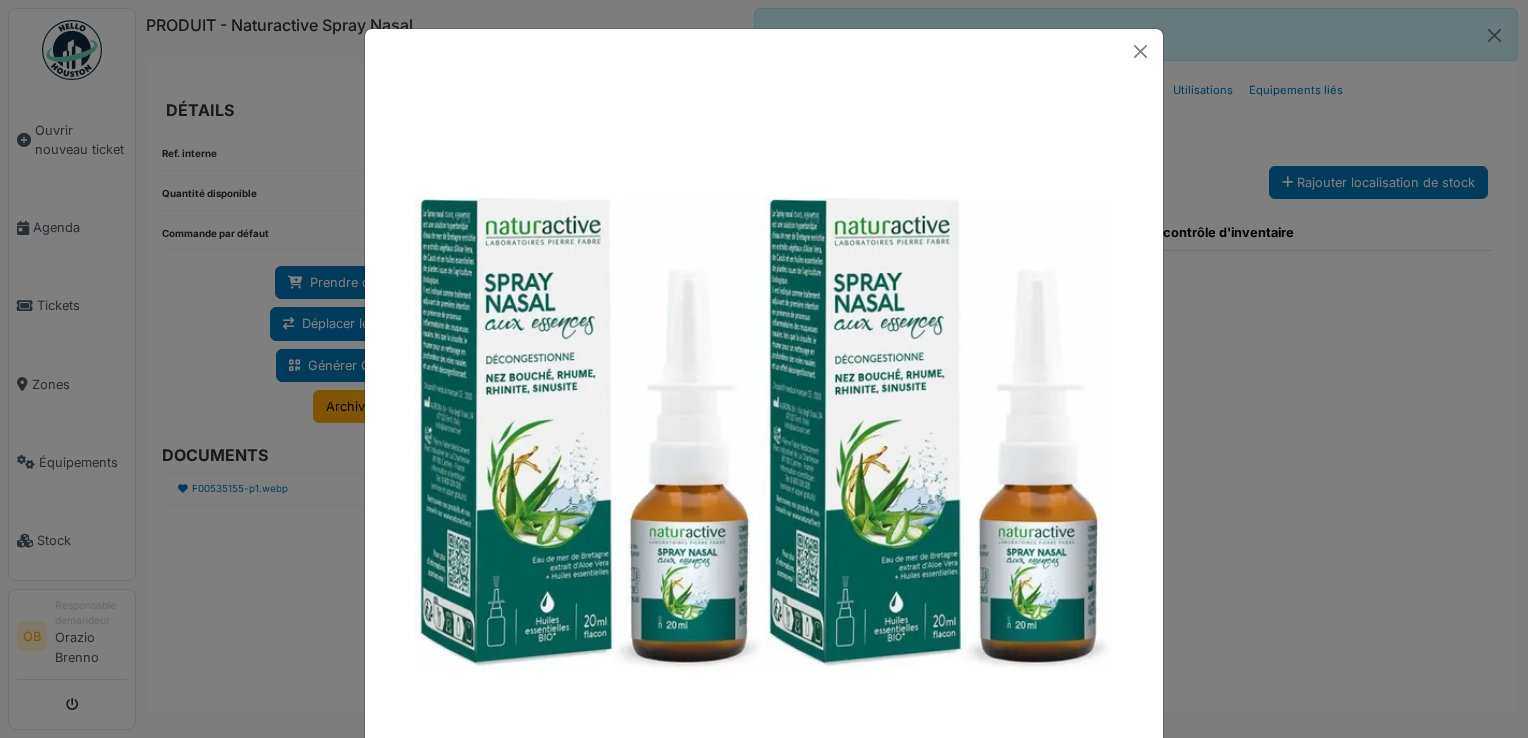click at bounding box center (764, 369) 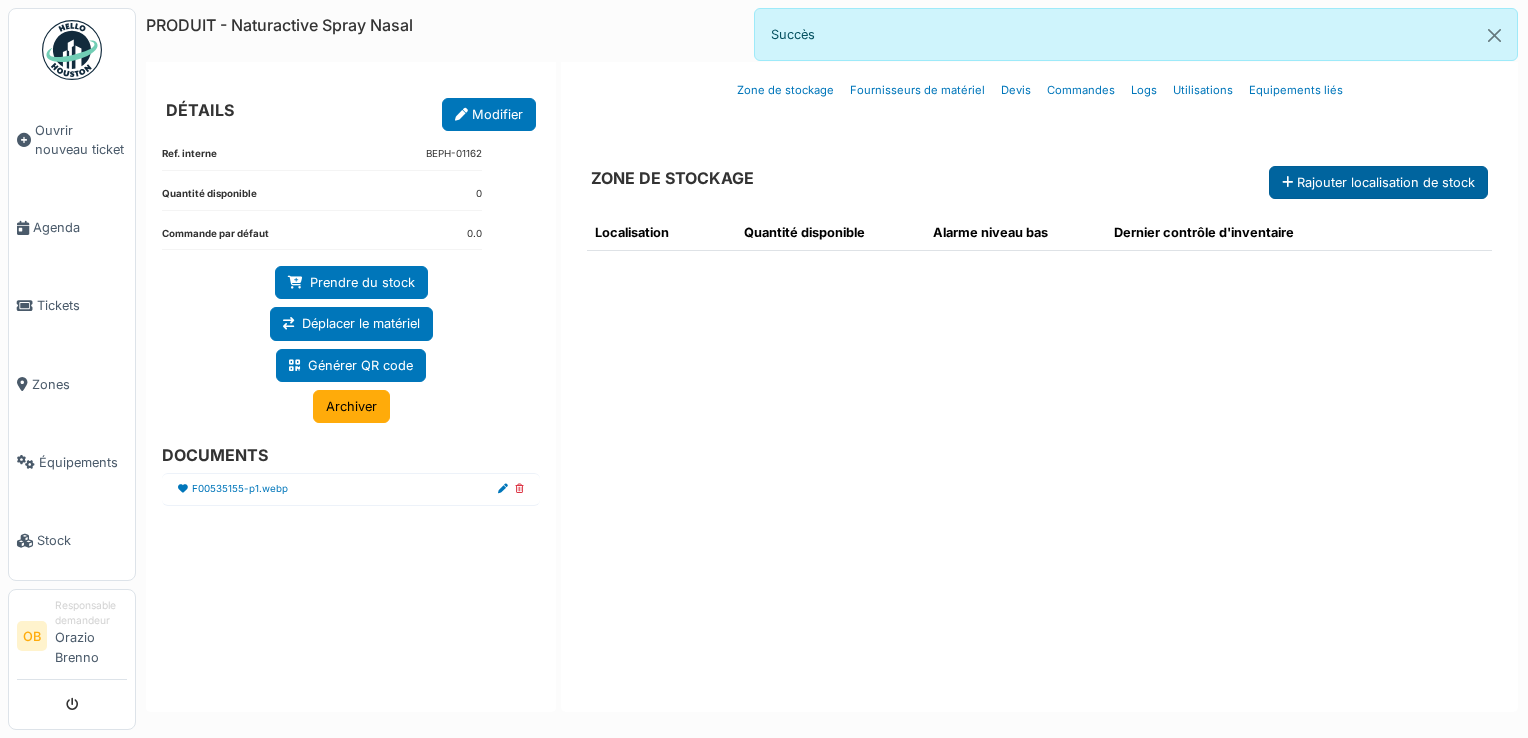 click on "Rajouter localisation de stock" at bounding box center (1378, 182) 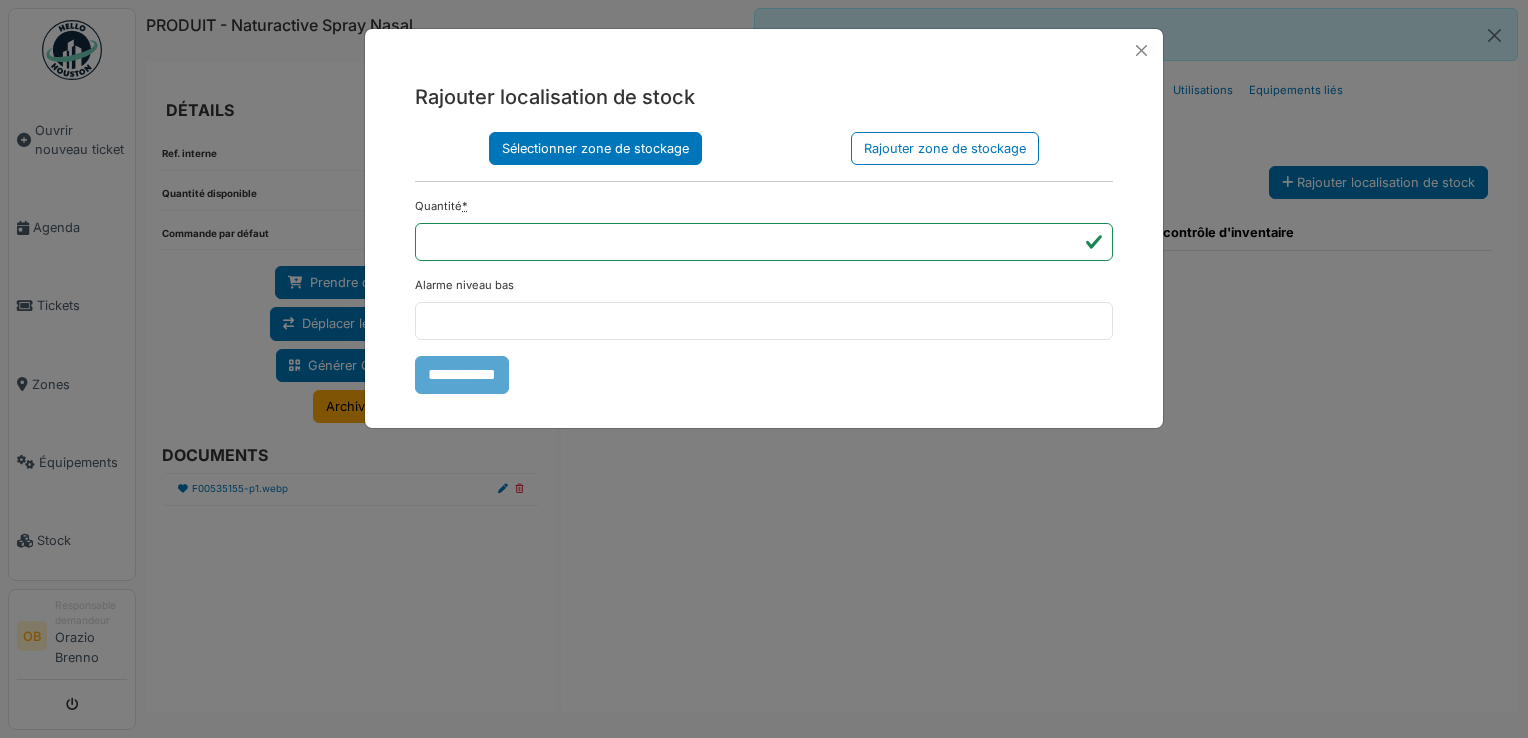 click on "Sélectionner zone de stockage" at bounding box center (595, 148) 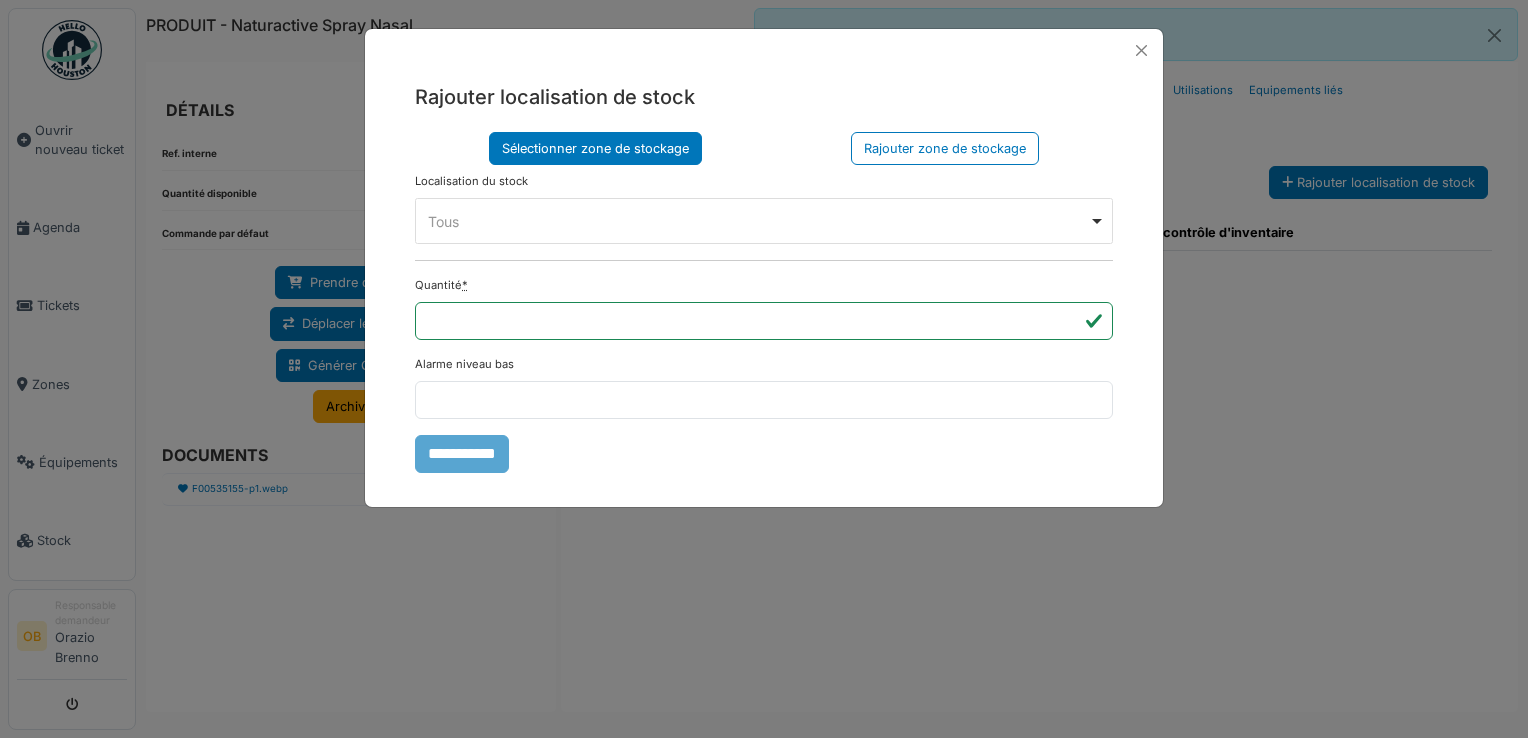 click on "Tous Remove item" at bounding box center [758, 221] 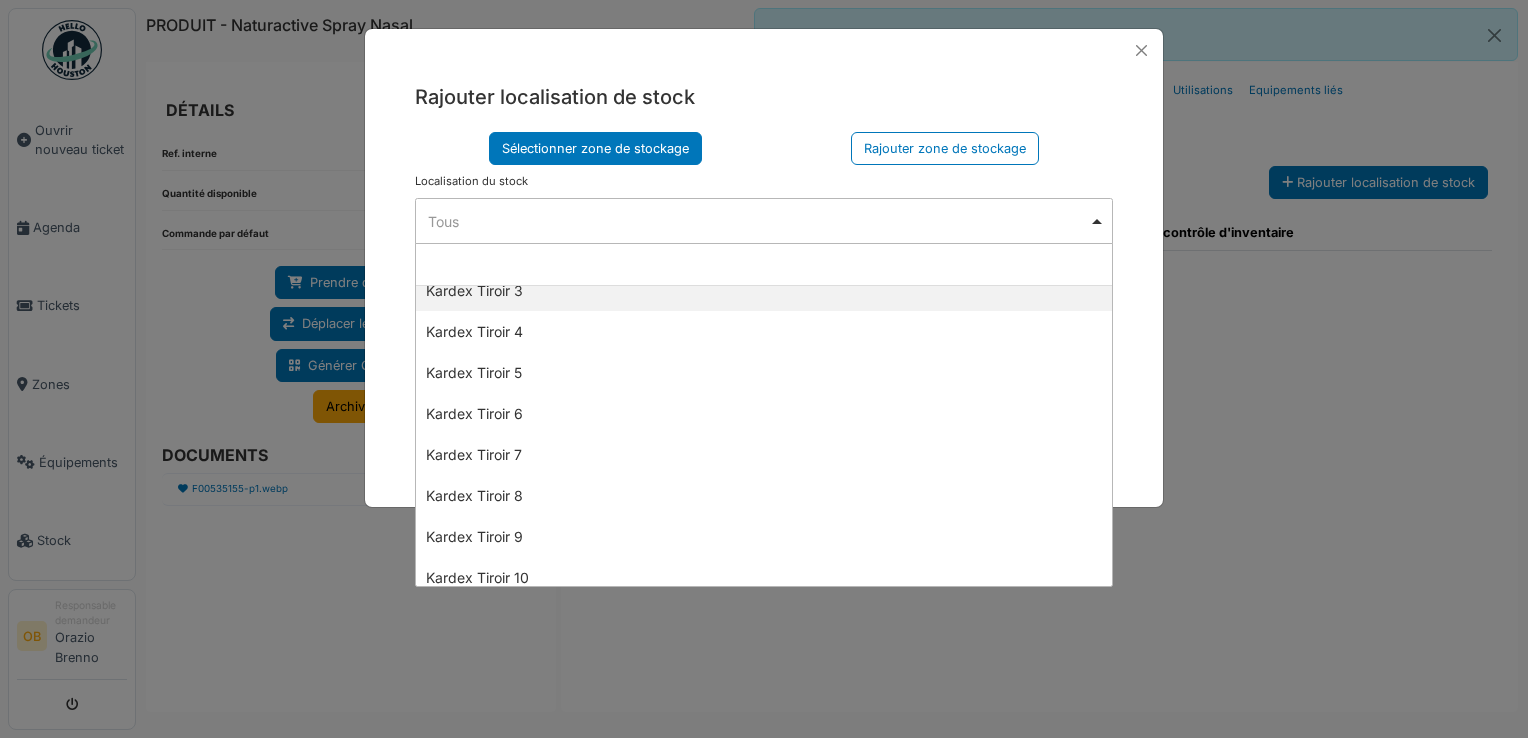 scroll, scrollTop: 0, scrollLeft: 0, axis: both 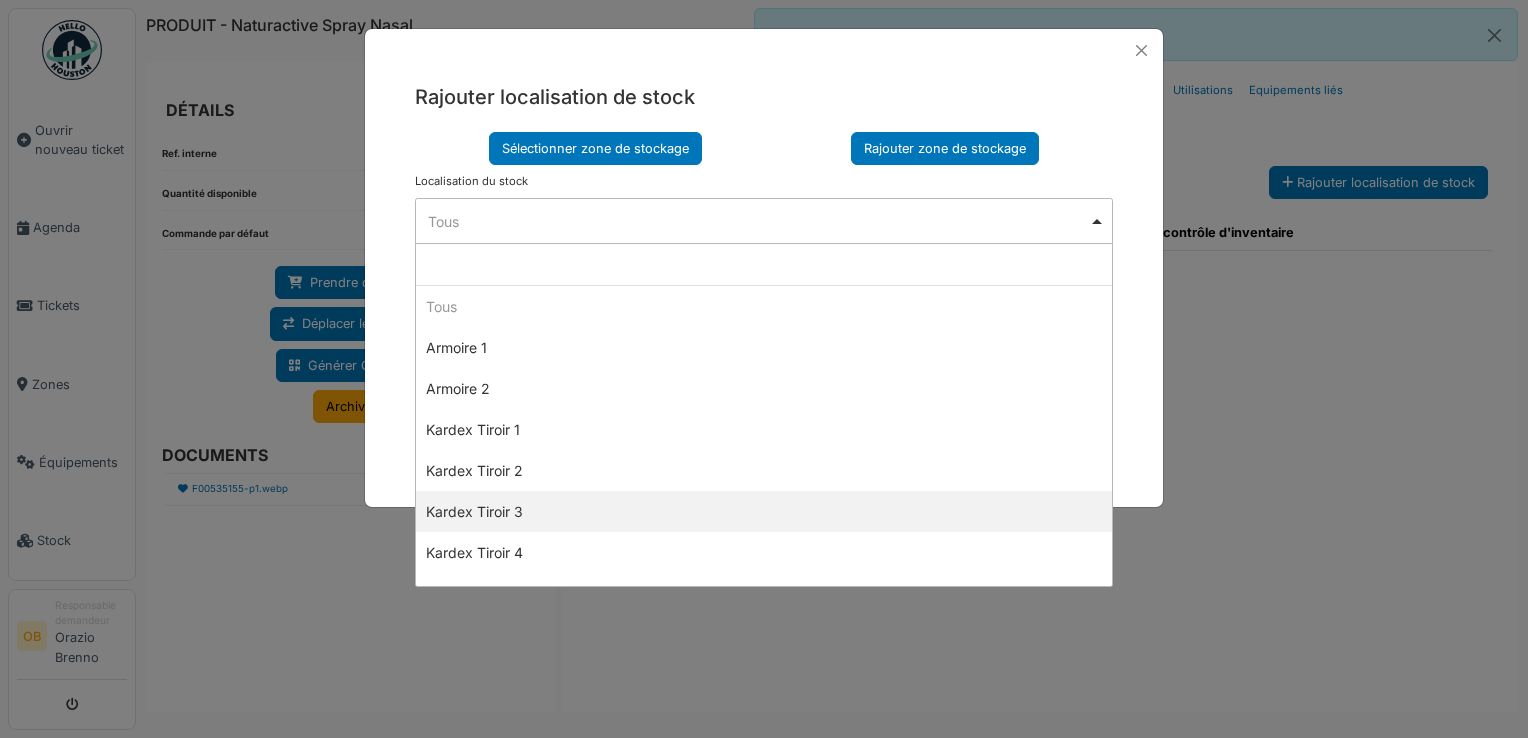 click on "Rajouter zone de stockage" at bounding box center [945, 148] 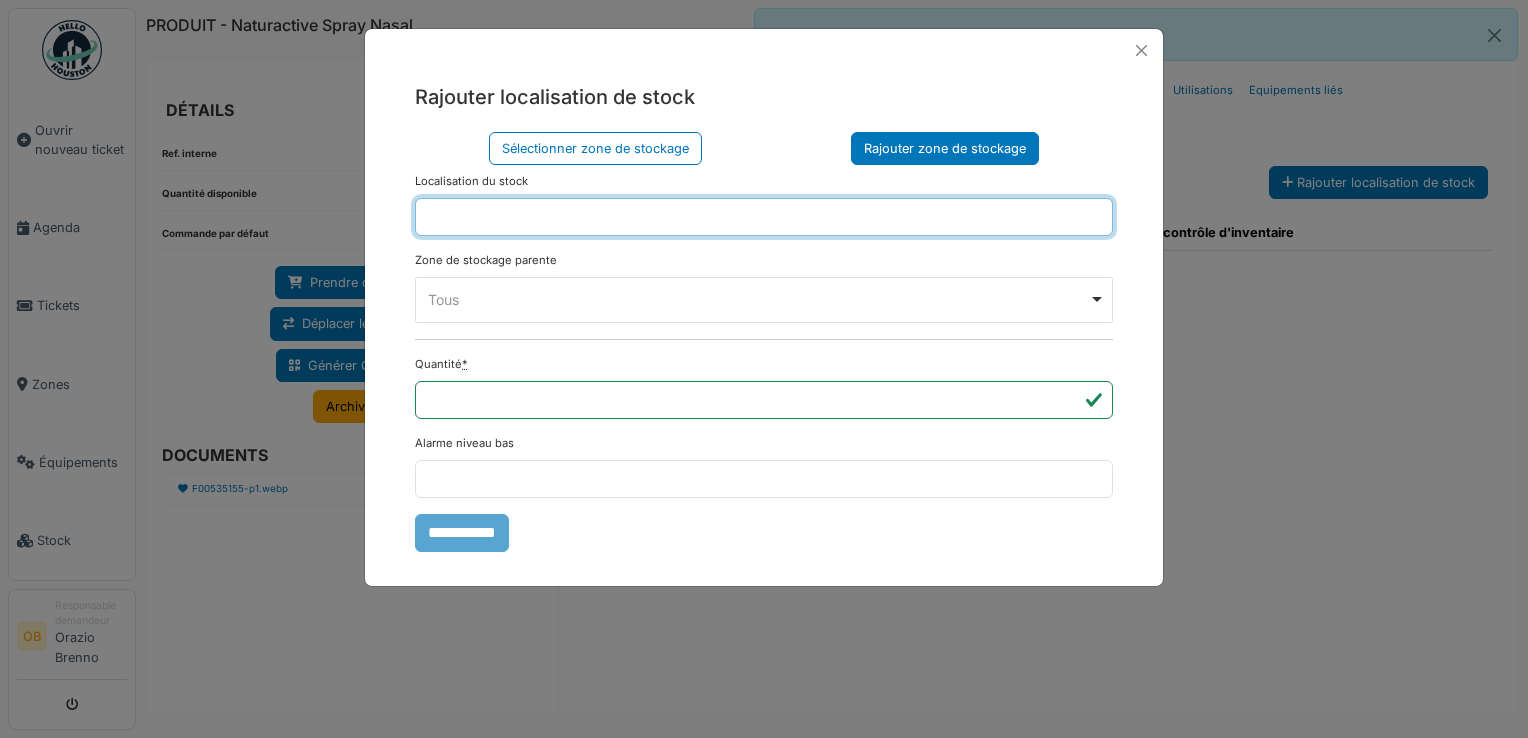 click at bounding box center [764, 217] 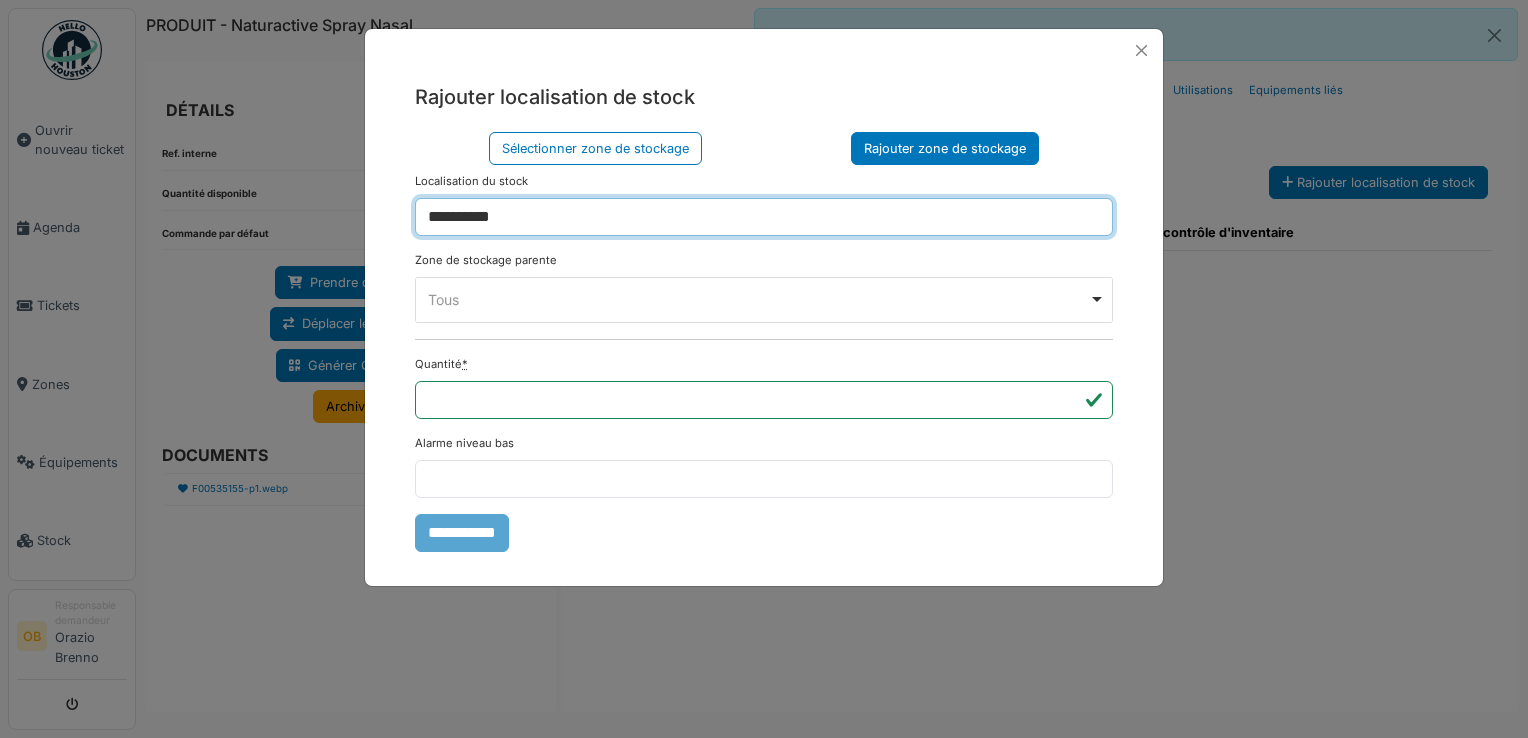 click on "Tous Remove item" at bounding box center (758, 299) 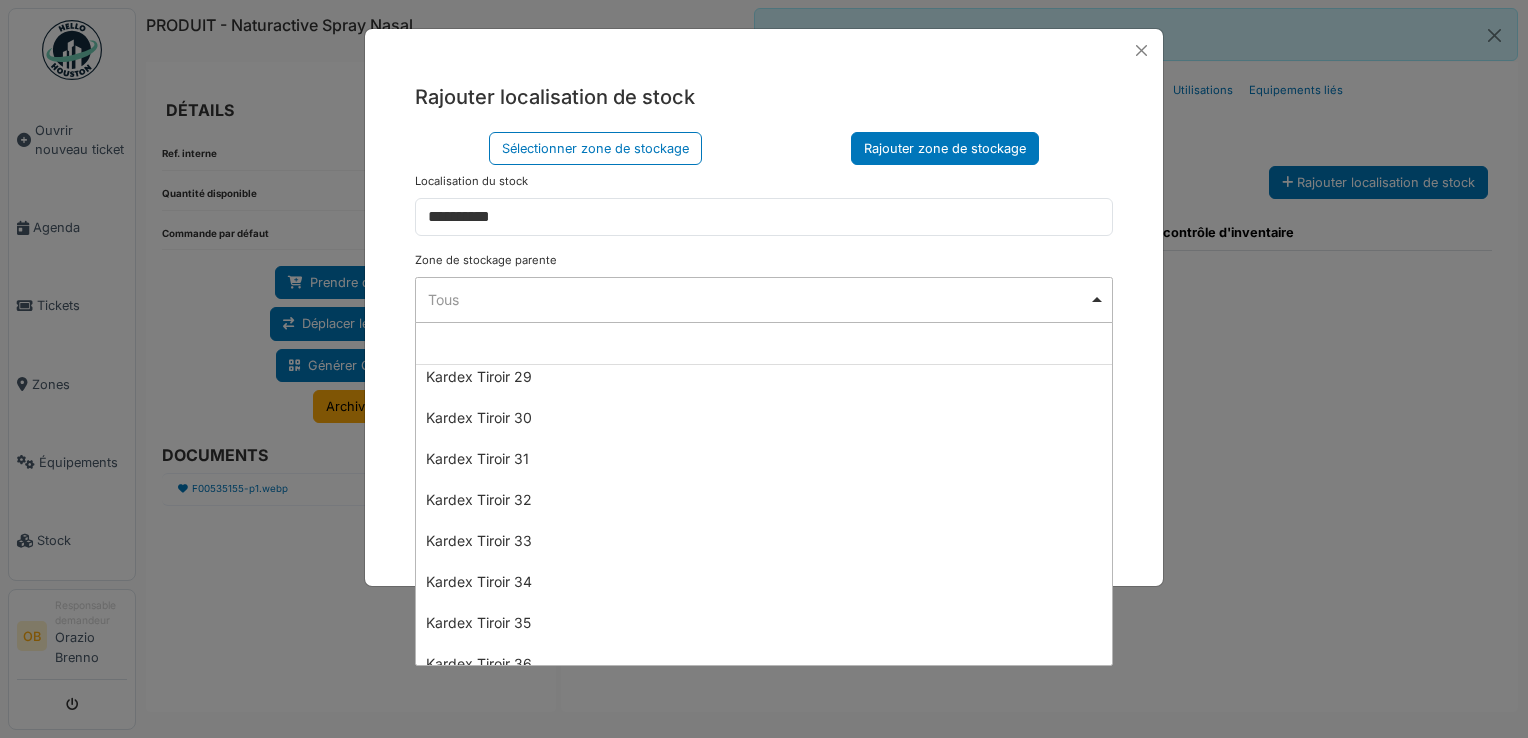 scroll, scrollTop: 1914, scrollLeft: 0, axis: vertical 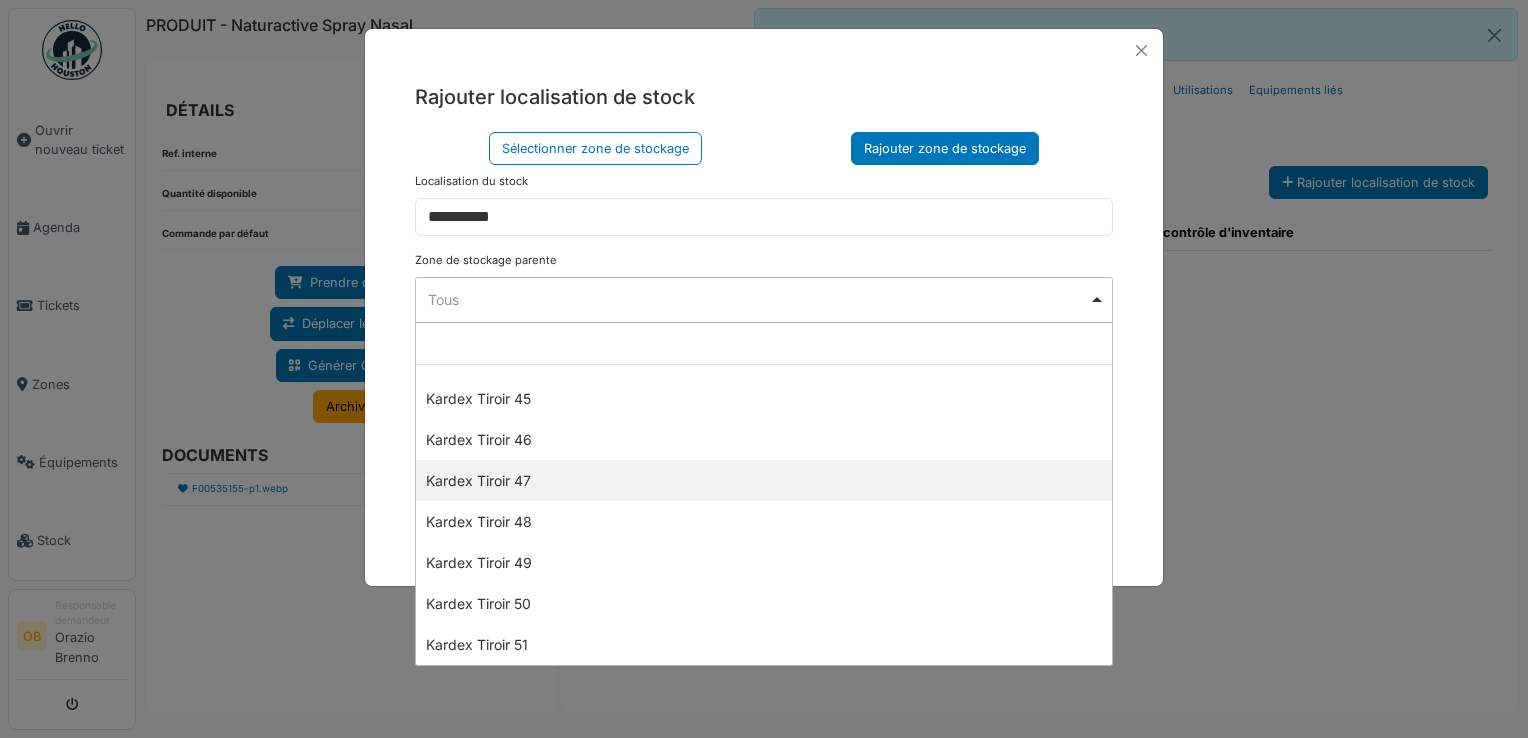 select on "****" 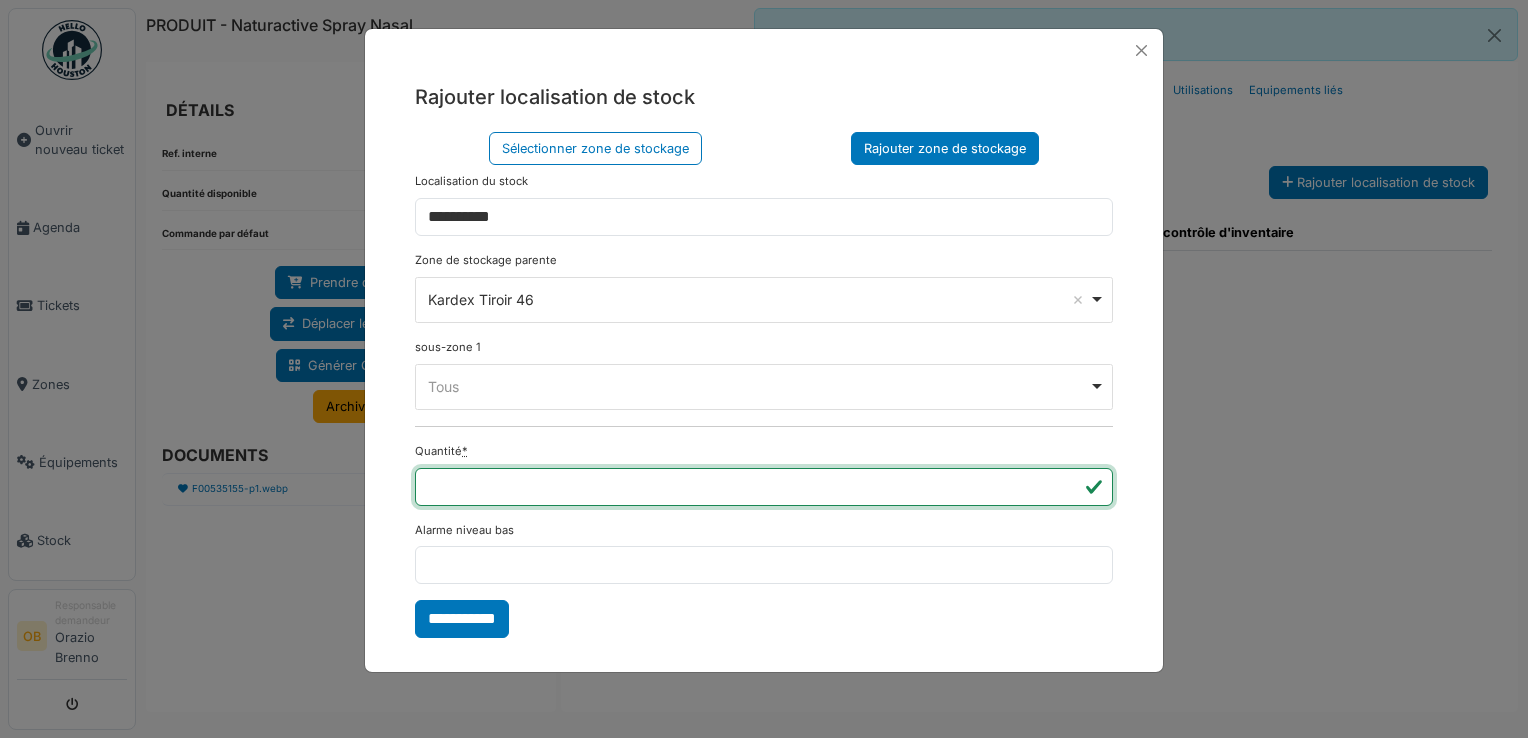 click on "**" at bounding box center (764, 487) 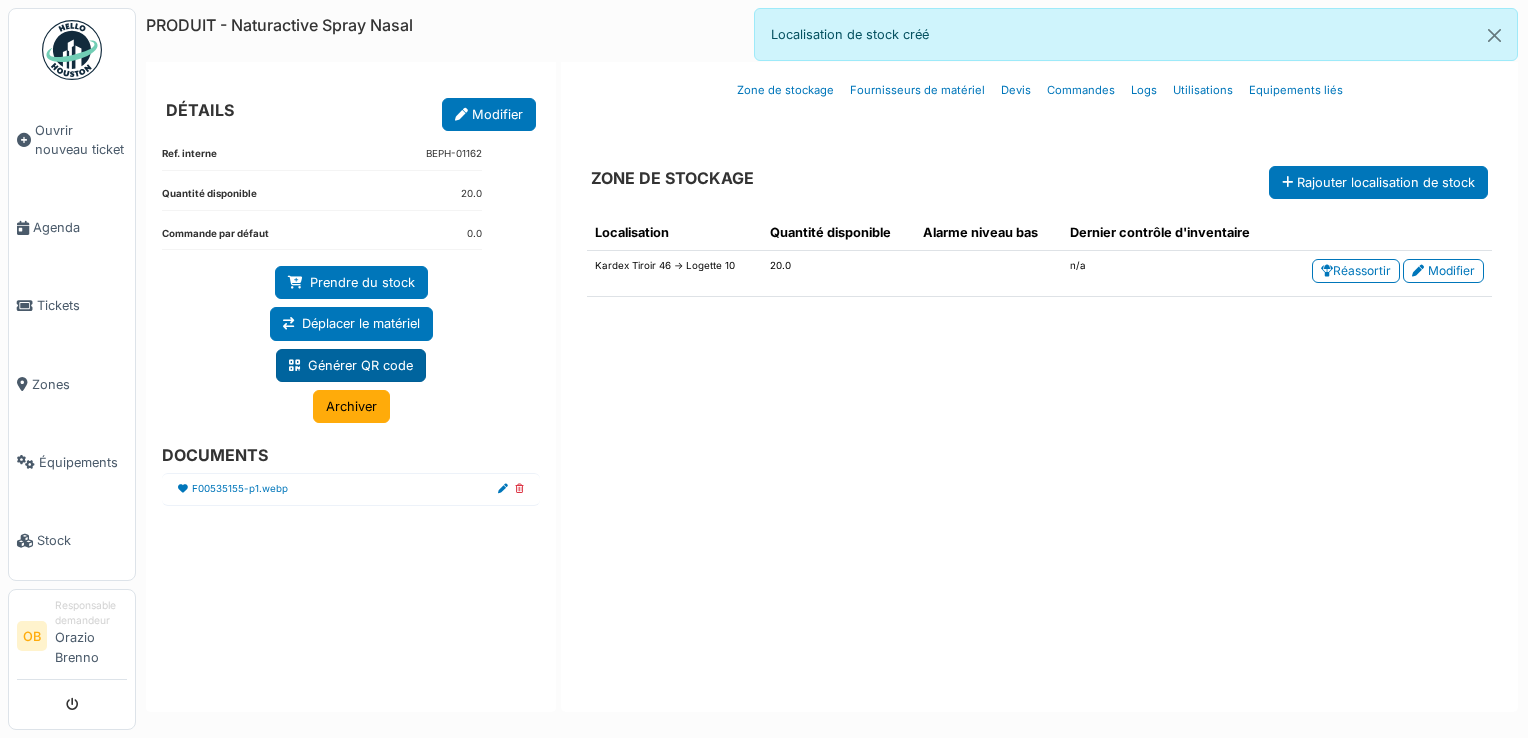 click on "Générer QR code" at bounding box center (351, 365) 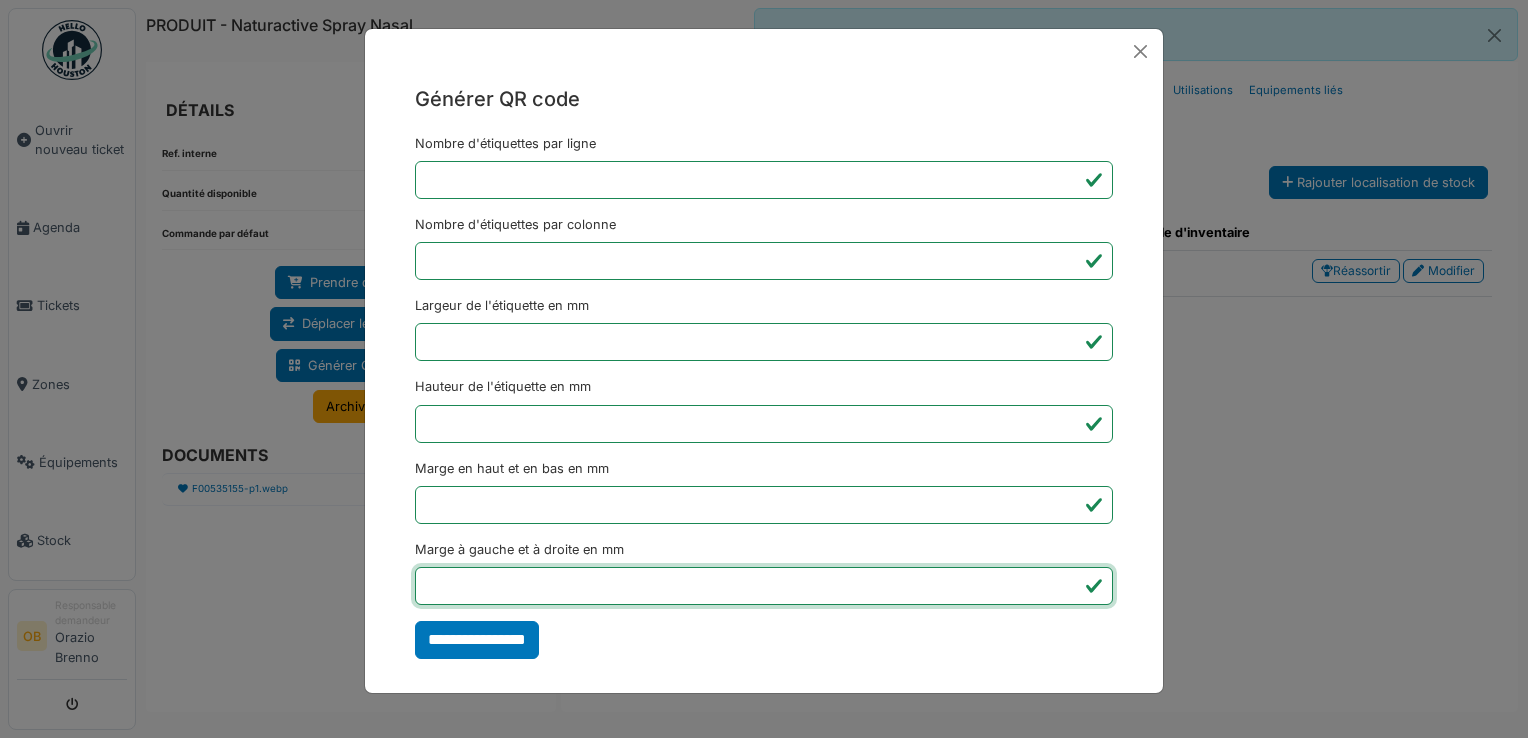 click on "*" at bounding box center [764, 586] 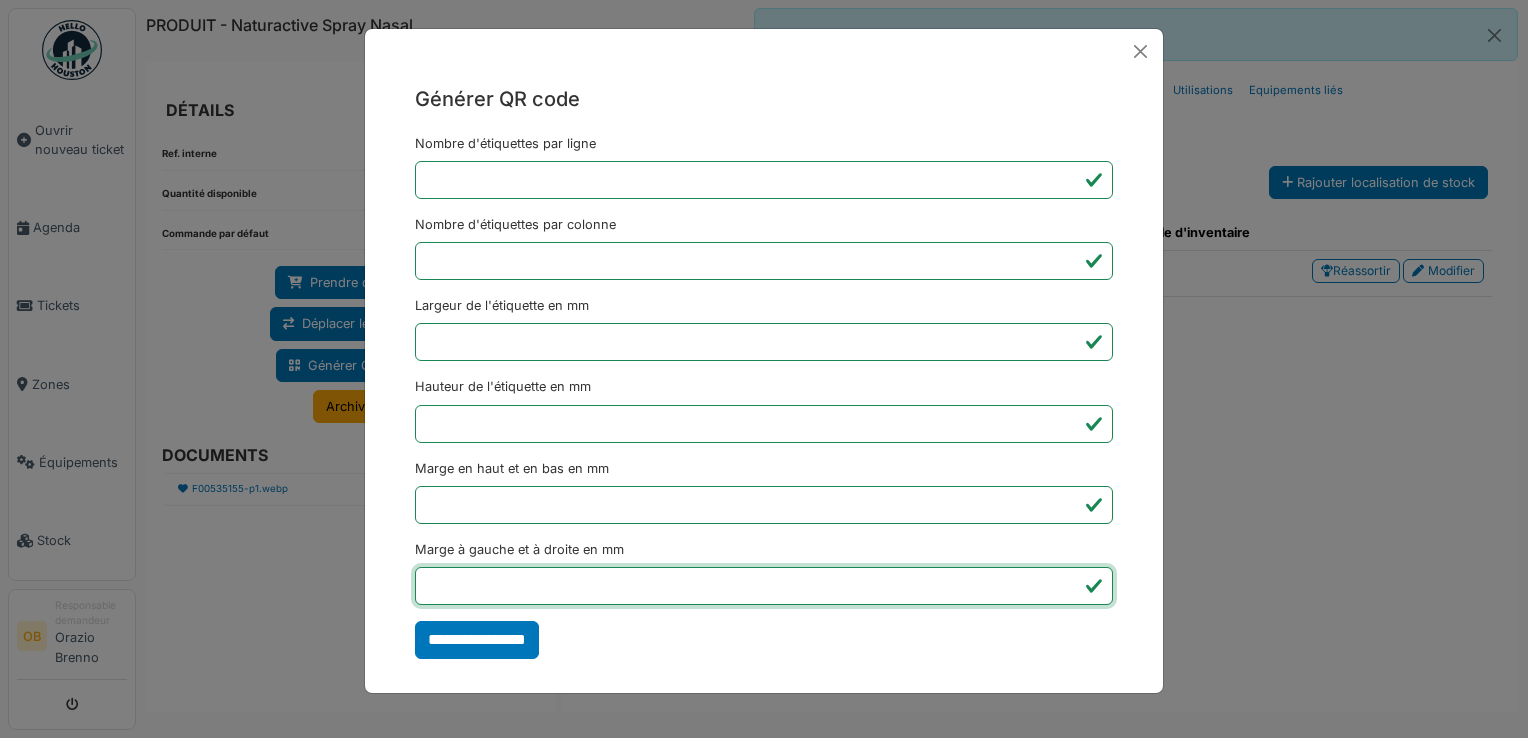 click on "*" at bounding box center (764, 586) 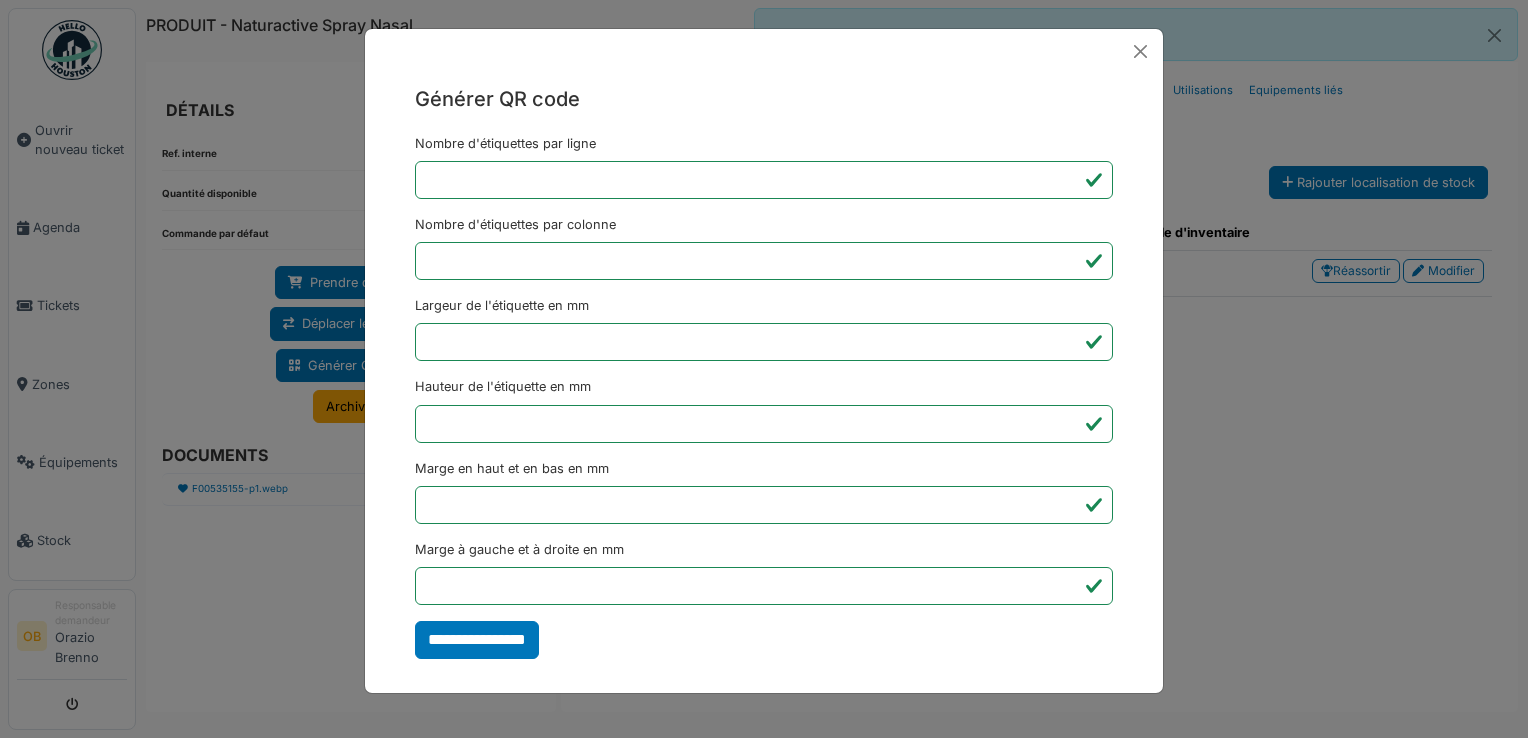 type on "*******" 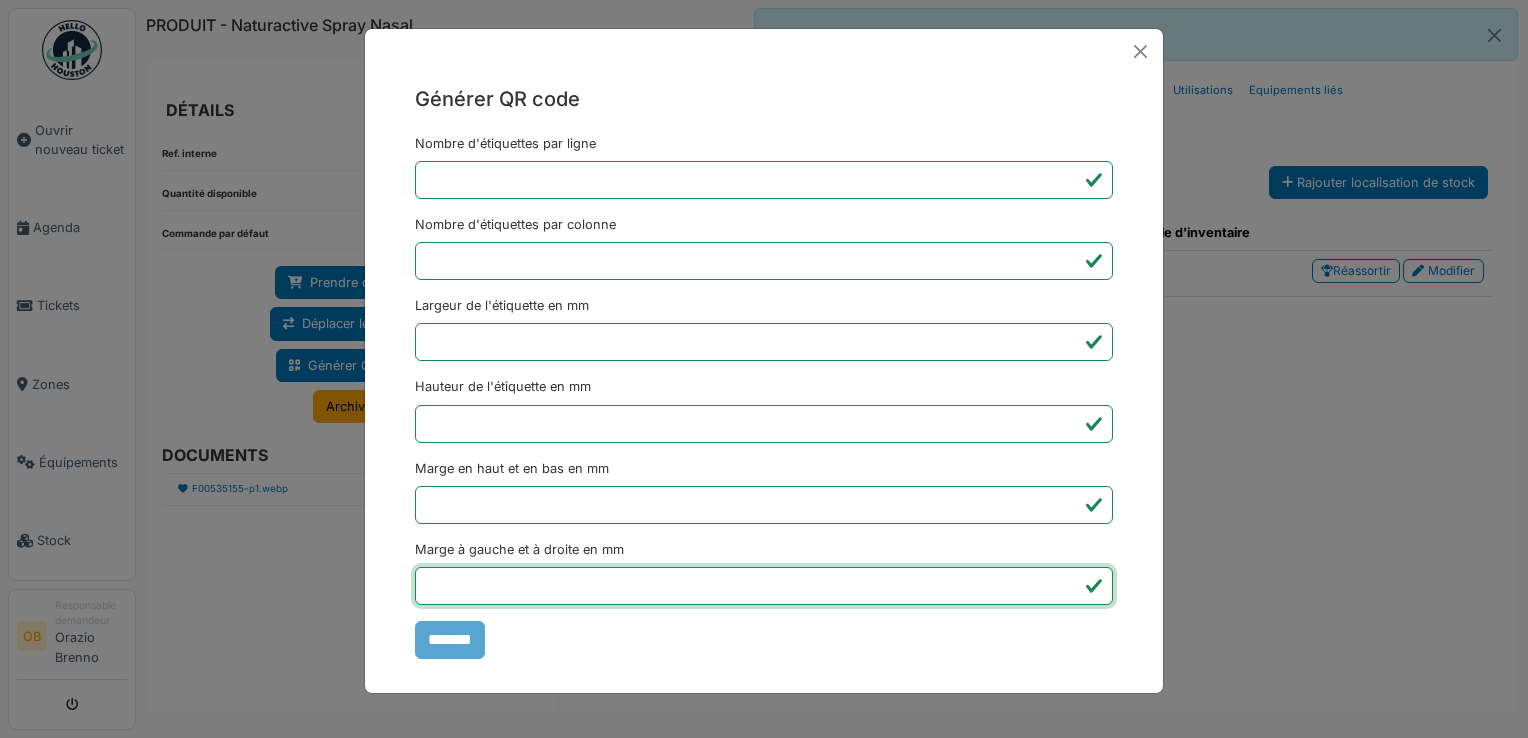 click on "Générer QR code
Nombre d'étiquettes par ligne
*
Nombre d'étiquettes par colonne
*
Largeur de l'étiquette en mm
**
Hauteur de l'étiquette en mm
**
Marge en haut et en bas en mm
*
Marge à gauche et à droite en mm
***
*******" at bounding box center (764, 369) 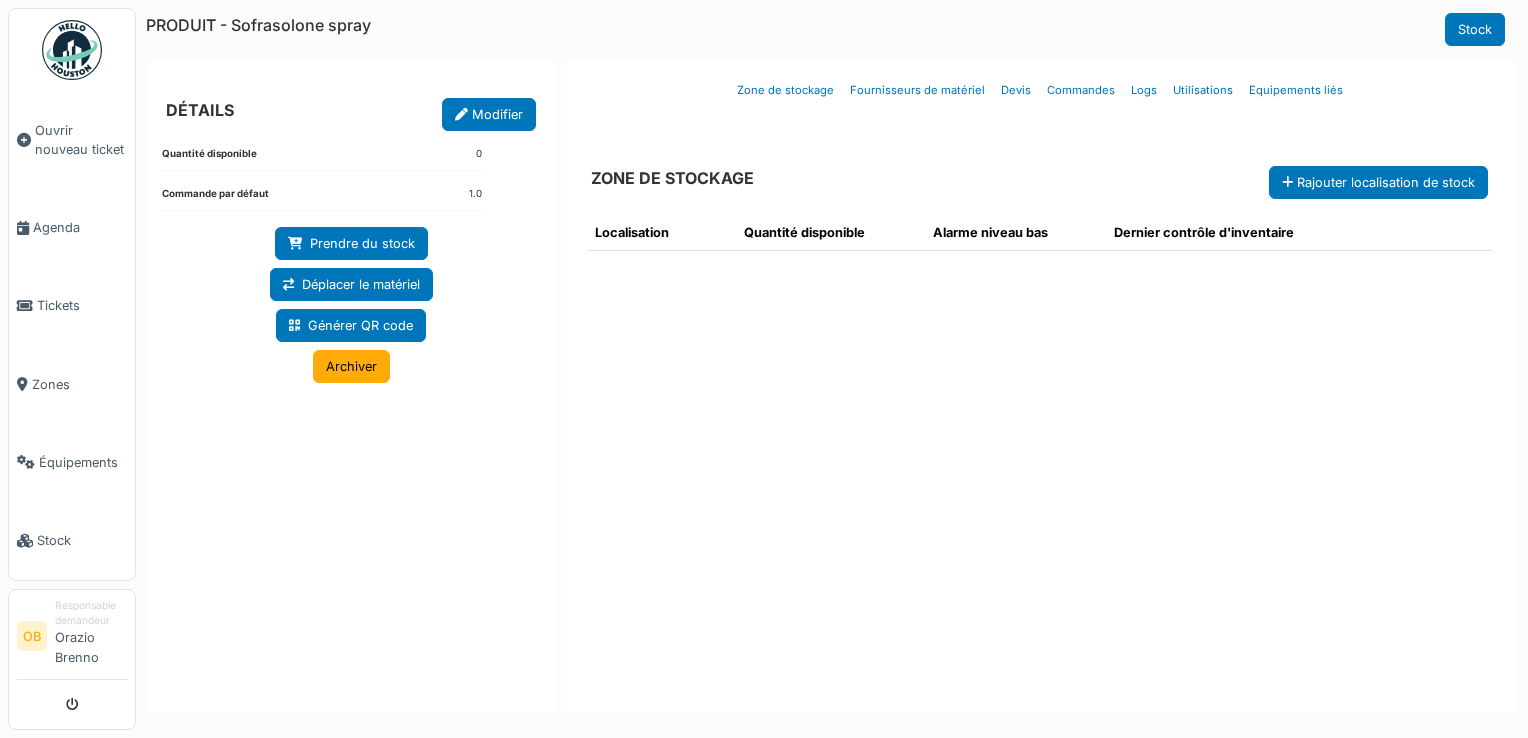 scroll, scrollTop: 0, scrollLeft: 0, axis: both 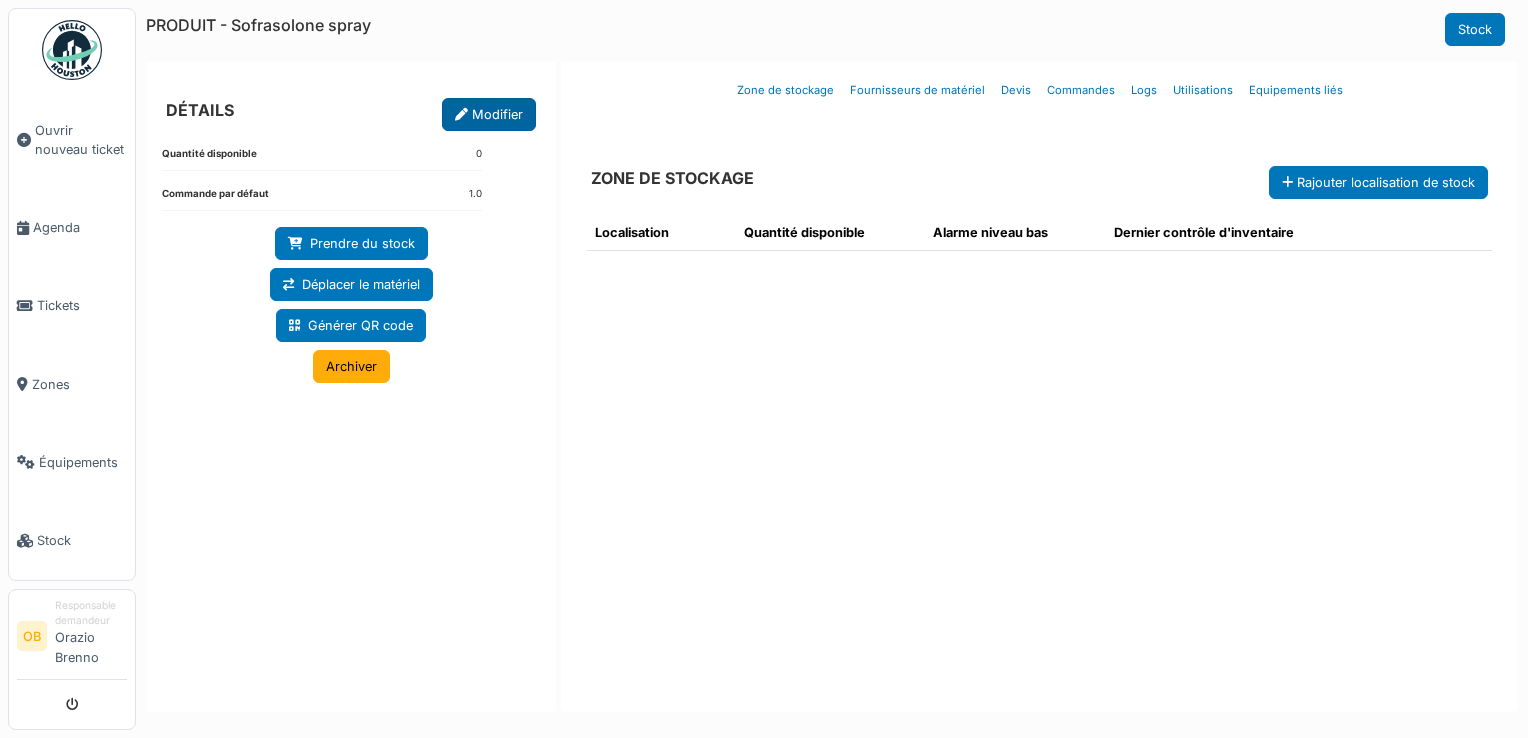 click on "Modifier" at bounding box center (489, 114) 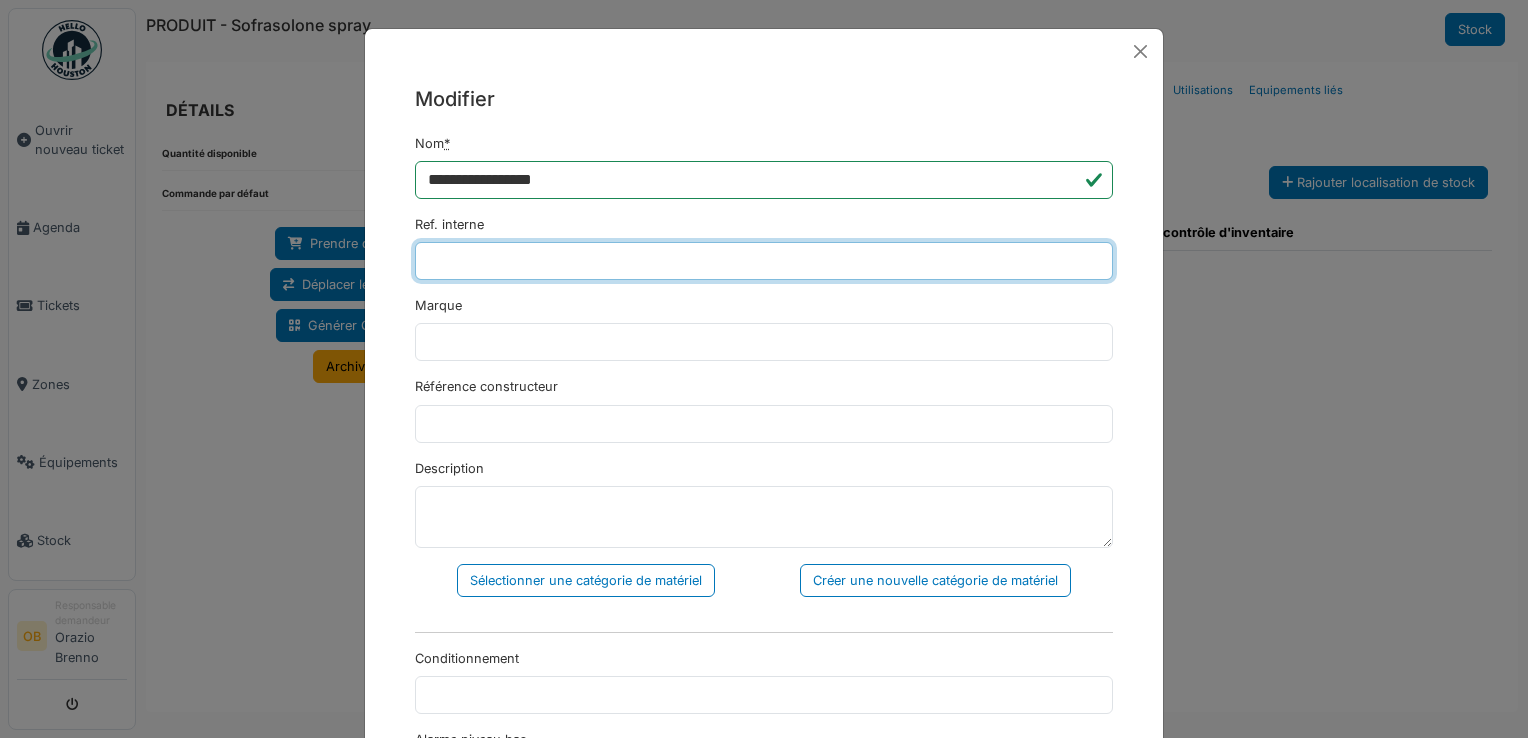 click on "Ref. interne" at bounding box center [764, 261] 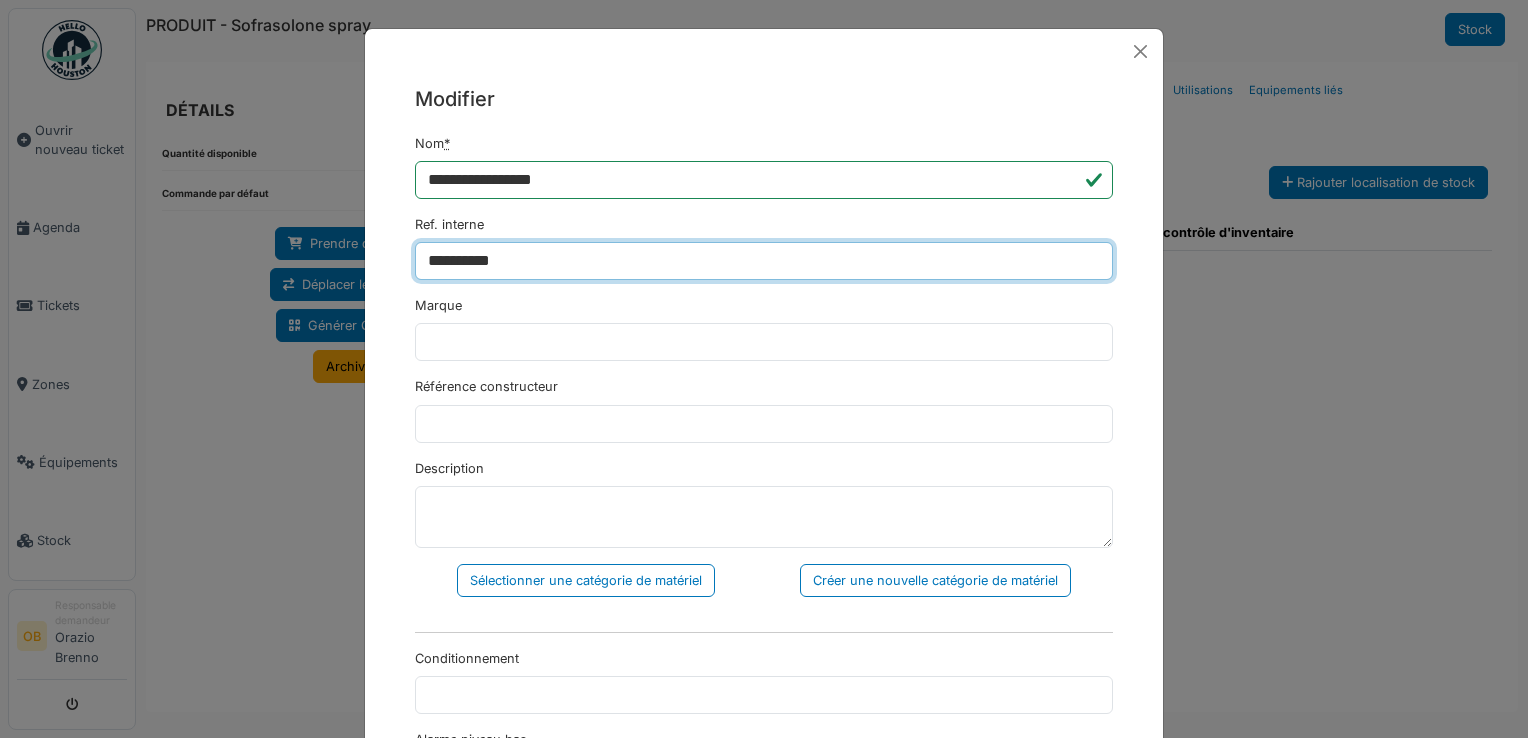 click on "**********" at bounding box center [764, 261] 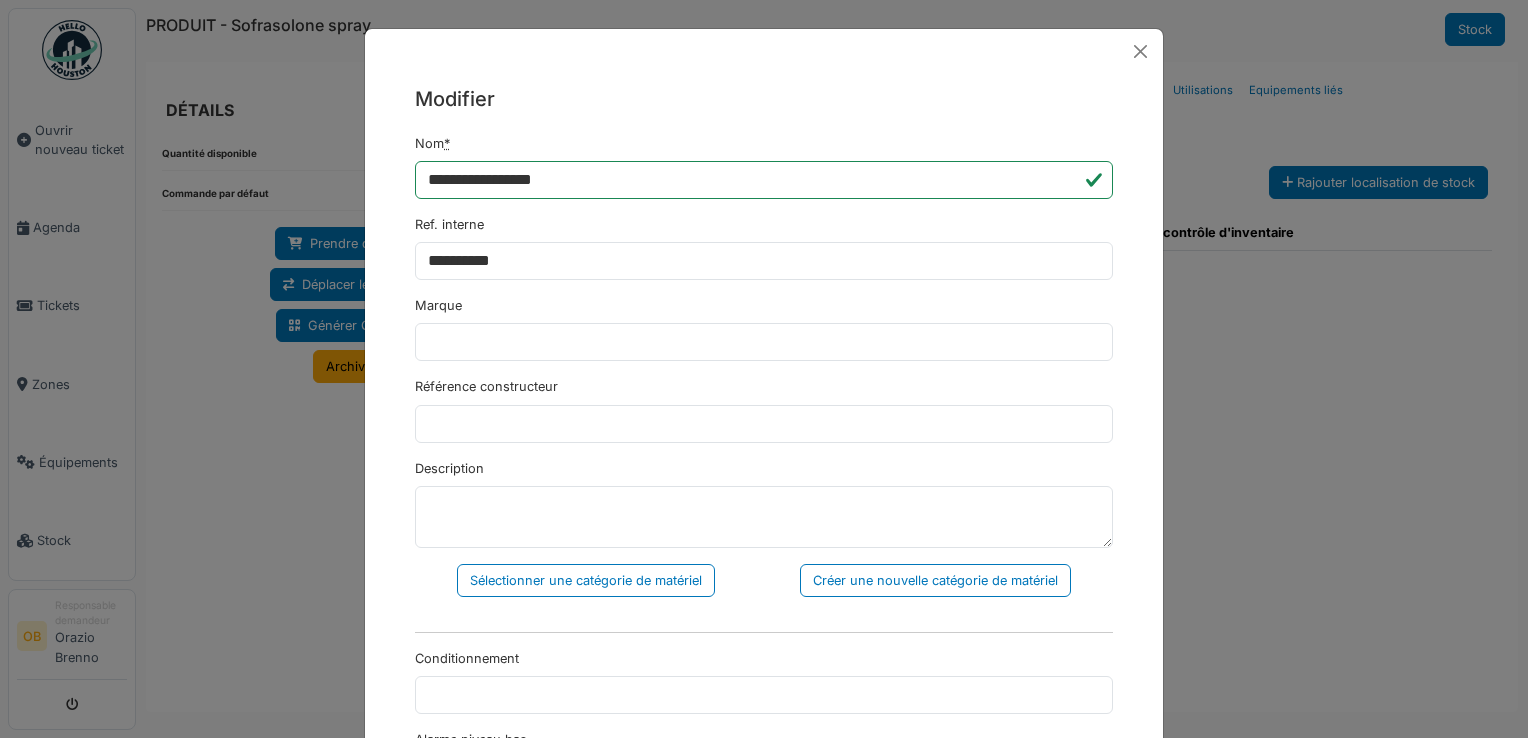 click on "**********" at bounding box center [764, 696] 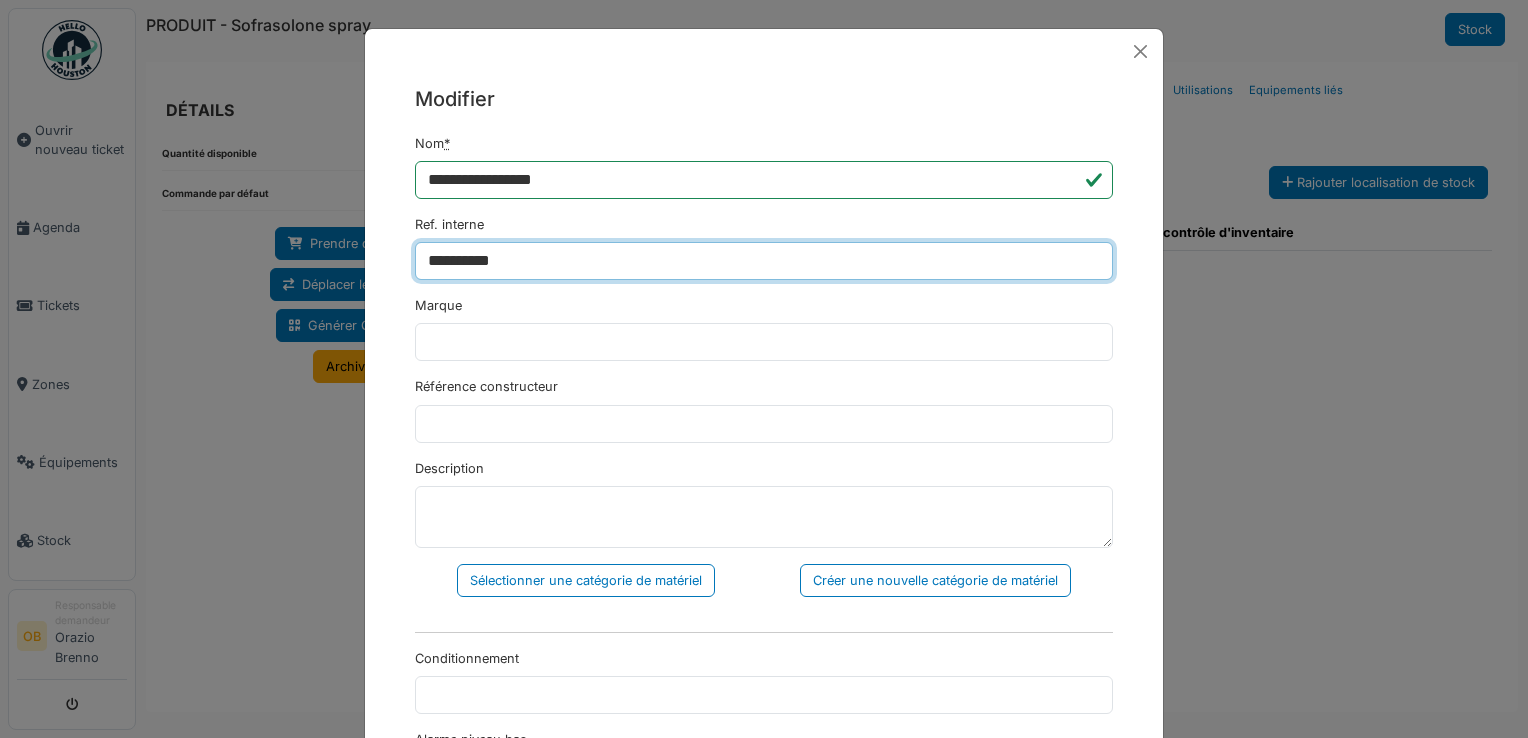 drag, startPoint x: 580, startPoint y: 254, endPoint x: 432, endPoint y: 257, distance: 148.0304 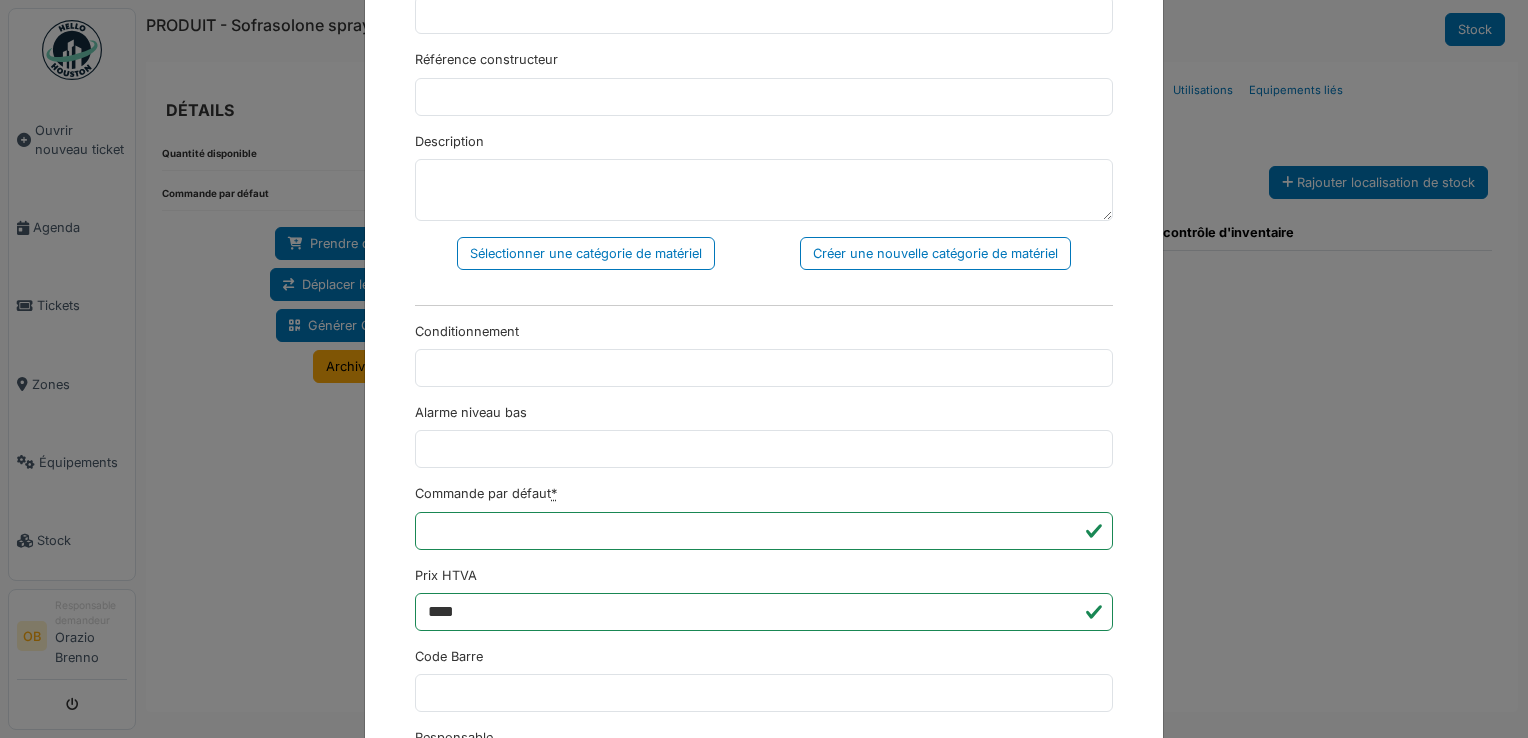 scroll, scrollTop: 400, scrollLeft: 0, axis: vertical 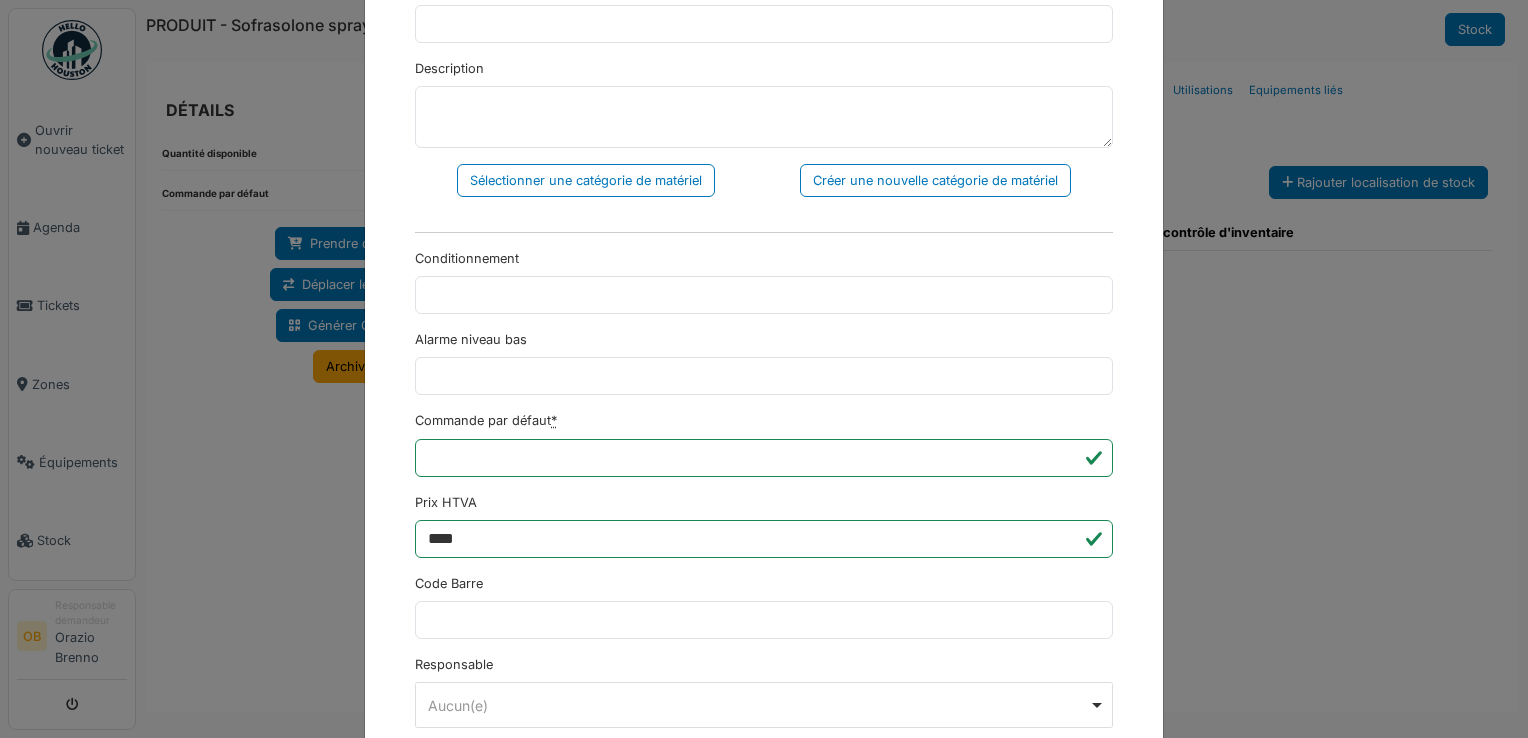 type on "**********" 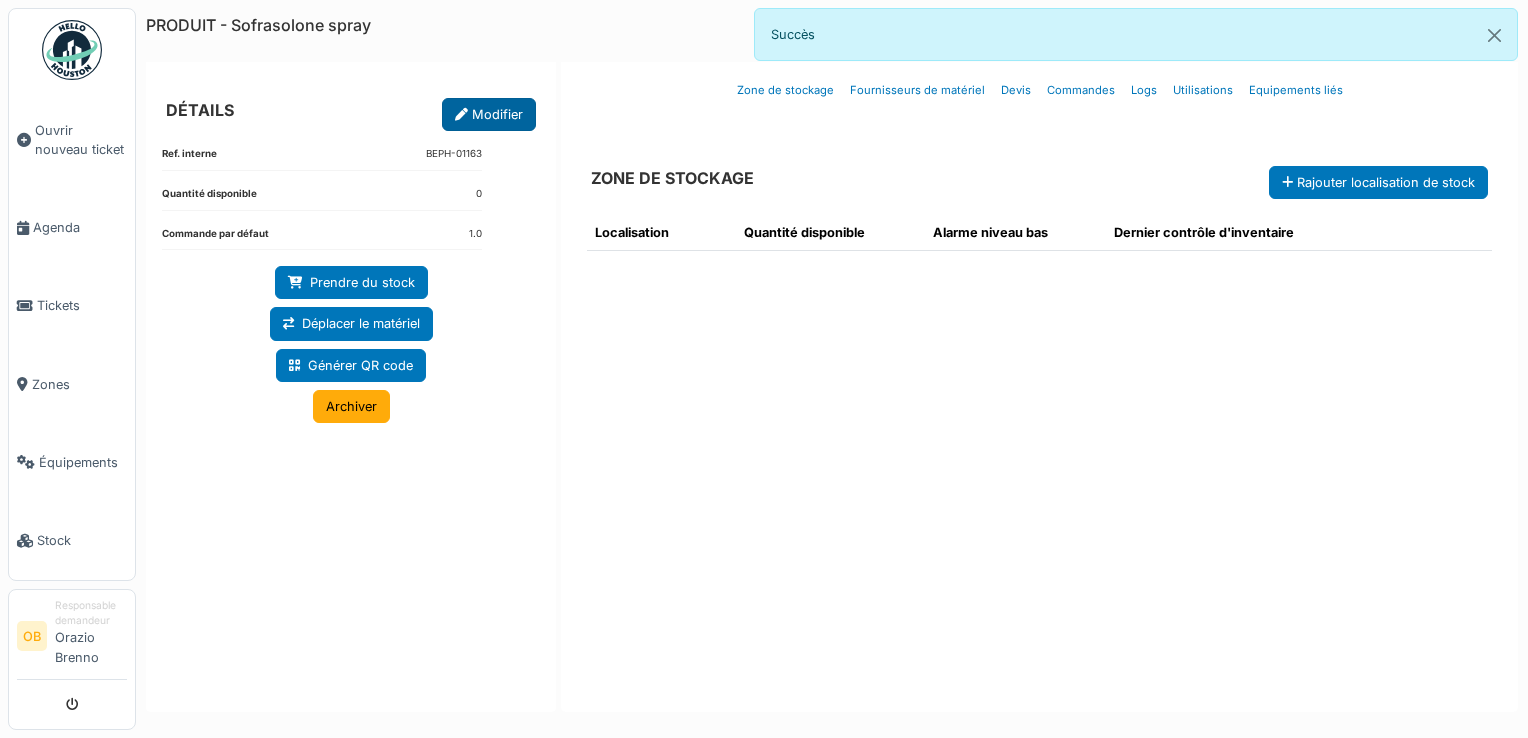 click on "Modifier" at bounding box center (489, 114) 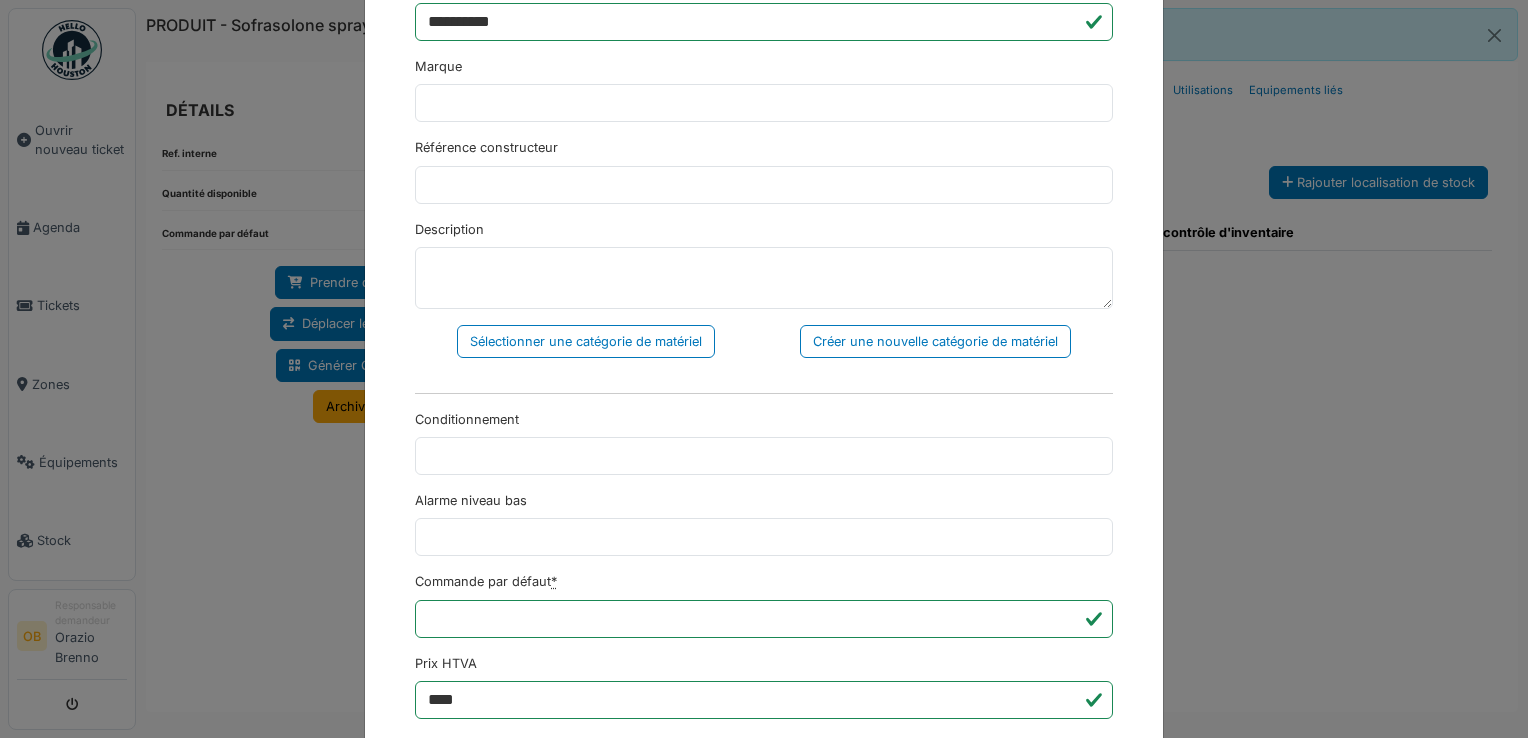 scroll, scrollTop: 577, scrollLeft: 0, axis: vertical 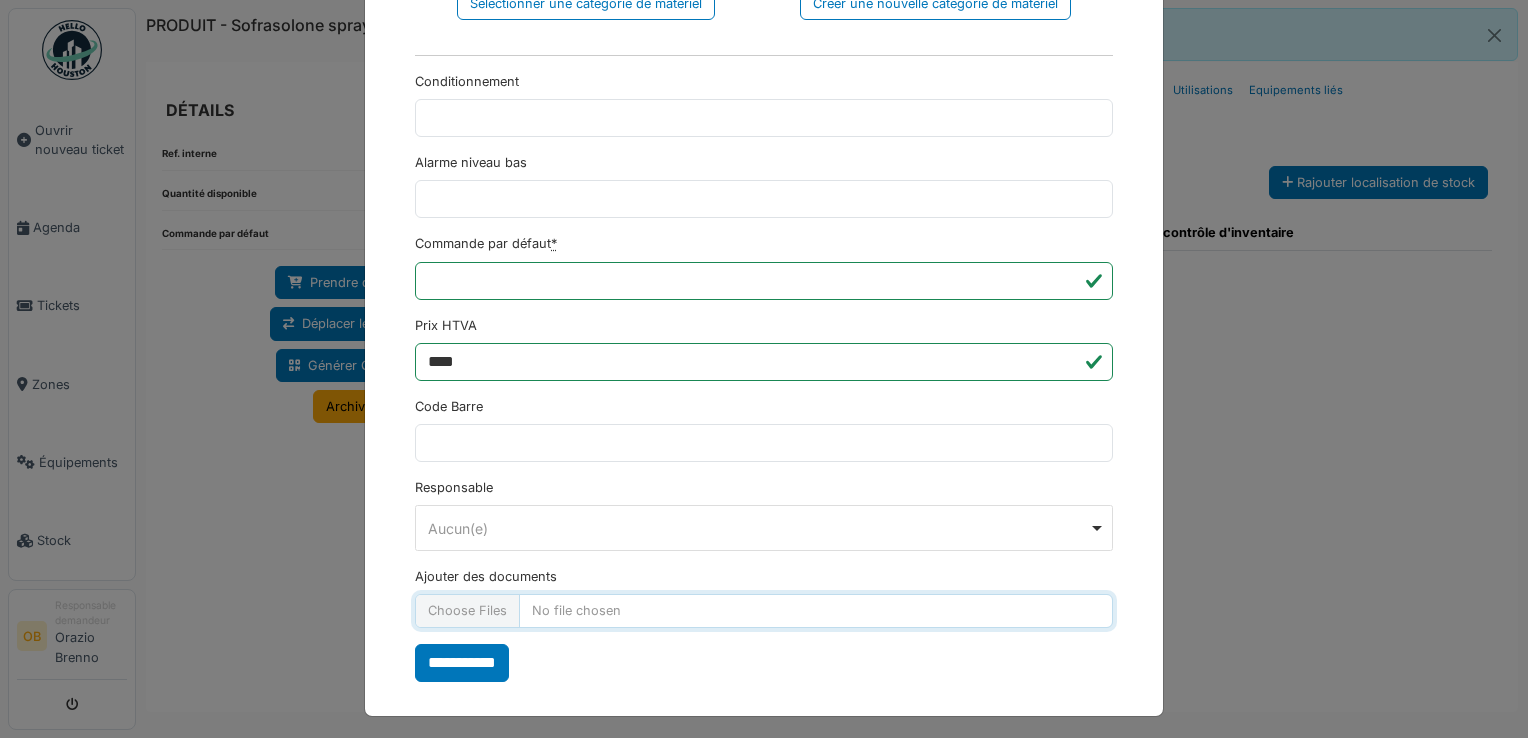click on "Ajouter des documents" at bounding box center (764, 610) 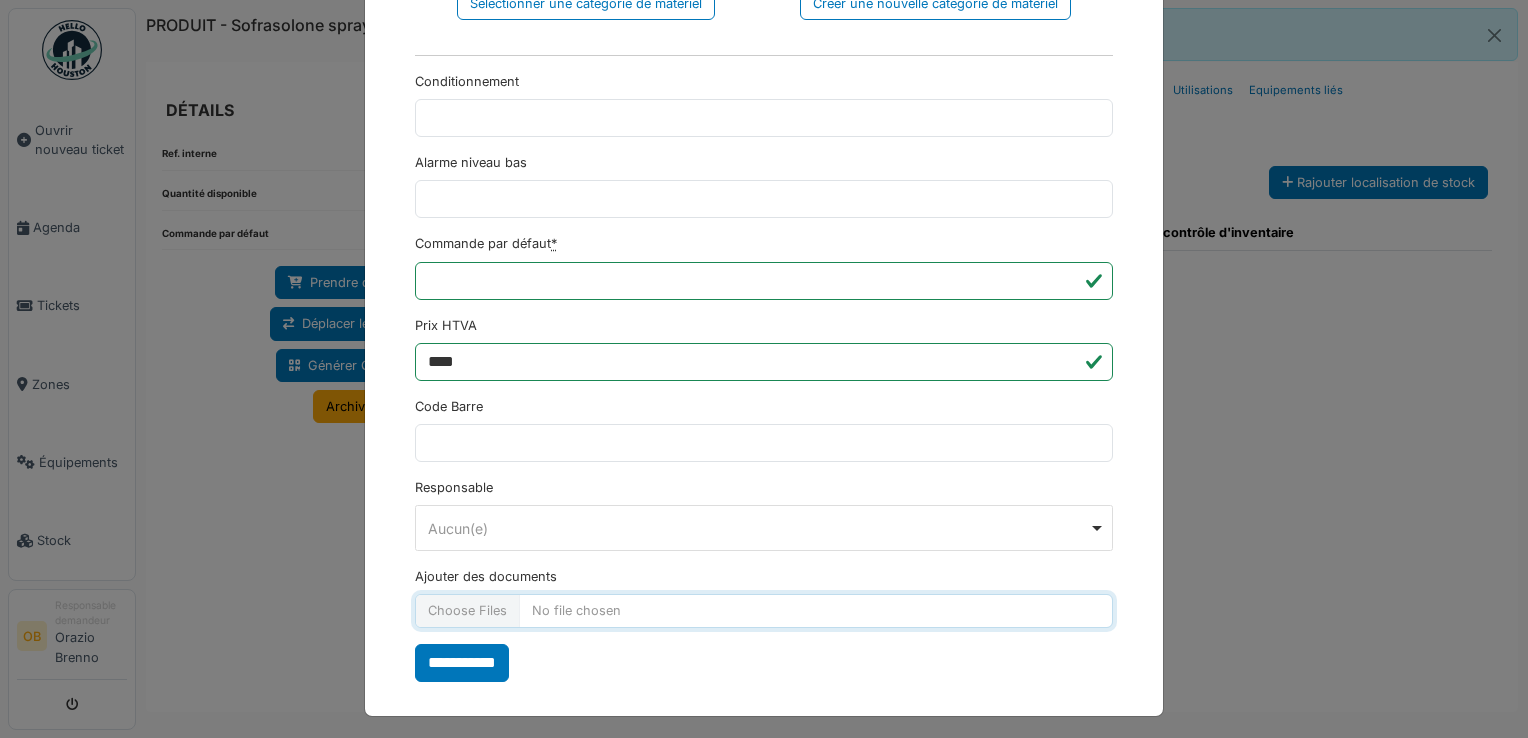 type on "**********" 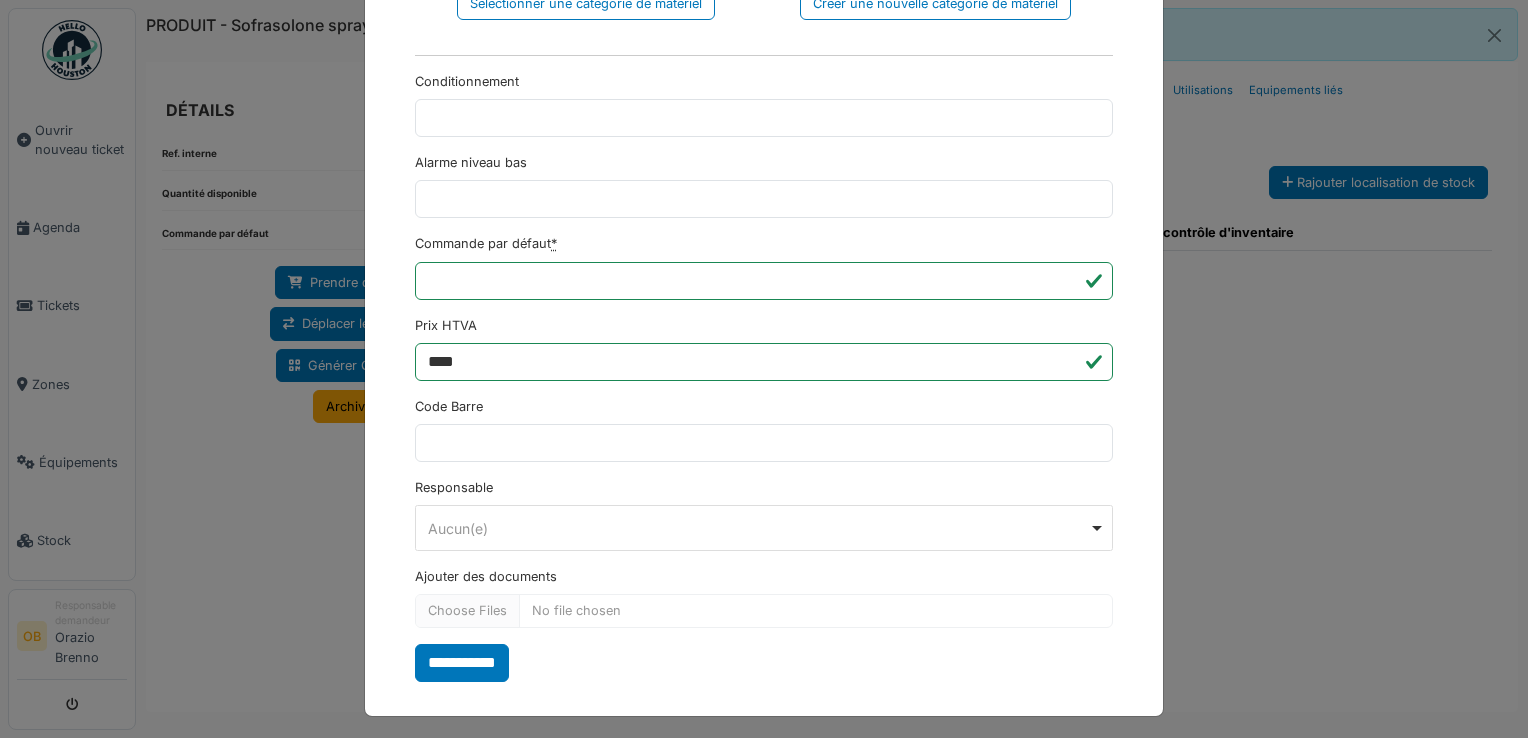 click on "**********" at bounding box center [462, 663] 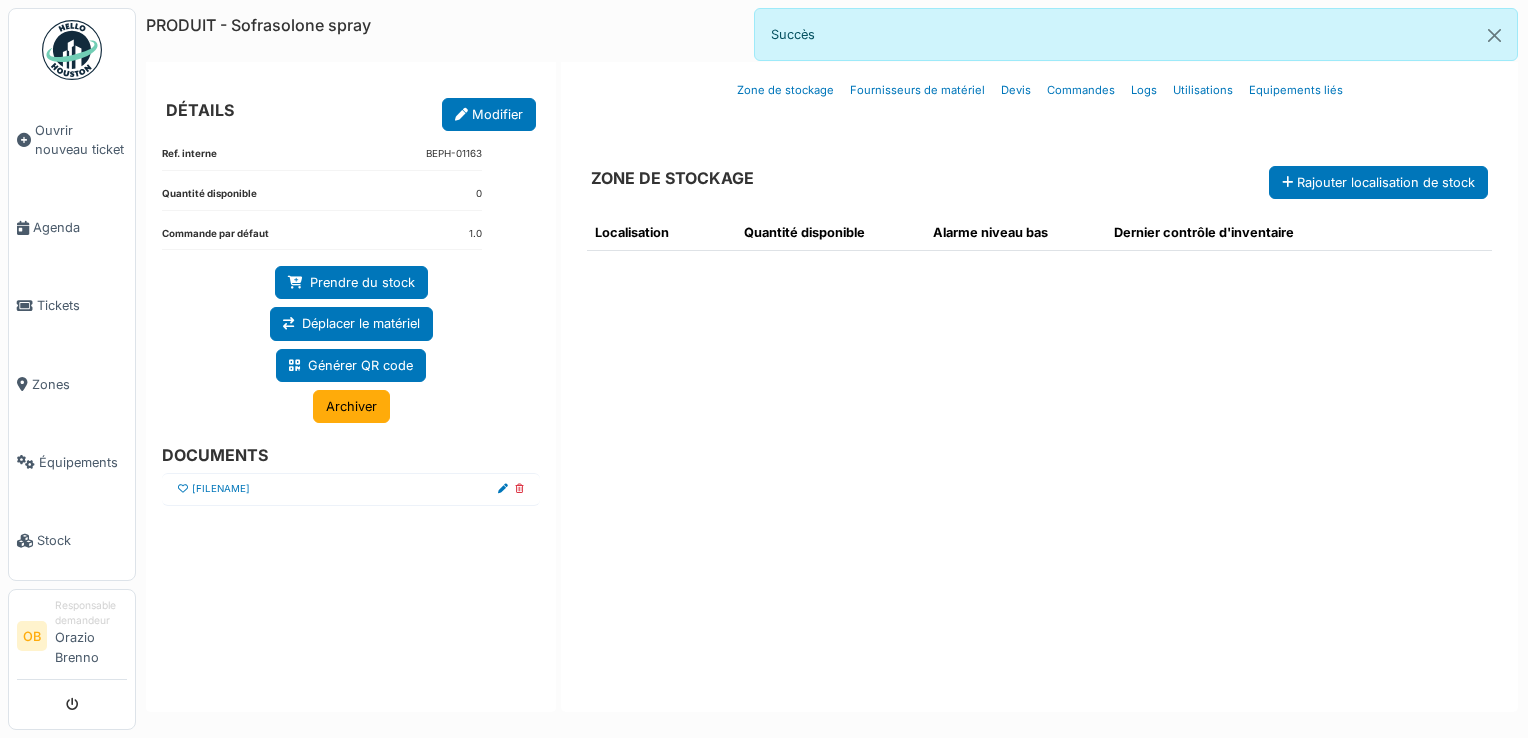 click at bounding box center (183, 489) 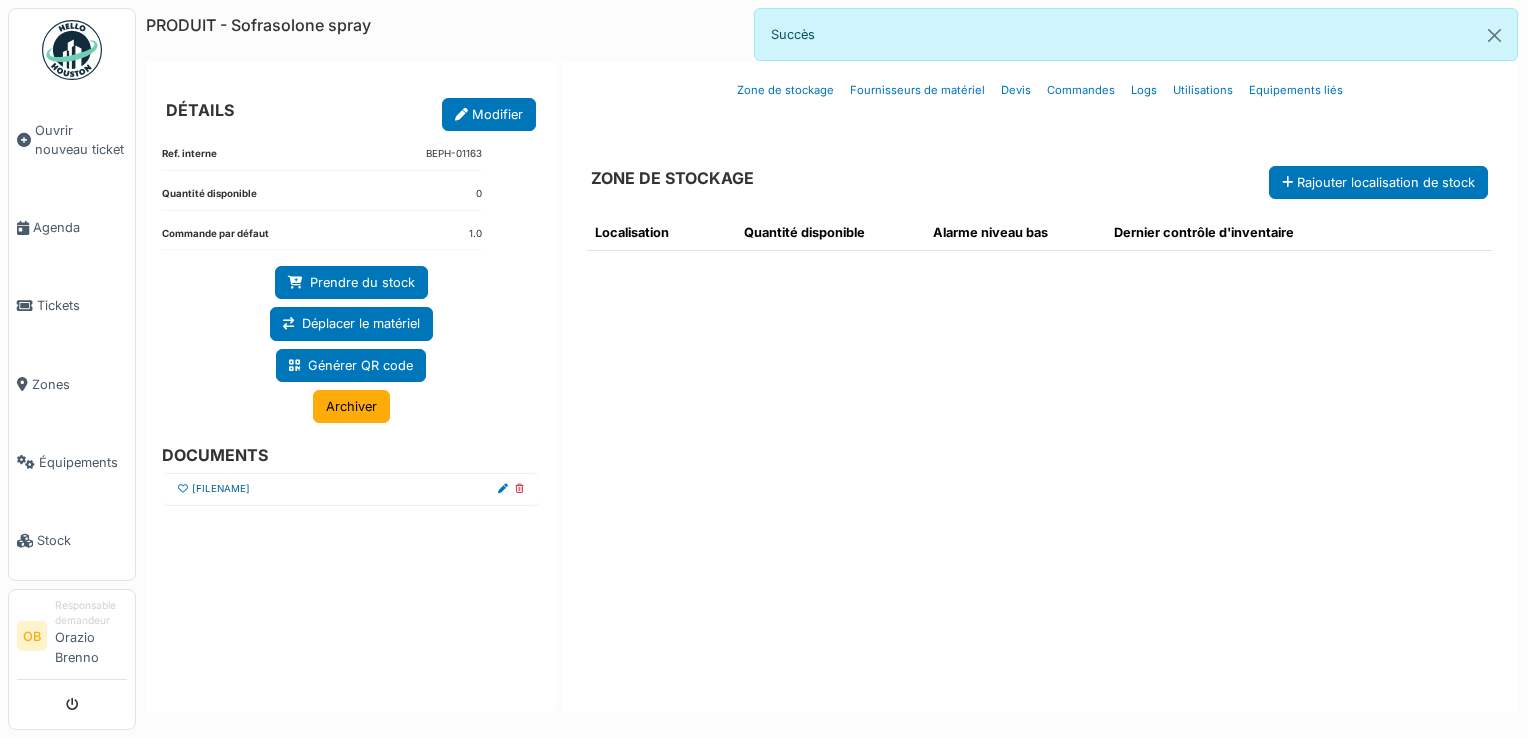 click on "0857953-239196.jpg" at bounding box center [221, 489] 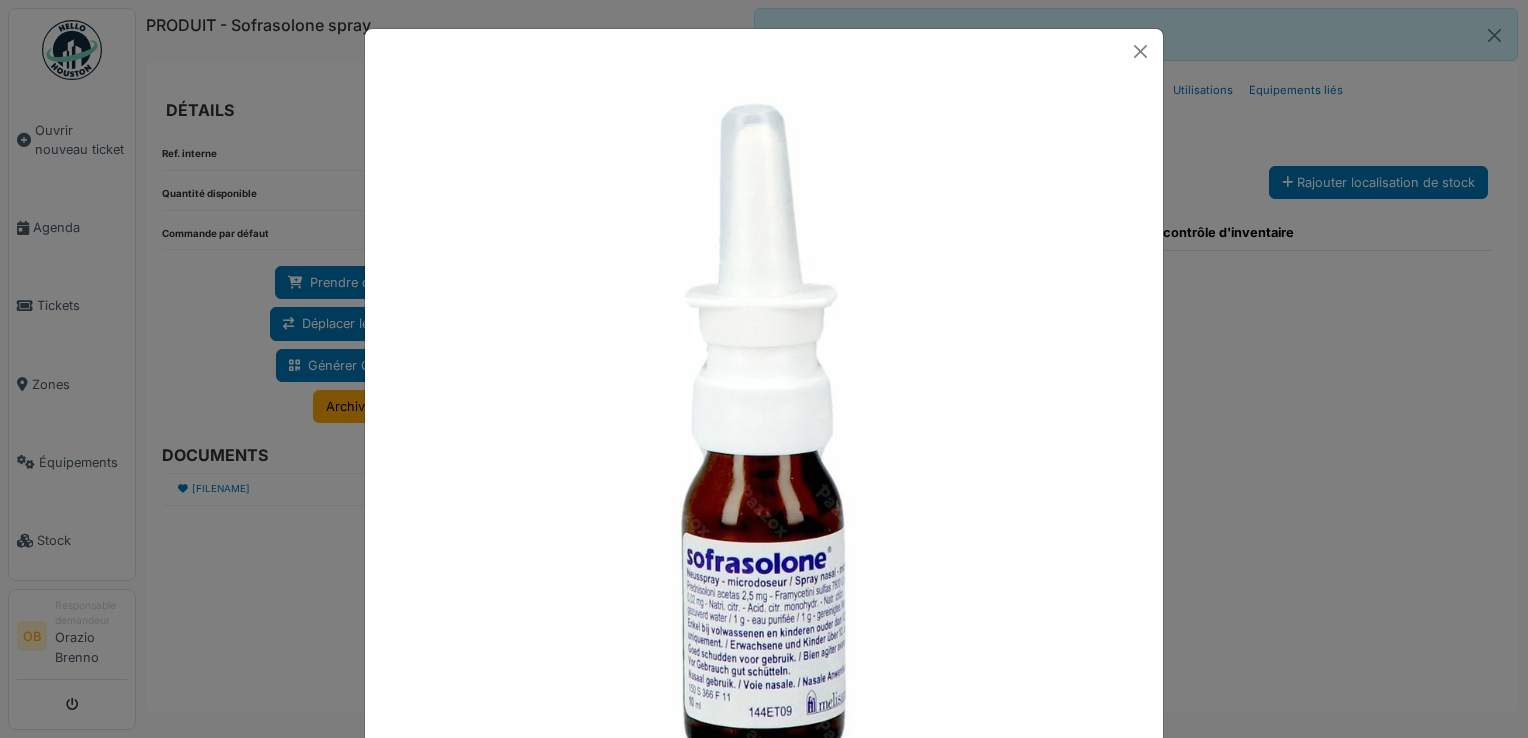 click at bounding box center (764, 369) 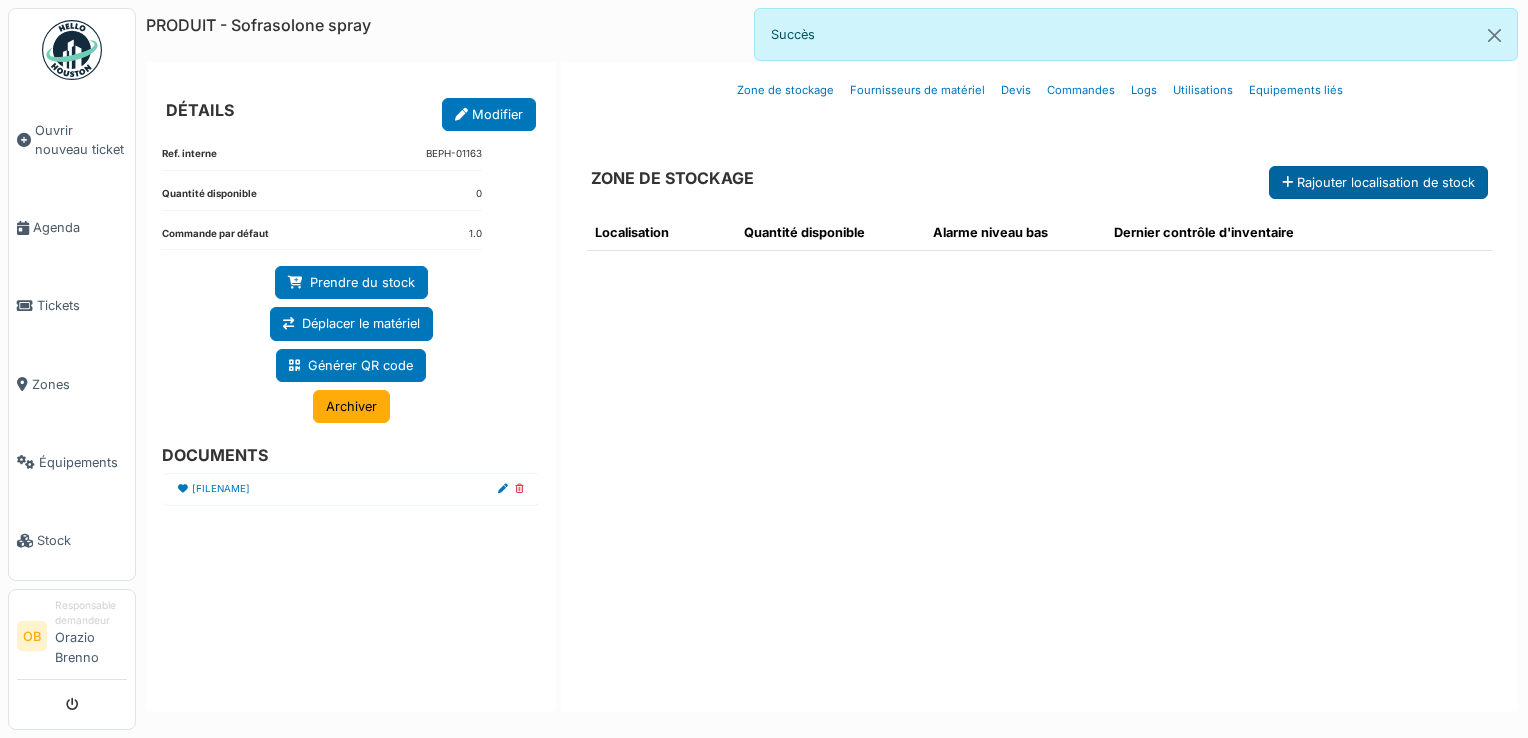 click on "Rajouter localisation de stock" at bounding box center [1378, 182] 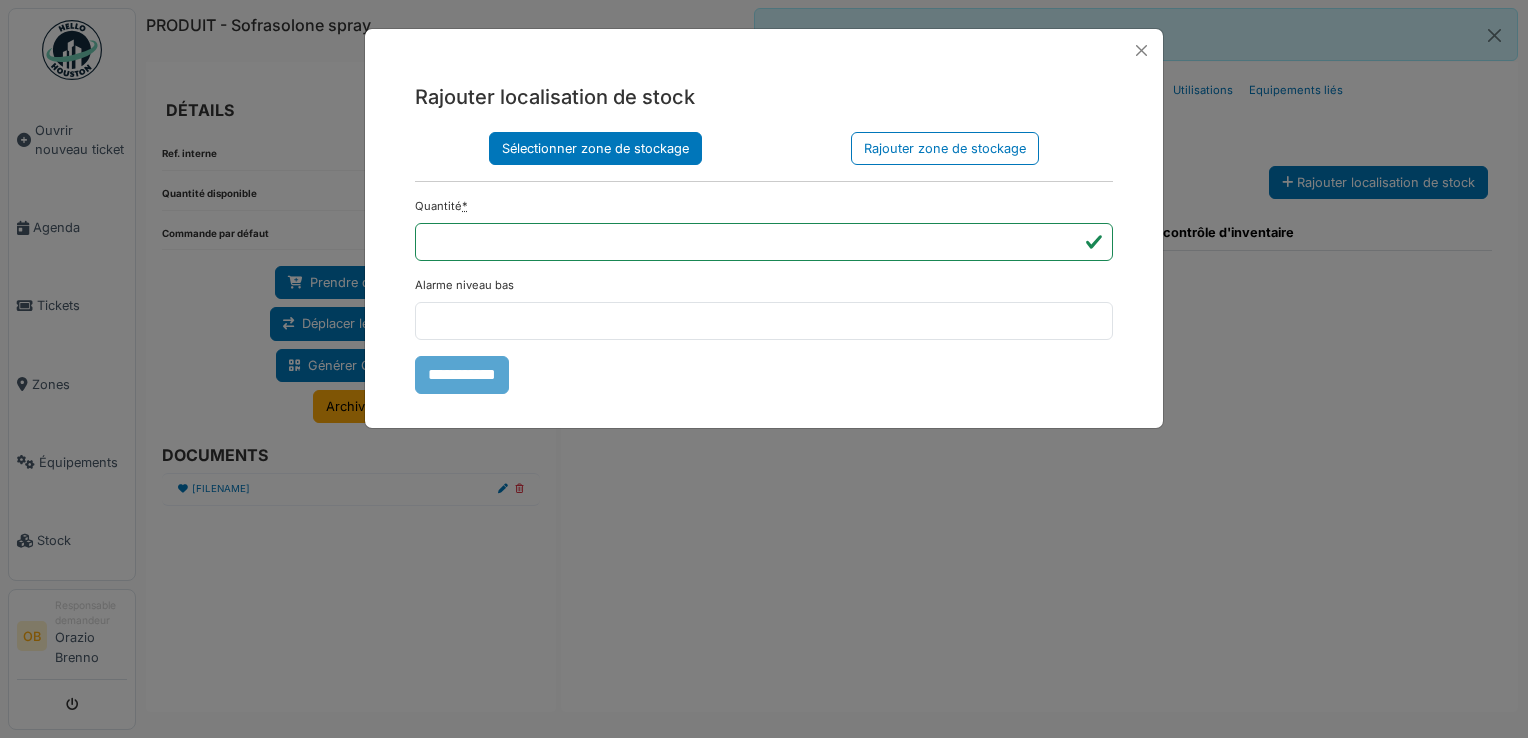 click on "Sélectionner zone de stockage" at bounding box center (595, 148) 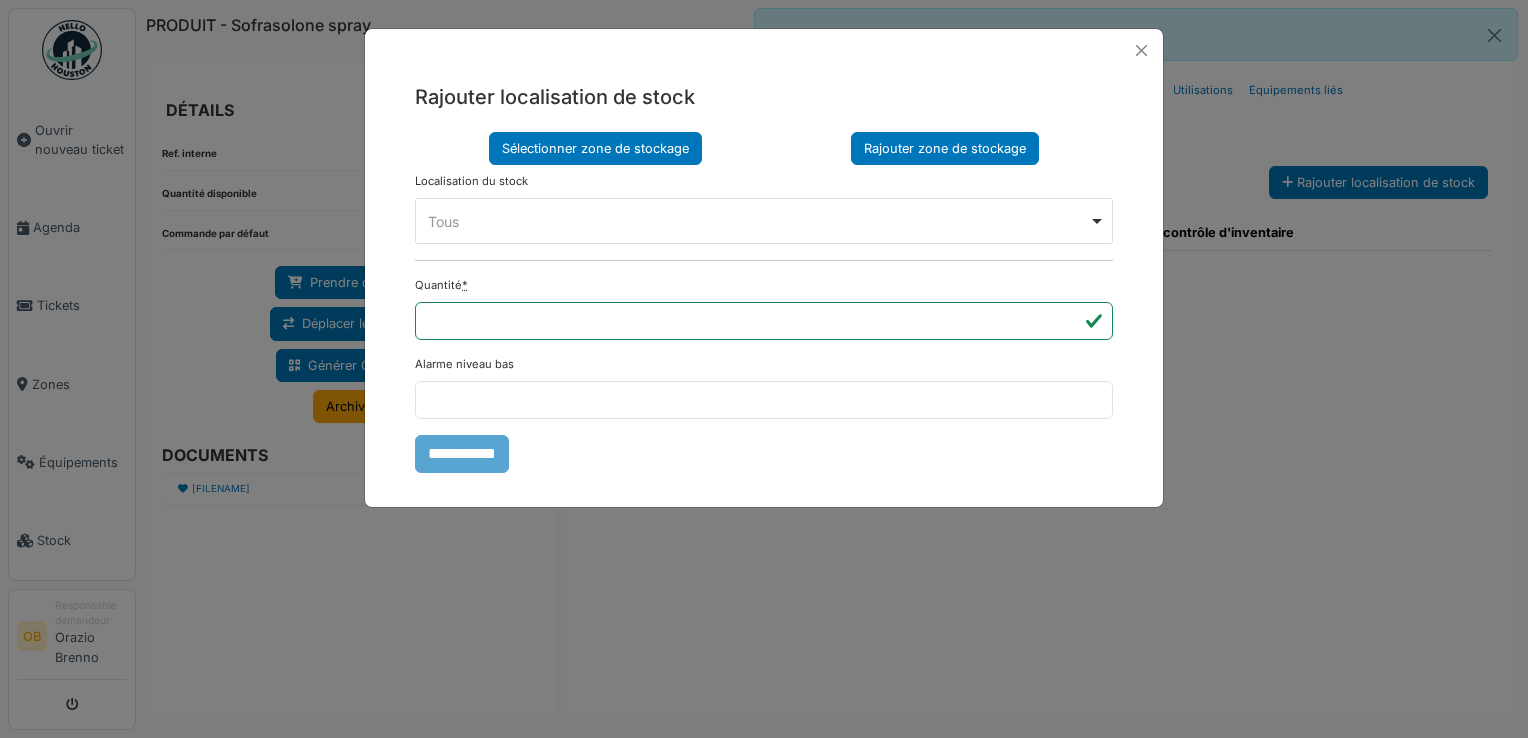 click on "Rajouter zone de stockage" at bounding box center (945, 148) 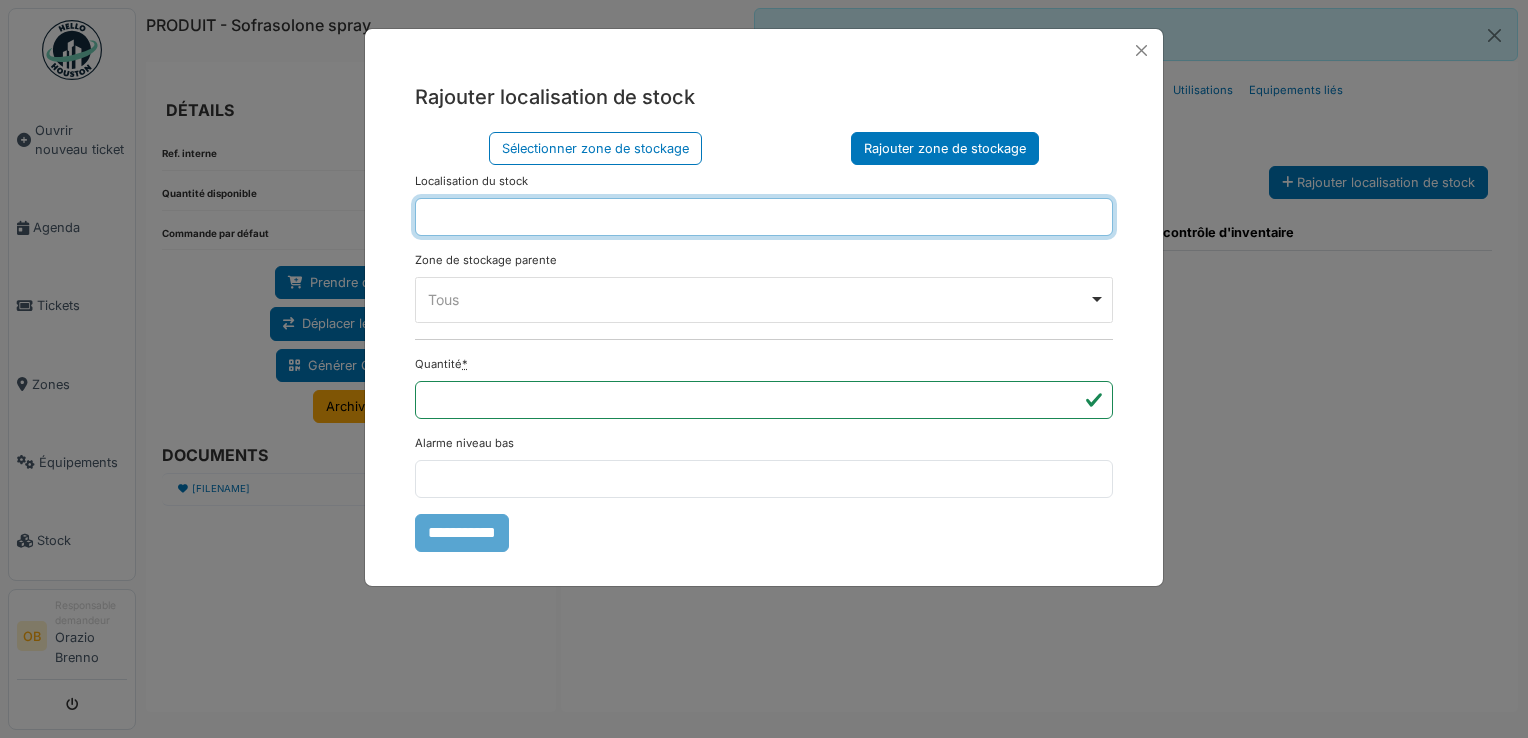 click at bounding box center [764, 217] 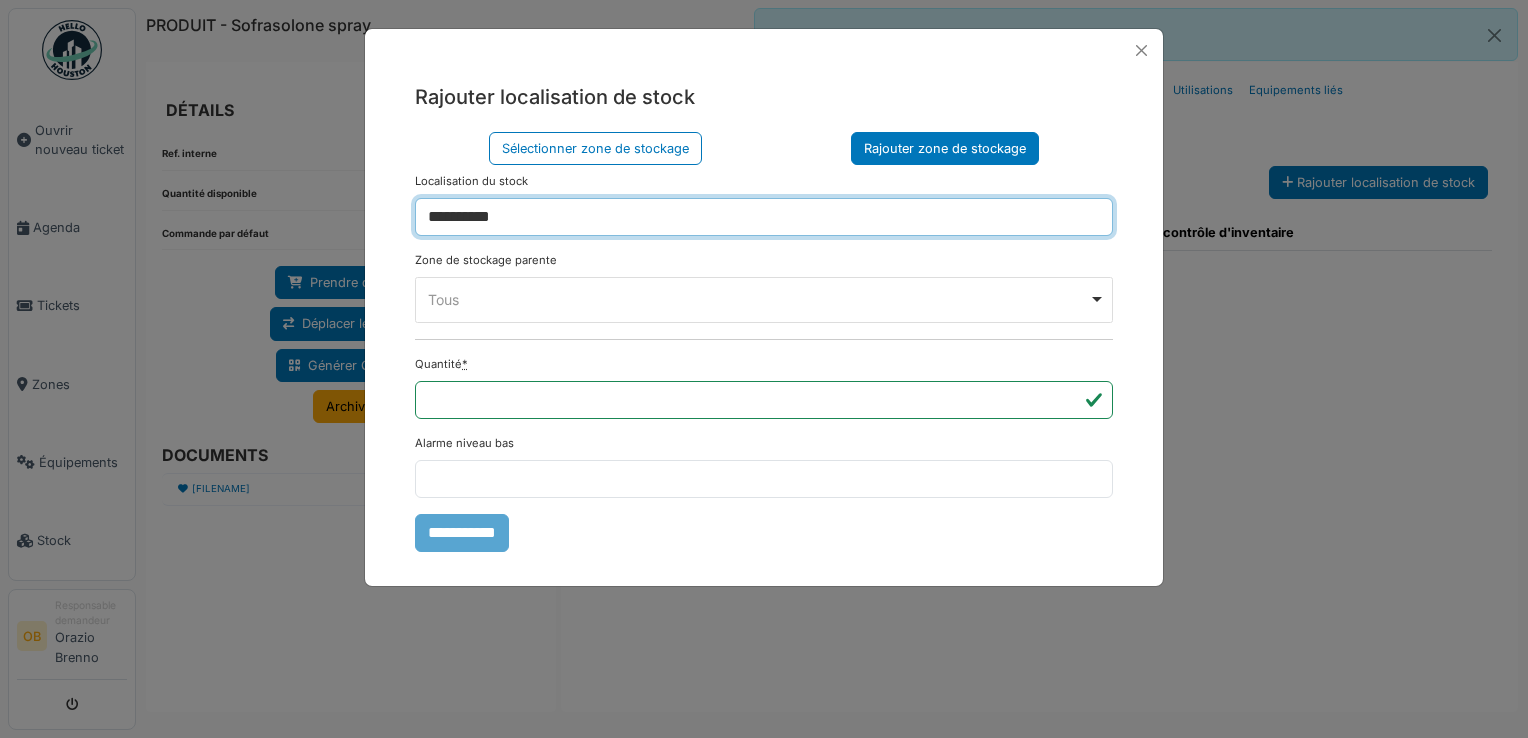 click on "Tous Remove item" at bounding box center [764, 299] 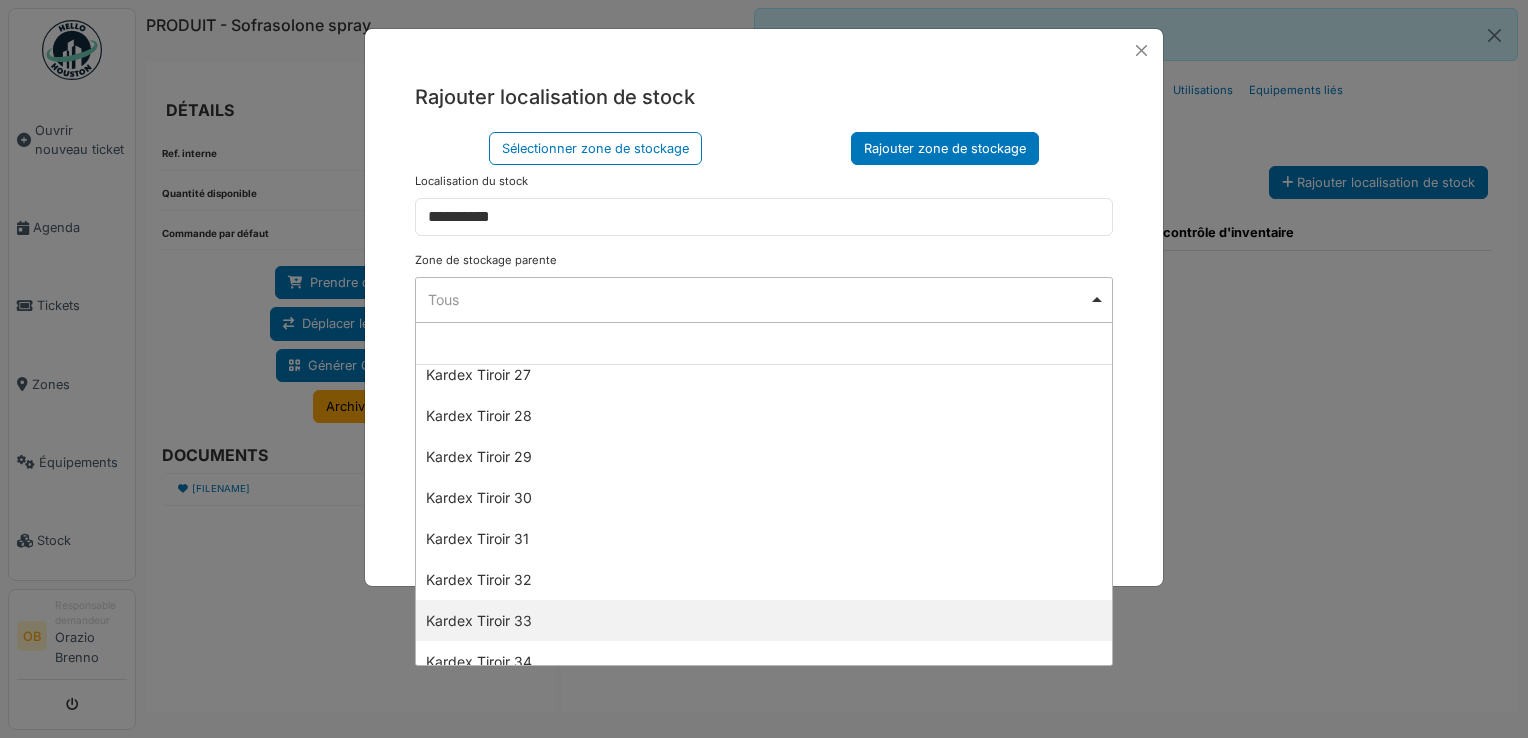 scroll, scrollTop: 1914, scrollLeft: 0, axis: vertical 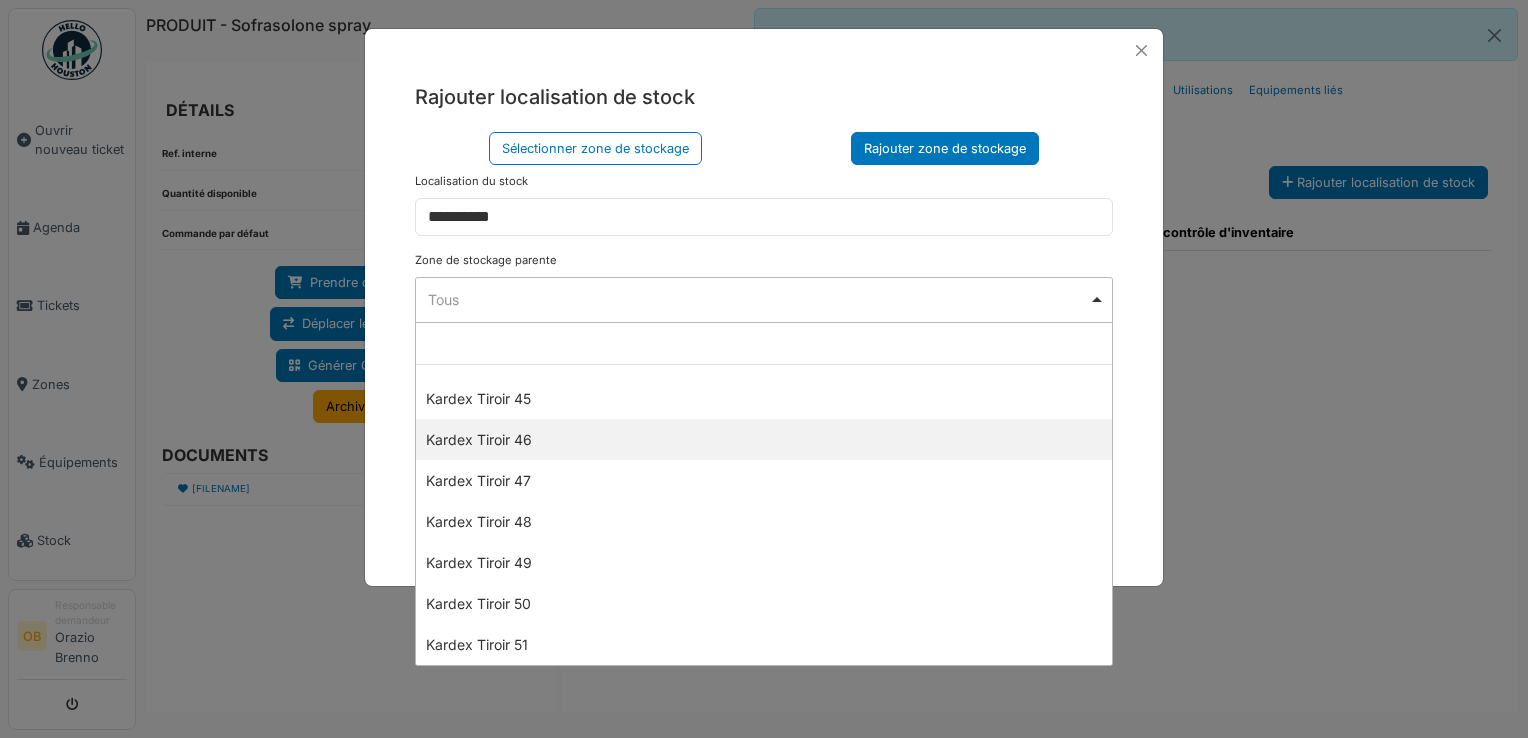 select on "****" 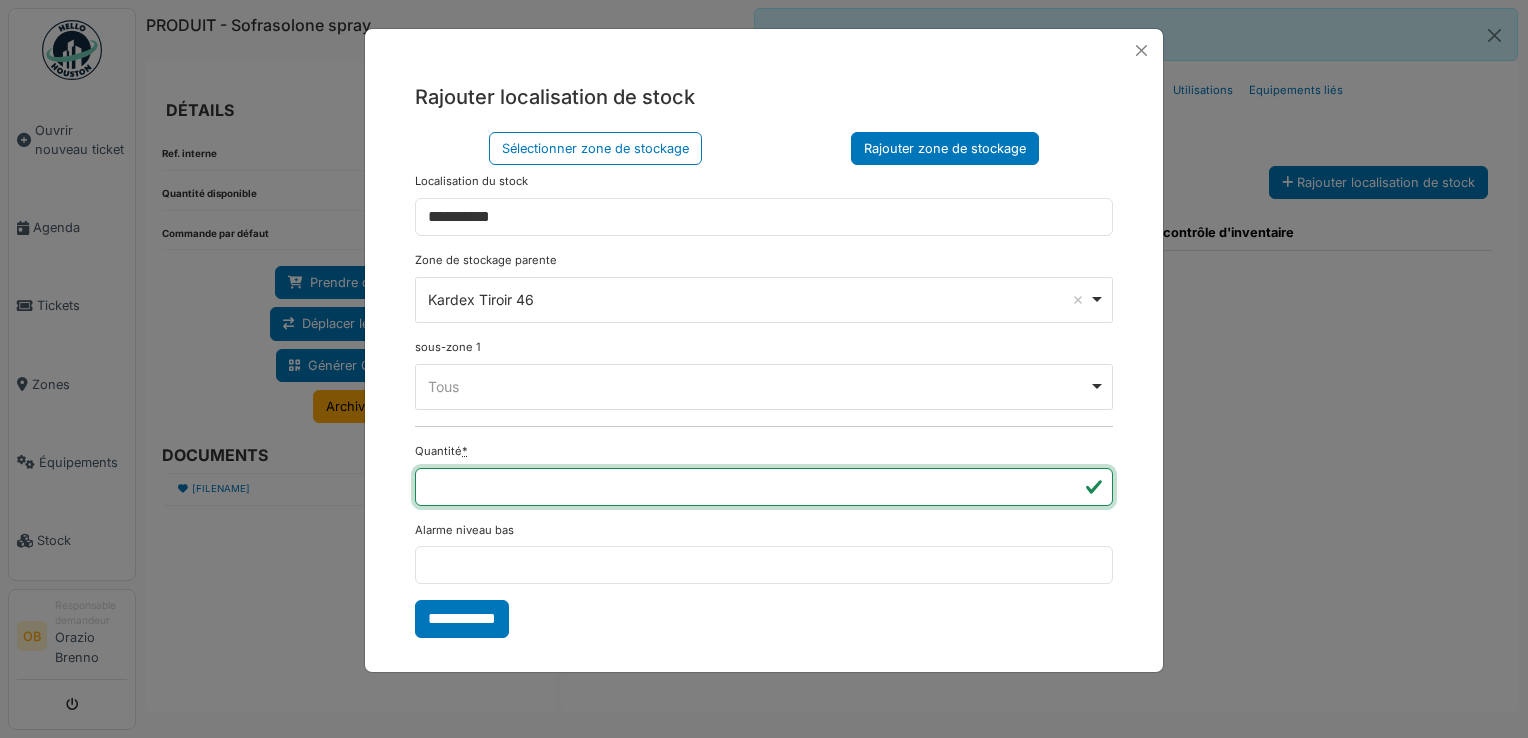 click on "*" at bounding box center [764, 487] 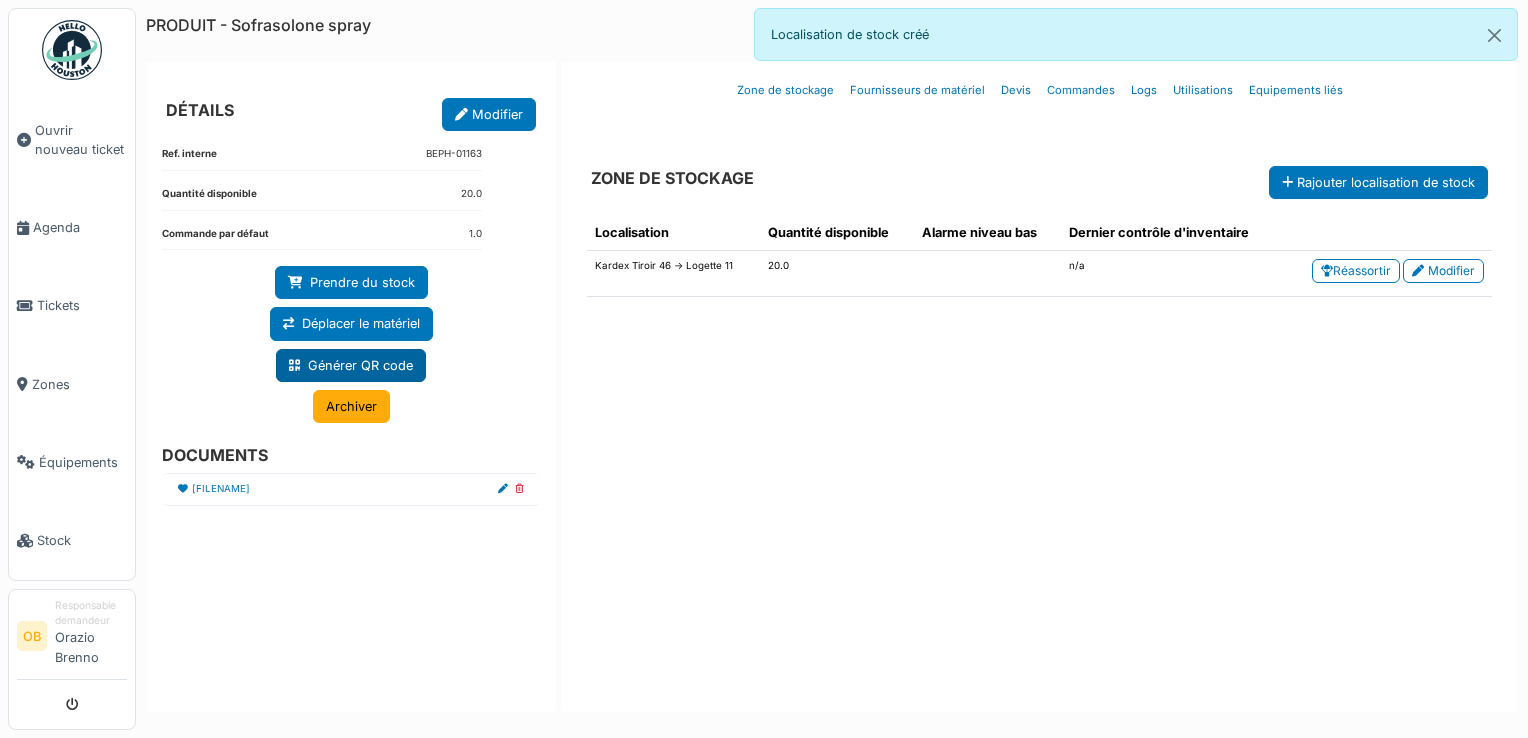 click on "Générer QR code" at bounding box center [351, 365] 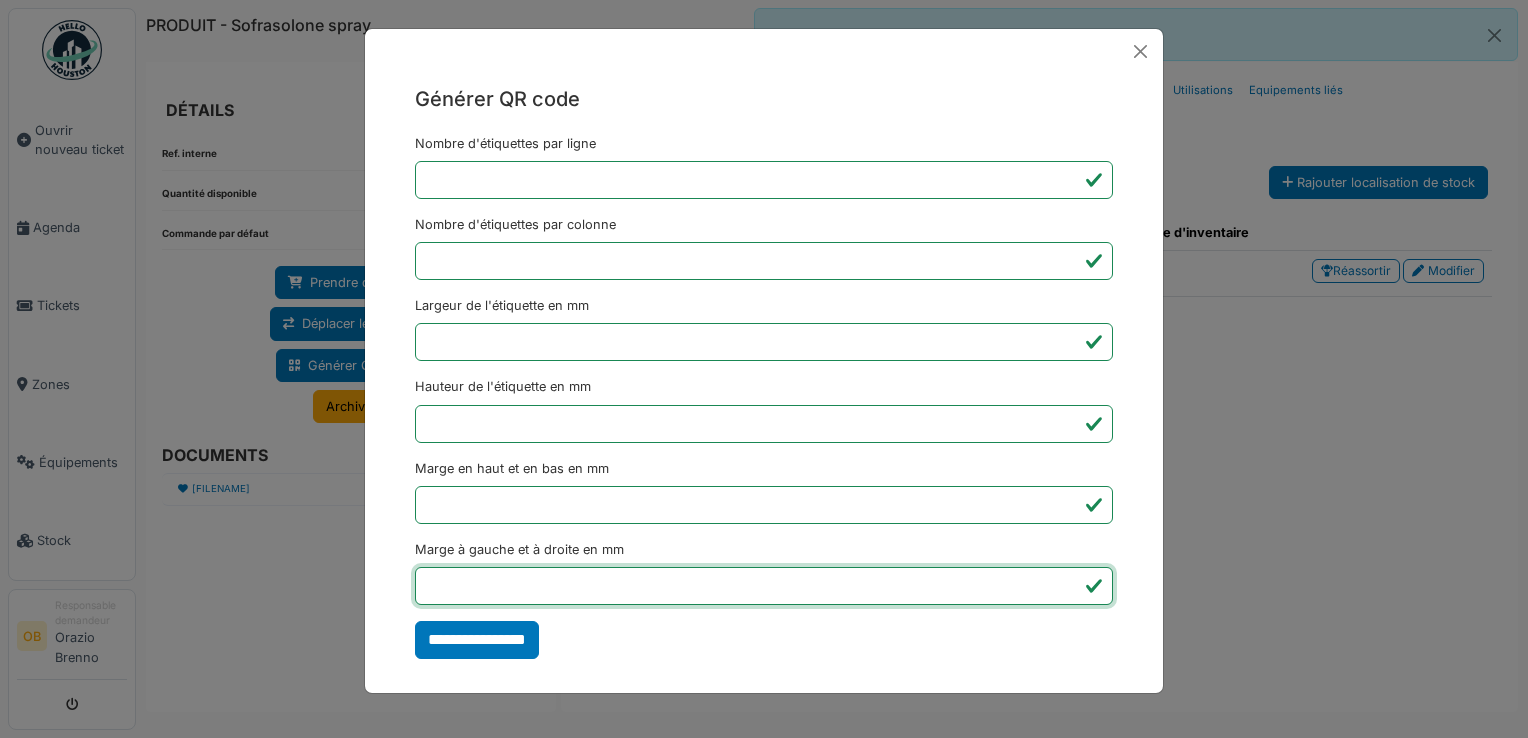 click on "*" at bounding box center (764, 586) 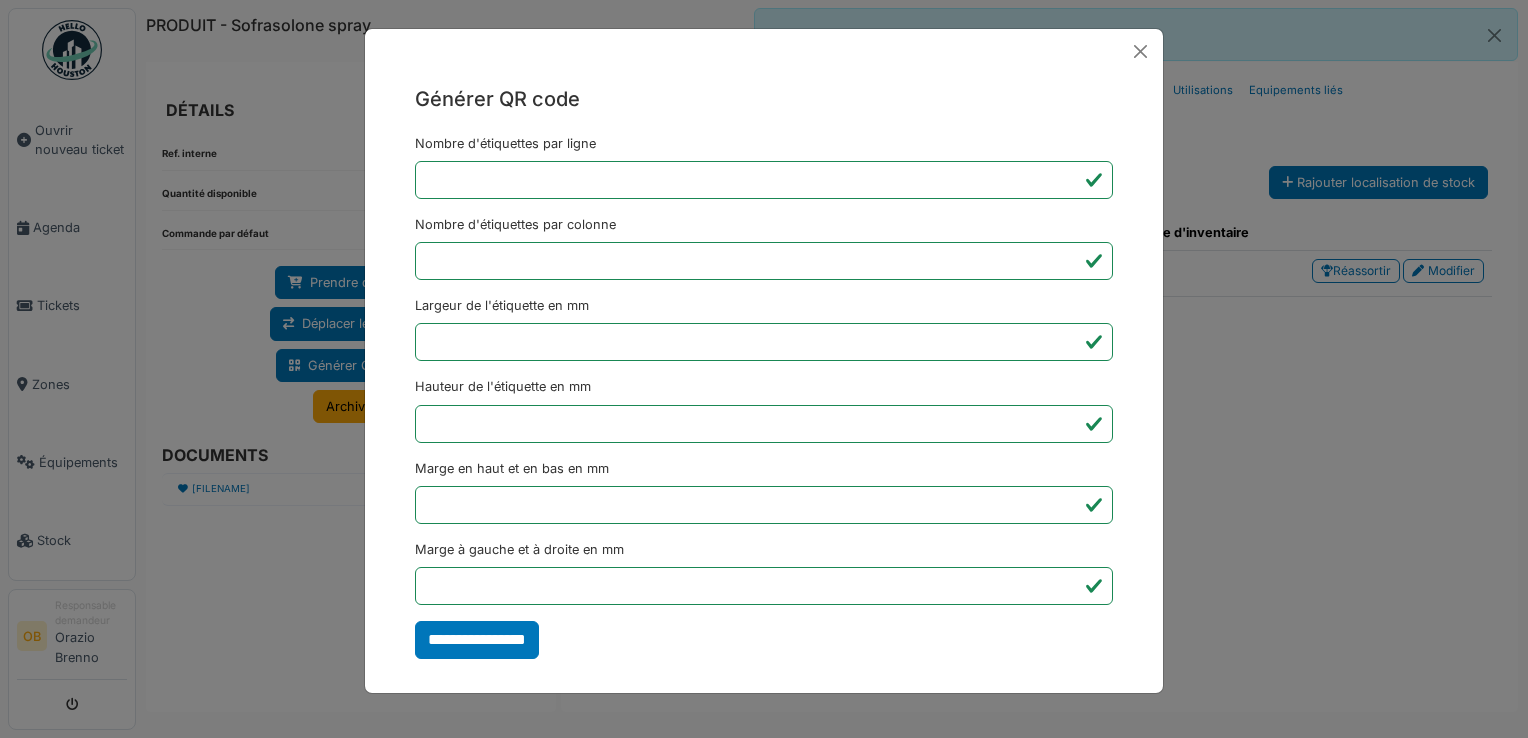 type on "*******" 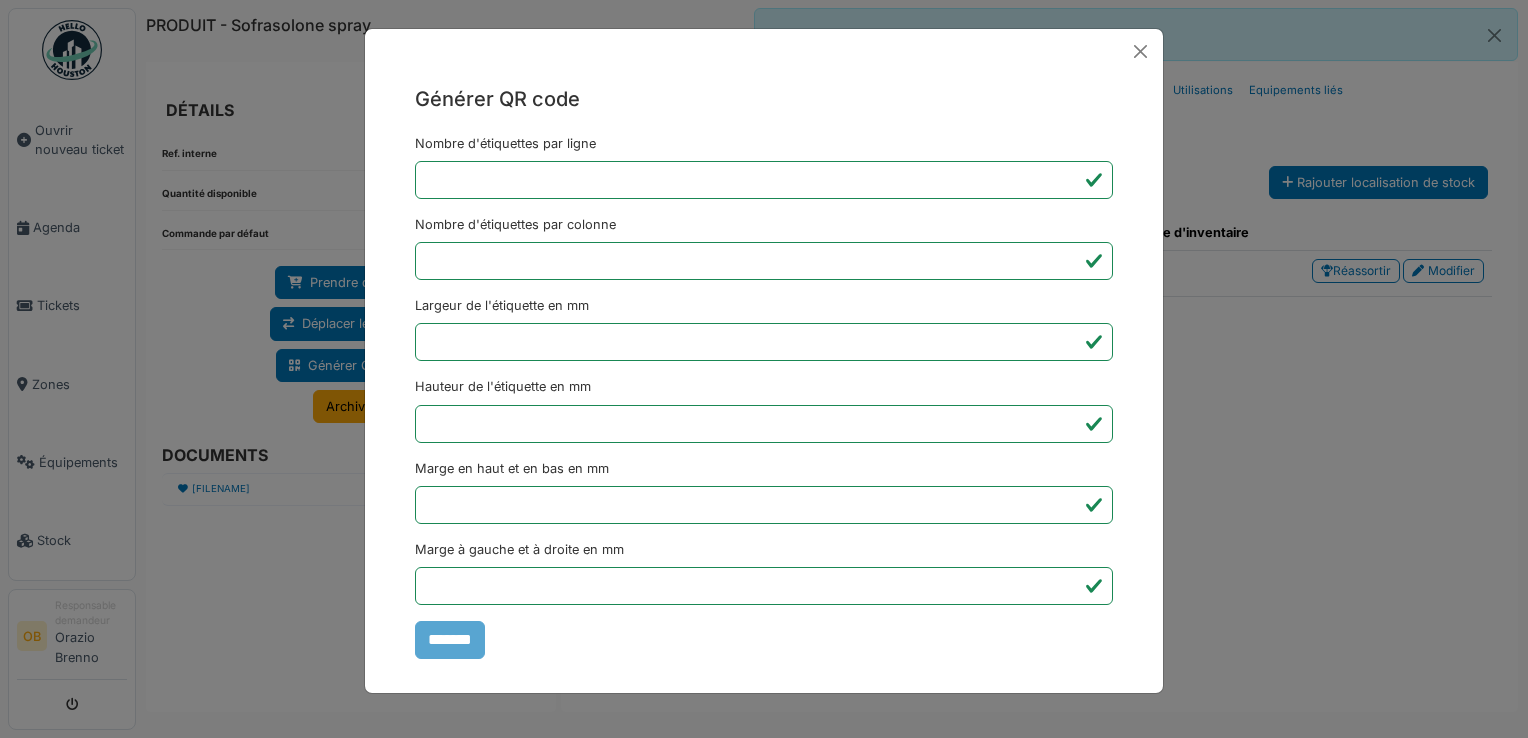 click on "Générer QR code
Nombre d'étiquettes par ligne
*
Nombre d'étiquettes par colonne
*
Largeur de l'étiquette en mm
**
Hauteur de l'étiquette en mm
**
Marge en haut et en bas en mm
*
Marge à gauche et à droite en mm
***
*******" at bounding box center (764, 369) 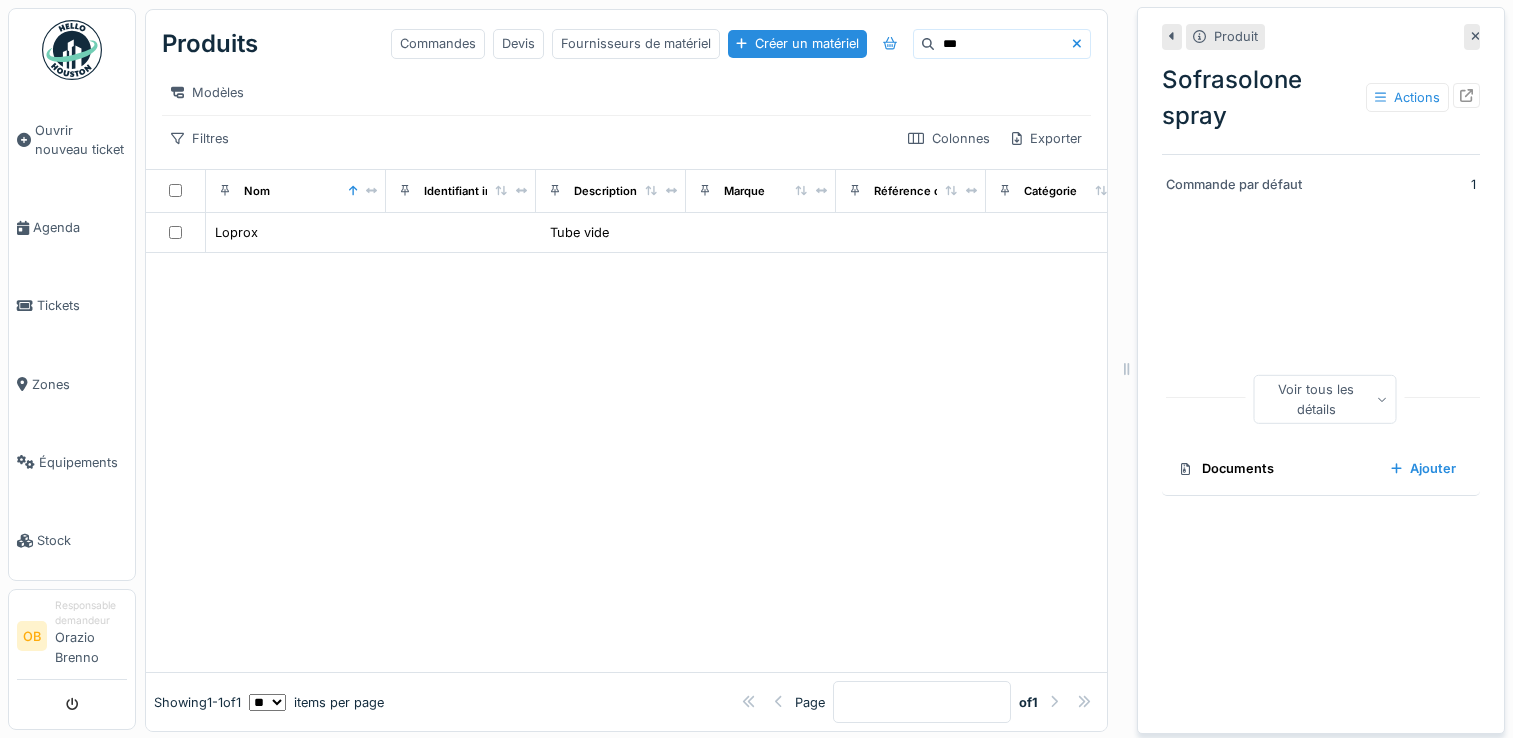 scroll, scrollTop: 18, scrollLeft: 0, axis: vertical 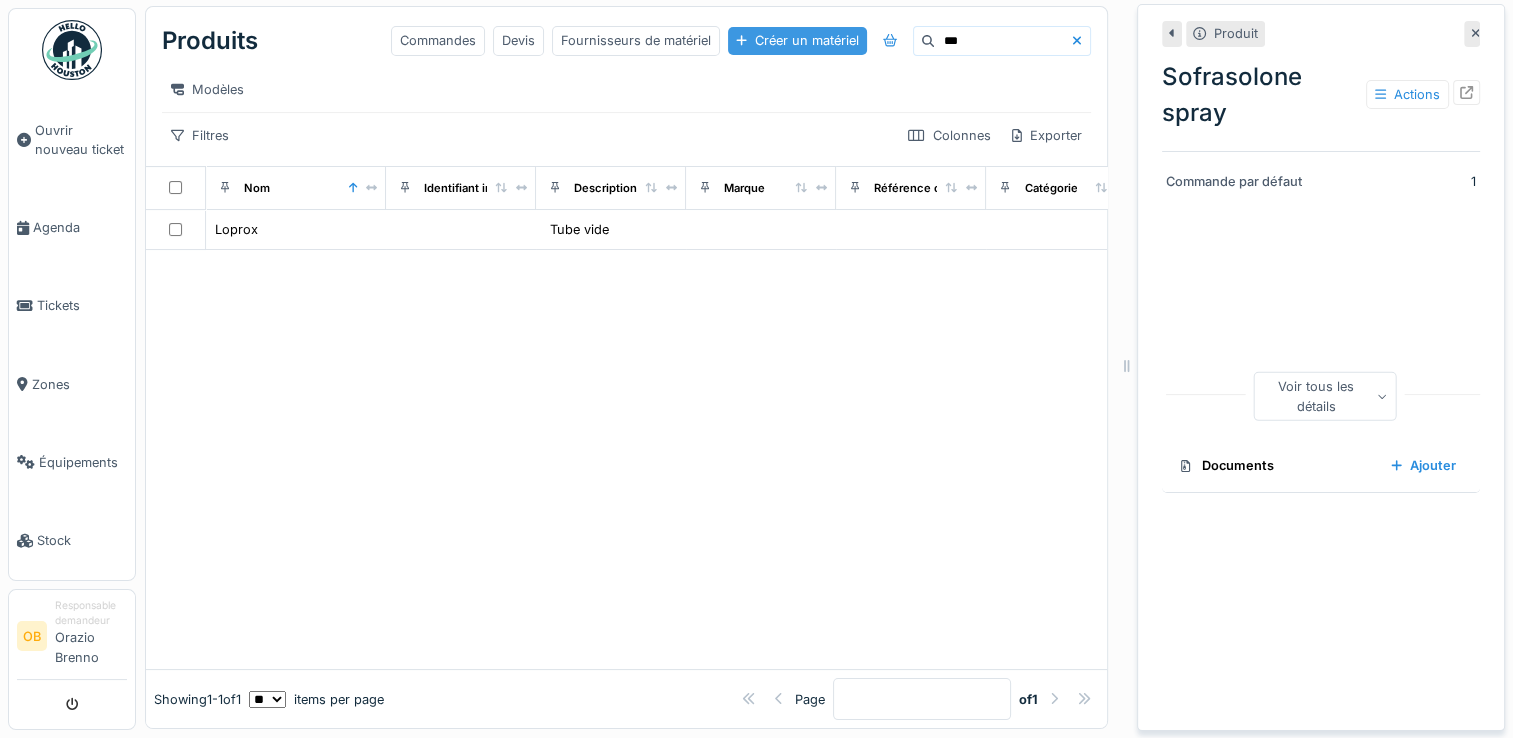 click on "Créer un matériel" at bounding box center [797, 40] 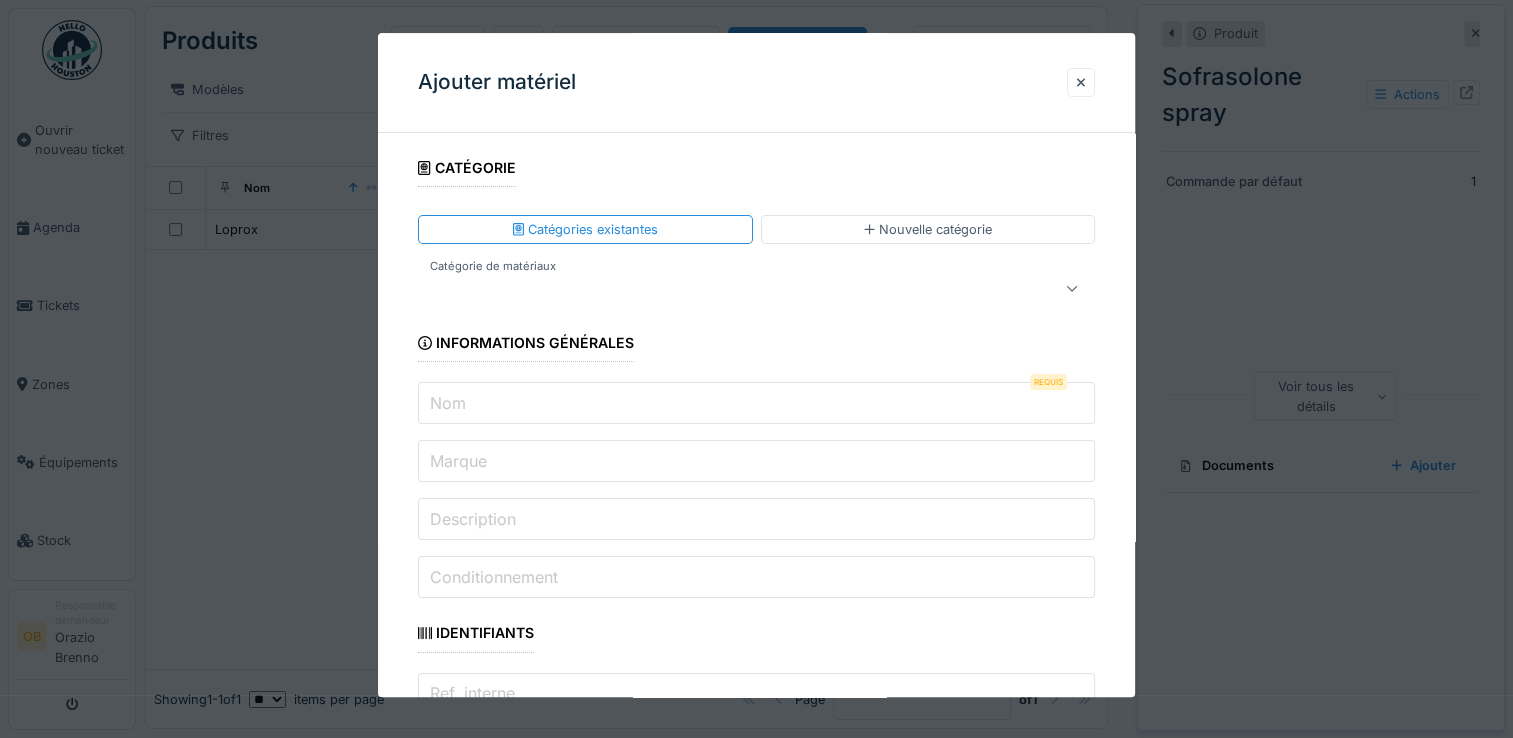 click at bounding box center (756, 369) 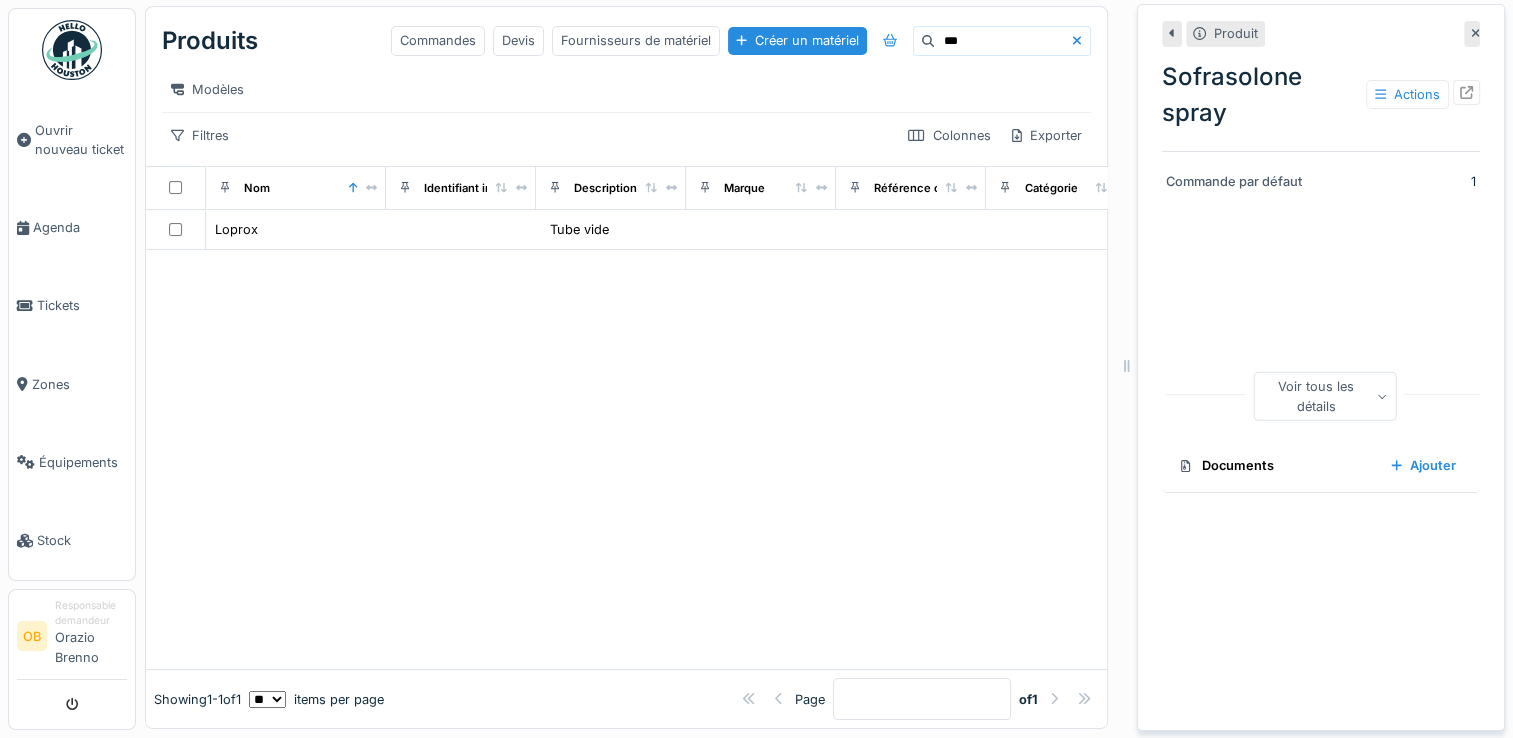 click 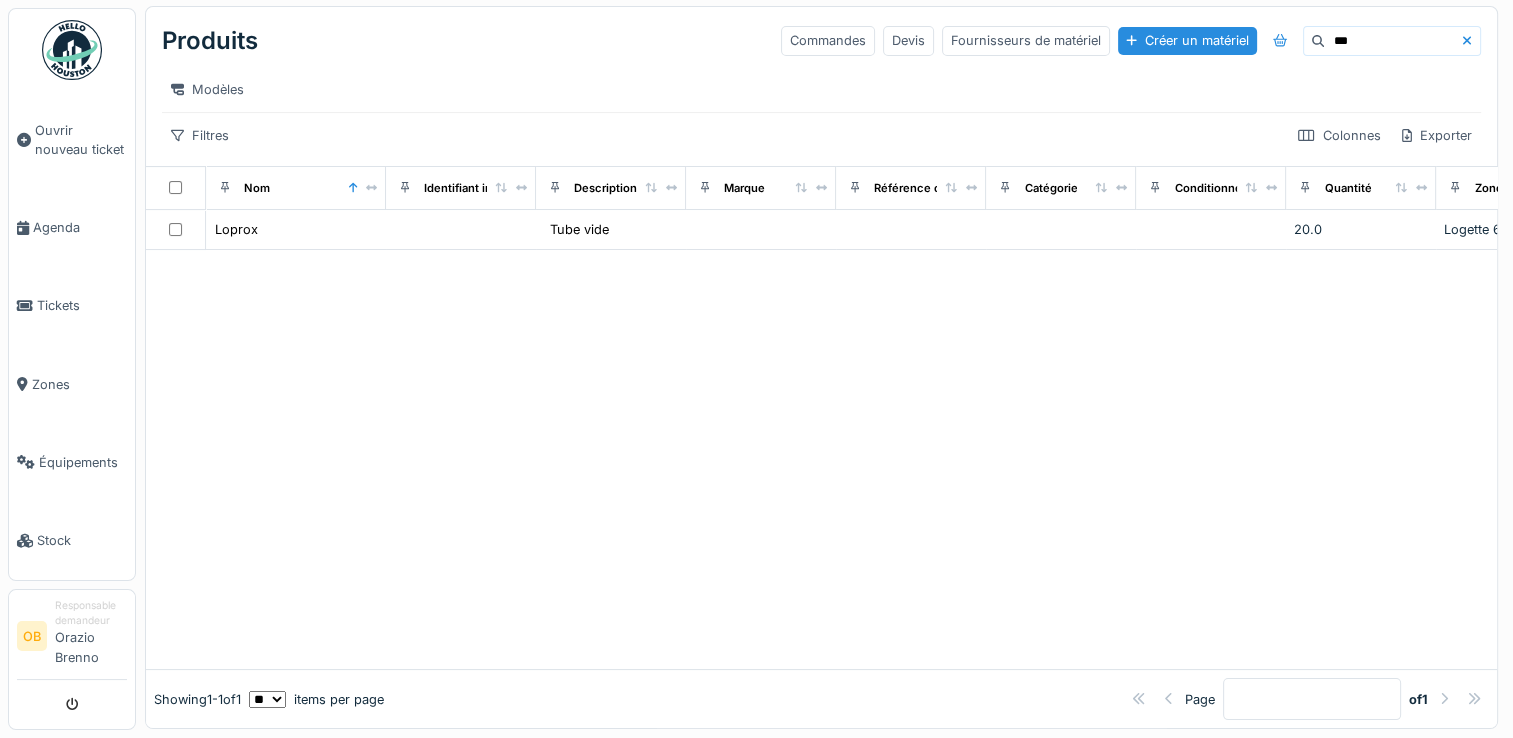 click at bounding box center [1471, 40] 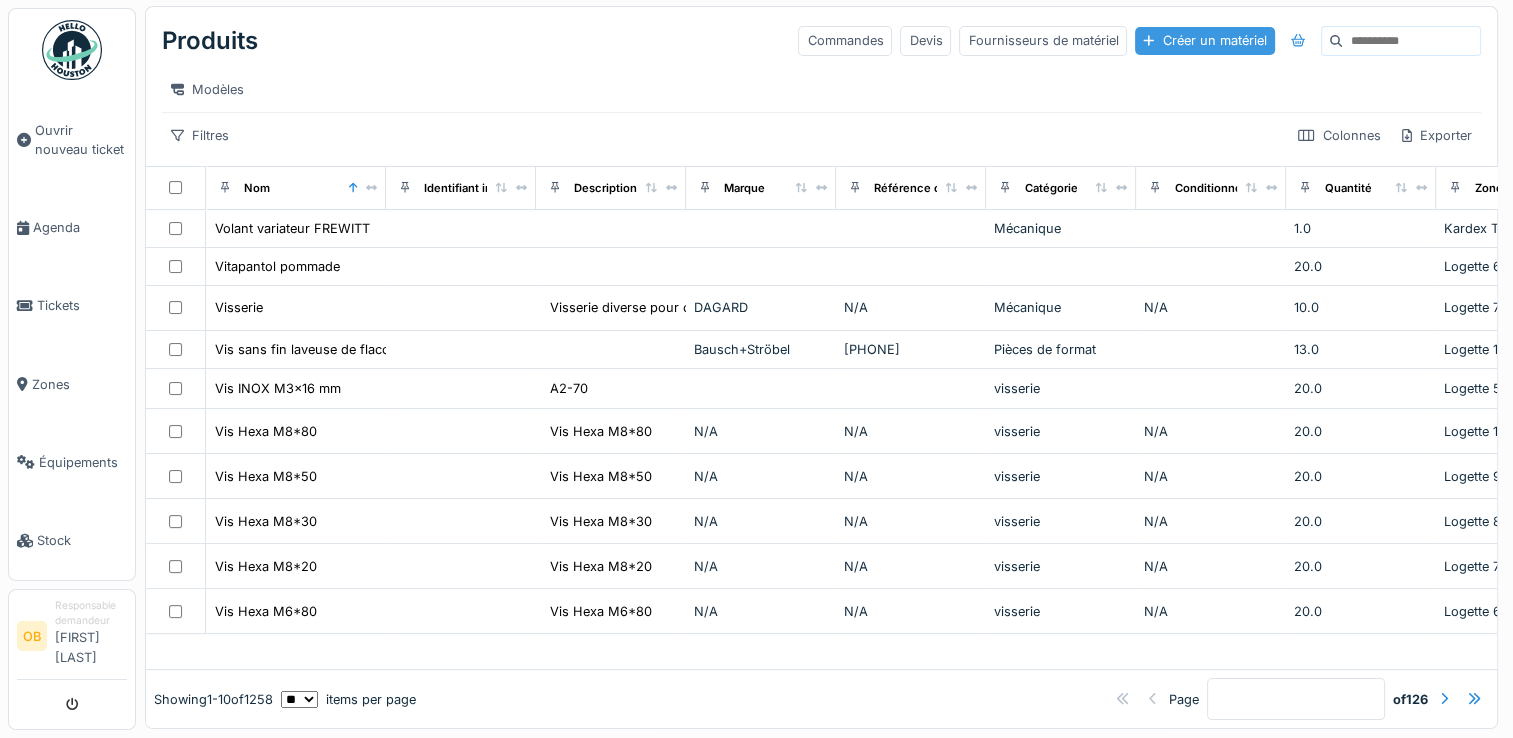 click on "Créer un matériel" 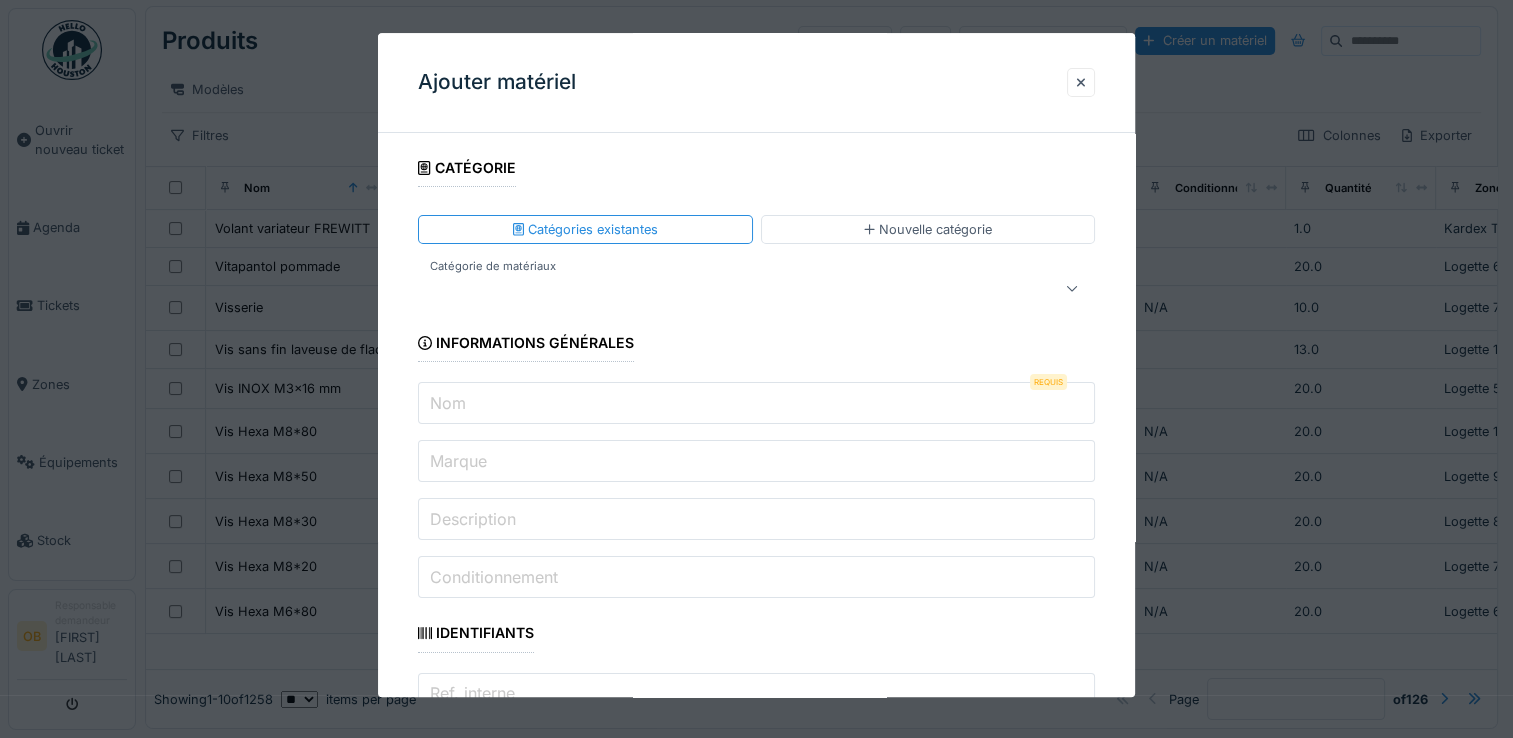 click on "Nom" 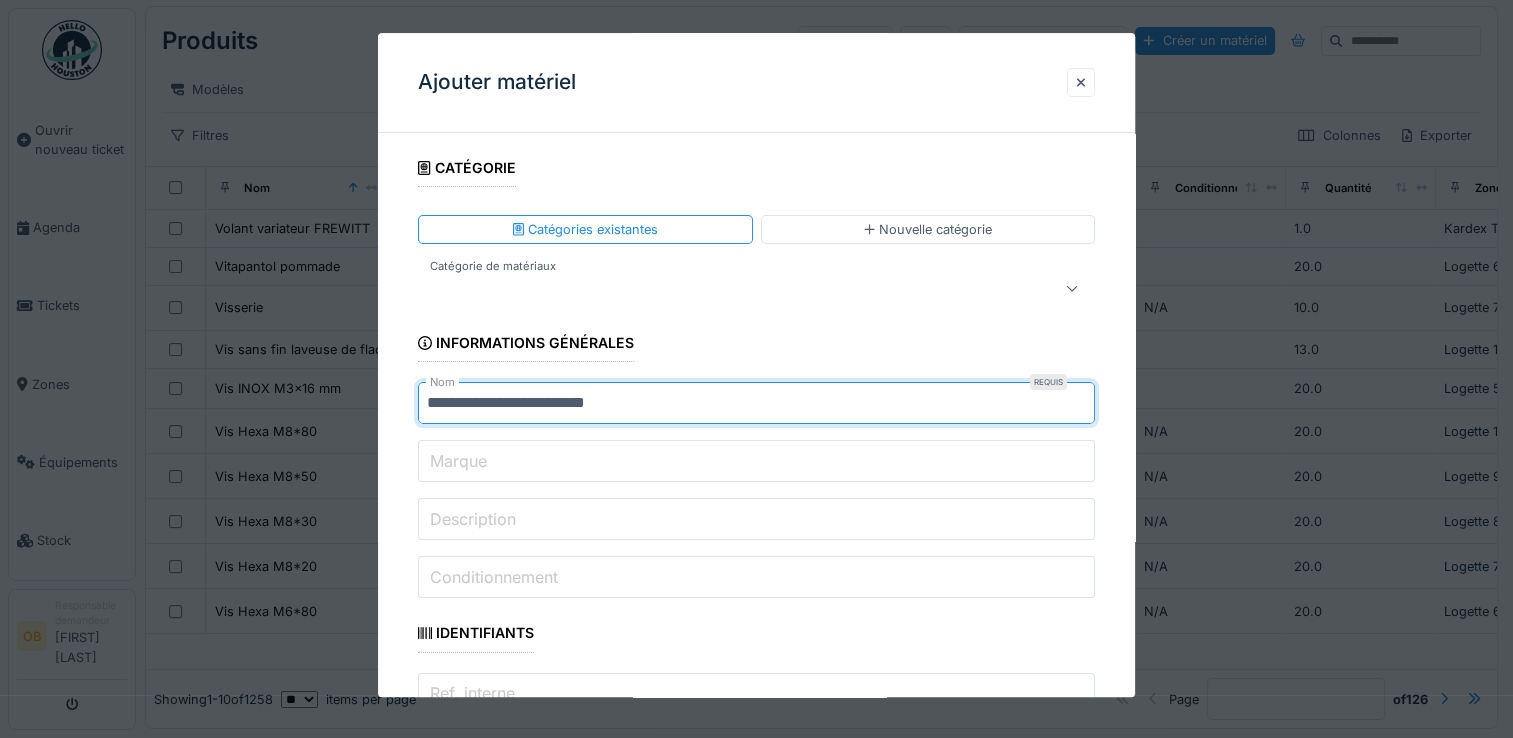 type on "**********" 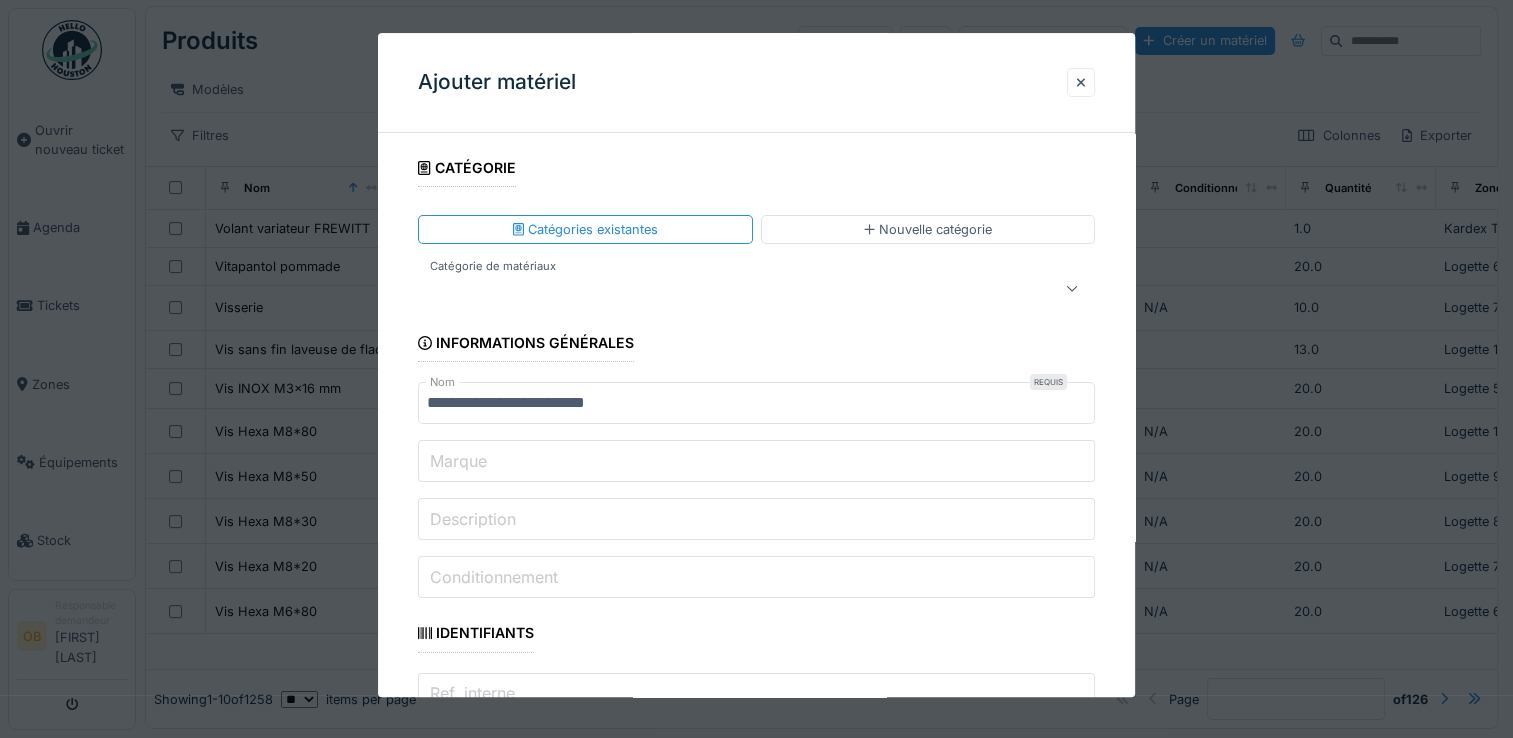 scroll, scrollTop: 400, scrollLeft: 0, axis: vertical 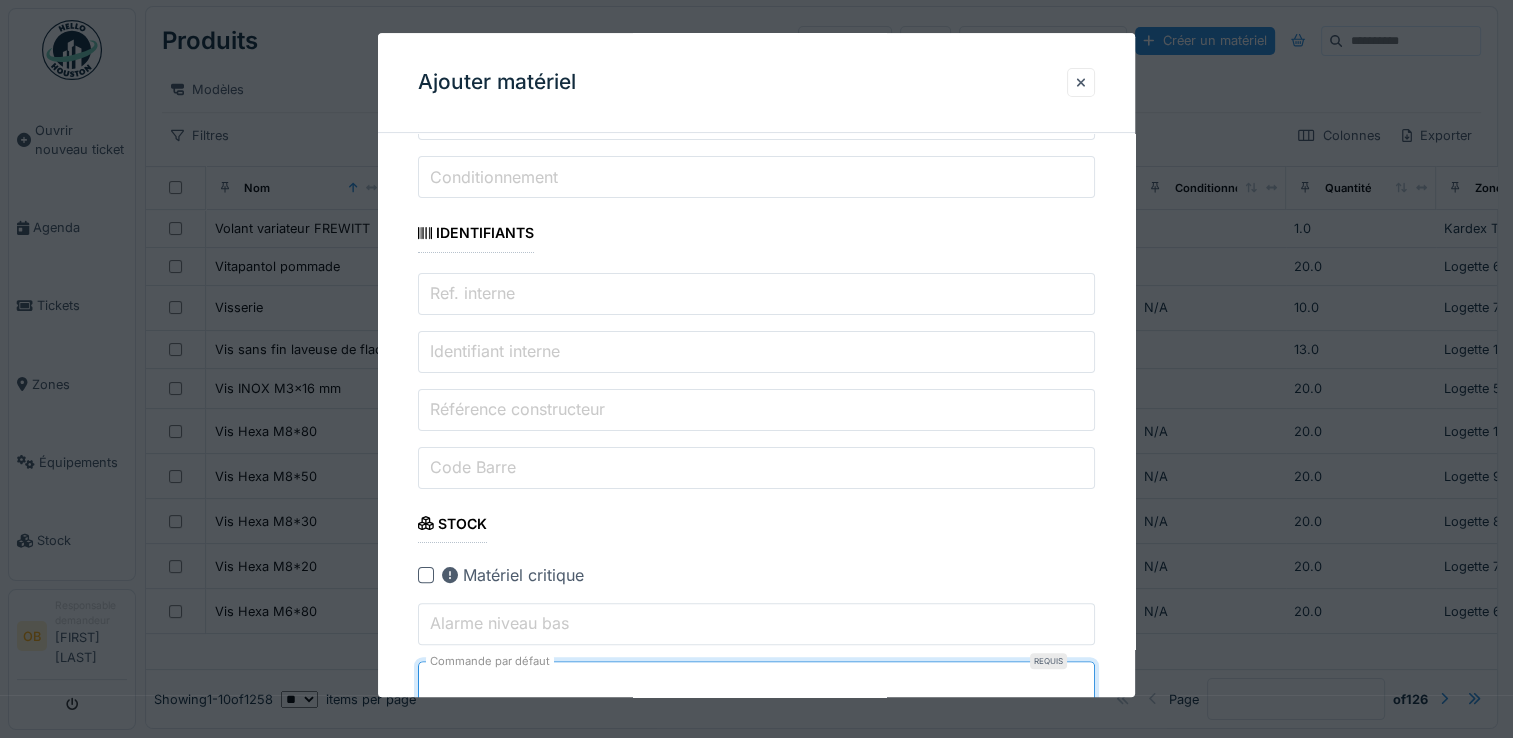 type on "*" 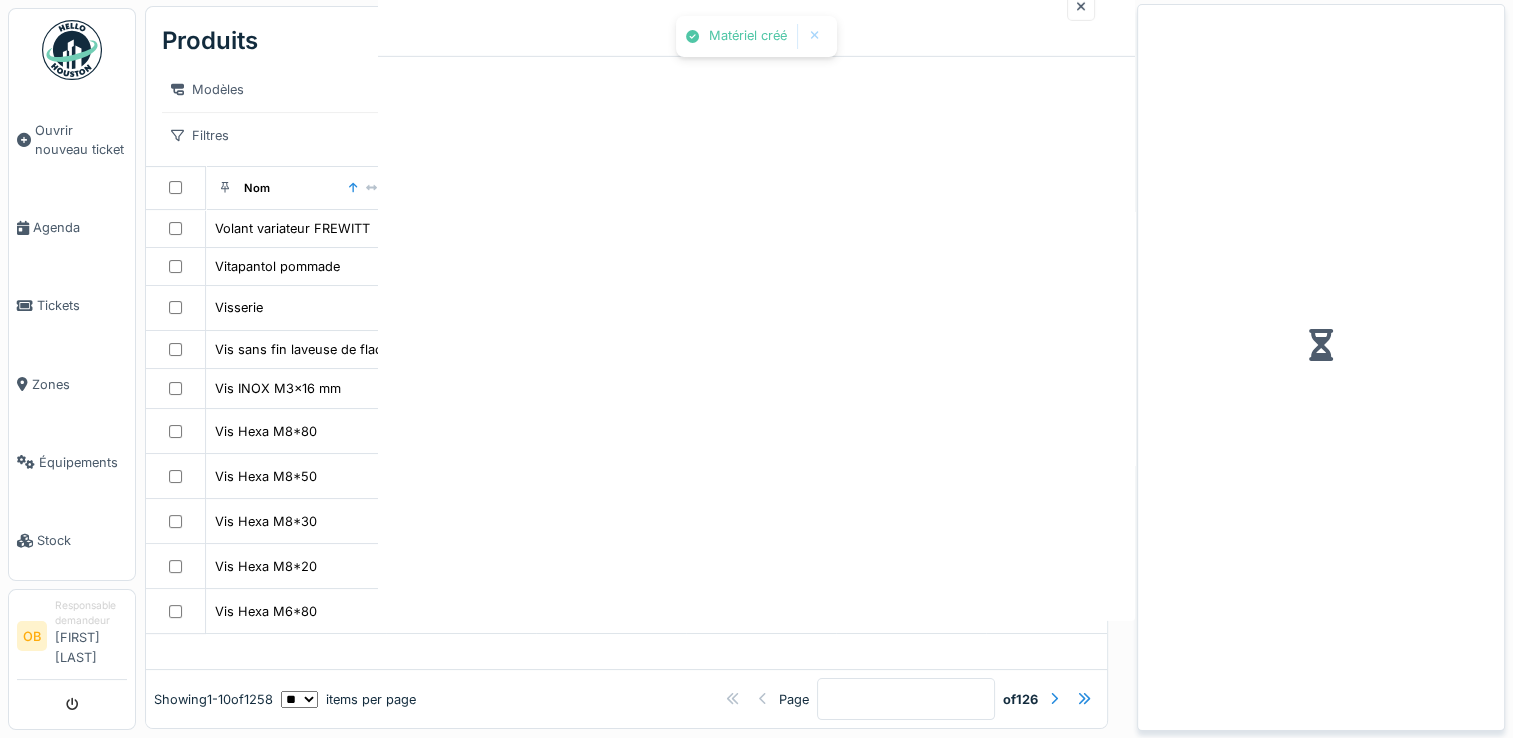 scroll, scrollTop: 0, scrollLeft: 0, axis: both 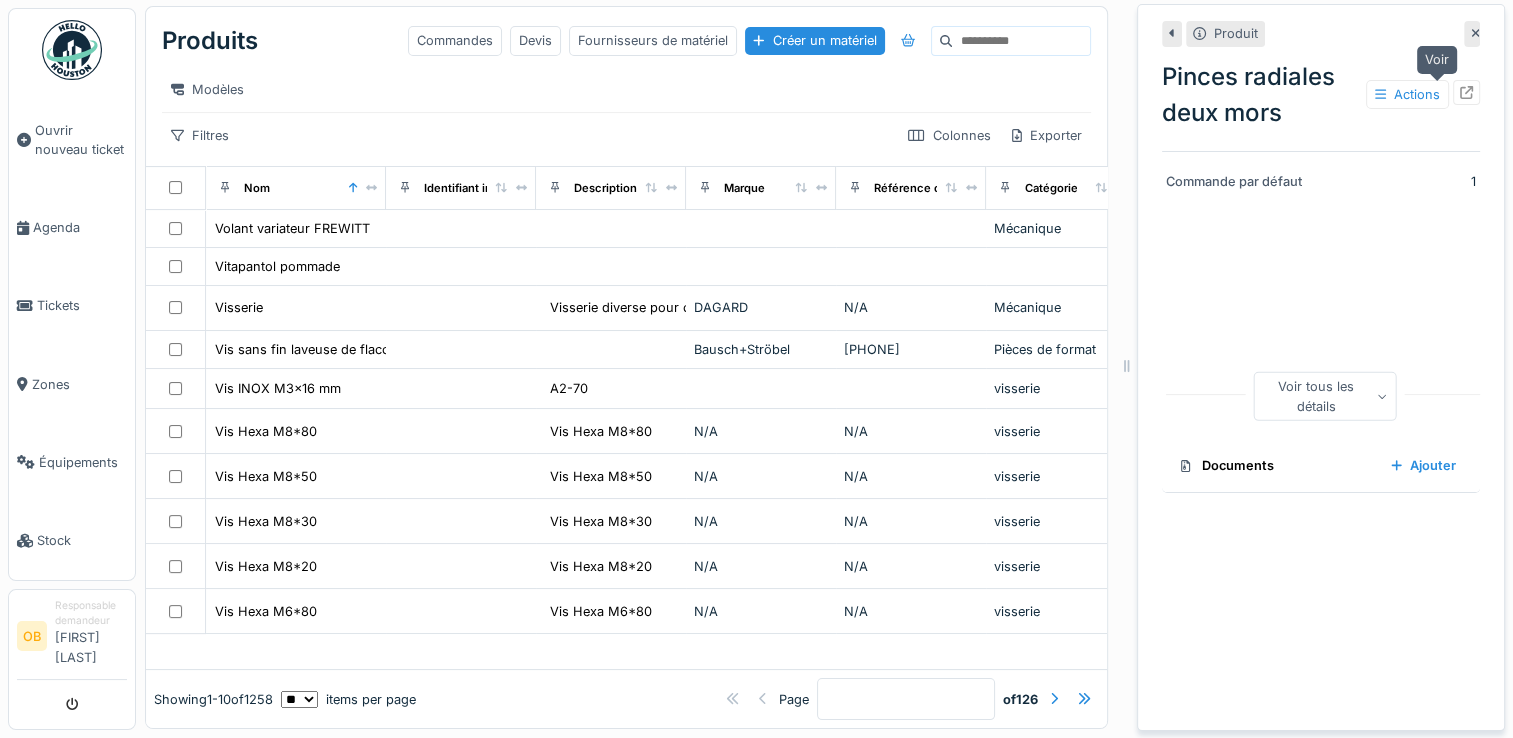click 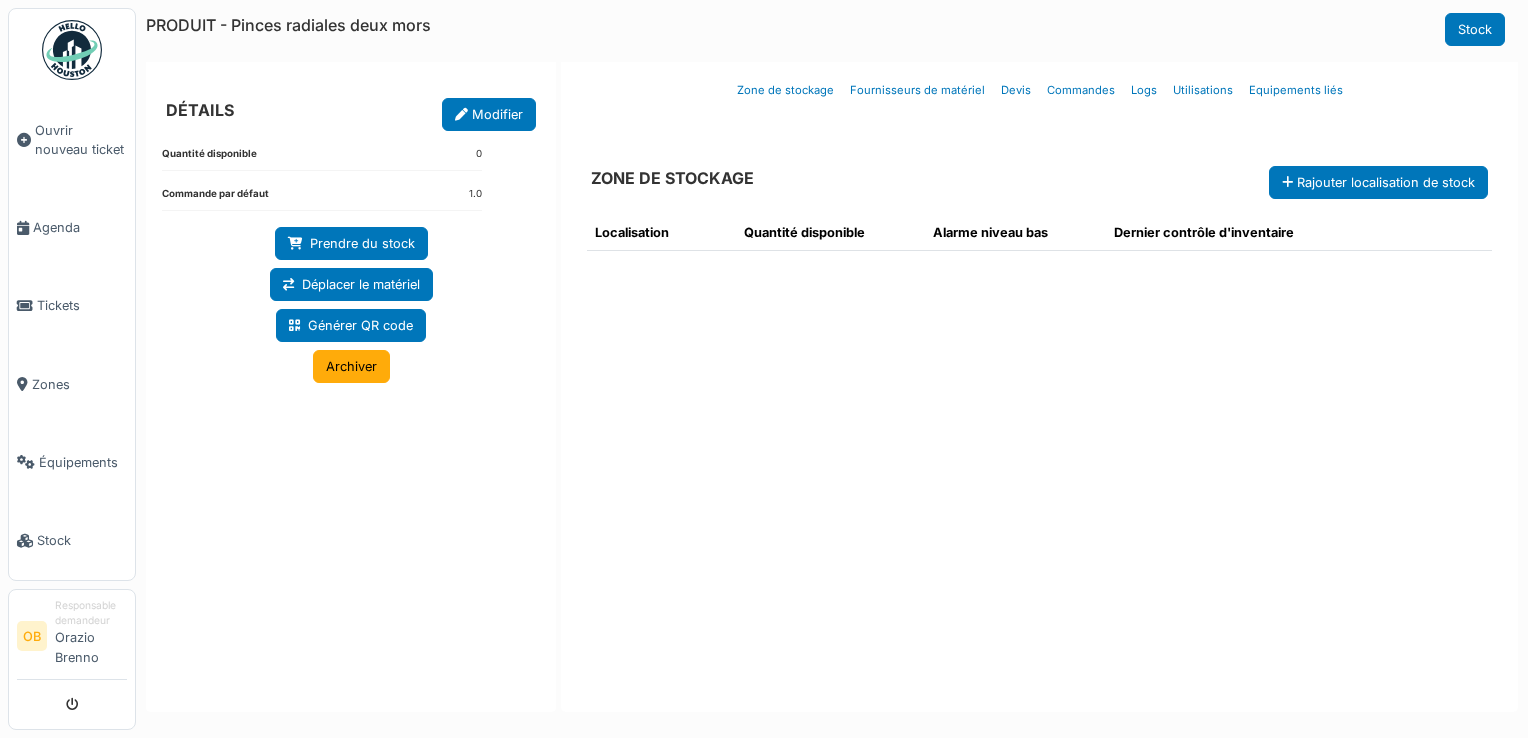 scroll, scrollTop: 0, scrollLeft: 0, axis: both 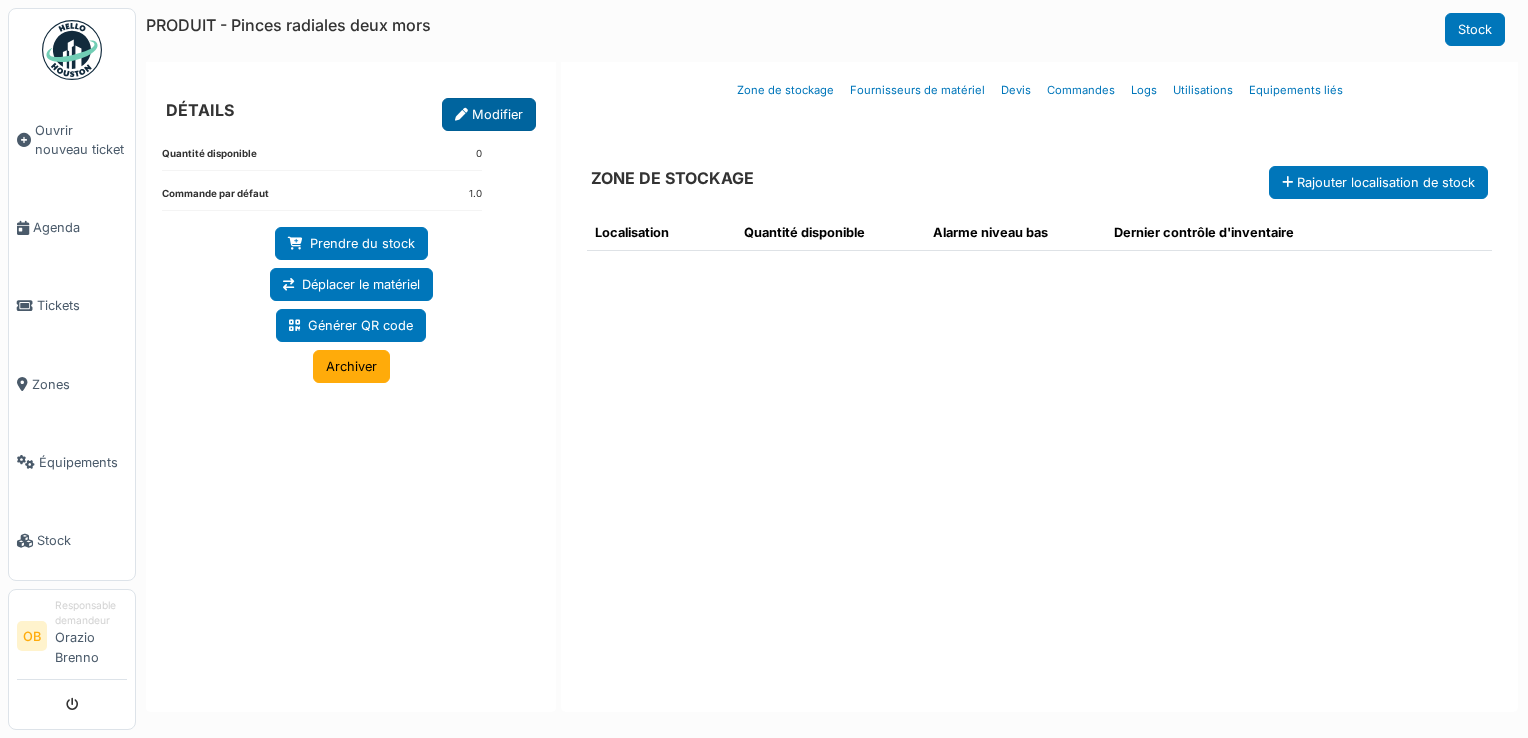 click on "Modifier" at bounding box center [489, 114] 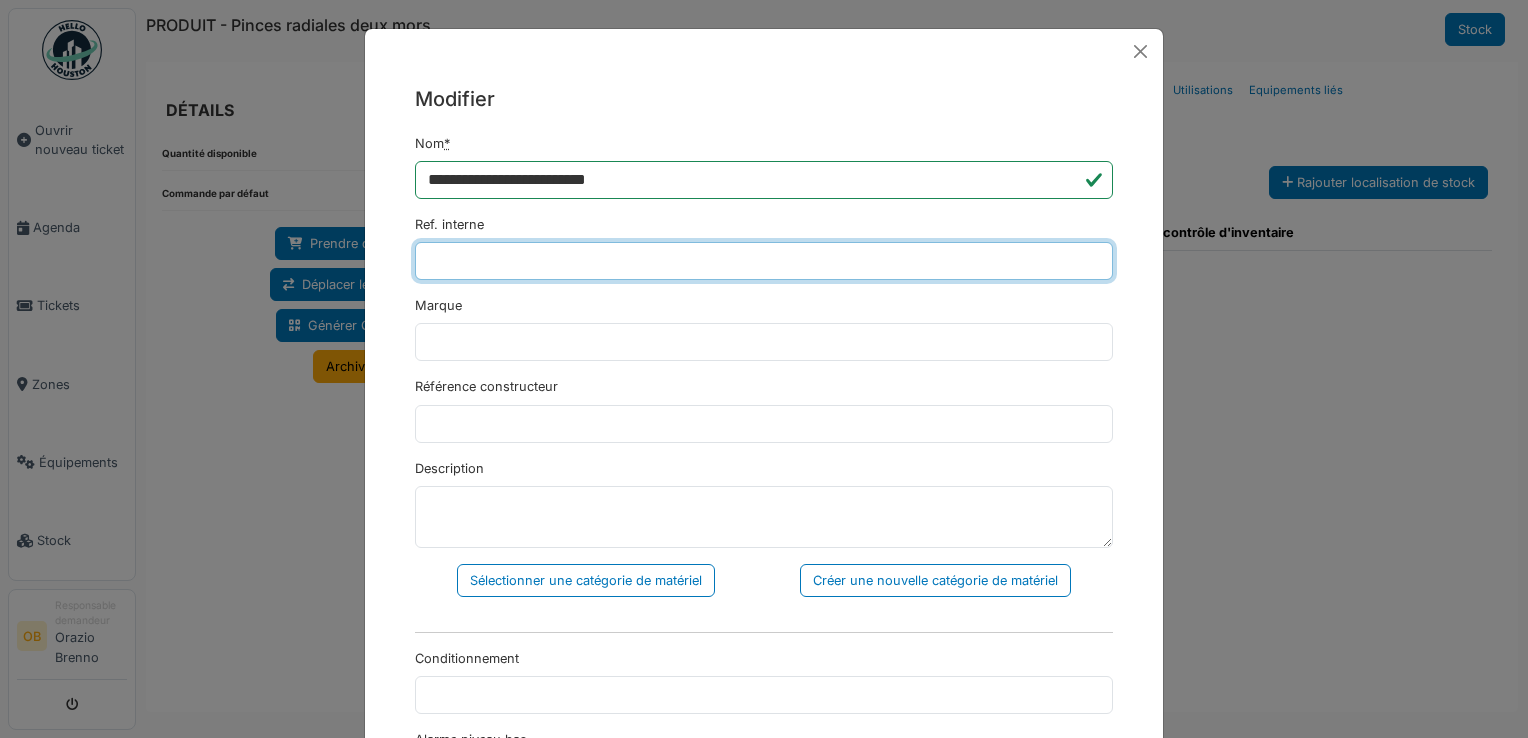 click on "Ref. interne" at bounding box center (764, 261) 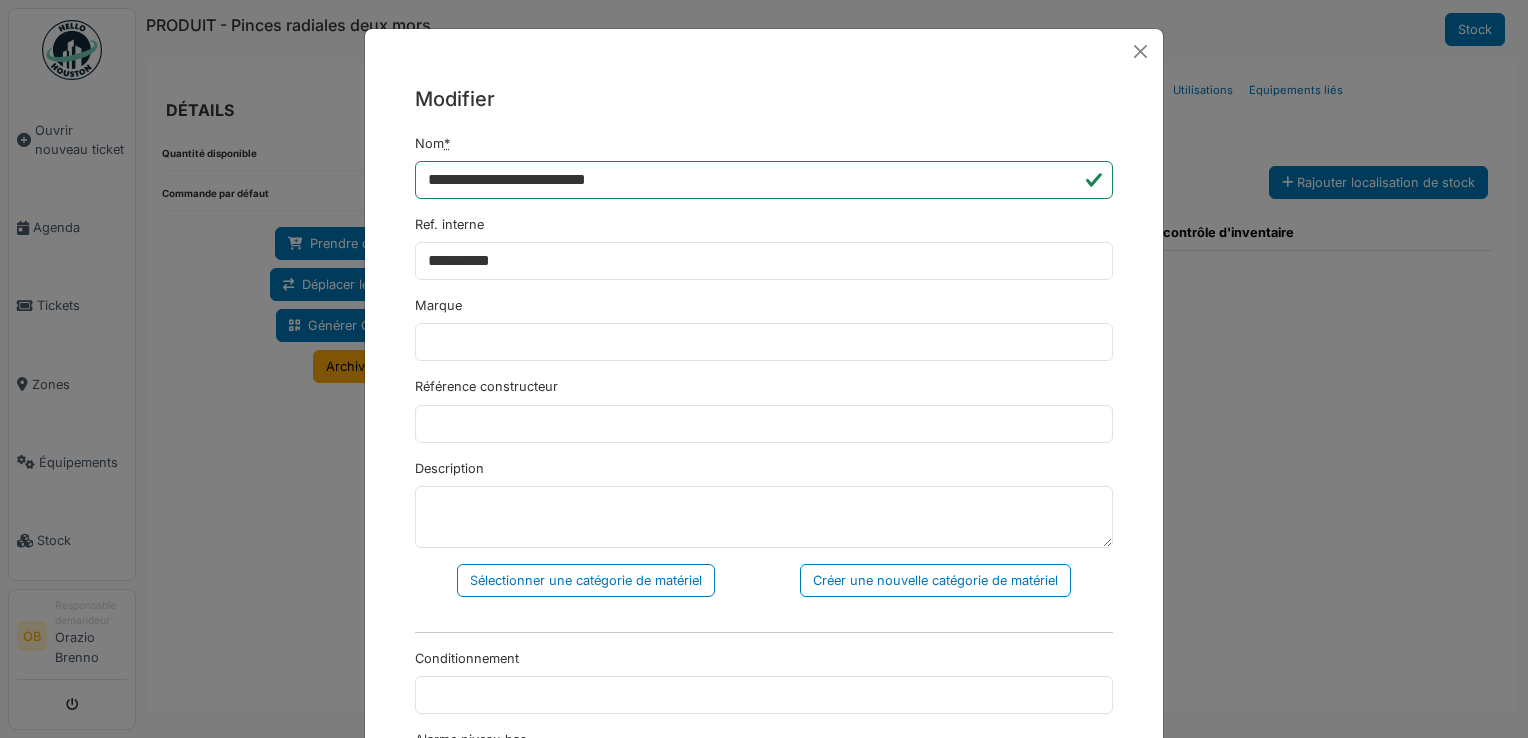 click on "**********" at bounding box center [764, 247] 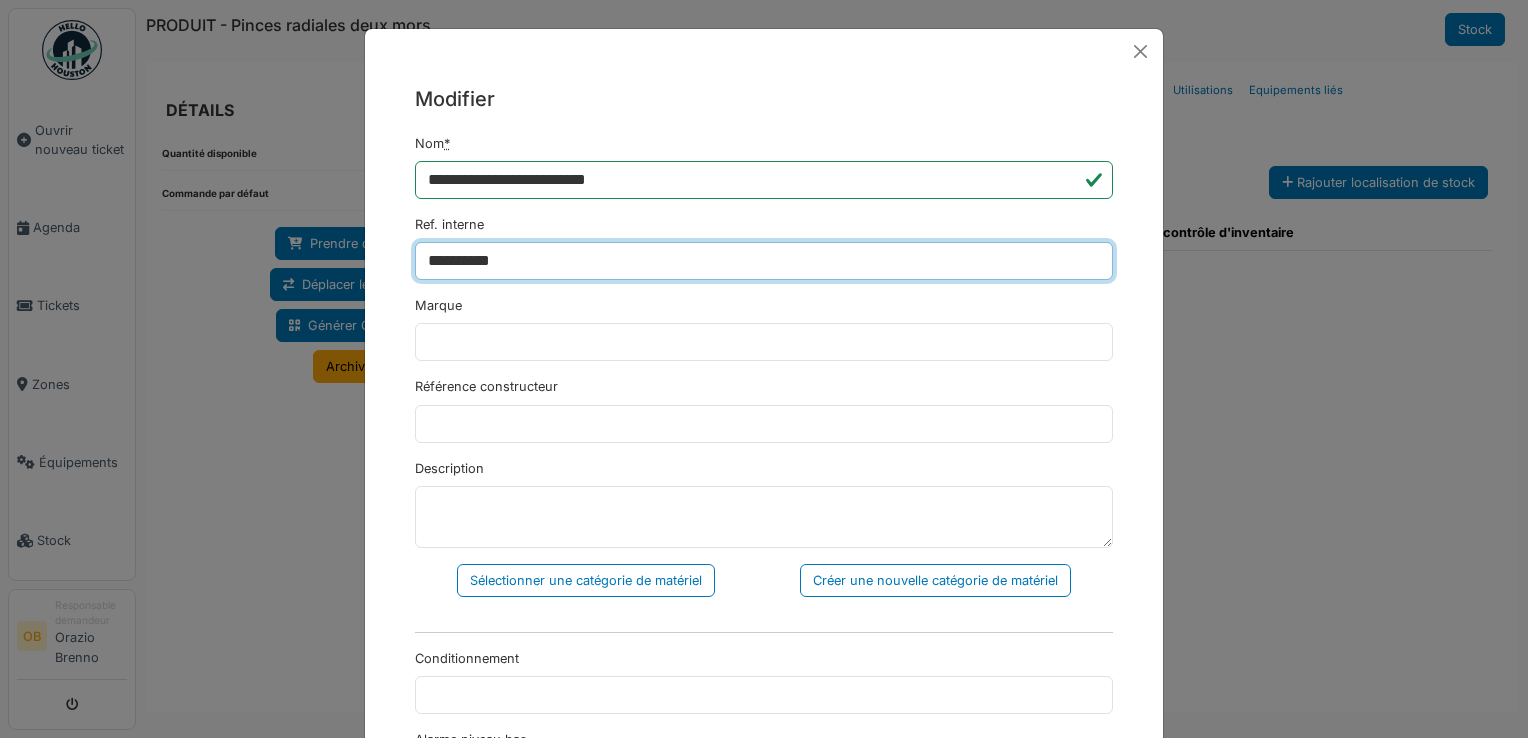 drag, startPoint x: 854, startPoint y: 250, endPoint x: 78, endPoint y: 317, distance: 778.887 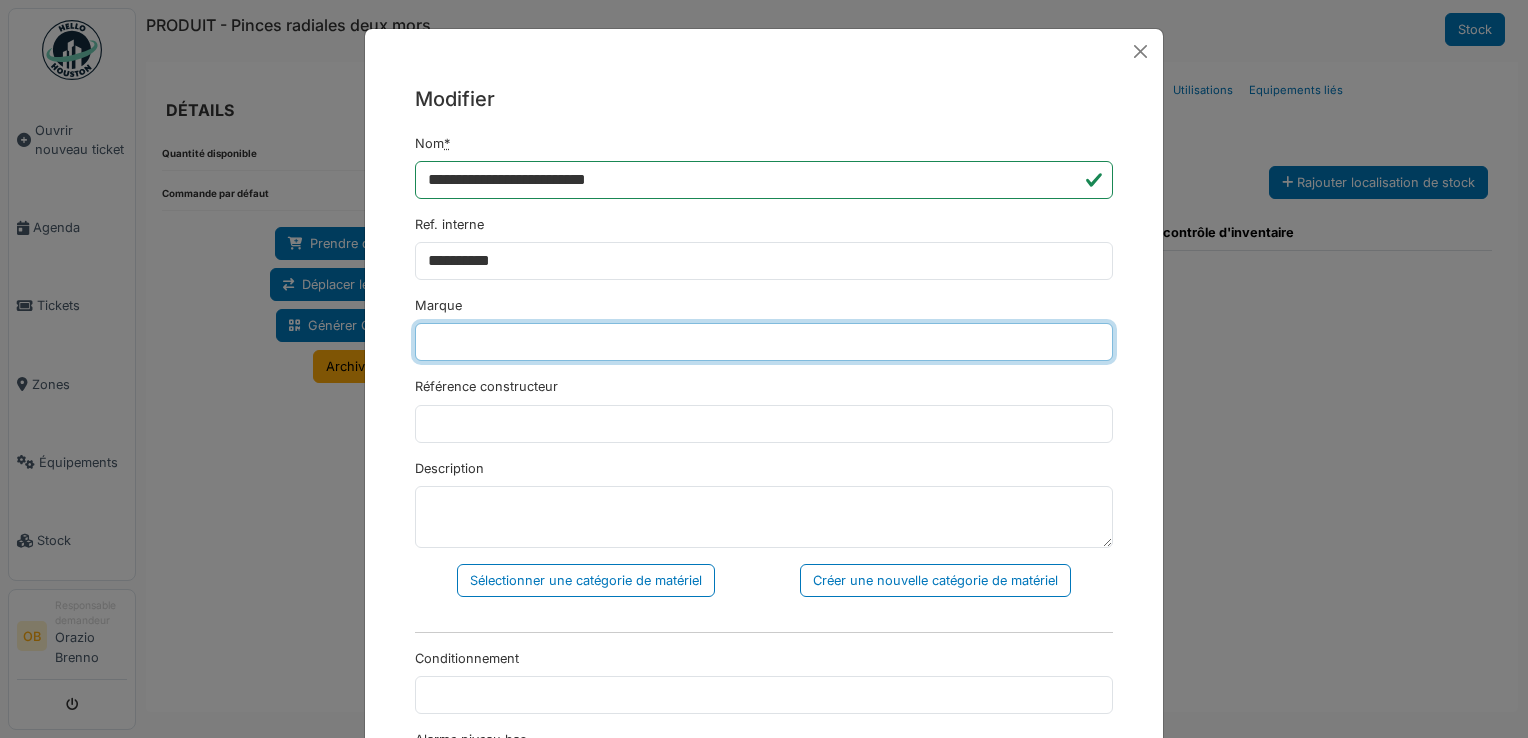 click on "Marque" at bounding box center (764, 342) 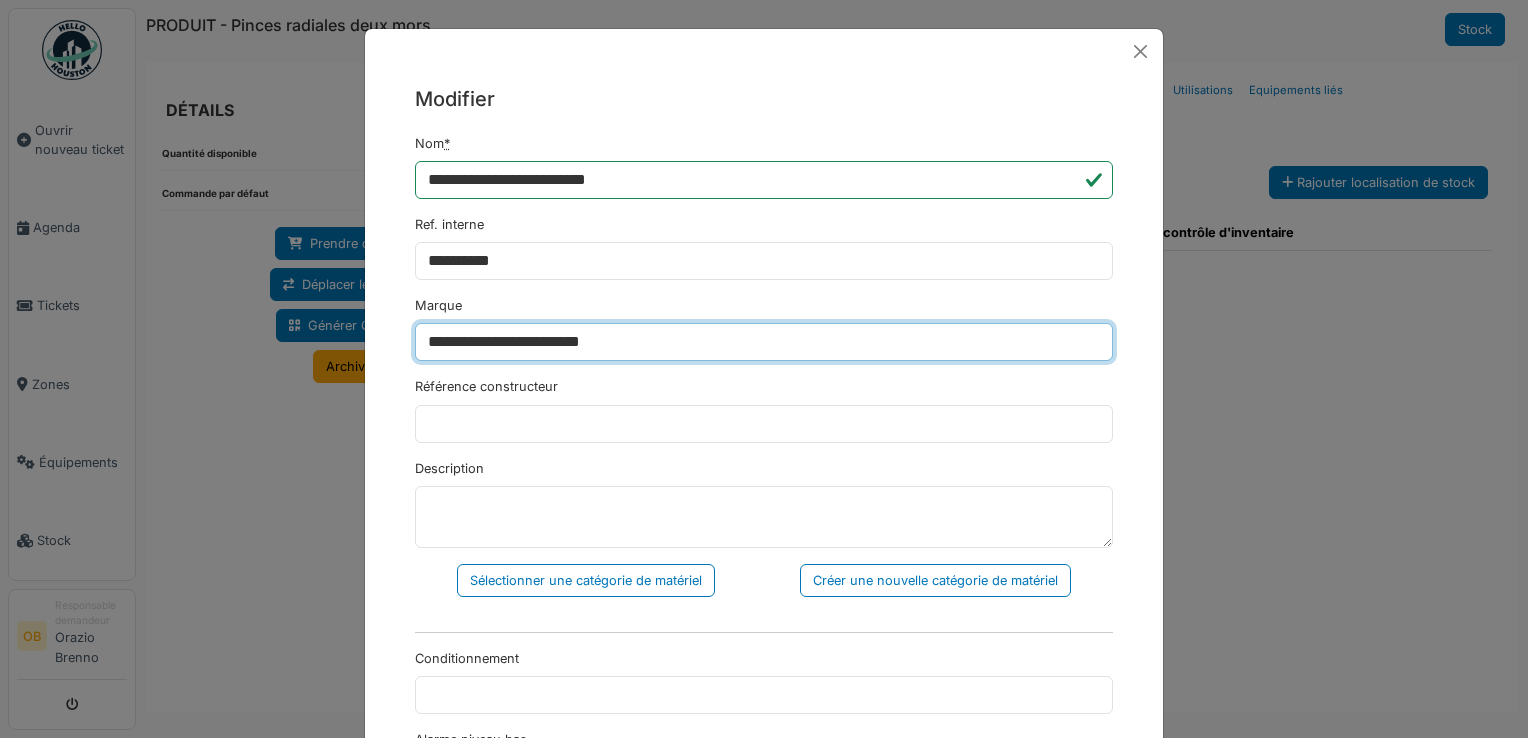 drag, startPoint x: 668, startPoint y: 333, endPoint x: 86, endPoint y: 339, distance: 582.03094 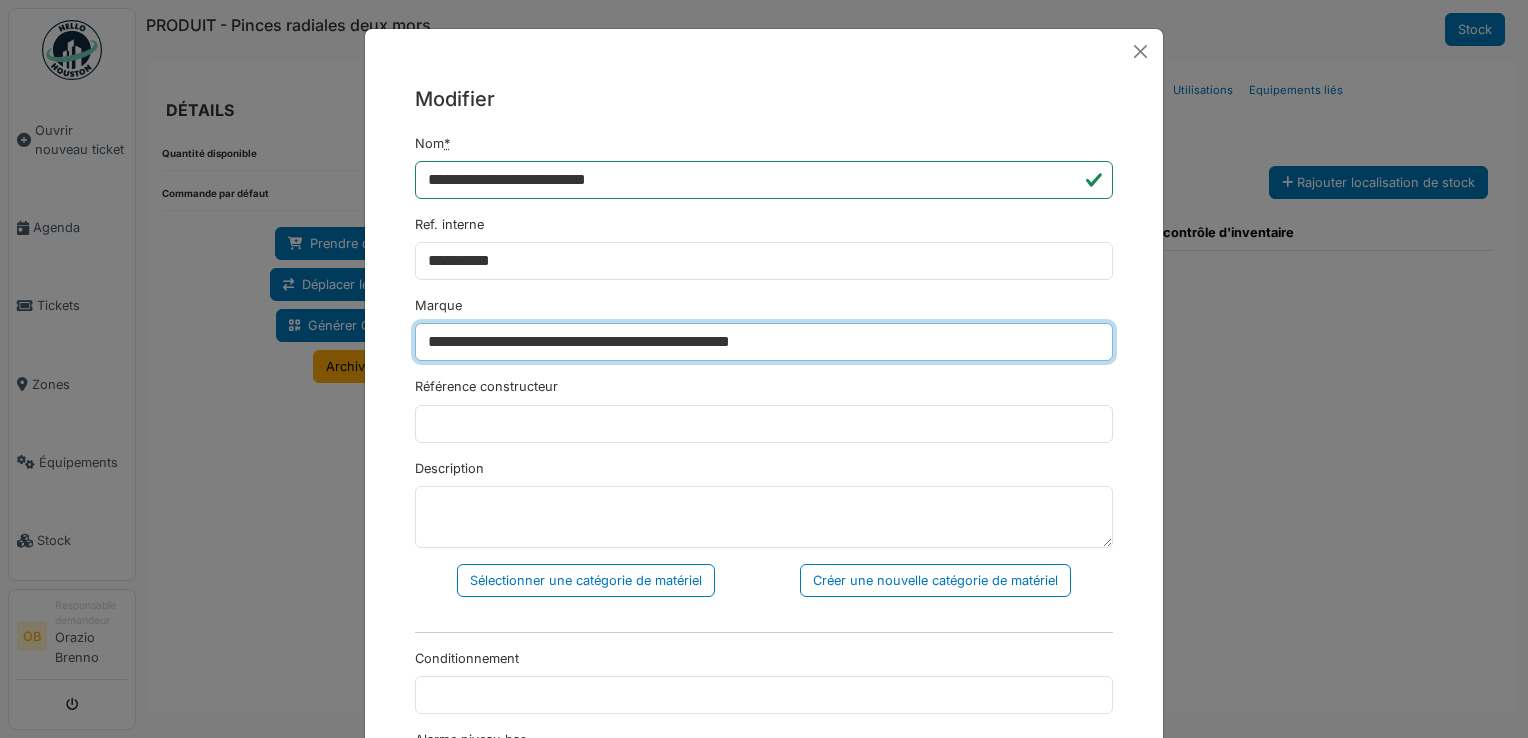 drag, startPoint x: 900, startPoint y: 336, endPoint x: 0, endPoint y: 346, distance: 900.05554 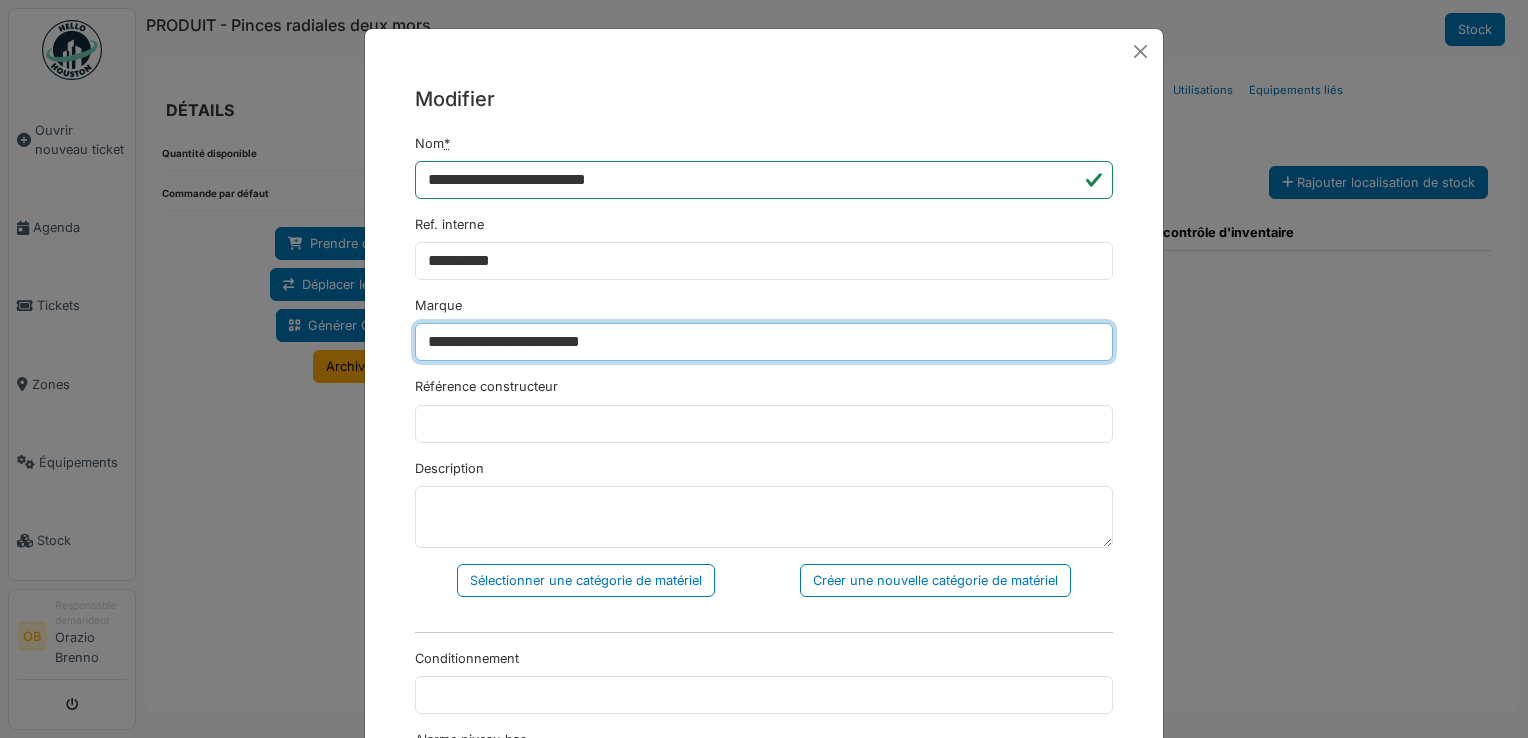 drag, startPoint x: 660, startPoint y: 346, endPoint x: 532, endPoint y: 358, distance: 128.56126 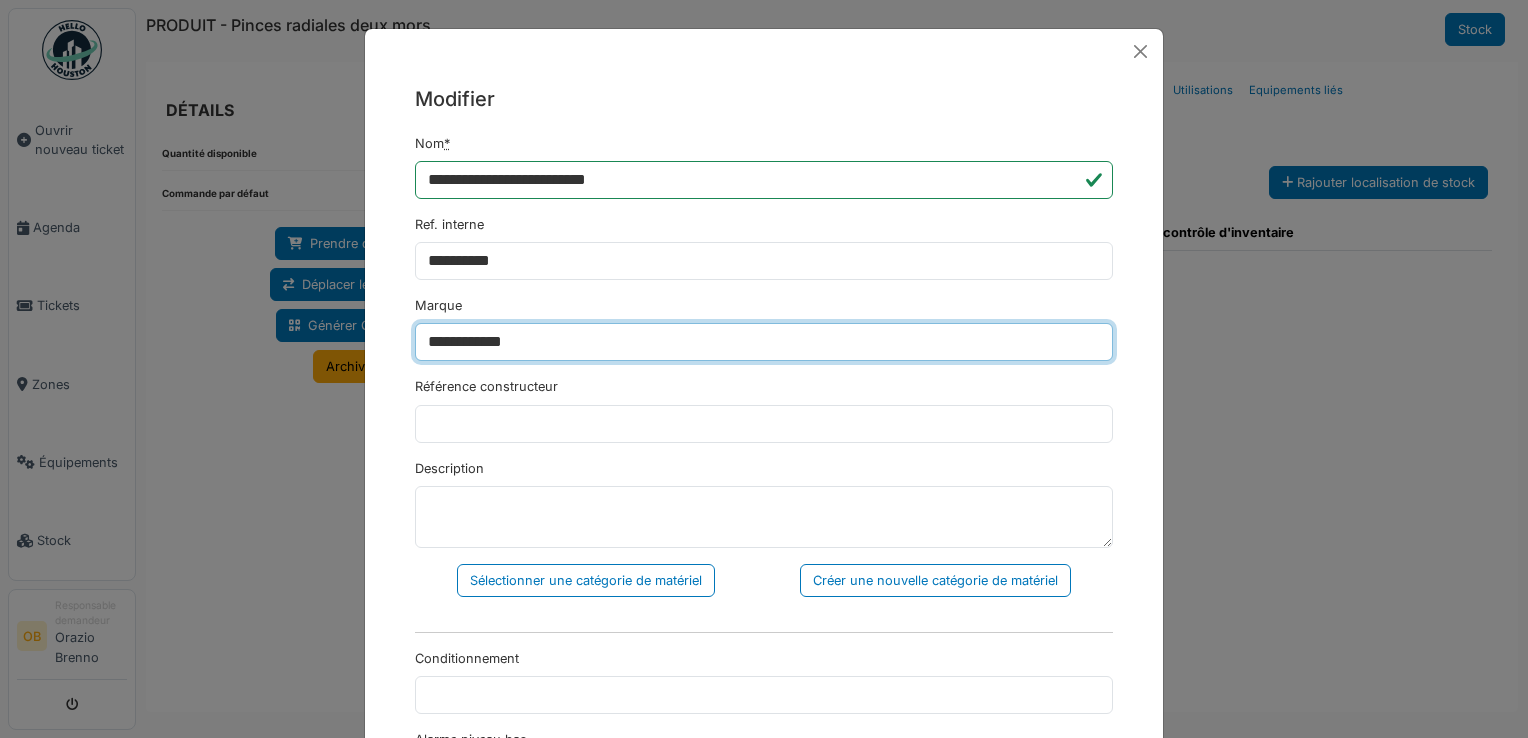 click on "**********" at bounding box center (764, 342) 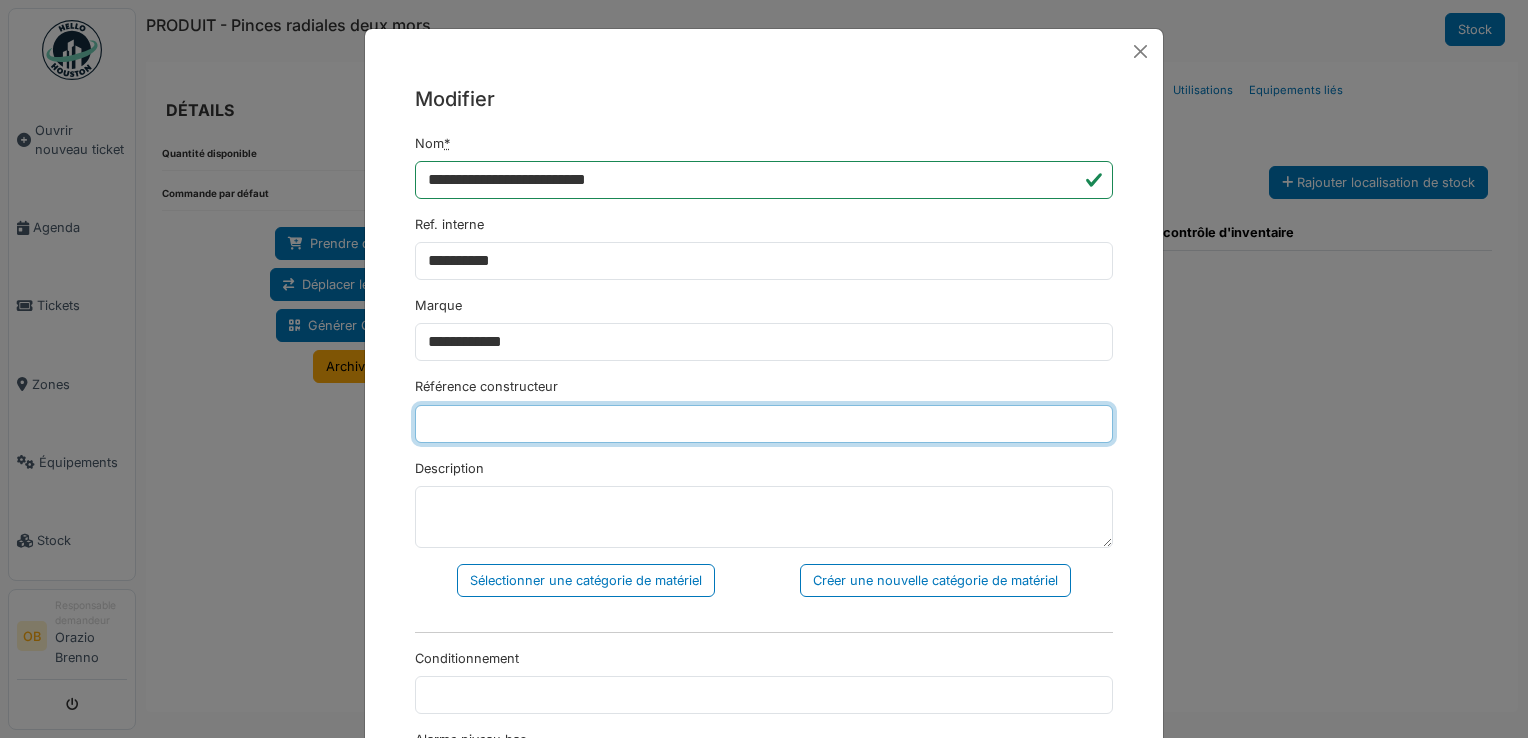 drag, startPoint x: 590, startPoint y: 413, endPoint x: 588, endPoint y: 425, distance: 12.165525 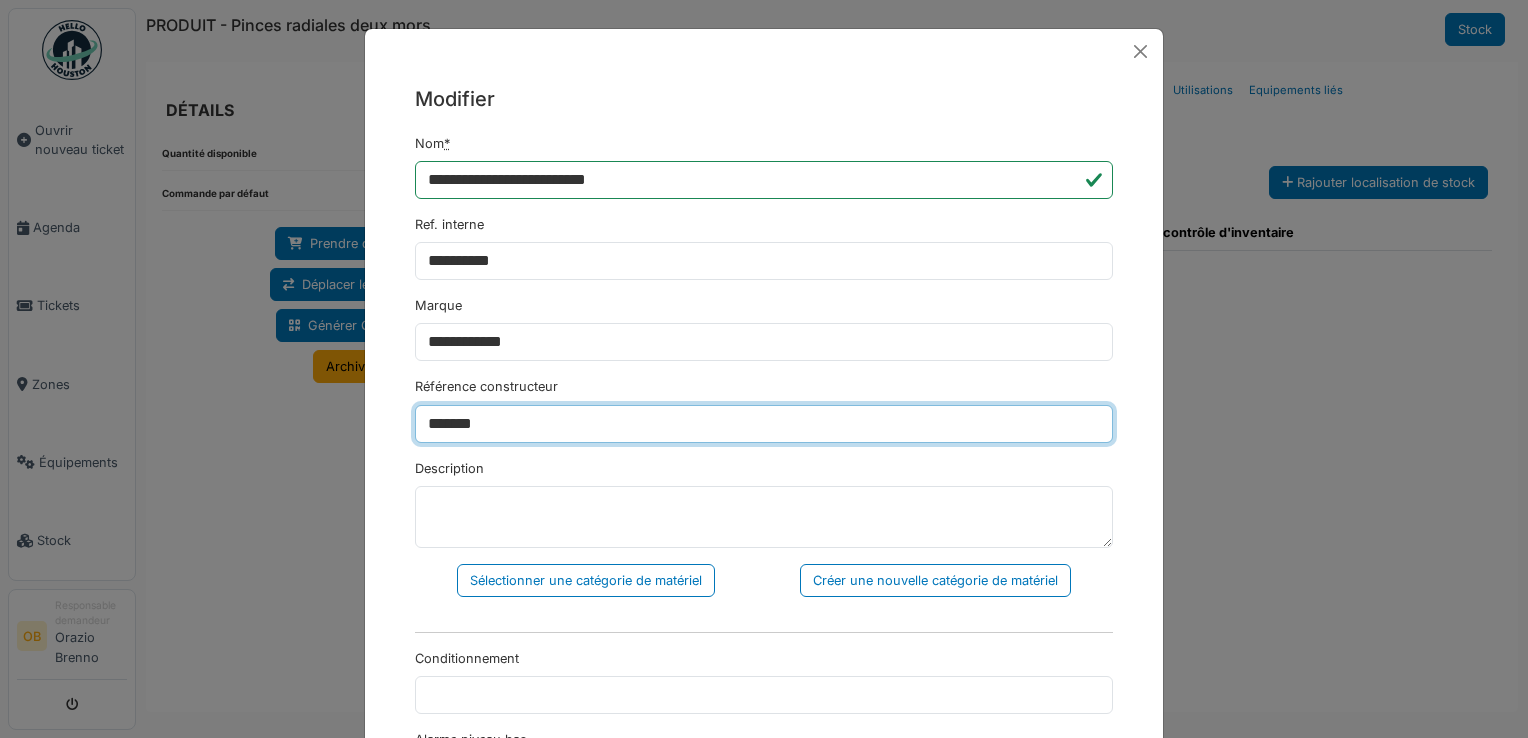 type on "*******" 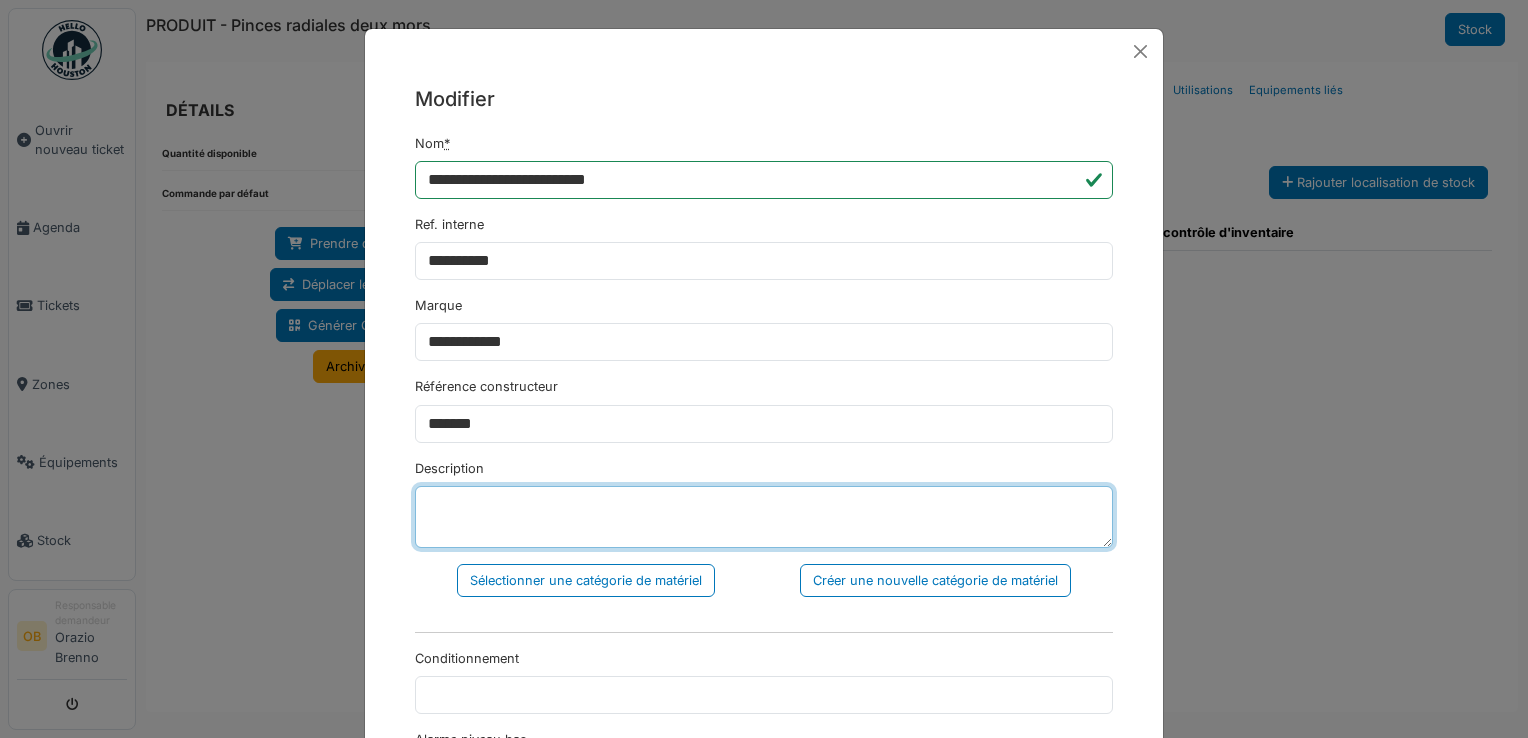 click on "Description" at bounding box center [764, 517] 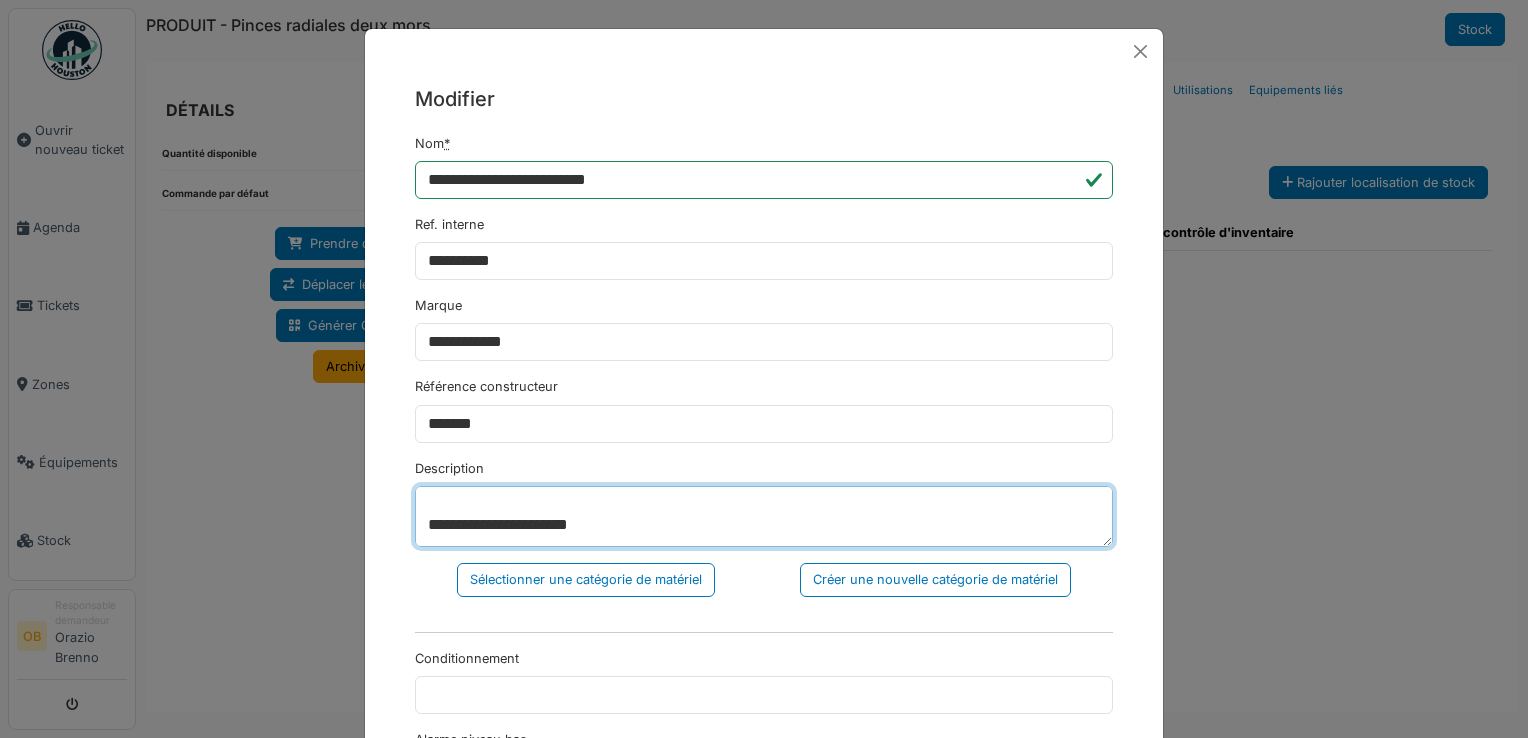 scroll, scrollTop: 0, scrollLeft: 0, axis: both 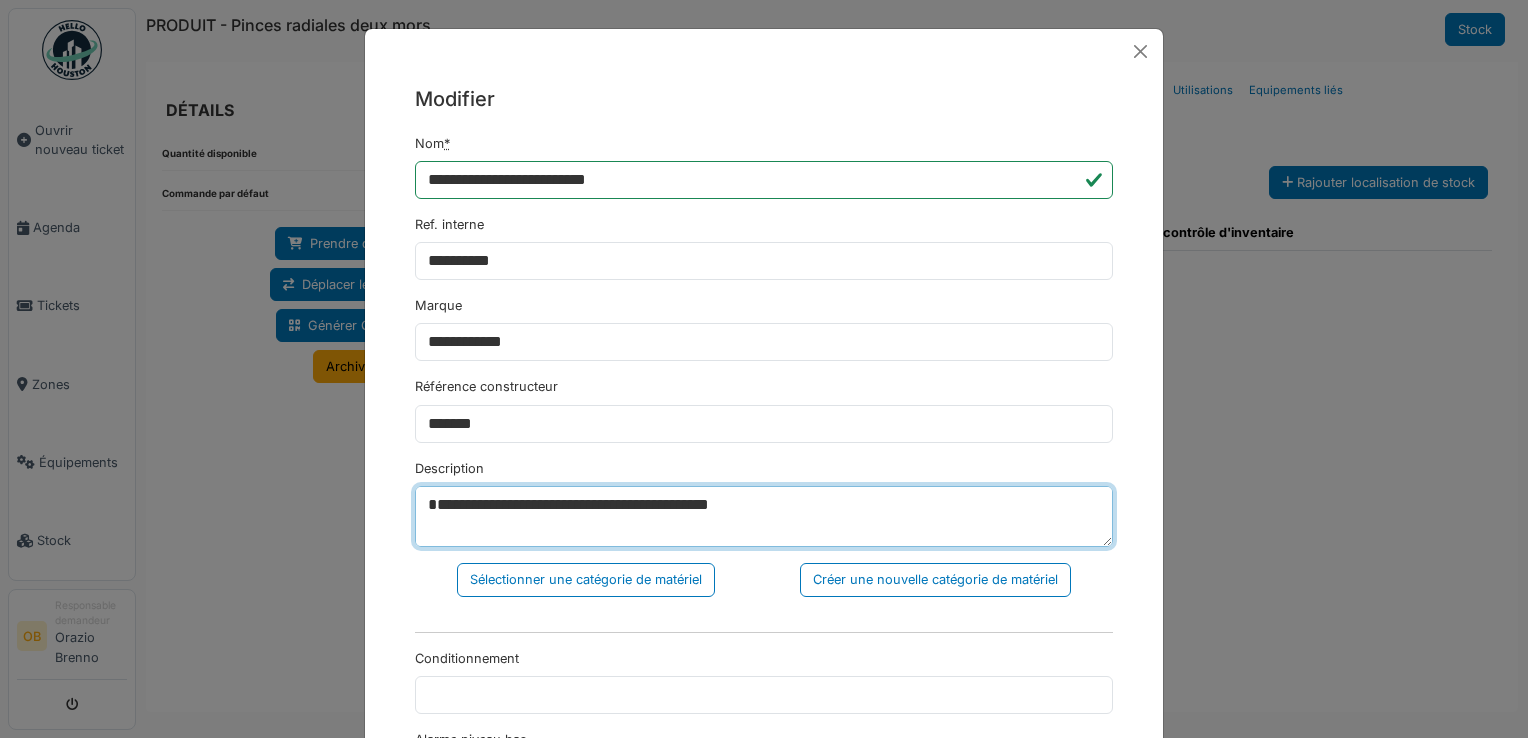 type on "**********" 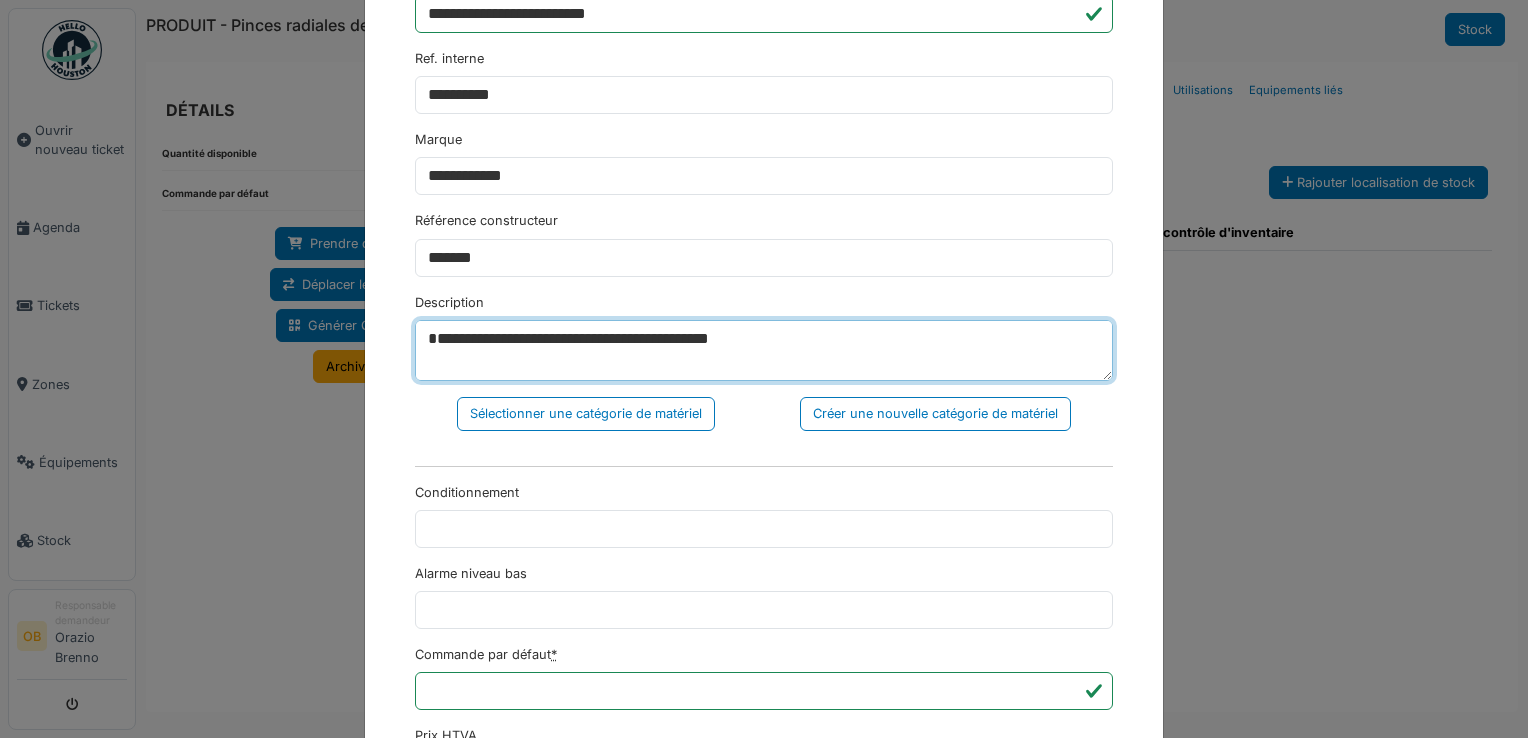 scroll, scrollTop: 400, scrollLeft: 0, axis: vertical 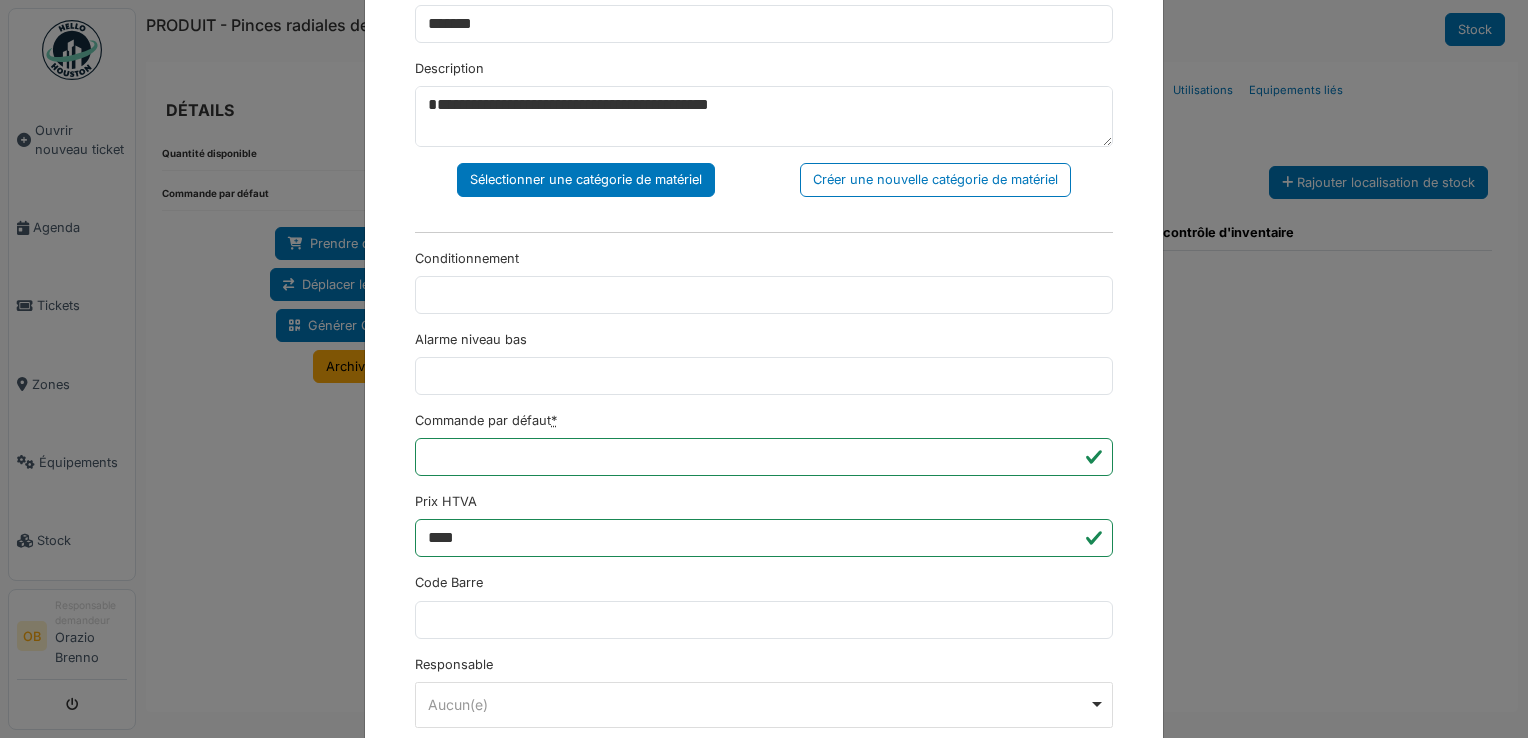 click on "Sélectionner une catégorie de matériel" at bounding box center (586, 179) 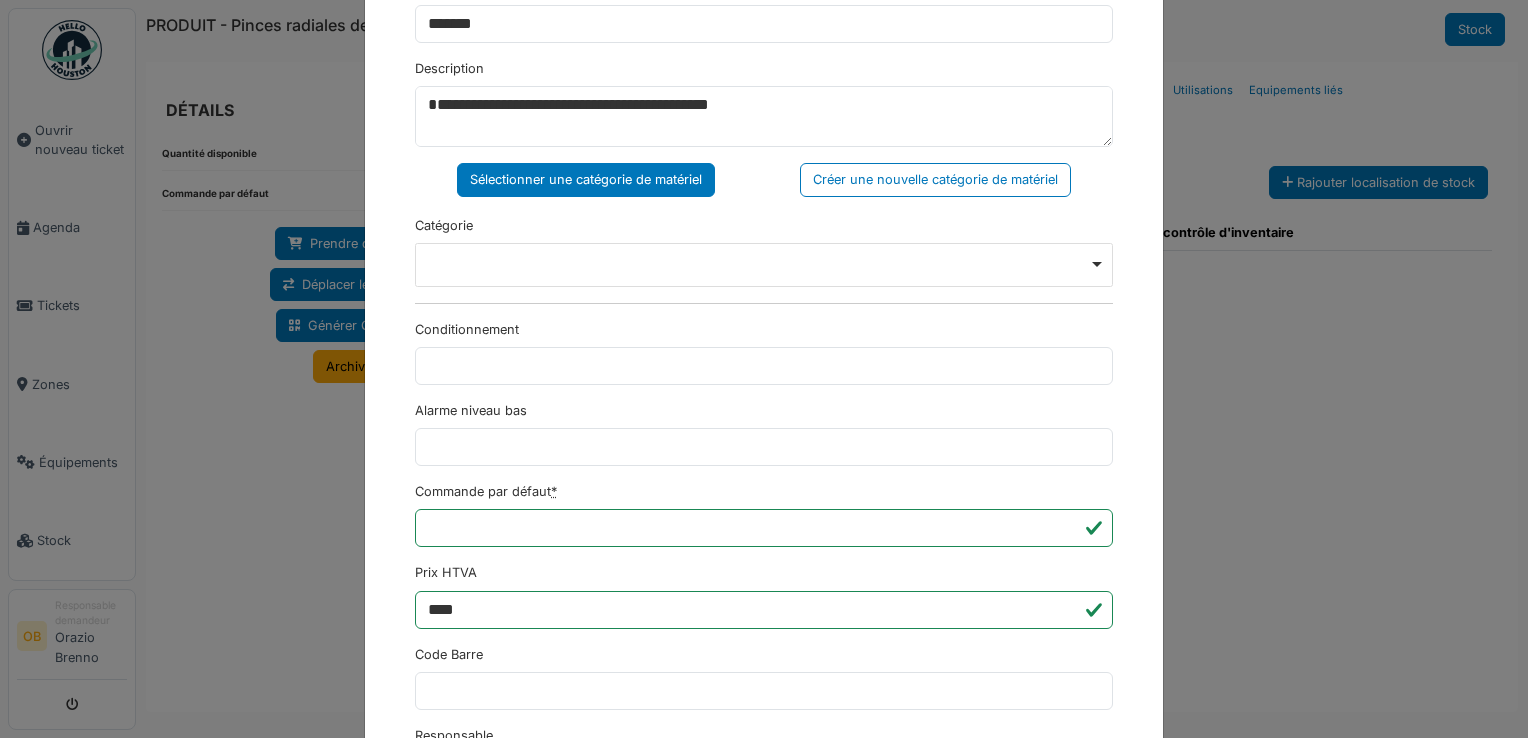 click on "Remove item" at bounding box center [764, 265] 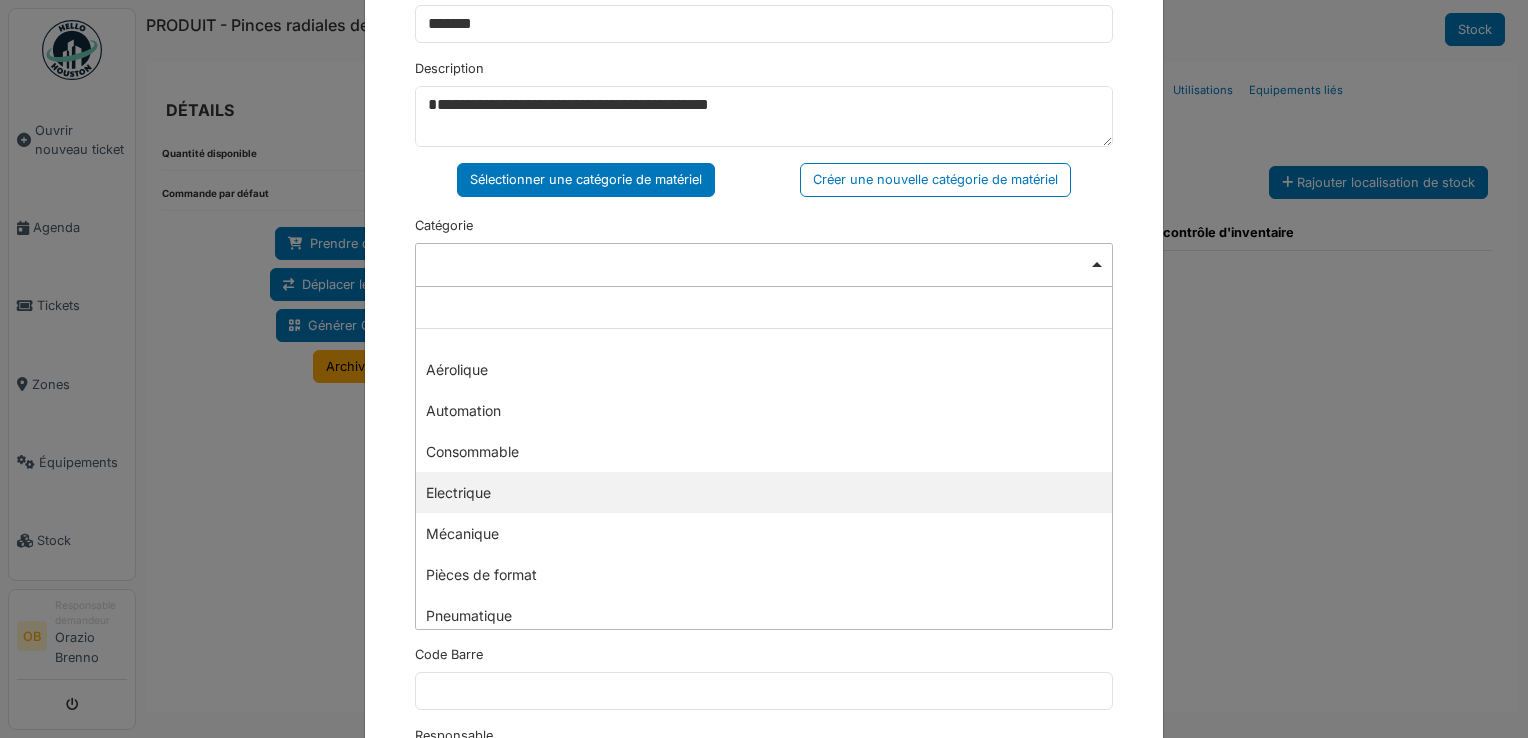 select on "***" 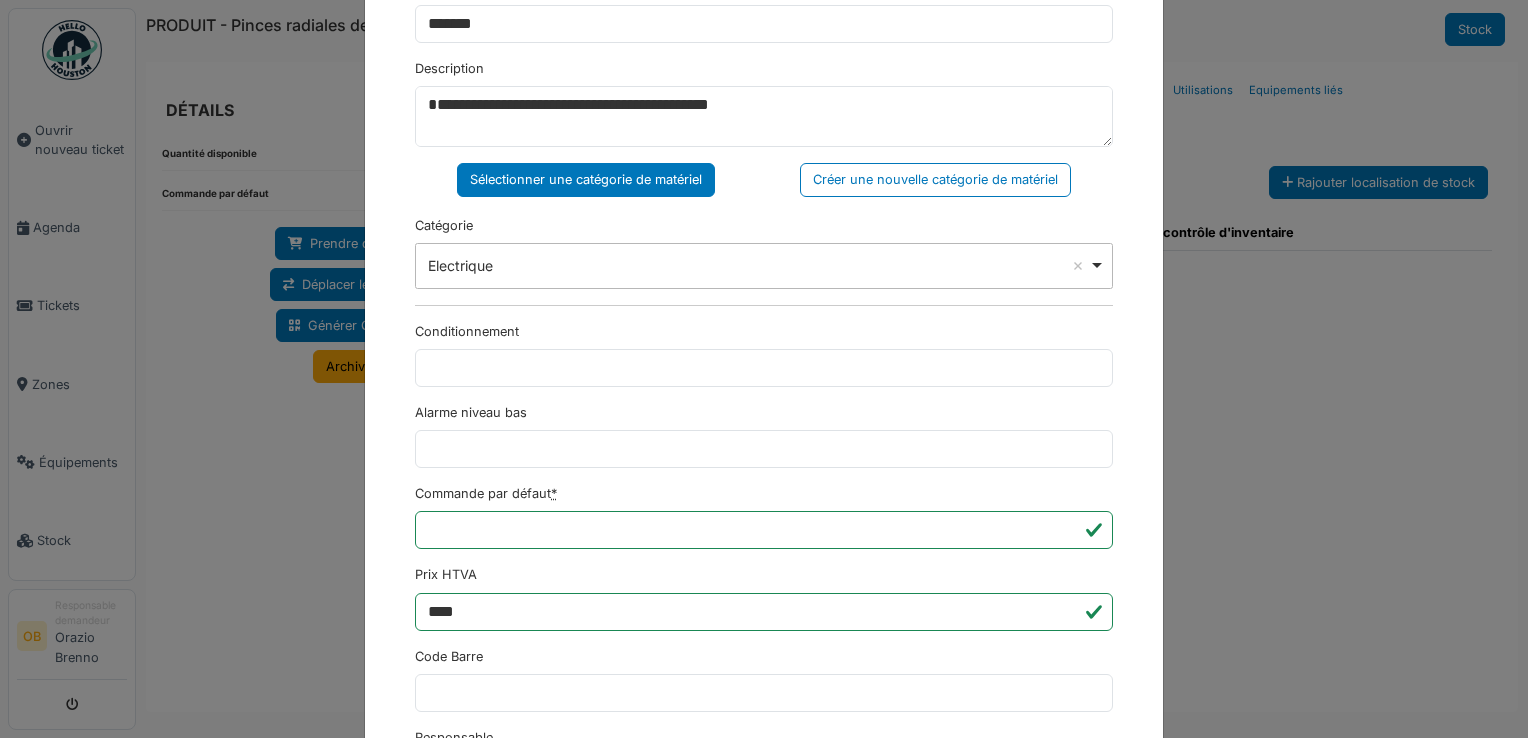 scroll, scrollTop: 650, scrollLeft: 0, axis: vertical 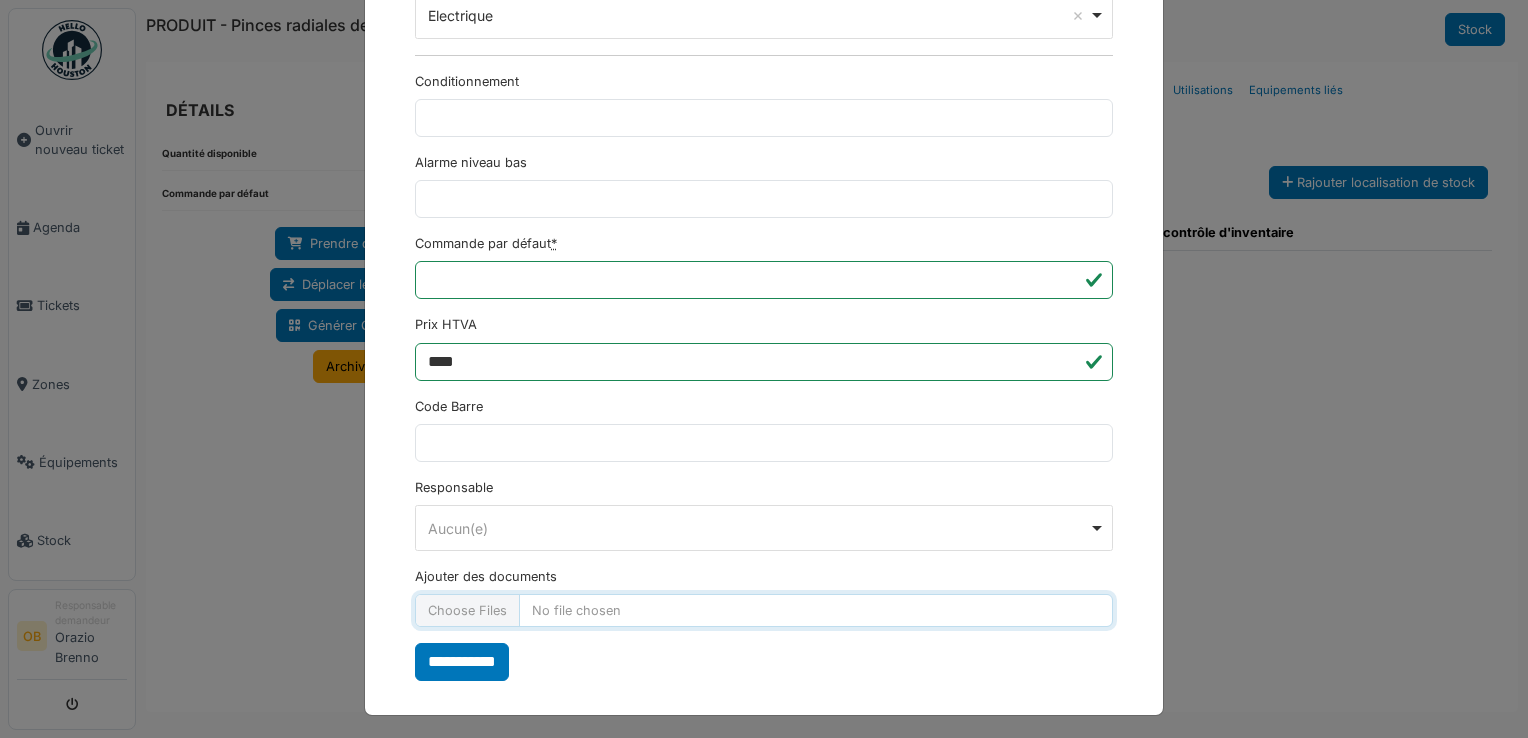 click on "Ajouter des documents" at bounding box center (764, 610) 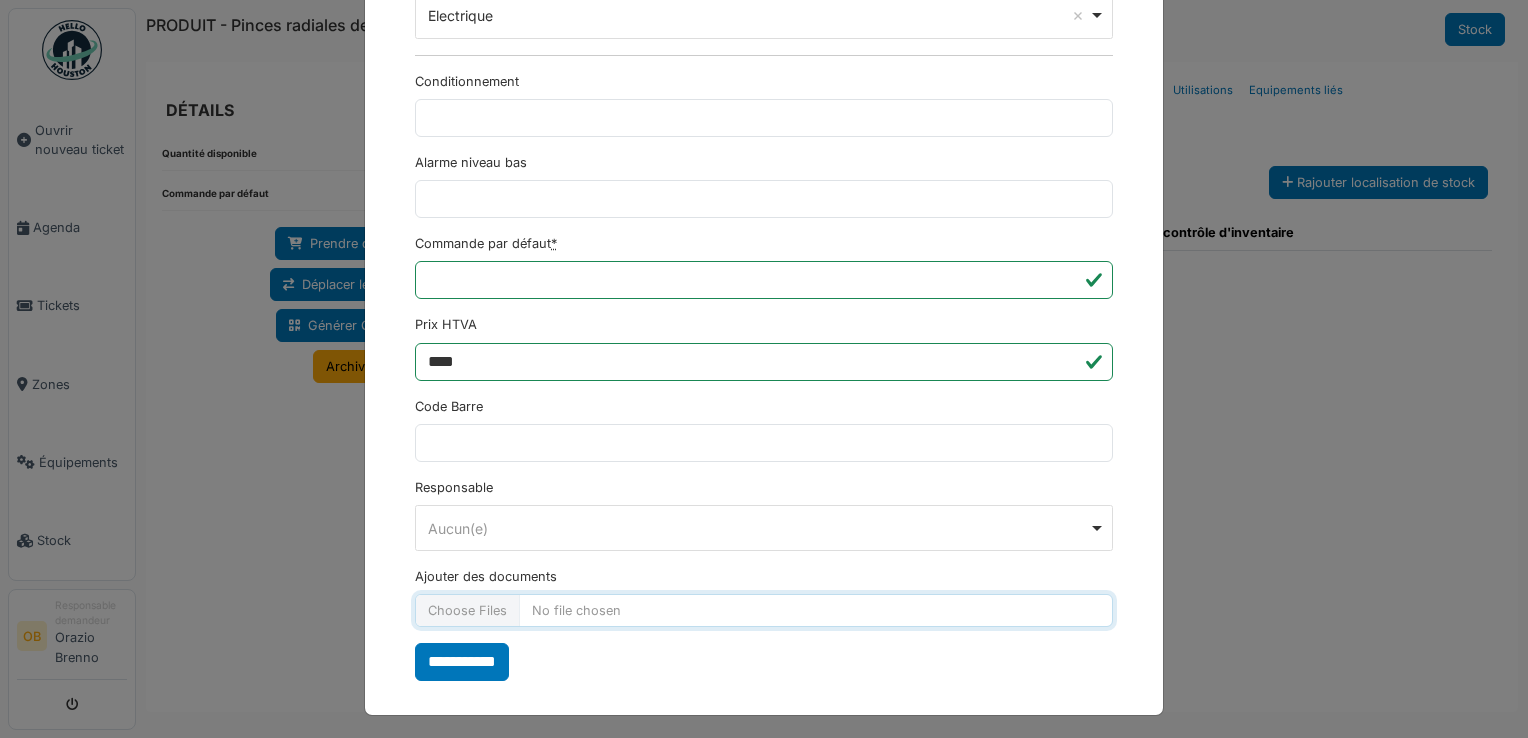 type on "**********" 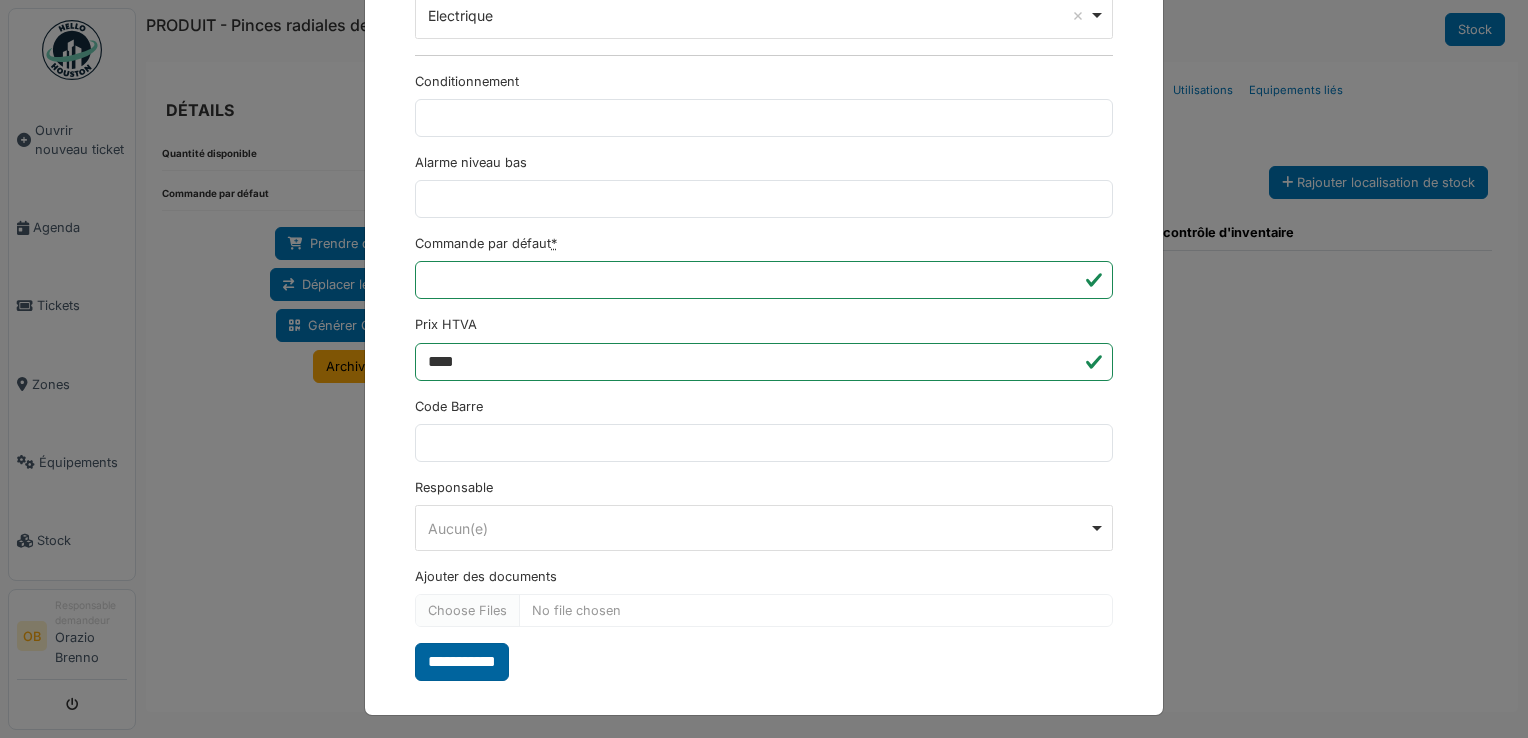 click on "**********" at bounding box center [462, 662] 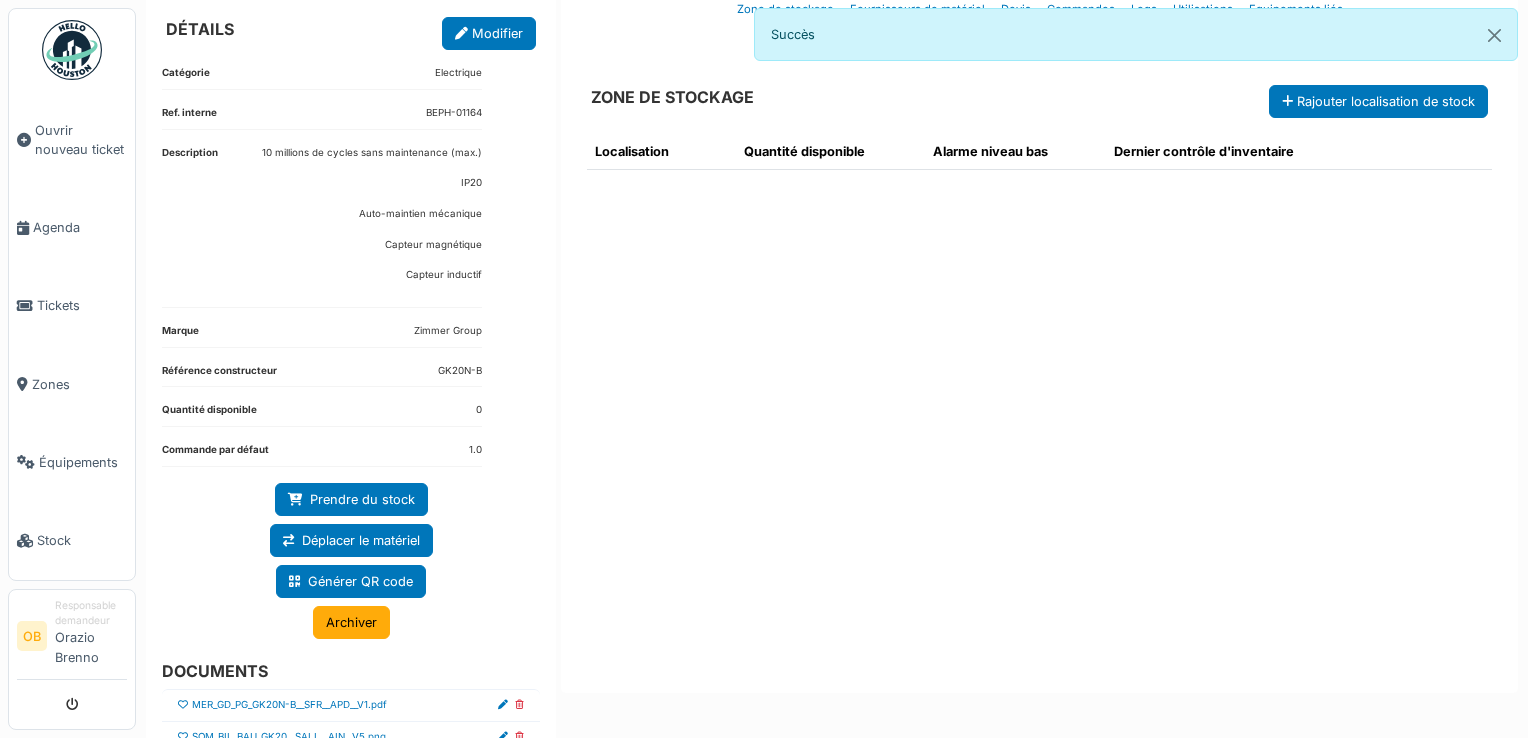 scroll, scrollTop: 118, scrollLeft: 0, axis: vertical 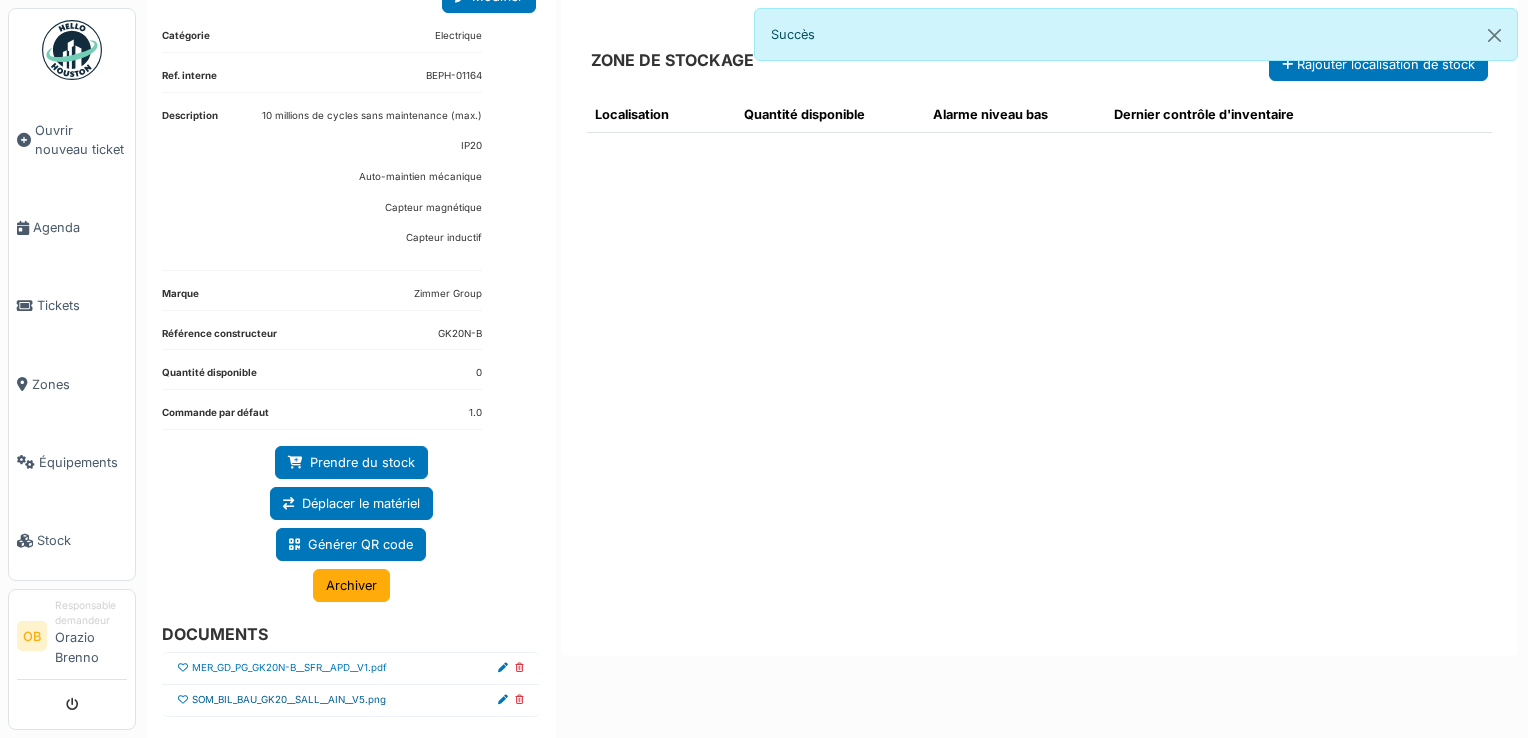 click on "SOM_BIL_BAU_GK20__SALL__AIN__V5.png" at bounding box center (289, 700) 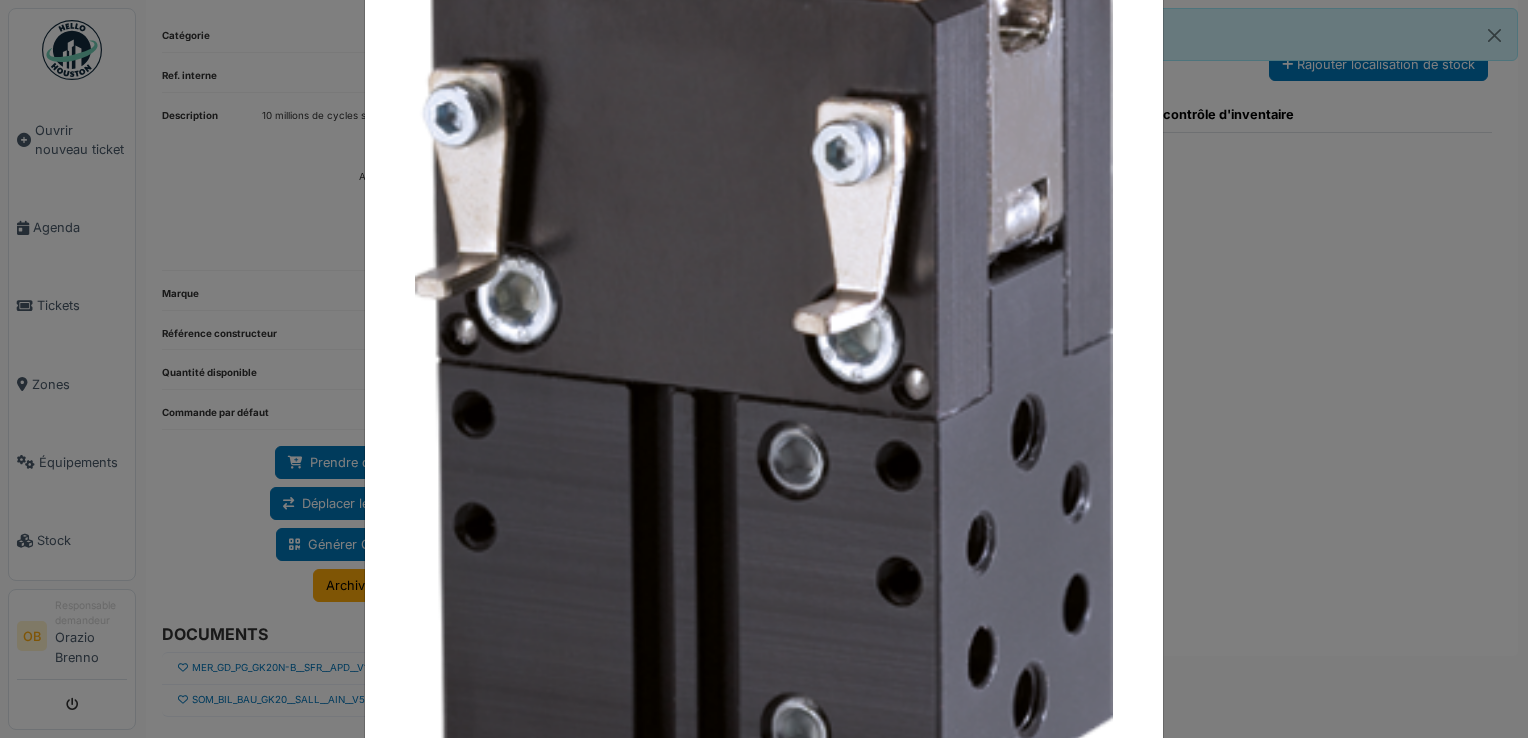 scroll, scrollTop: 493, scrollLeft: 0, axis: vertical 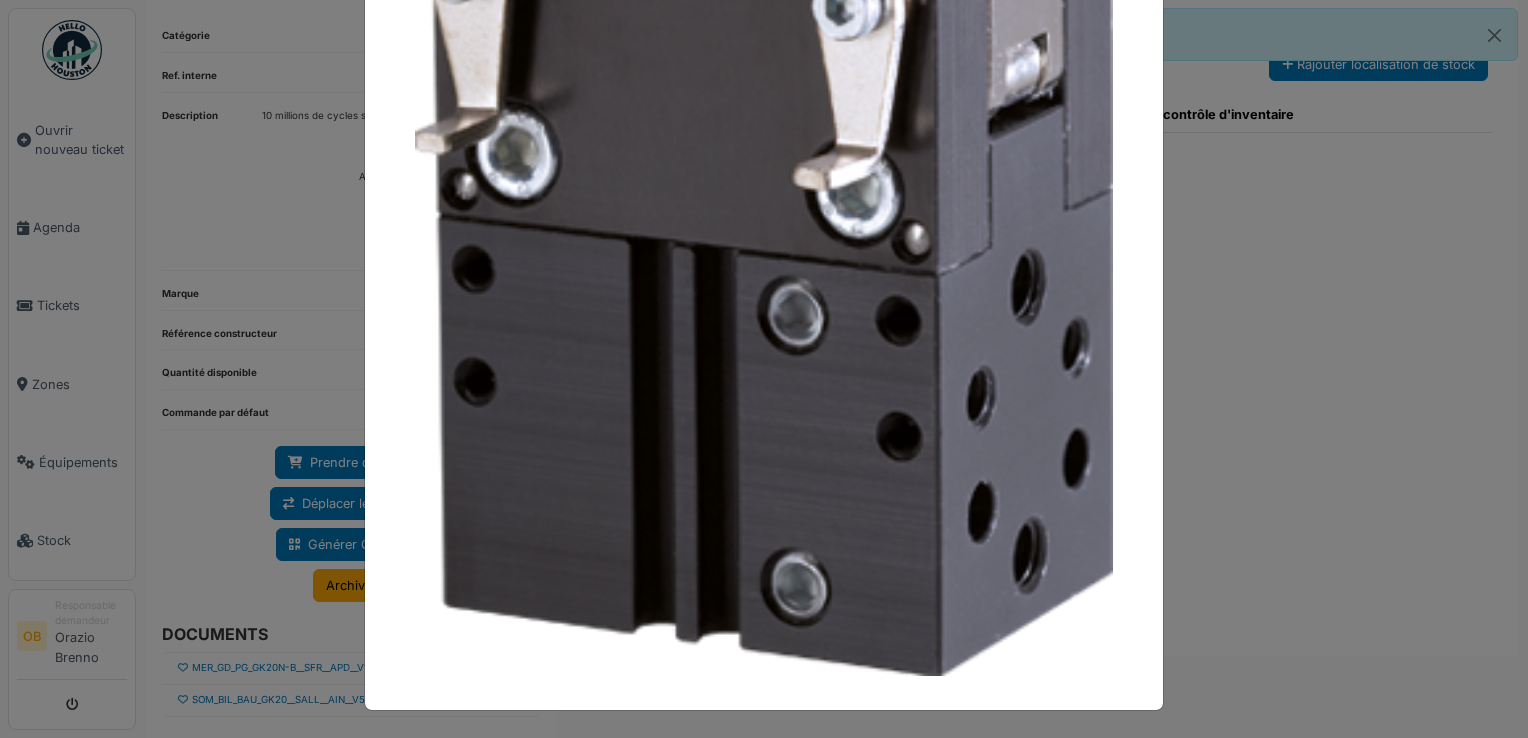click at bounding box center [764, 369] 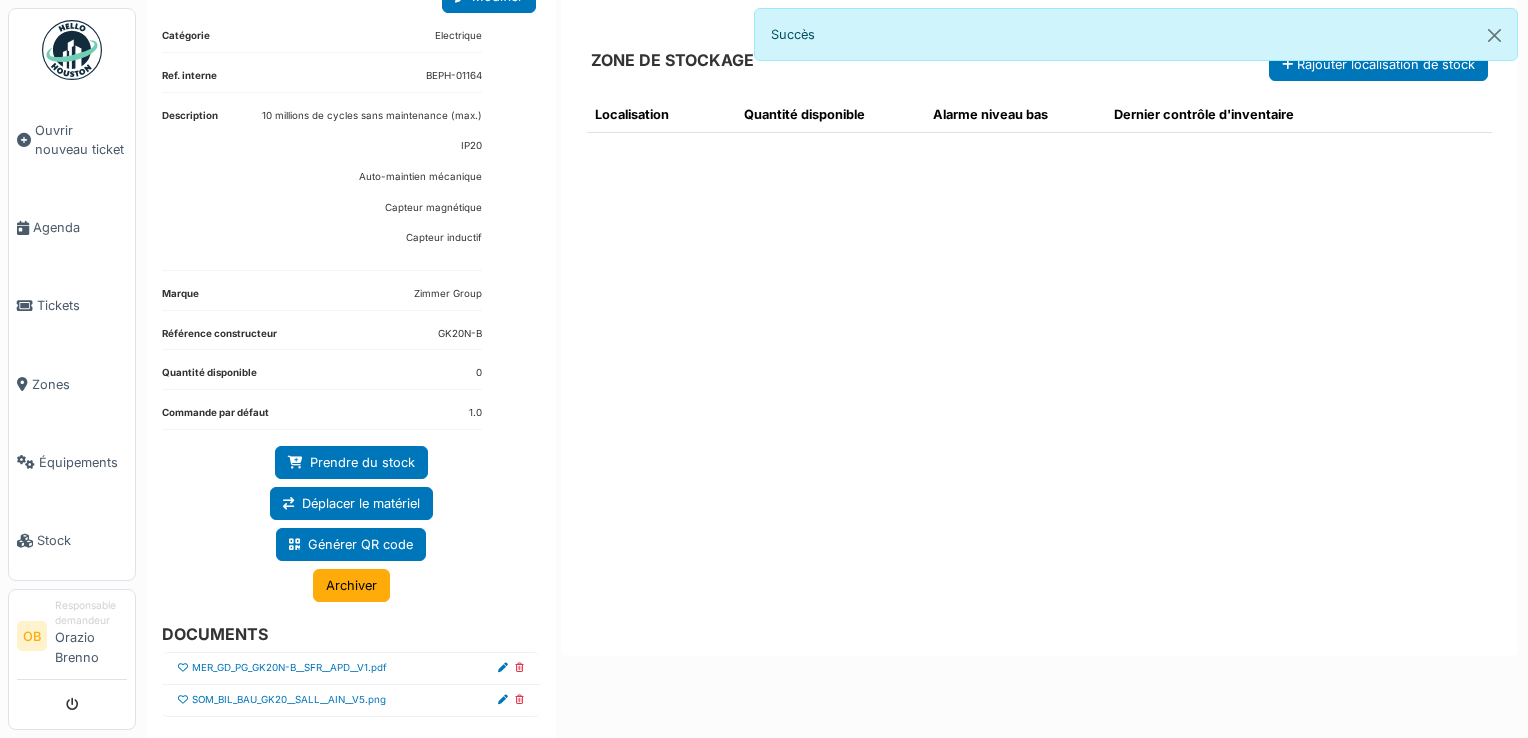 click at bounding box center (183, 700) 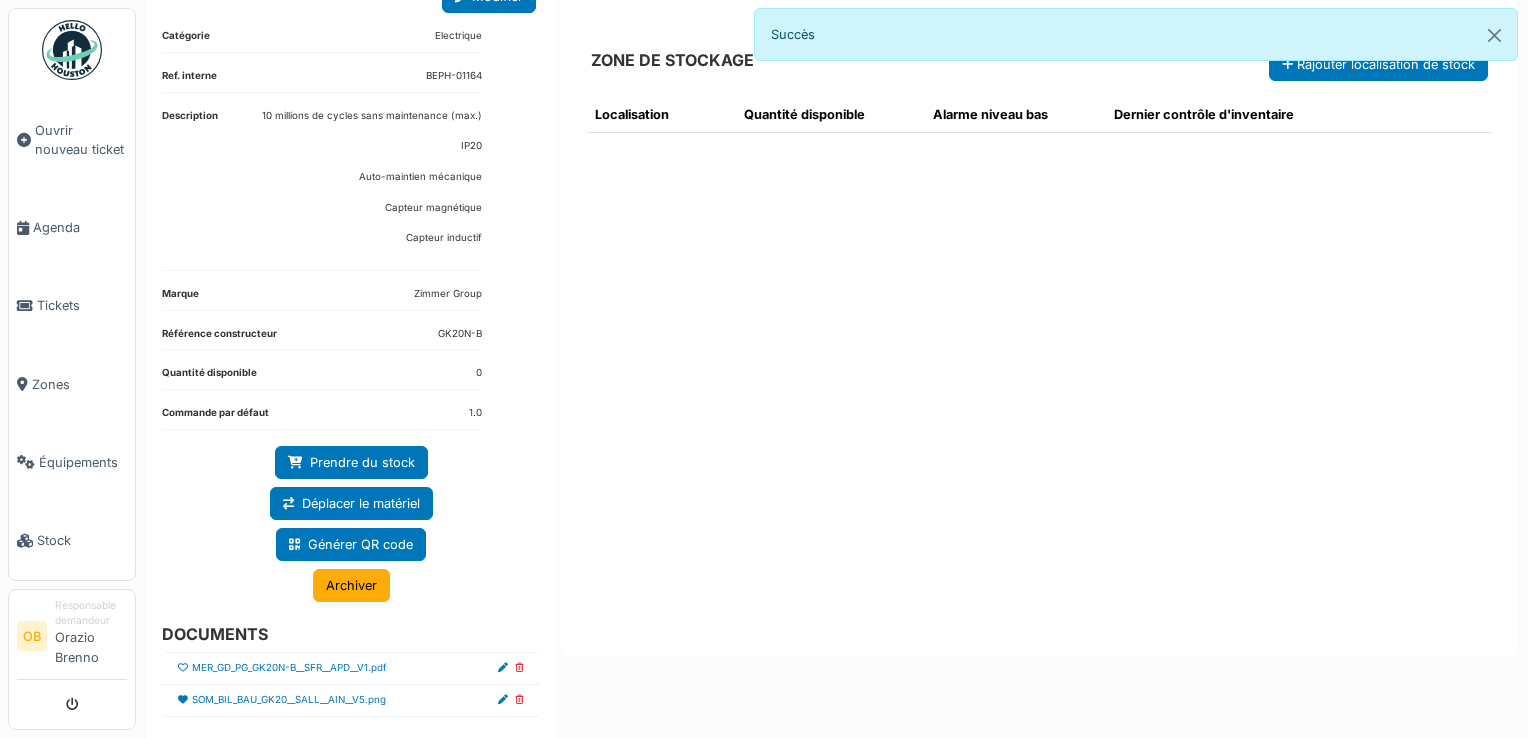click on "Localisation
Quantité disponible
Alarme niveau bas
Dernier contrôle d'inventaire" at bounding box center (1039, 358) 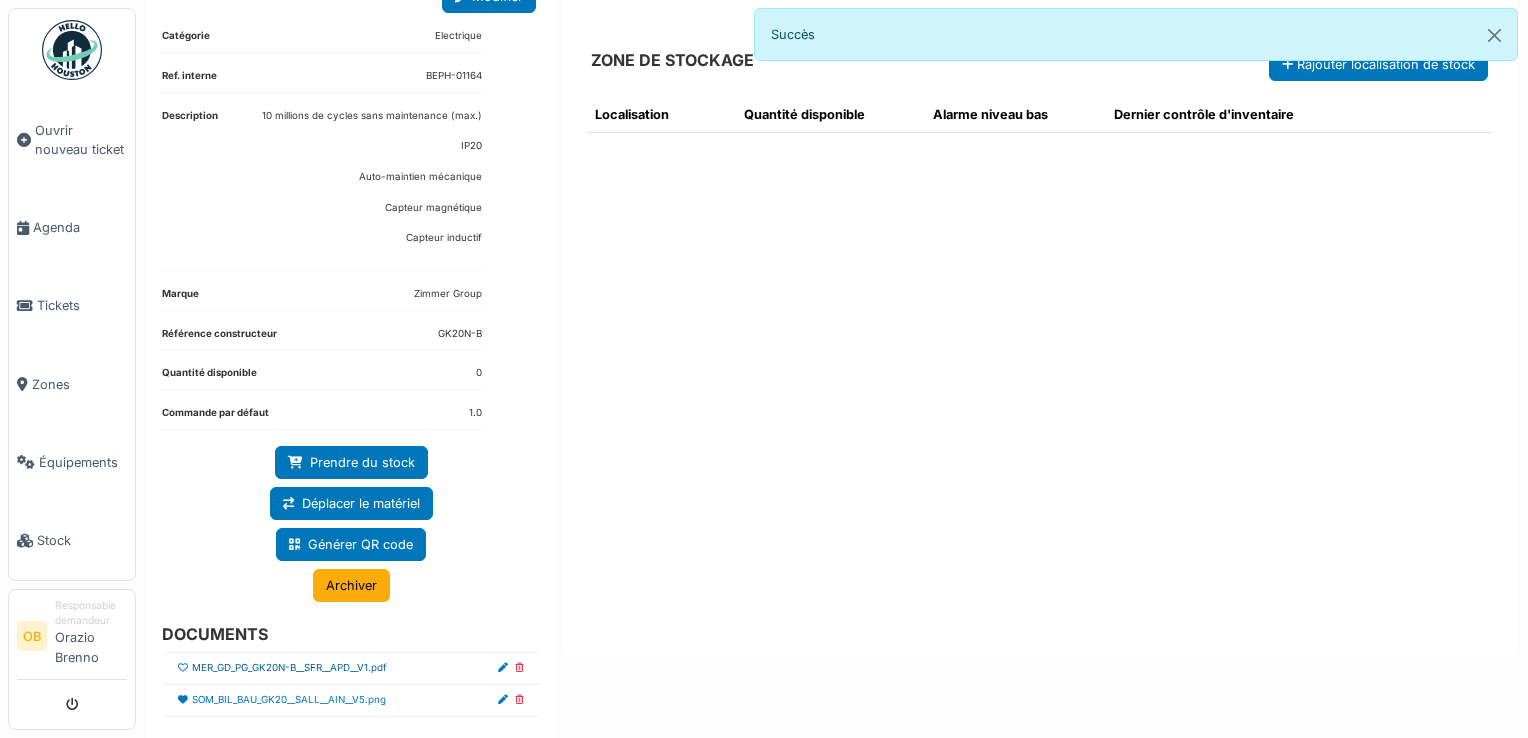 click on "MER_GD_PG_GK20N-B__SFR__APD__V1.pdf" at bounding box center (289, 668) 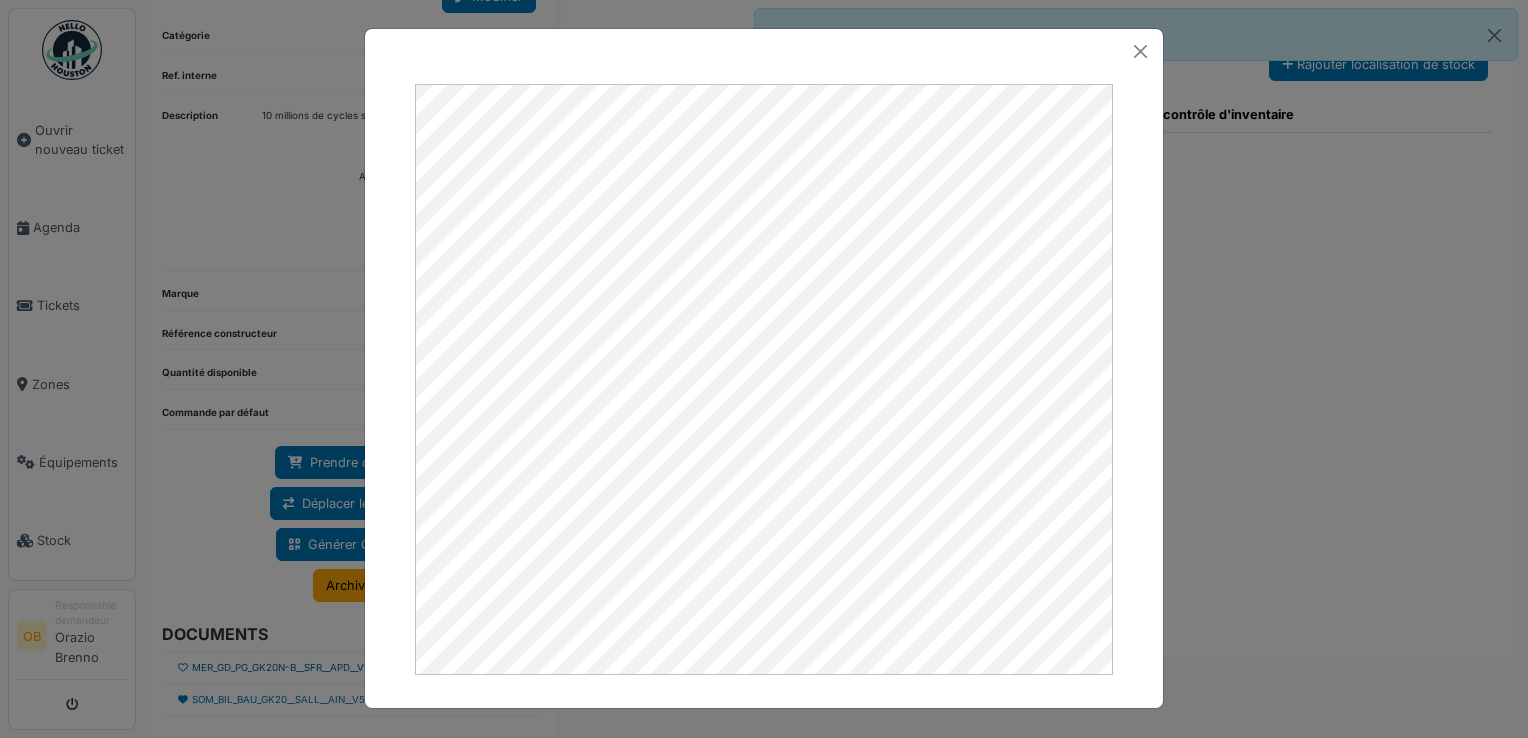 scroll, scrollTop: 0, scrollLeft: 0, axis: both 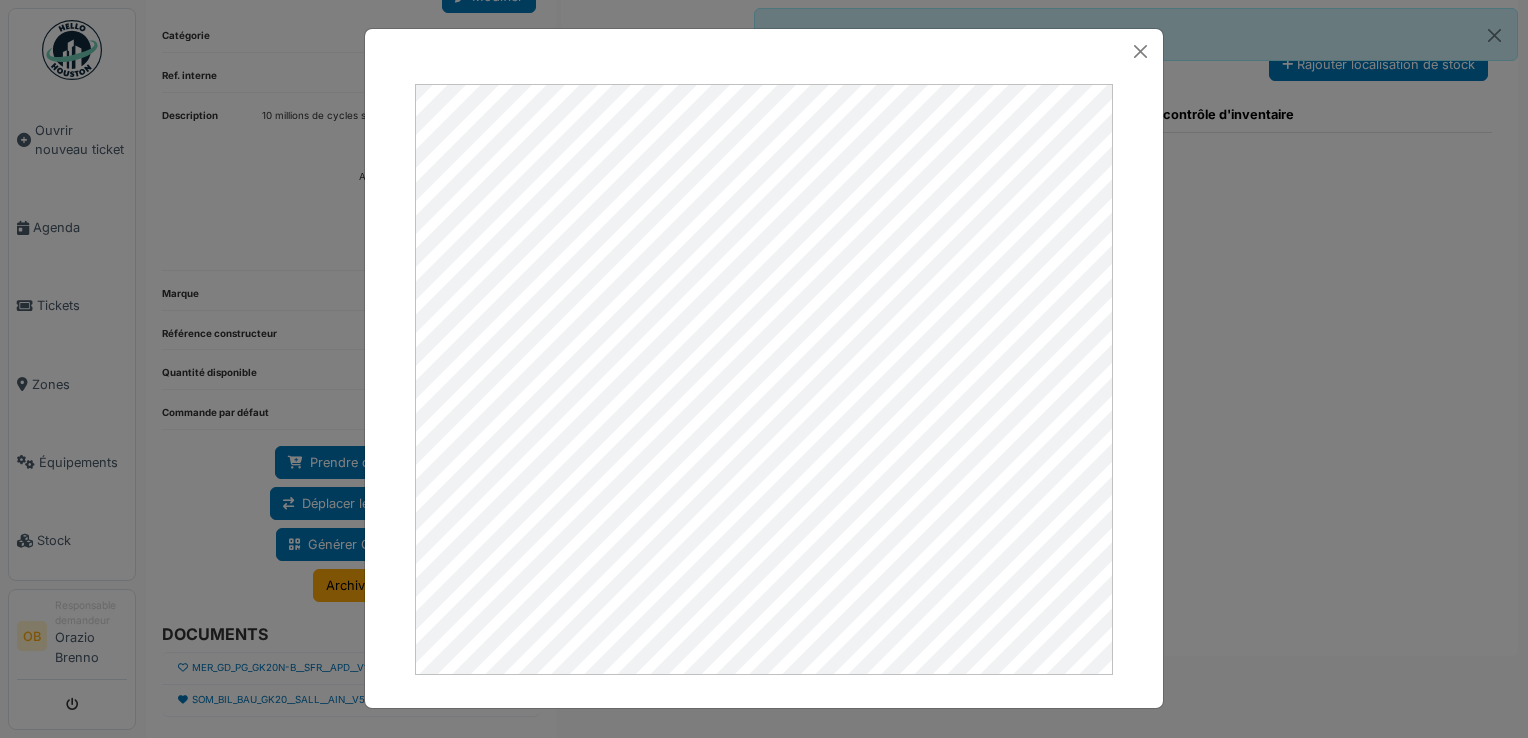 click at bounding box center [764, 369] 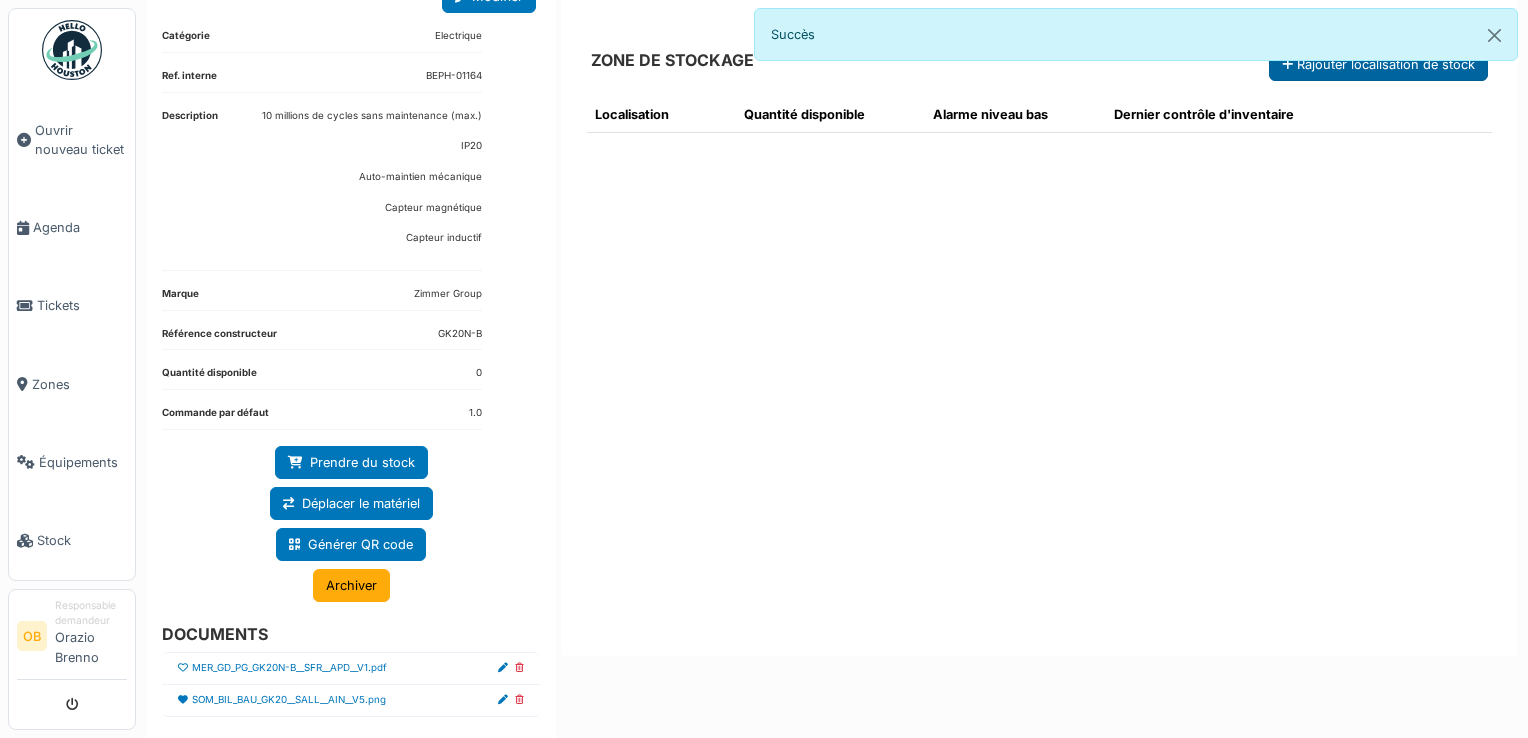 click on "Rajouter localisation de stock" at bounding box center [1378, 64] 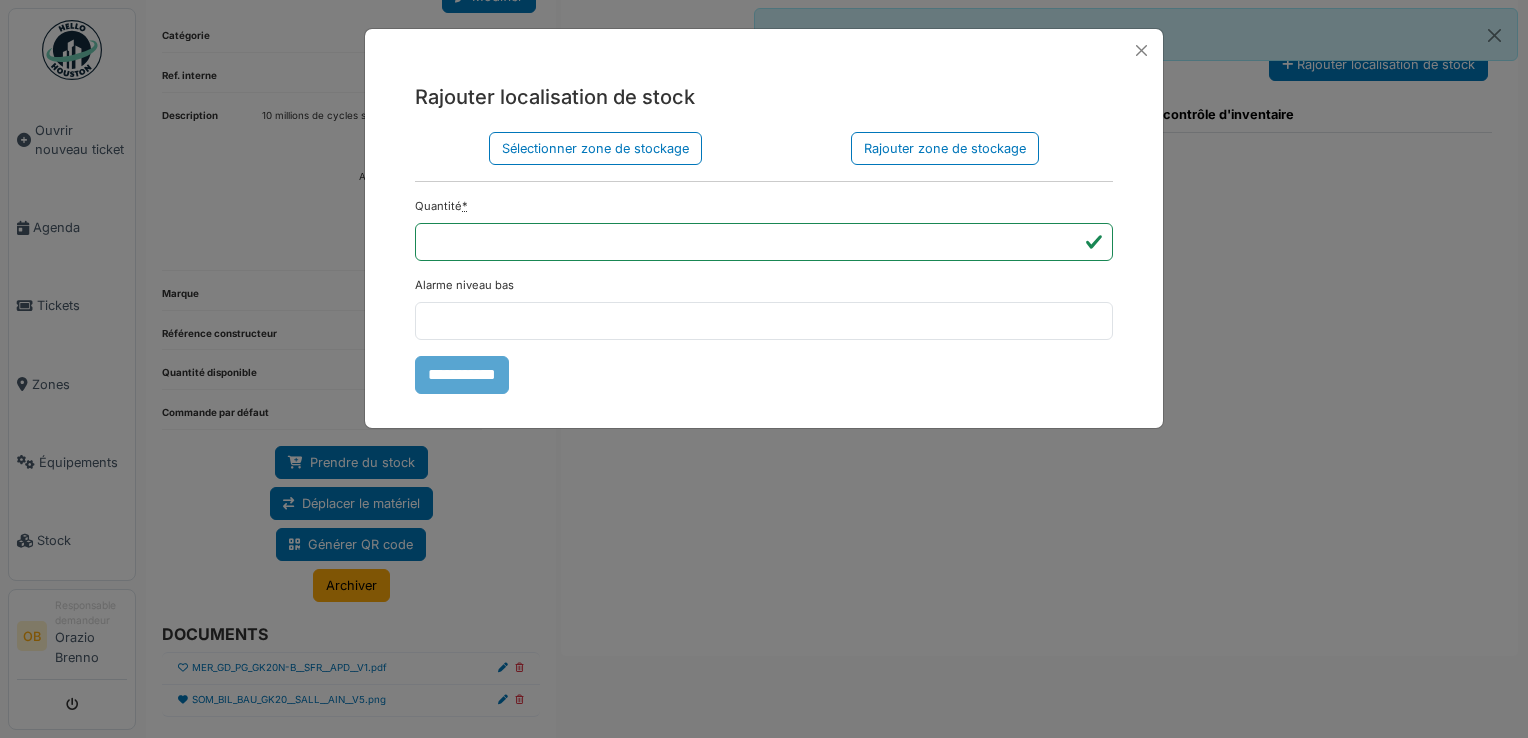 type 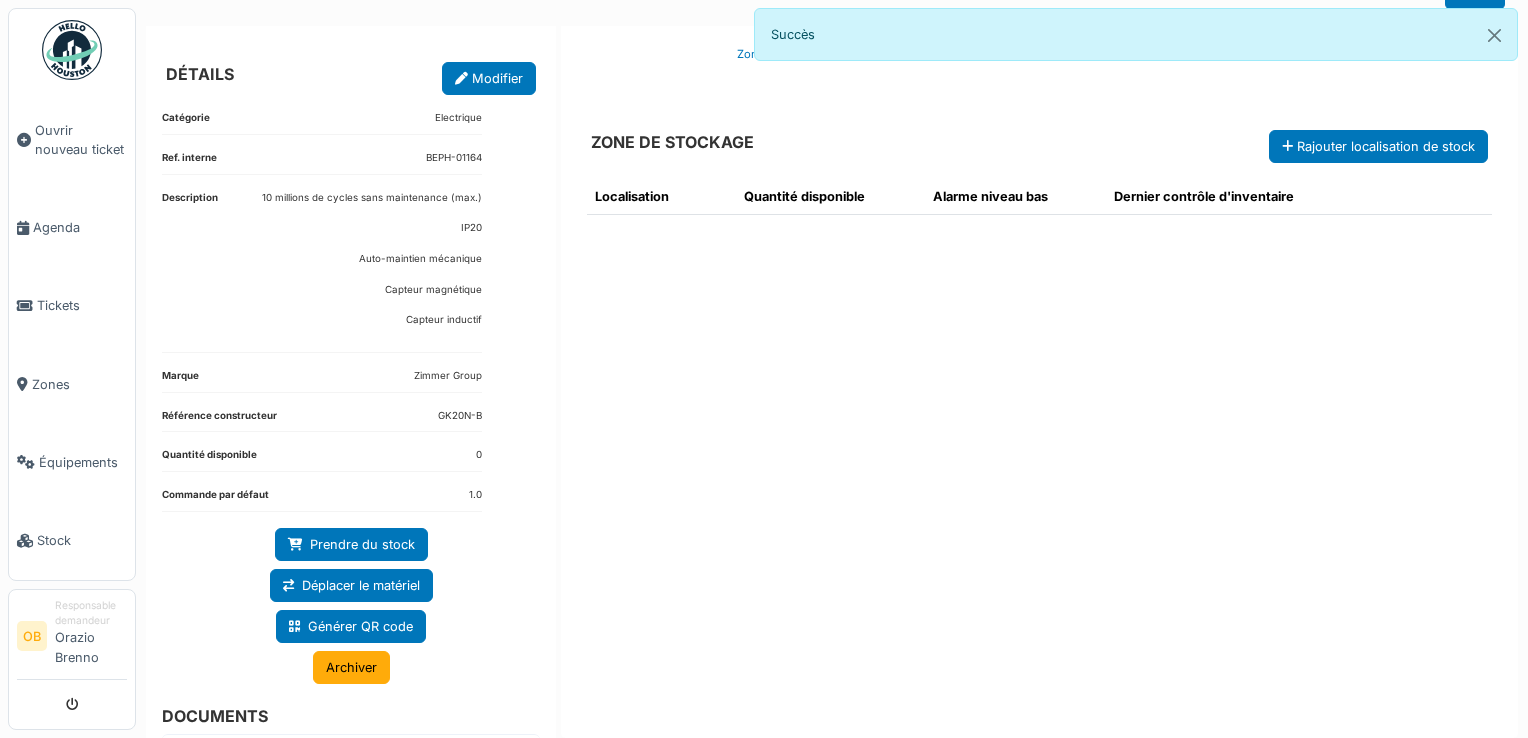 scroll, scrollTop: 0, scrollLeft: 0, axis: both 